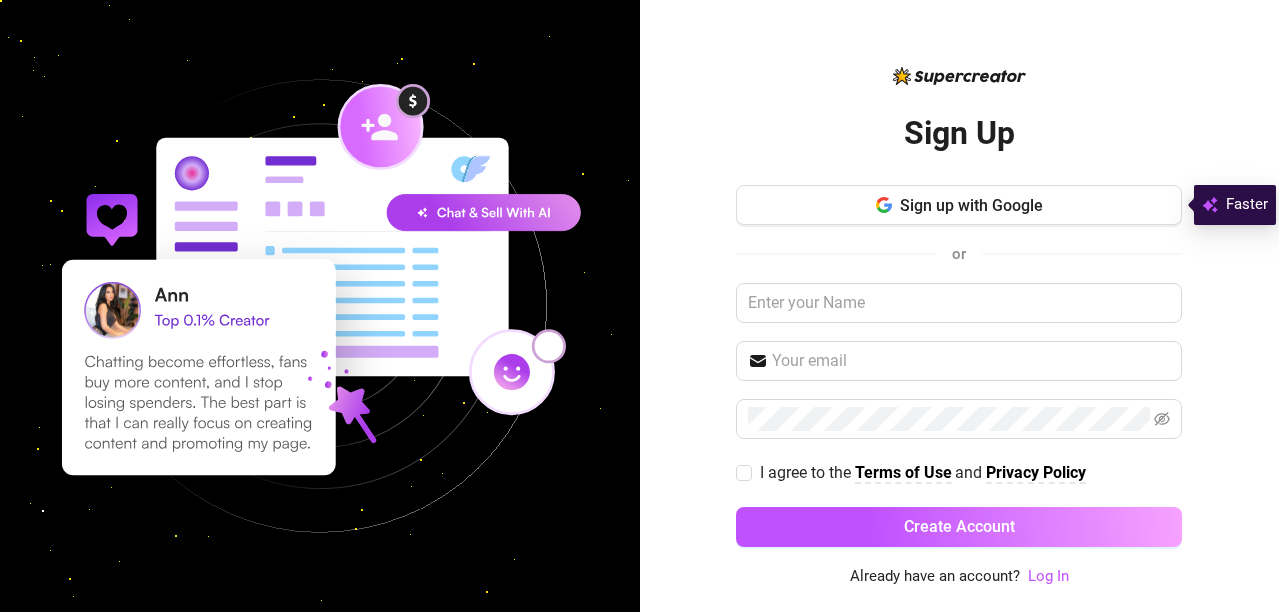 scroll, scrollTop: 0, scrollLeft: 0, axis: both 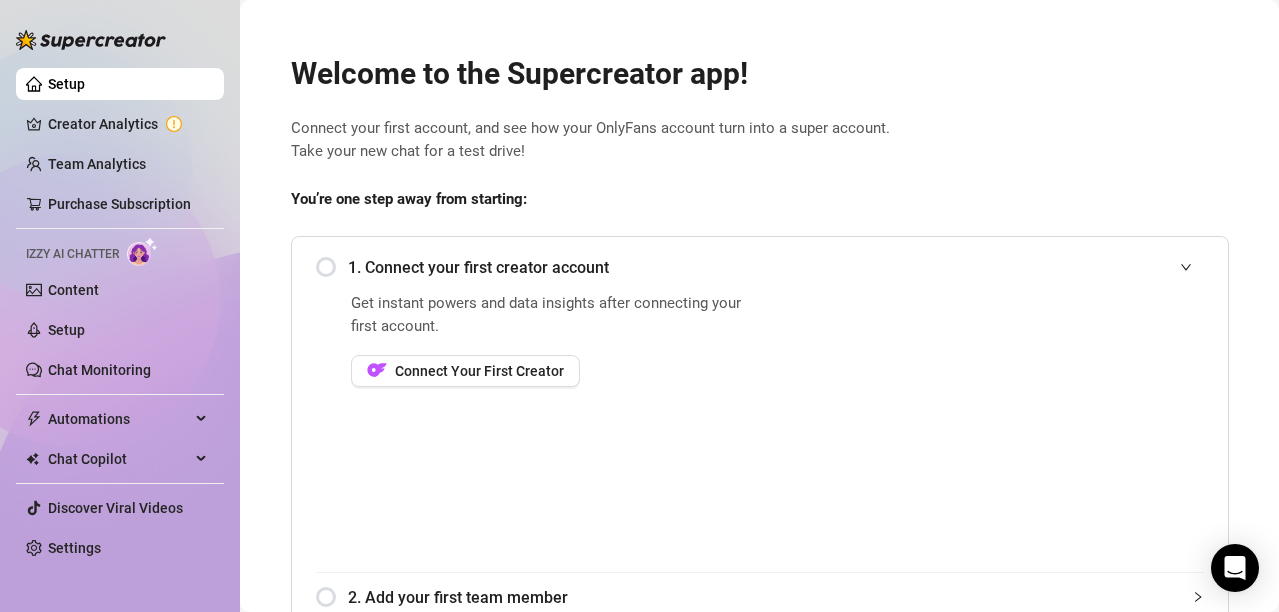 click on "1. Connect your first creator account" at bounding box center (760, 267) 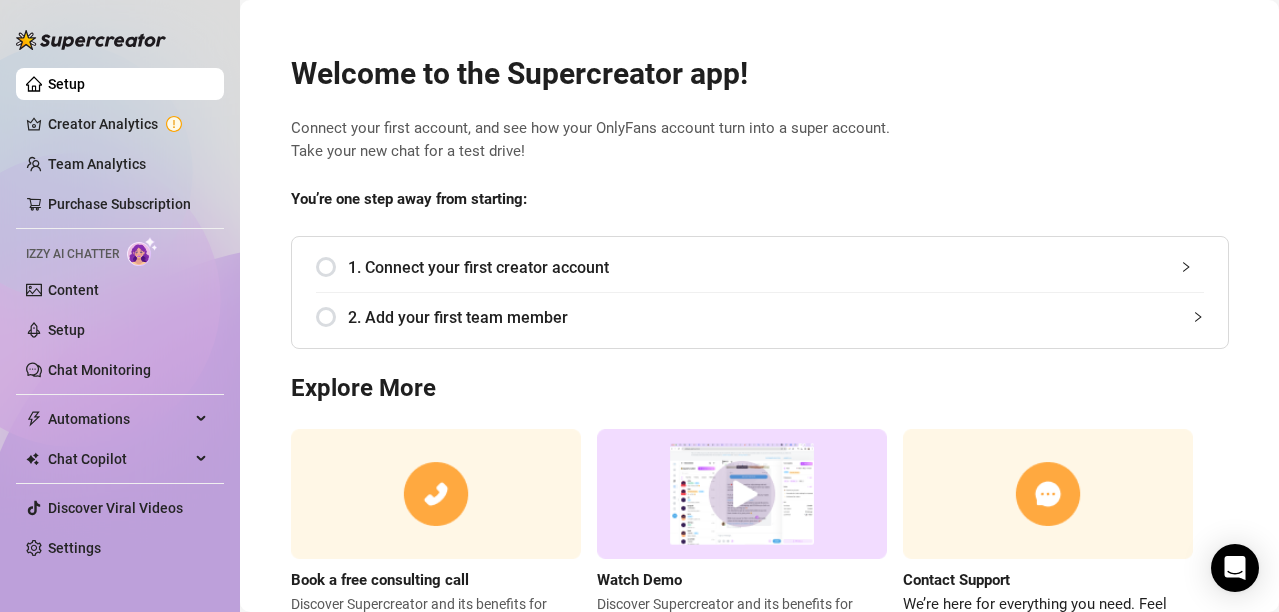click on "1. Connect your first creator account" at bounding box center [760, 267] 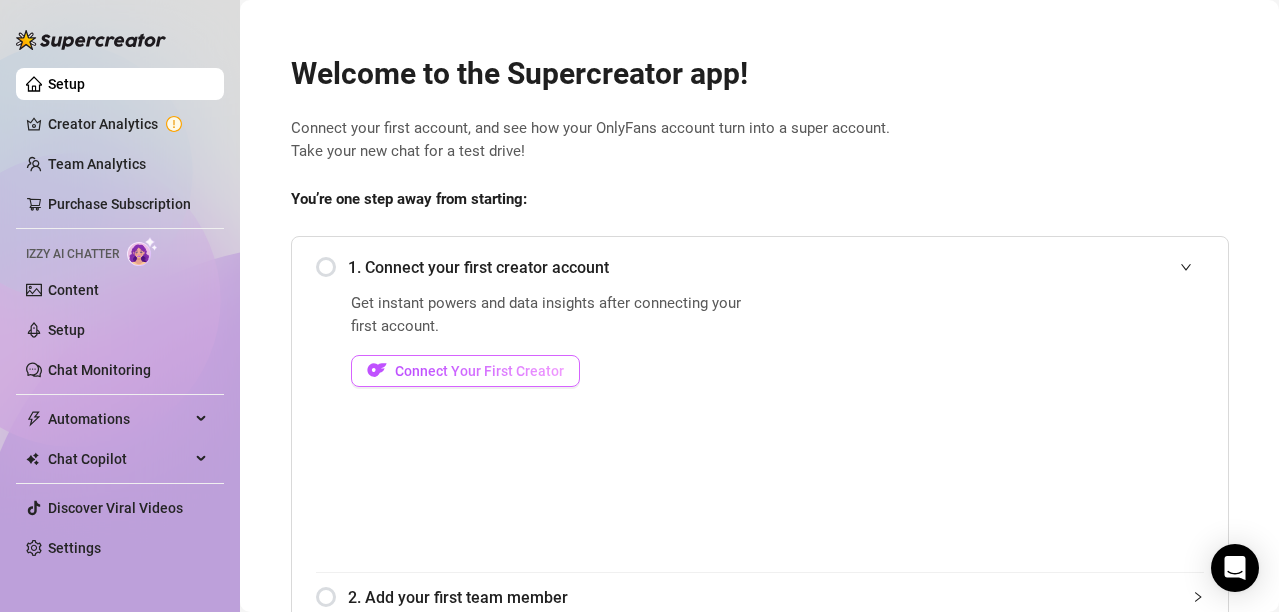 click on "Connect Your First Creator" at bounding box center (479, 371) 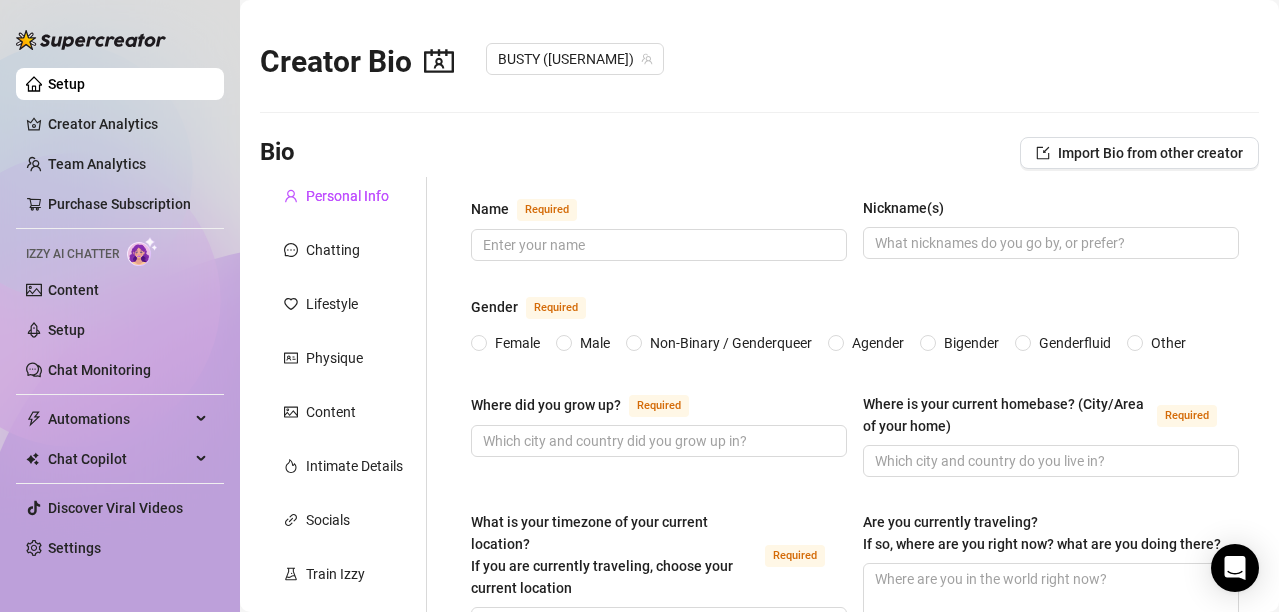 type 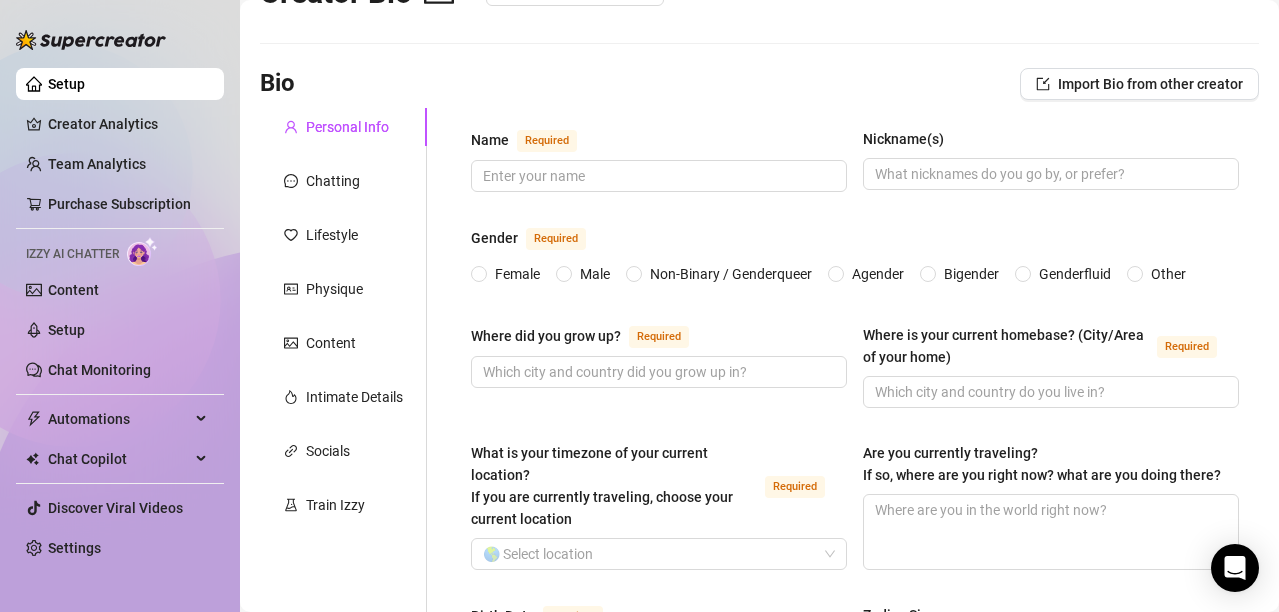 scroll, scrollTop: 0, scrollLeft: 0, axis: both 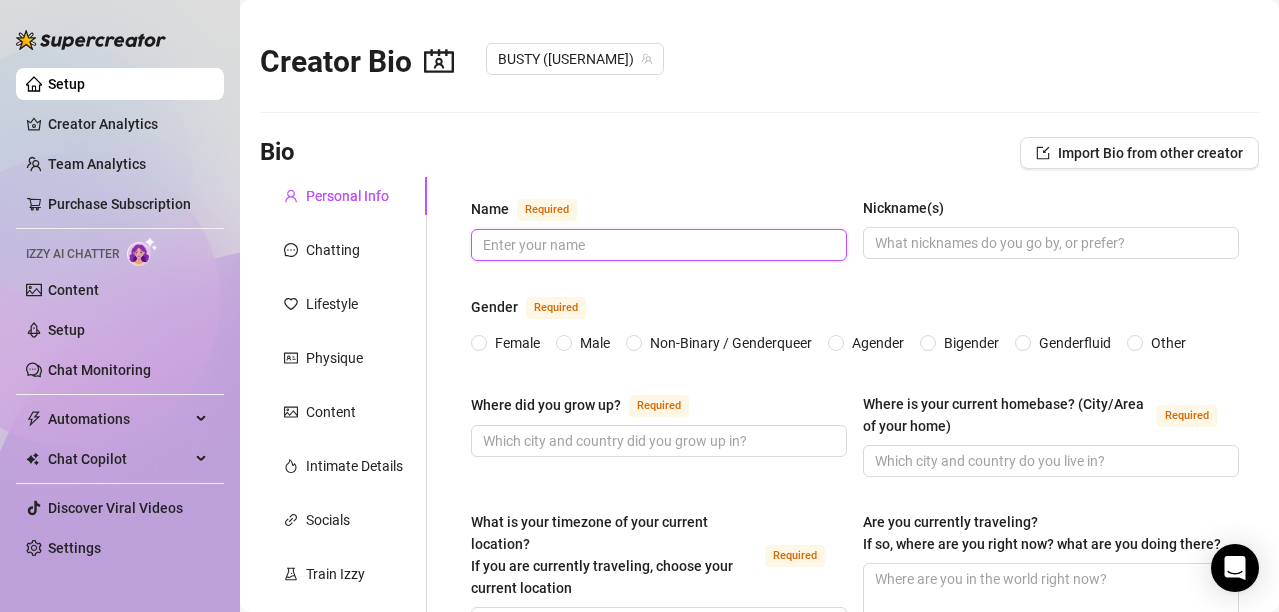 click on "Name Required" at bounding box center [657, 245] 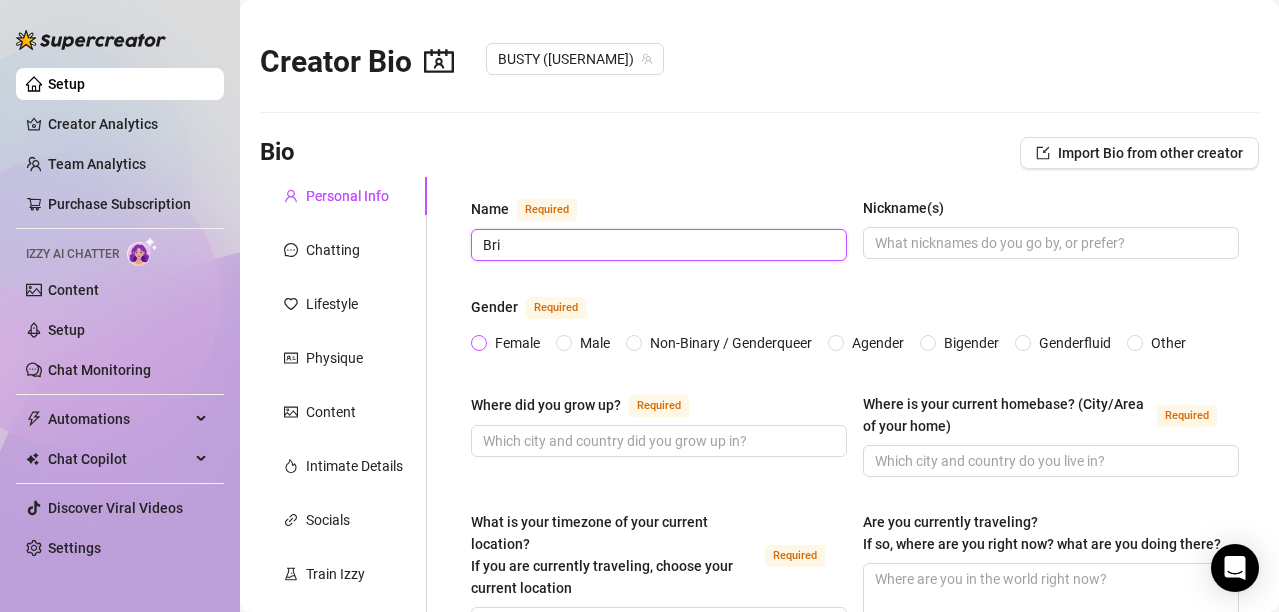 type on "Bri" 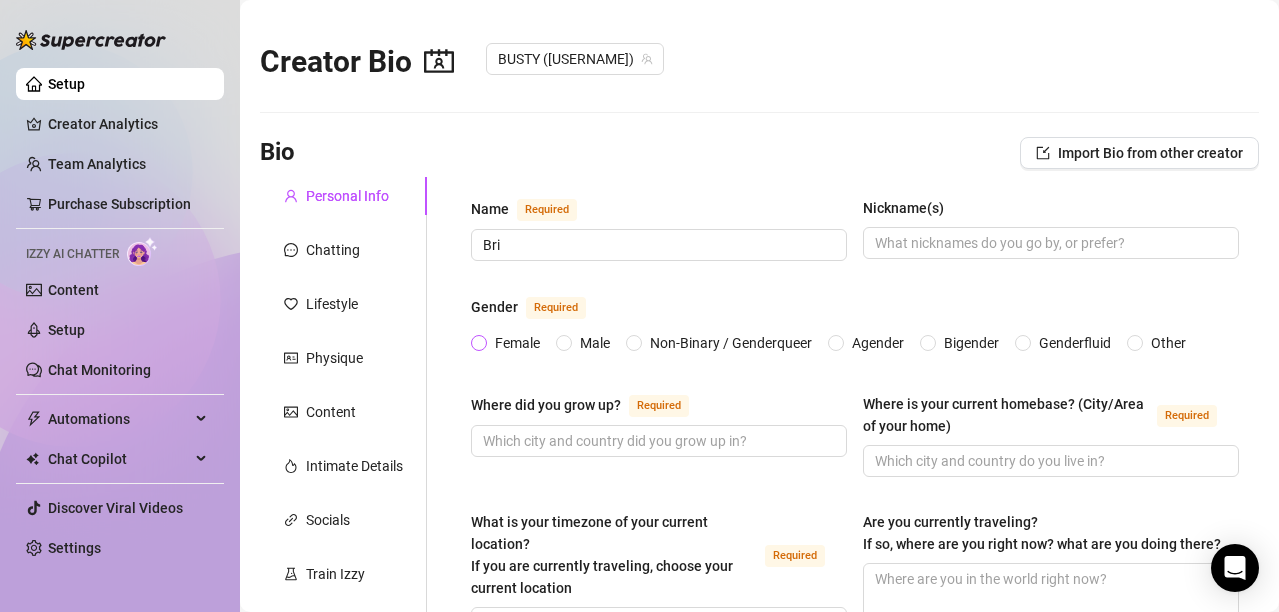 click on "Female" at bounding box center [480, 344] 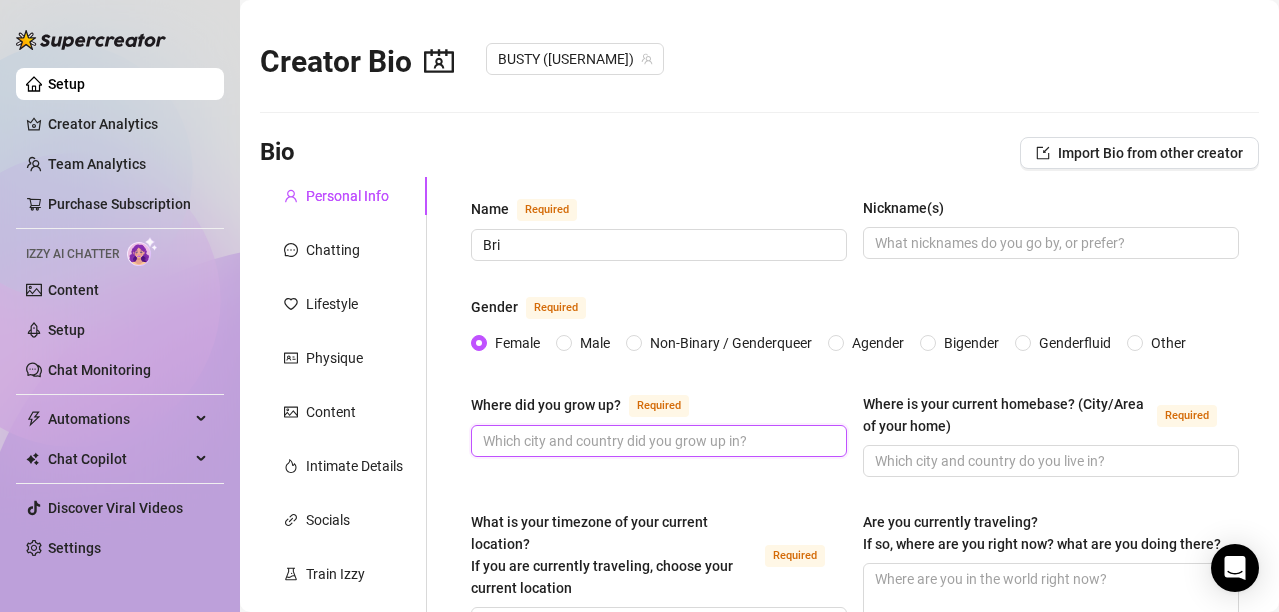 click on "Where did you grow up? Required" at bounding box center [657, 441] 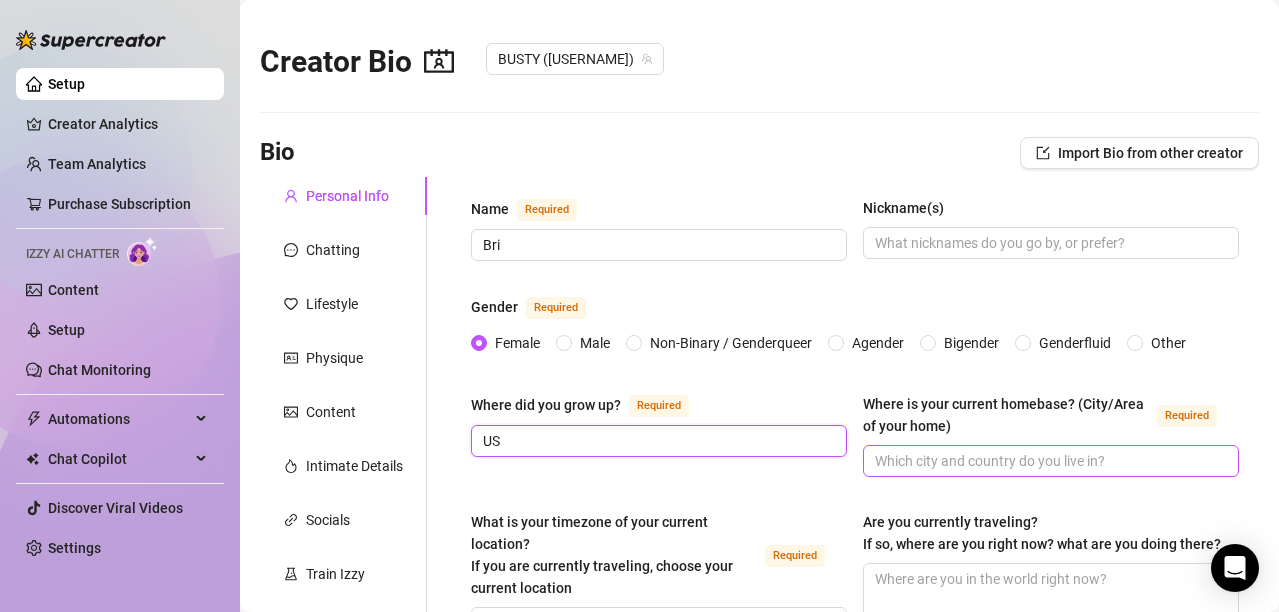 type on "US" 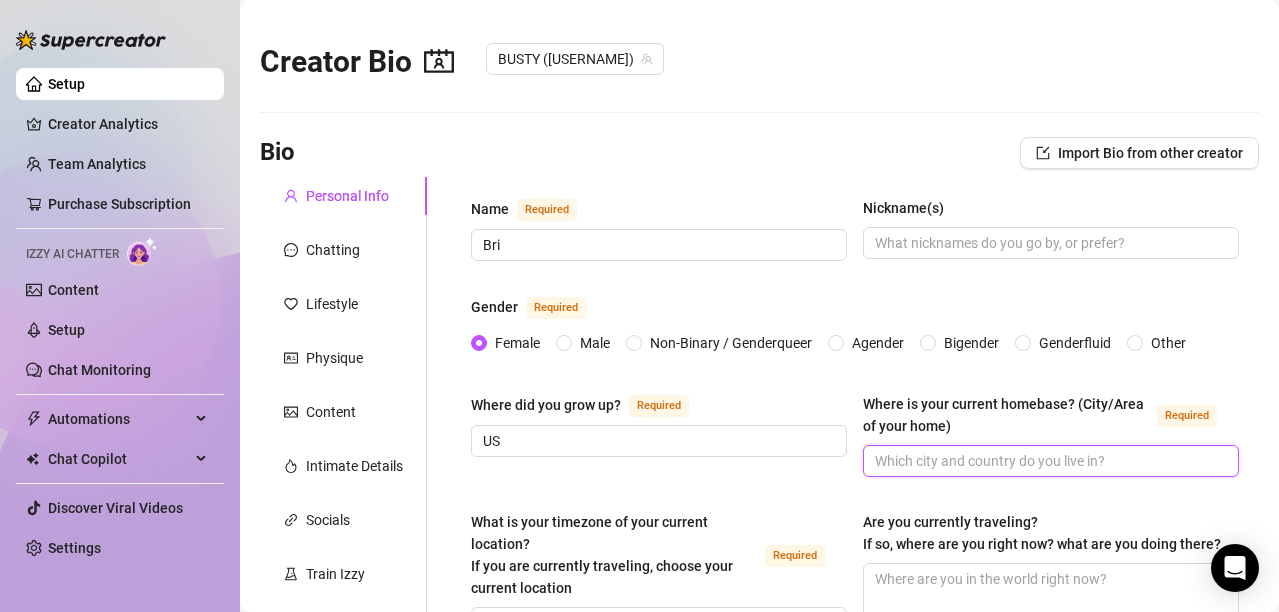 click on "Where is your current homebase? (City/Area of your home) Required" at bounding box center [1049, 461] 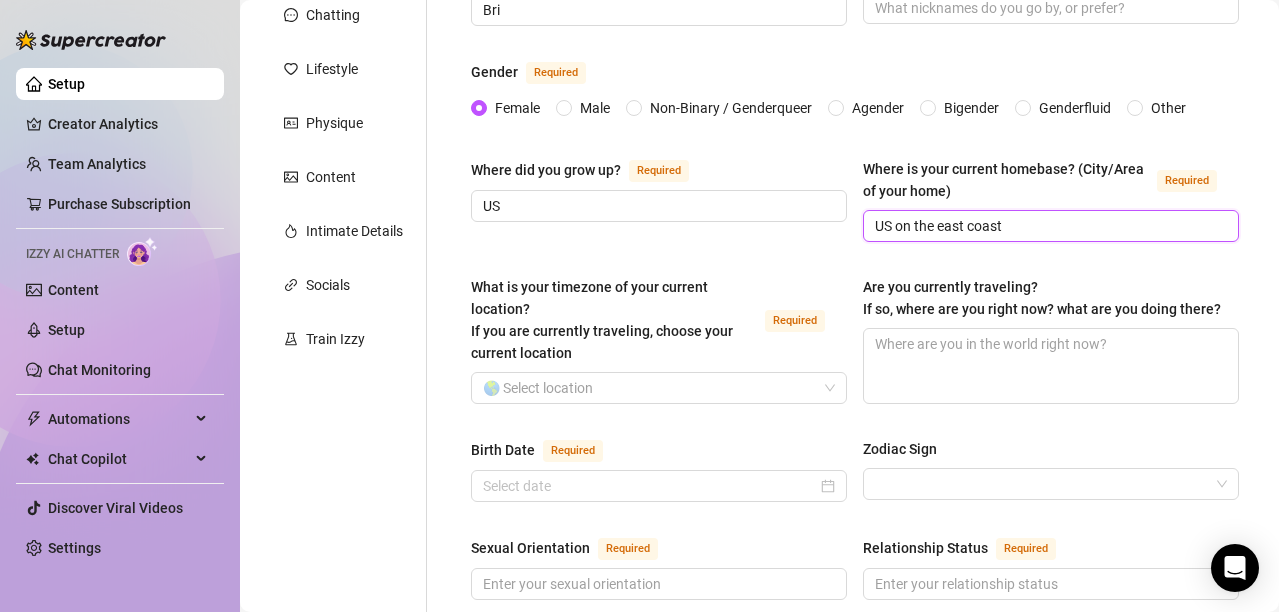 scroll, scrollTop: 239, scrollLeft: 0, axis: vertical 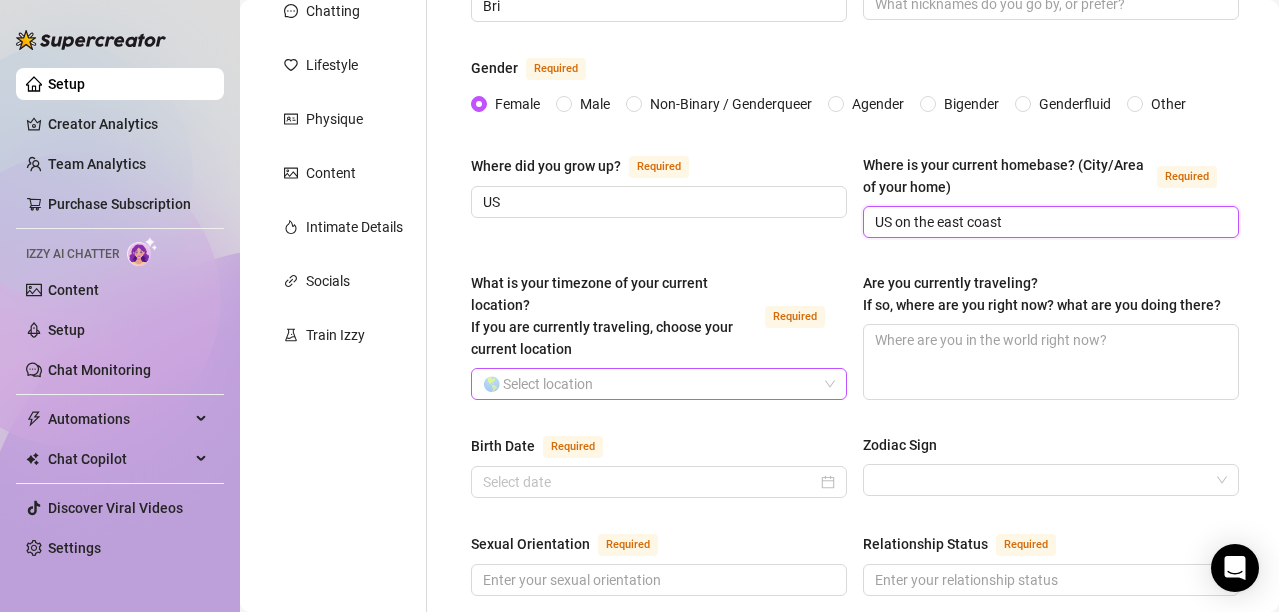 type on "US on the east coast" 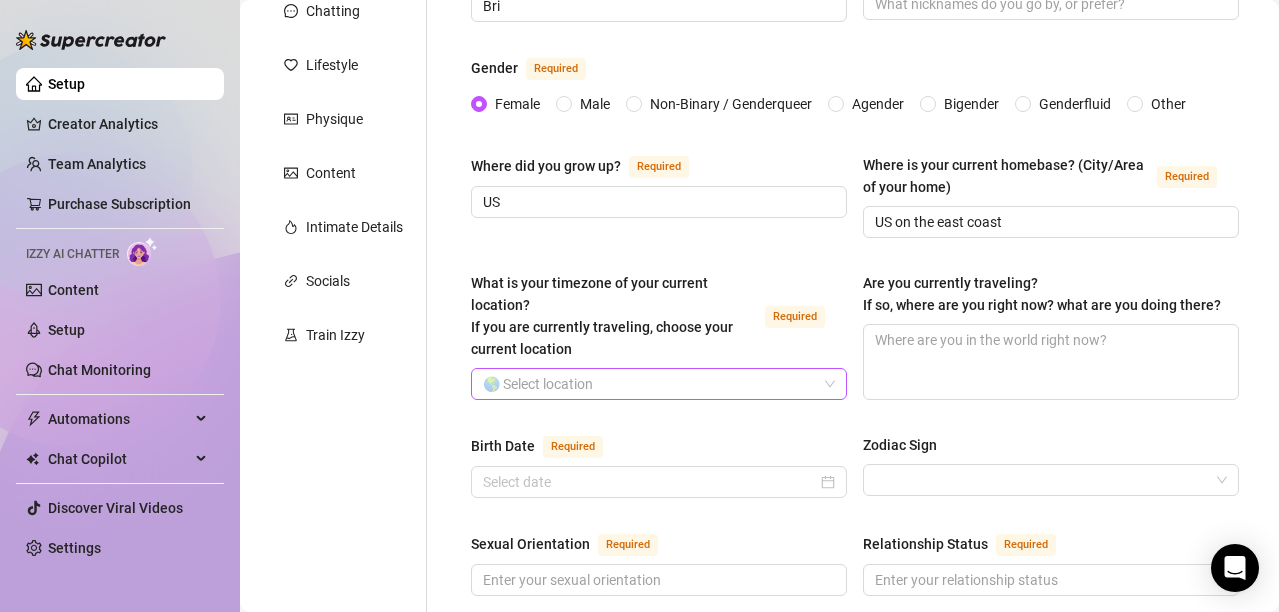 click on "What is your timezone of your current location? If you are currently traveling, choose your current location Required" at bounding box center (650, 384) 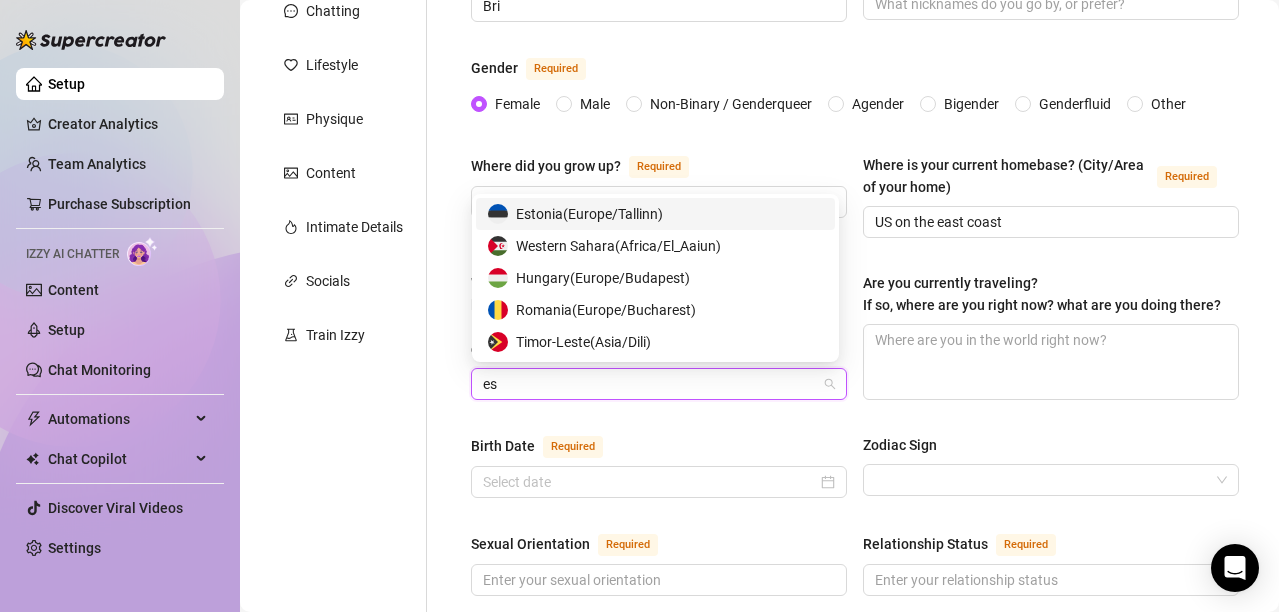 type on "e" 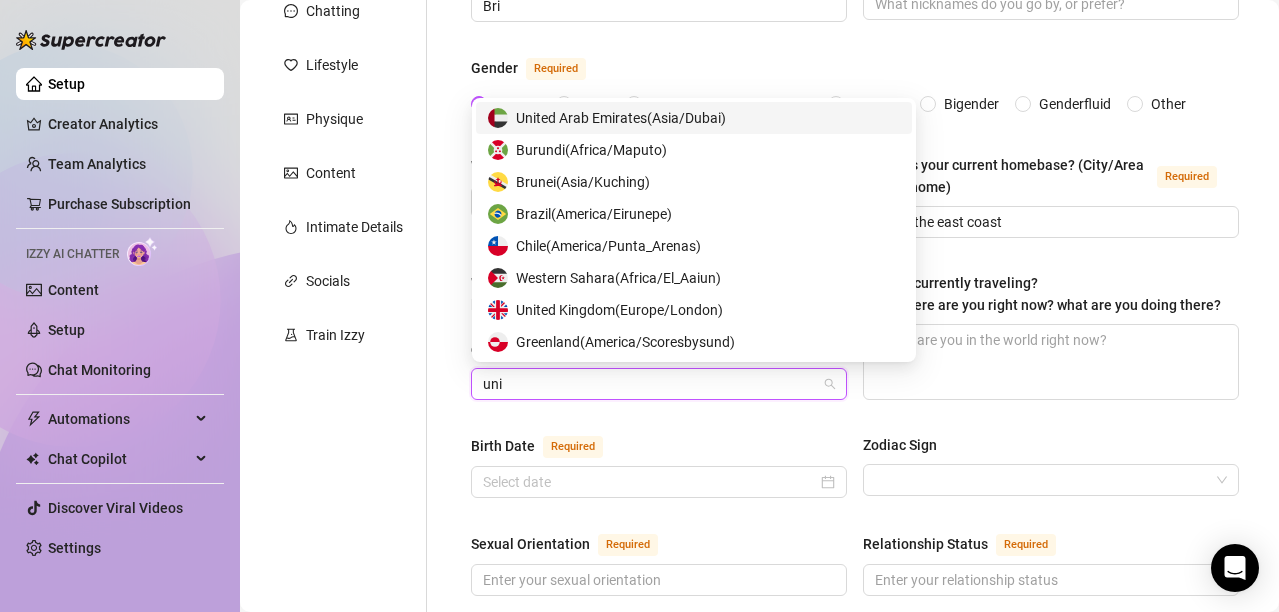 type on "unit" 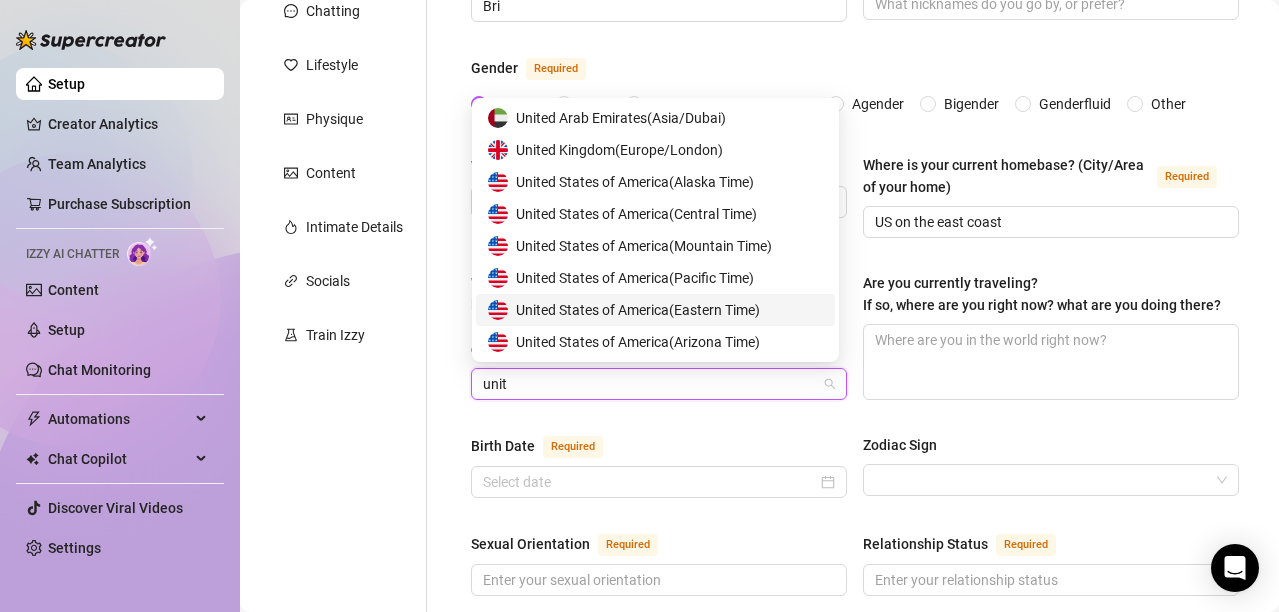 click on "United States of America  ( Eastern Time )" at bounding box center (638, 310) 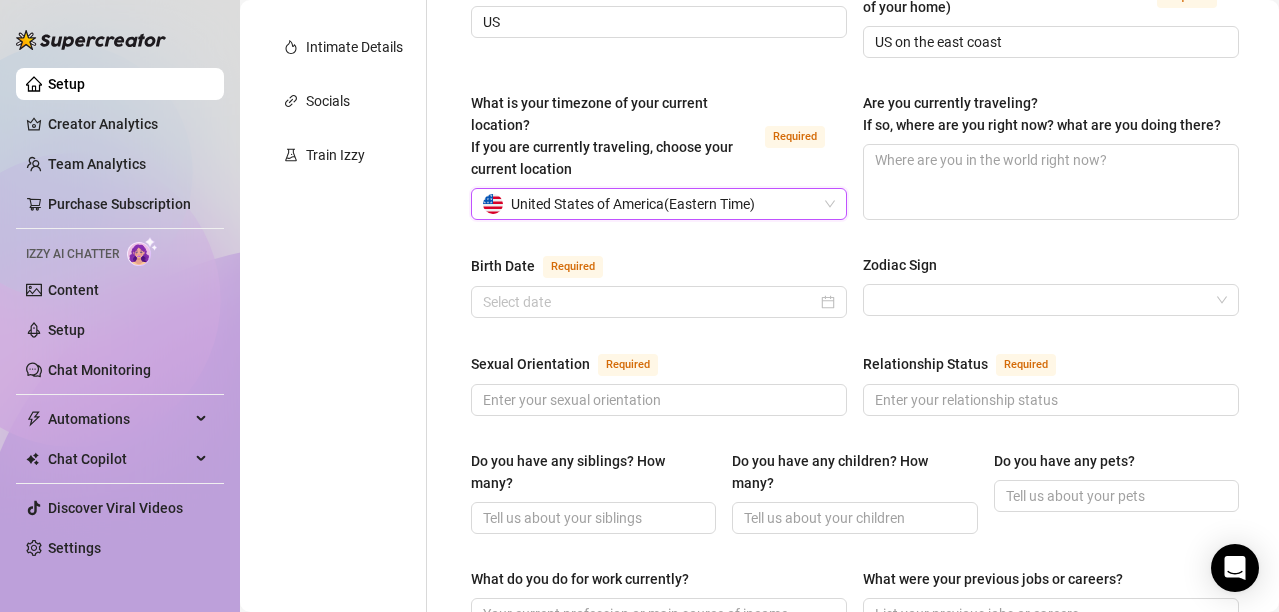 scroll, scrollTop: 422, scrollLeft: 0, axis: vertical 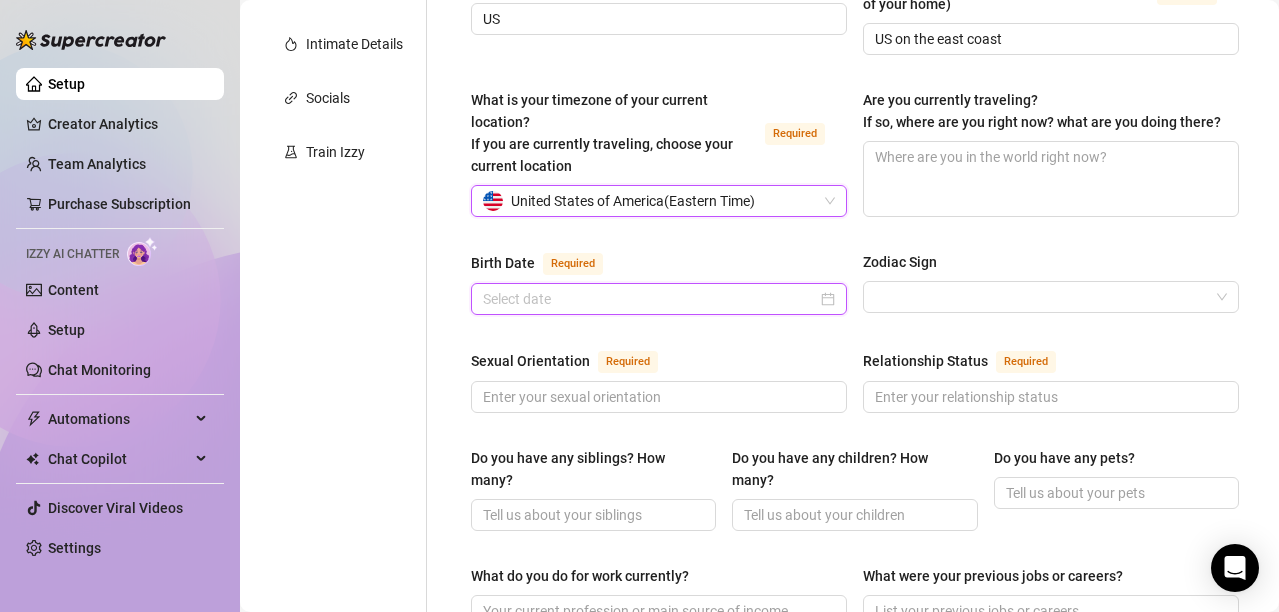 click on "Birth Date Required" at bounding box center [650, 299] 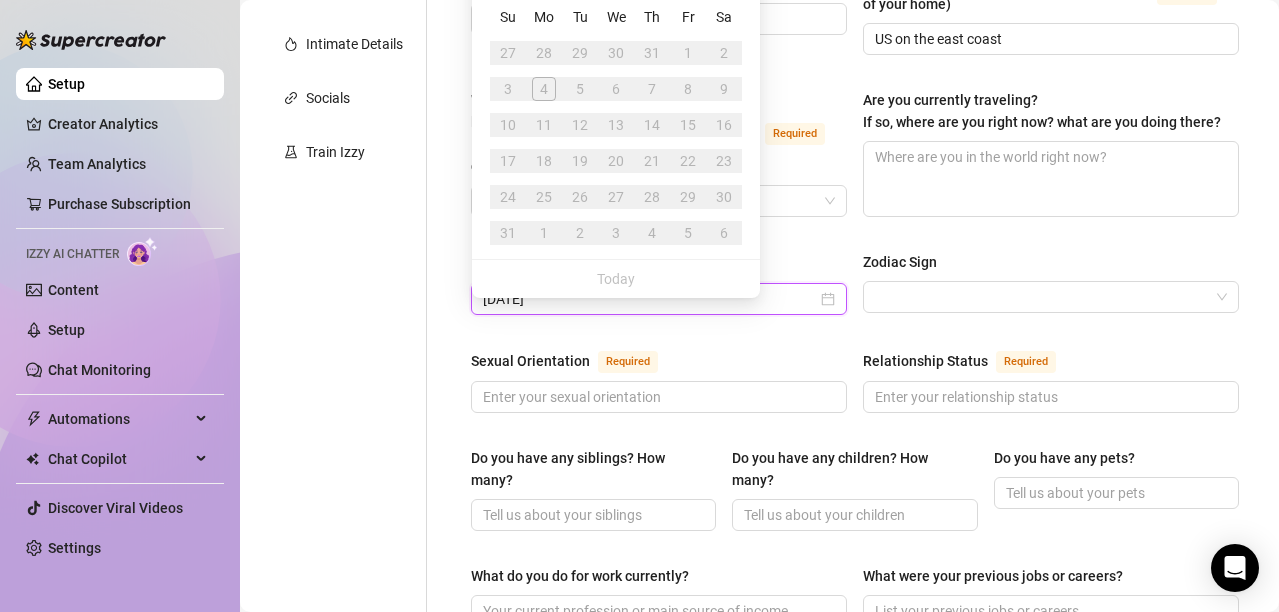 type on "[DATE]" 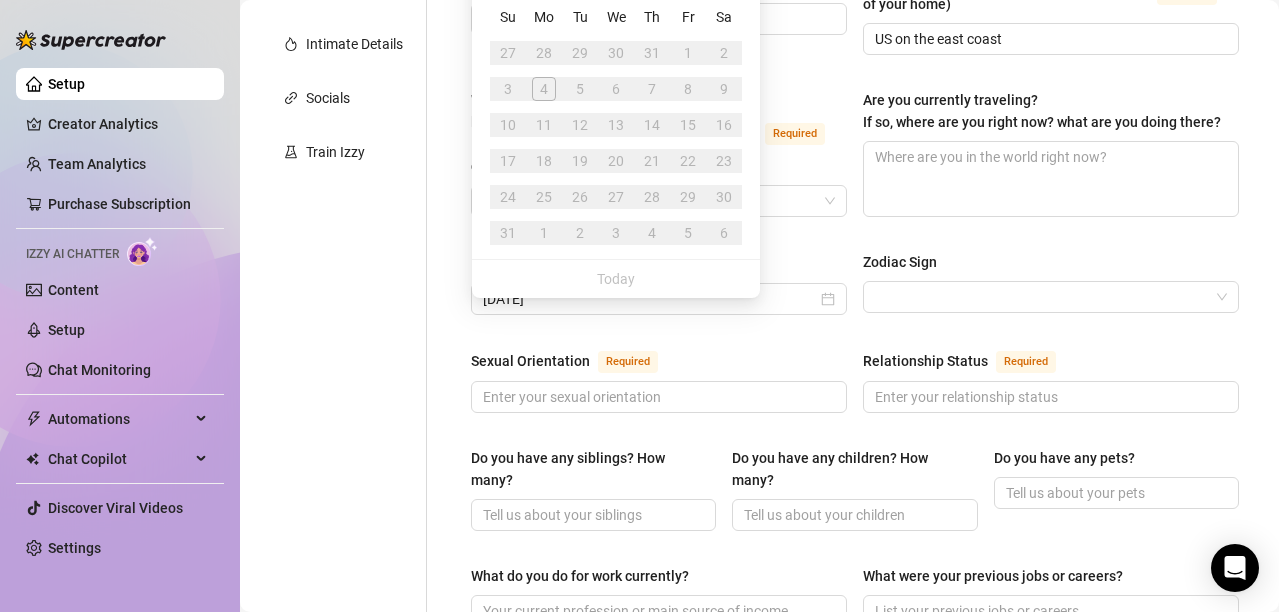 click on "Name Required Bri Nickname(s) Gender Required Female Male Non-Binary / Genderqueer Agender Bigender Genderfluid Other Where did you grow up? Required US Where is your current homebase? (City/Area of your home) Required [AREA] on the east coast What is your timezone of your current location? If you are currently traveling, choose your current location Required United States of America  ( Eastern Time ) Are you currently traveling? If so, where are you right now? what are you doing there? Birth Date Required [MM][DD][YYYY] Zodiac Sign Sexual Orientation Required Relationship Status Required Do you have any siblings? How many? Do you have any children? How many? Do you have any pets? What do you do for work currently? What were your previous jobs or careers? What is your educational background? What languages do you speak?   Select or type languages you speak What are your religious beliefs? What are your ideological beliefs? What are your dreams or goals? Required Share a funny story about yourself" at bounding box center (855, 587) 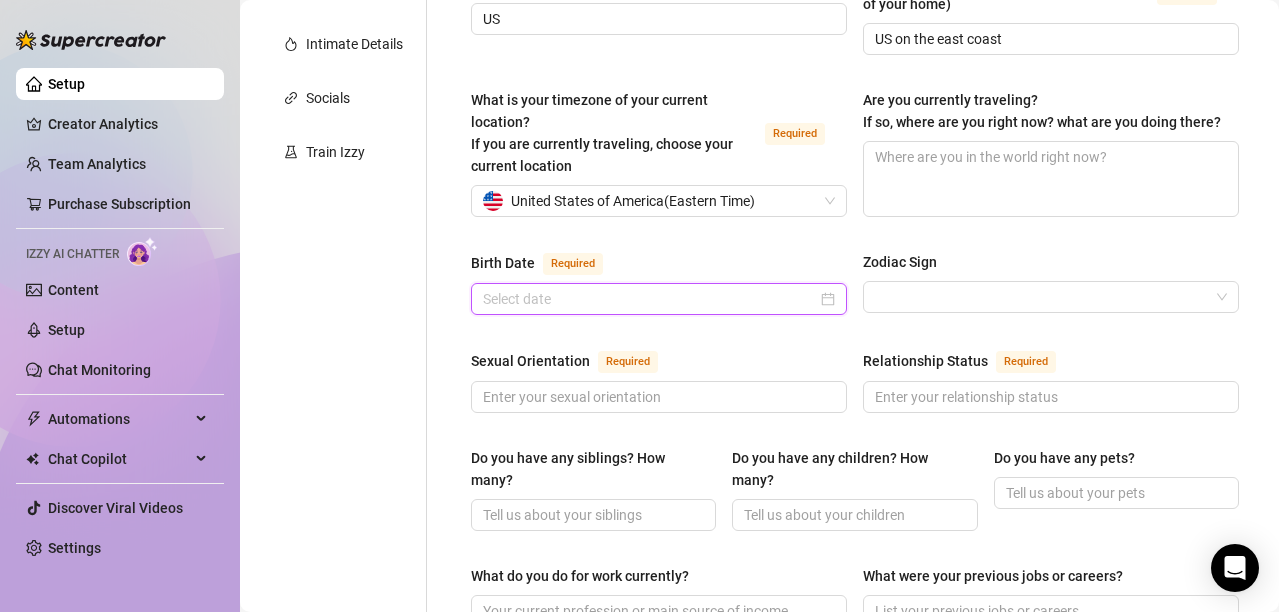 click on "Birth Date Required" at bounding box center [650, 299] 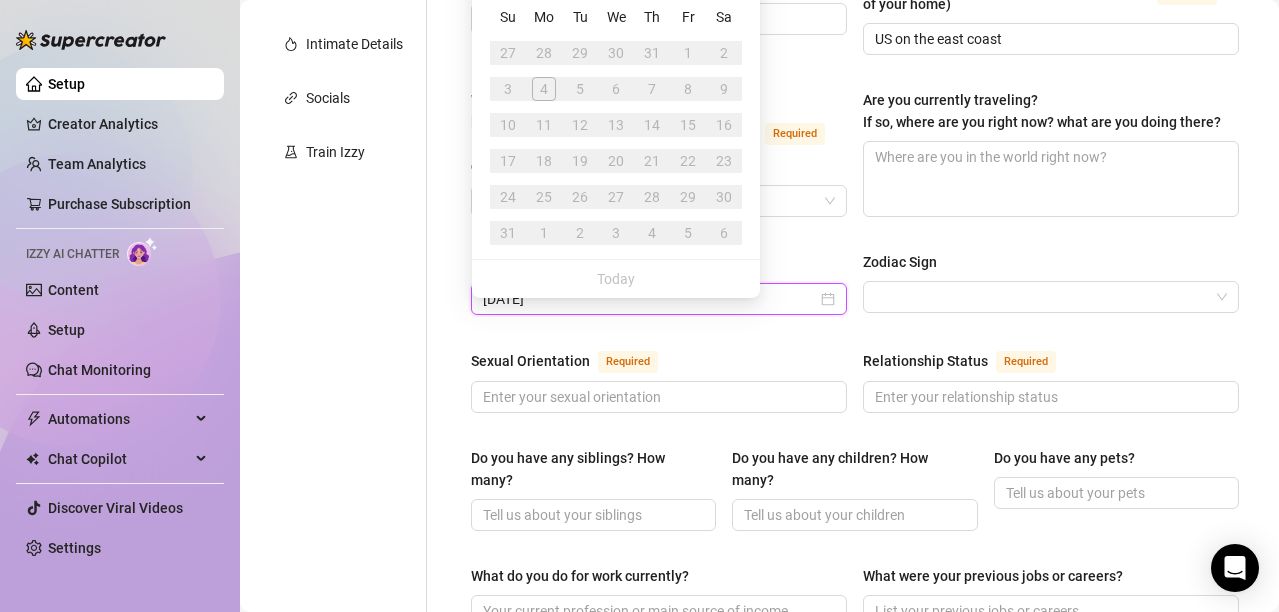 type on "[DATE]" 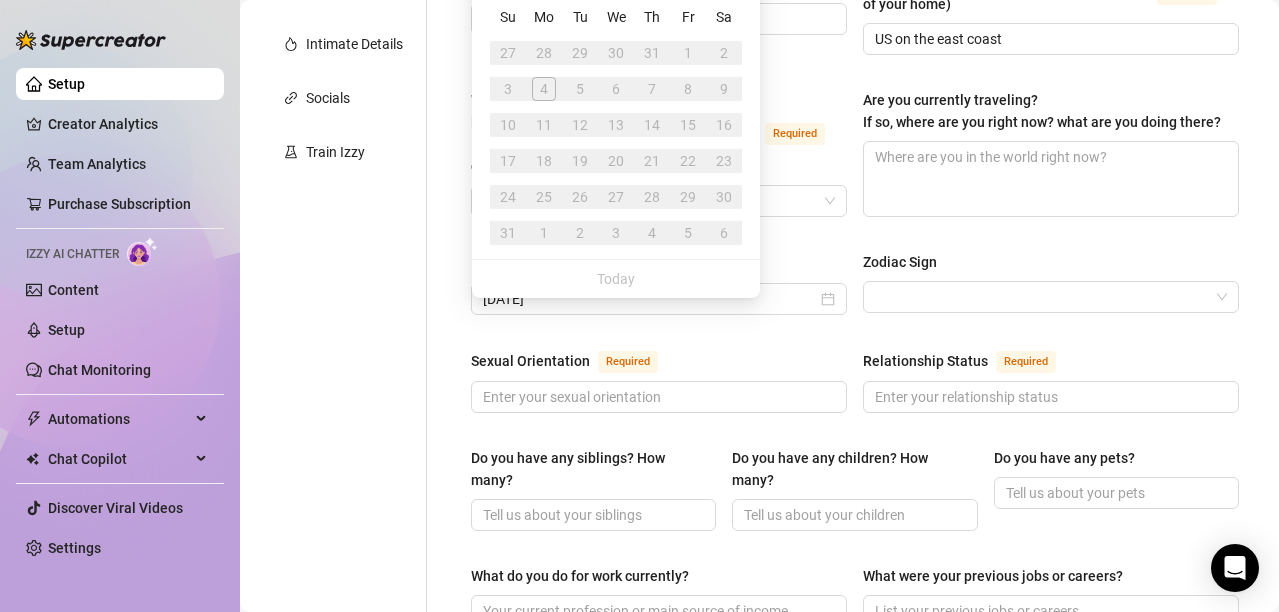 click on "Name Required Bri Nickname(s) Gender Required Female Male Non-Binary / Genderqueer Agender Bigender Genderfluid Other Where did you grow up? Required US Where is your current homebase? (City/Area of your home) Required [AREA] on the east coast What is your timezone of your current location? If you are currently traveling, choose your current location Required United States of America  ( Eastern Time ) Are you currently traveling? If so, where are you right now? what are you doing there? Birth Date Required [MM]/[DD]/[YYYY] Zodiac Sign Sexual Orientation Required Relationship Status Required Do you have any siblings? How many? Do you have any children? How many? Do you have any pets? What do you do for work currently? What were your previous jobs or careers? What is your educational background? What languages do you speak?   Select or type languages you speak What are your religious beliefs? What are your ideological beliefs? What are your dreams or goals? Required Share a funny story about yourself" at bounding box center (855, 587) 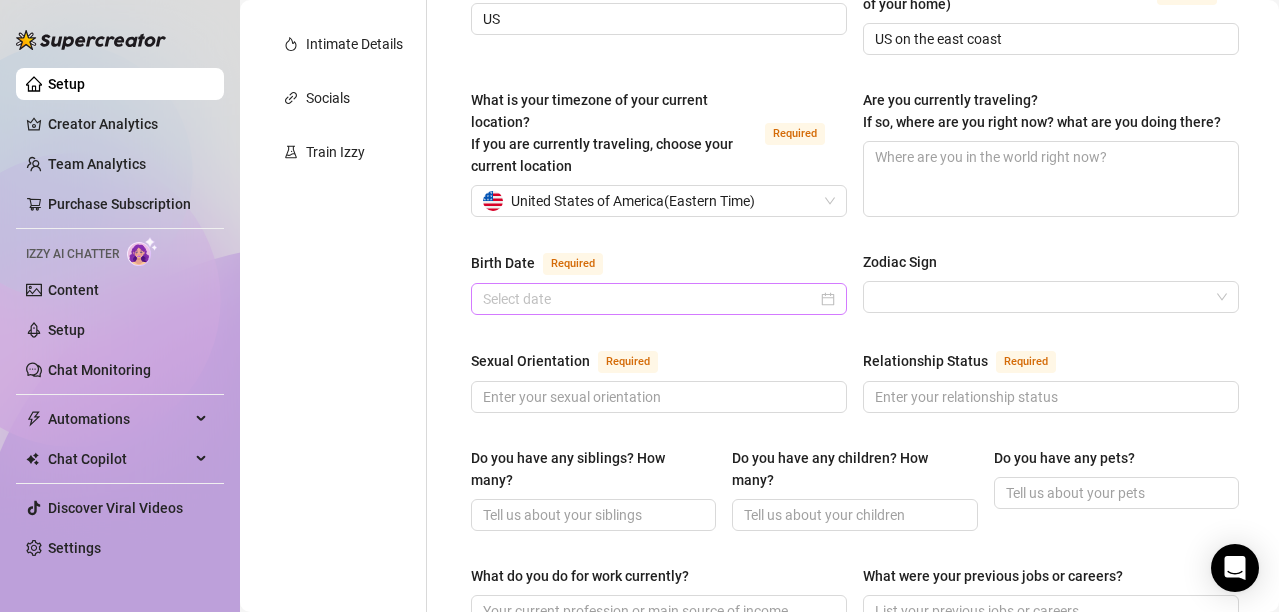 click at bounding box center (659, 299) 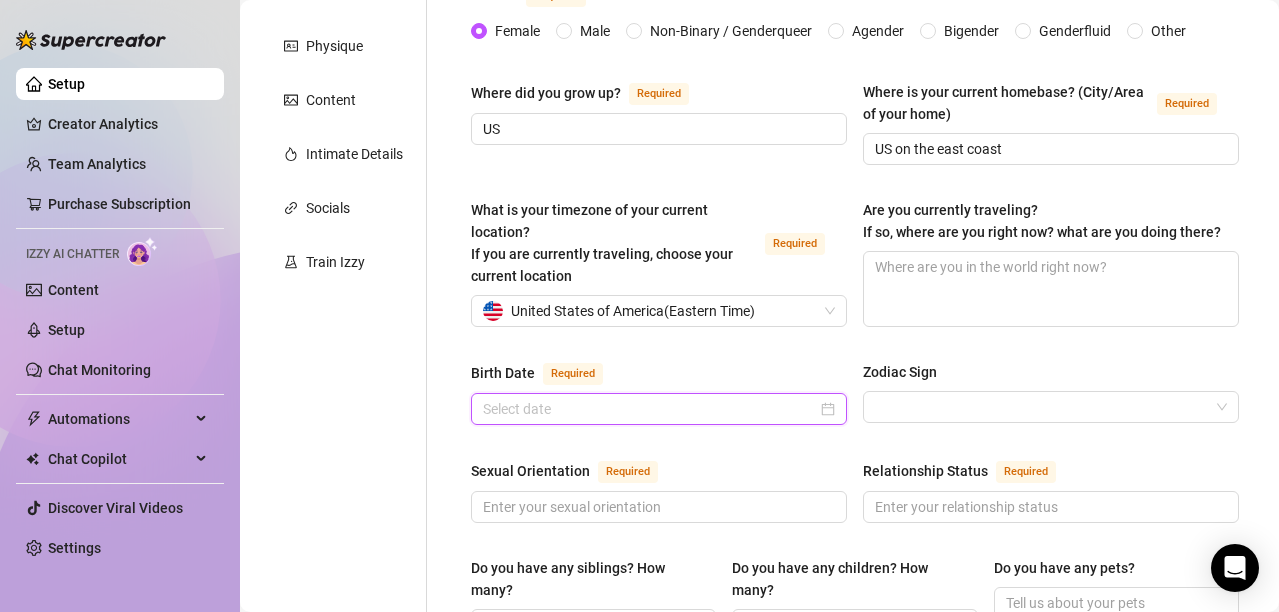 scroll, scrollTop: 270, scrollLeft: 0, axis: vertical 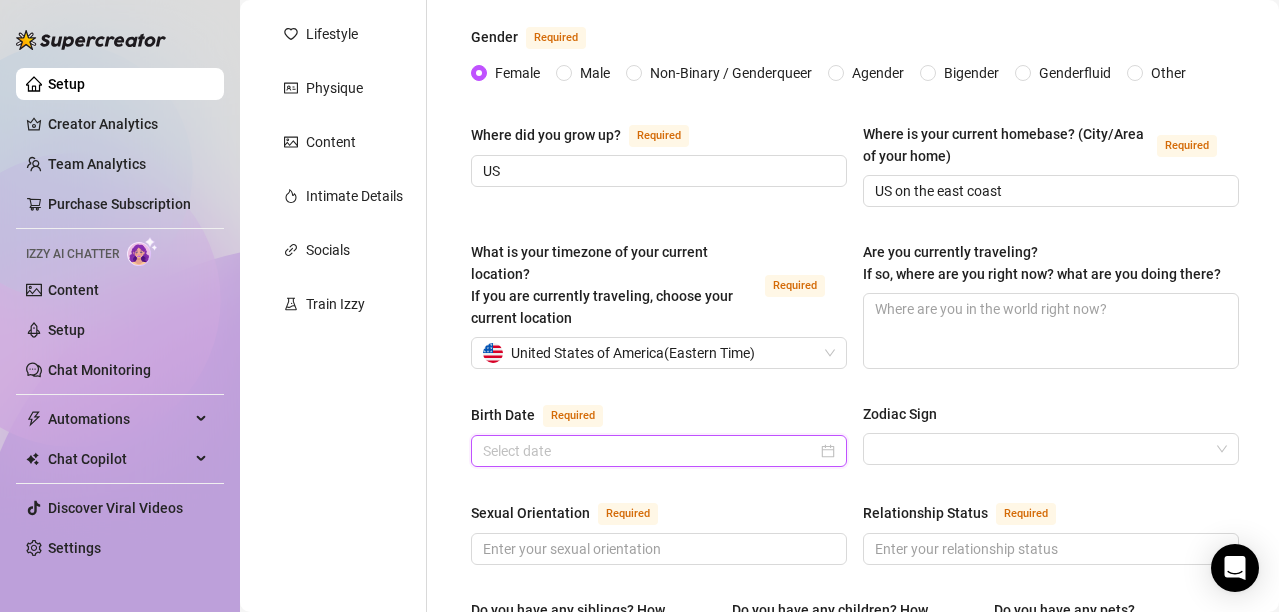 click at bounding box center (659, 451) 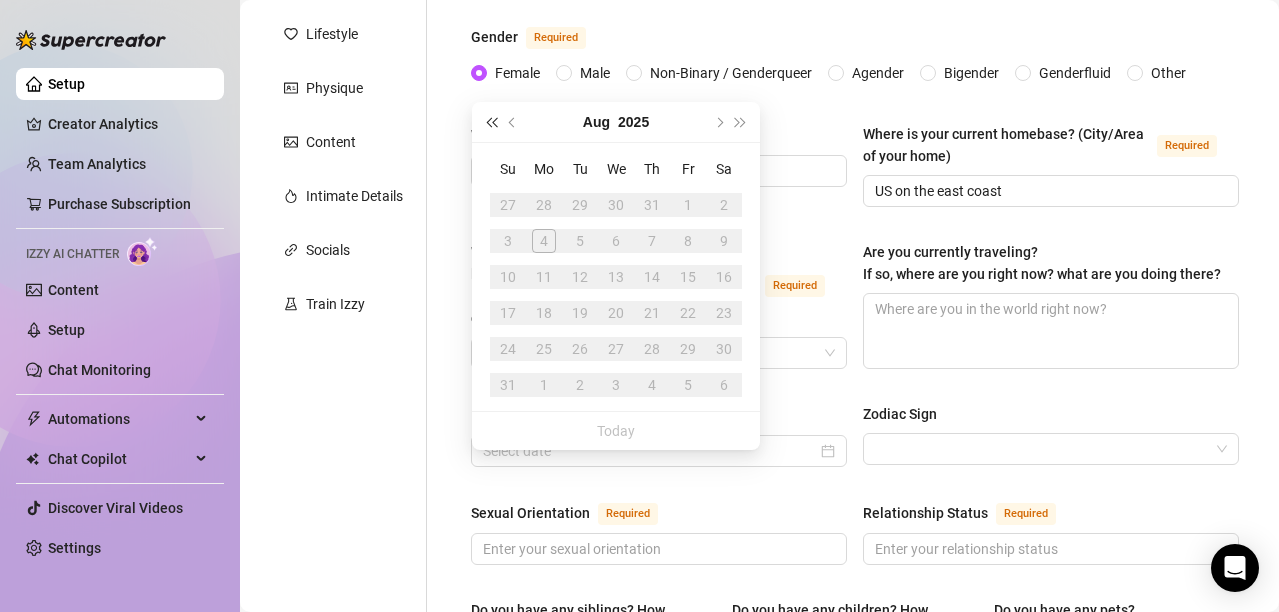 click at bounding box center (491, 122) 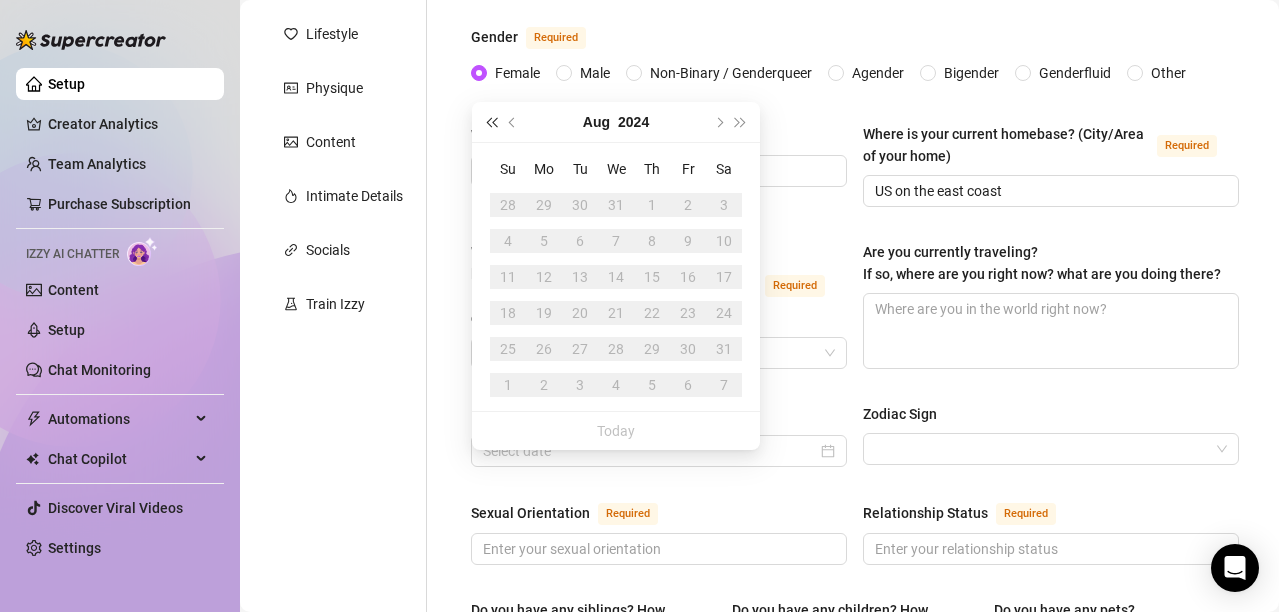 click at bounding box center [491, 122] 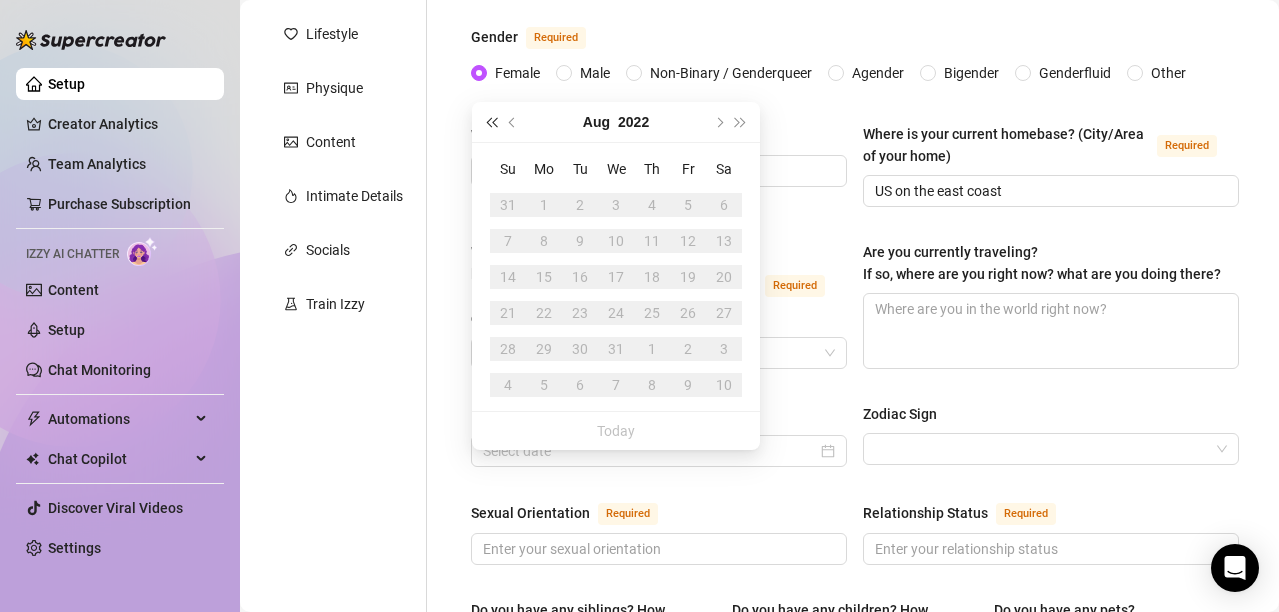 click at bounding box center [491, 122] 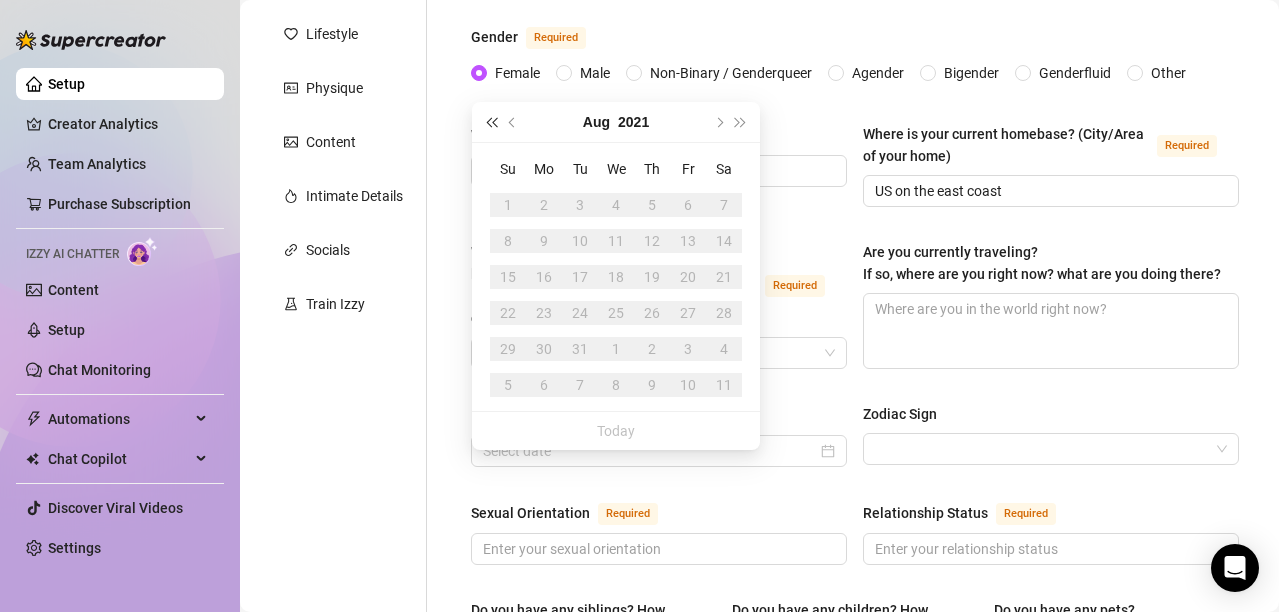 click at bounding box center [491, 122] 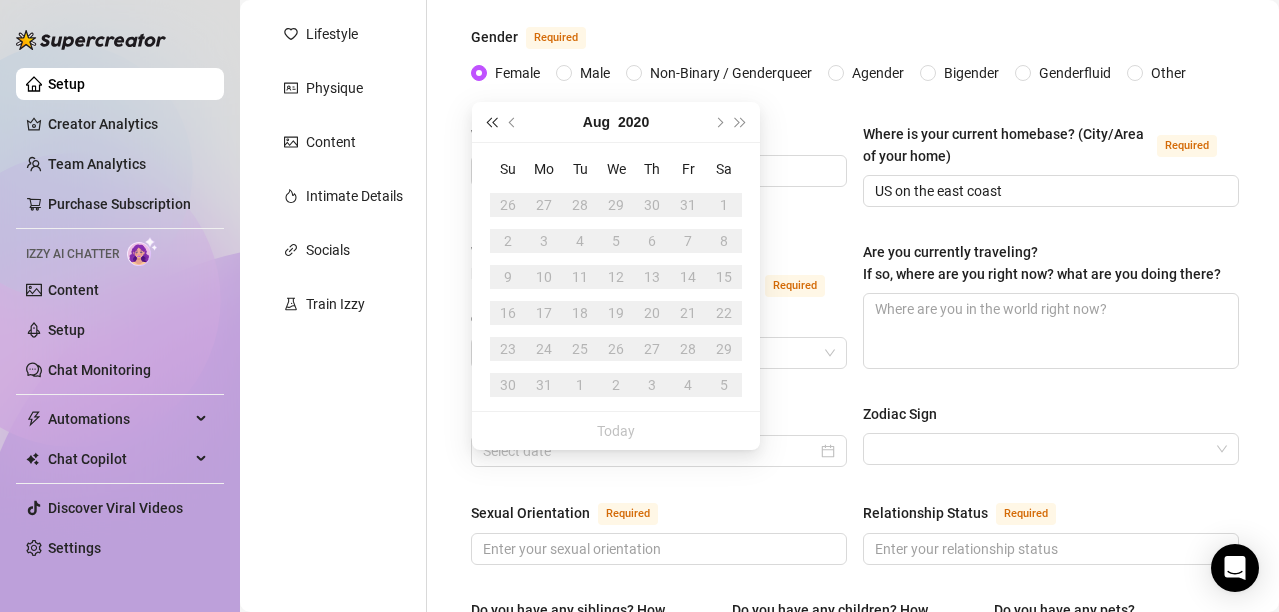 click at bounding box center (491, 122) 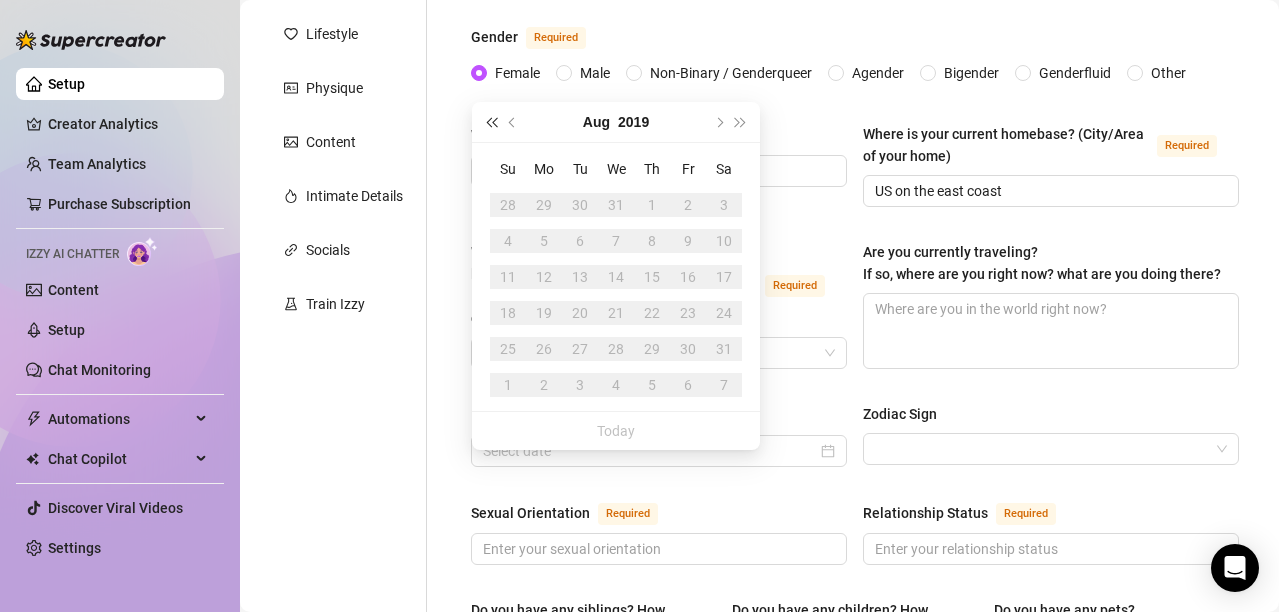 click at bounding box center [491, 122] 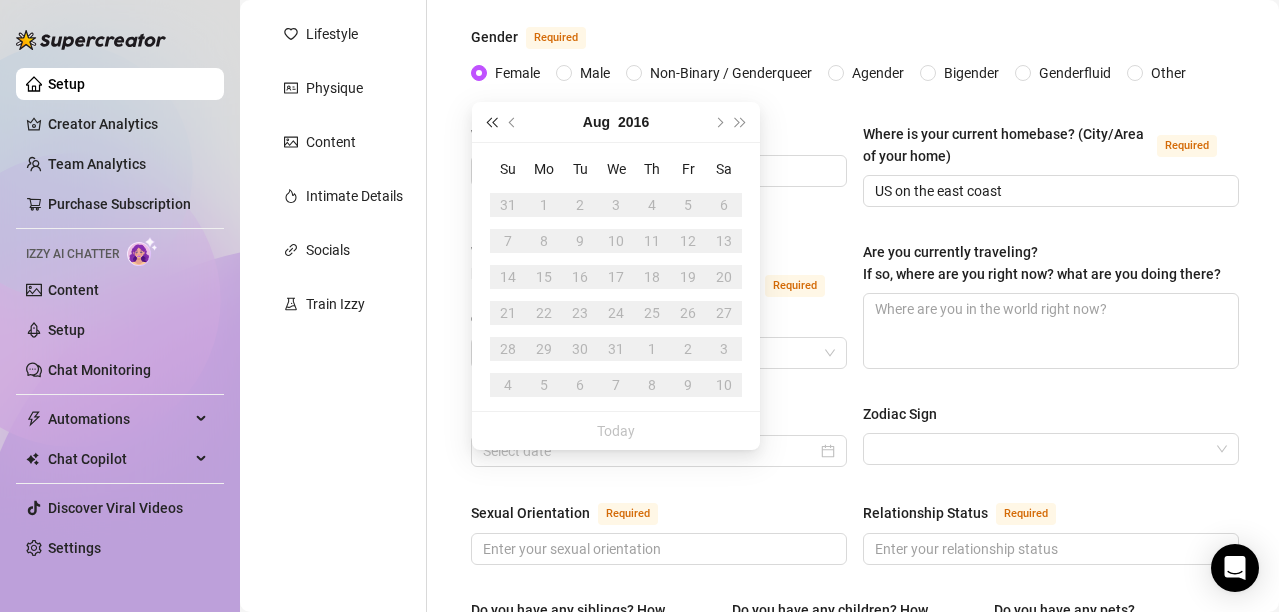 click at bounding box center (491, 122) 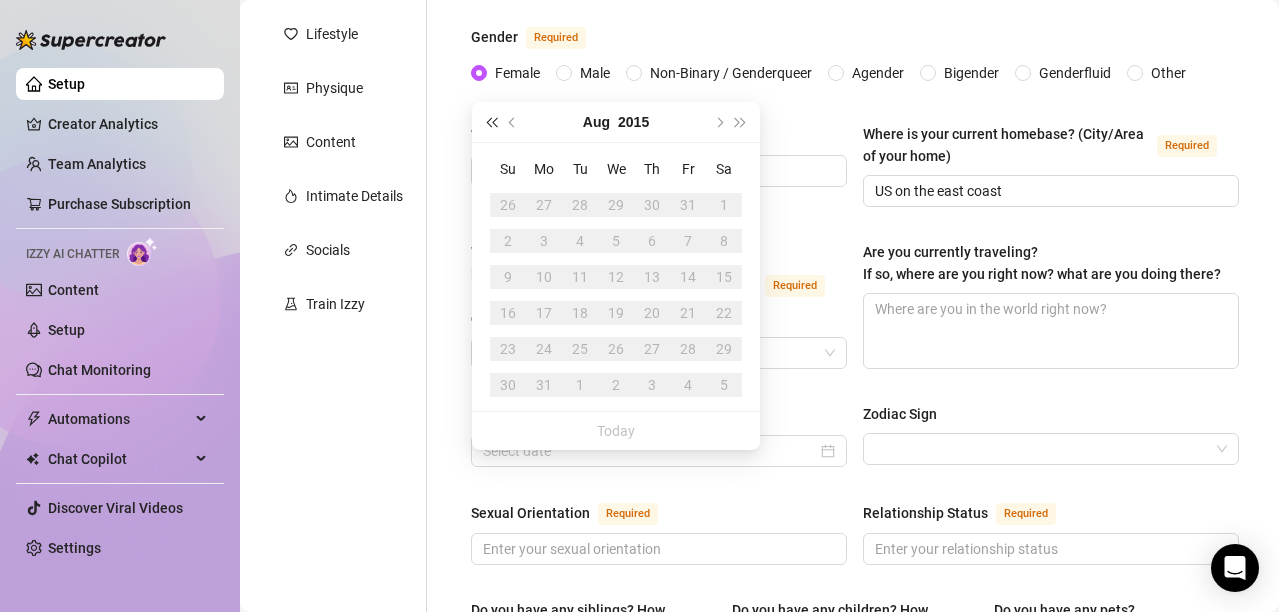 click at bounding box center (491, 122) 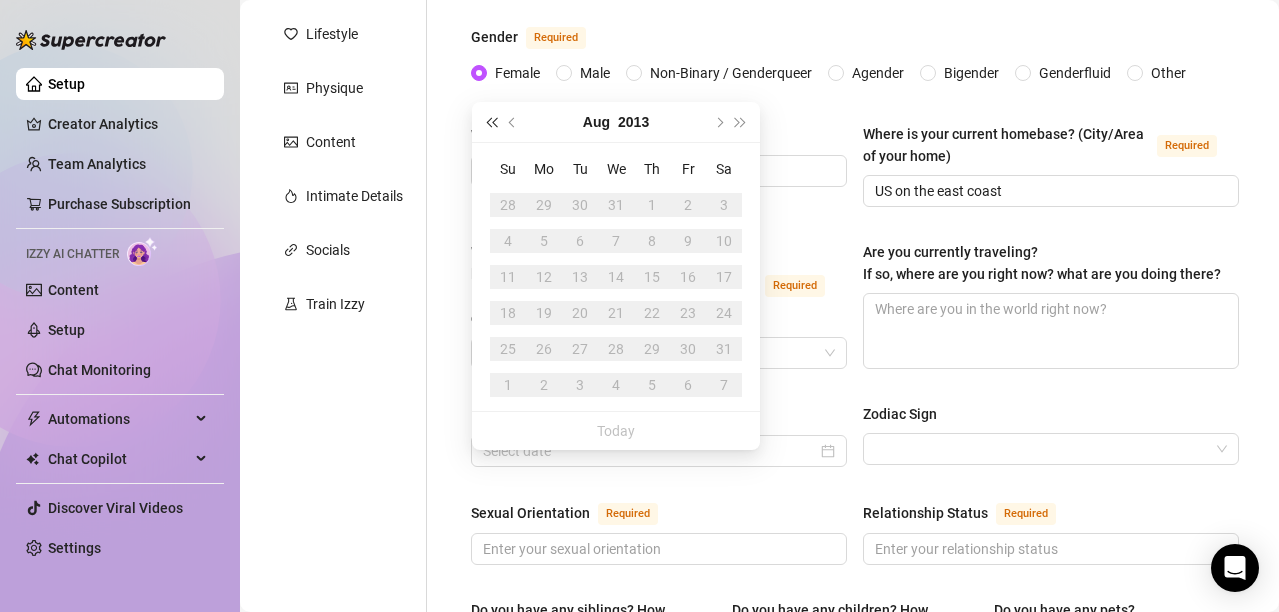 click at bounding box center (491, 122) 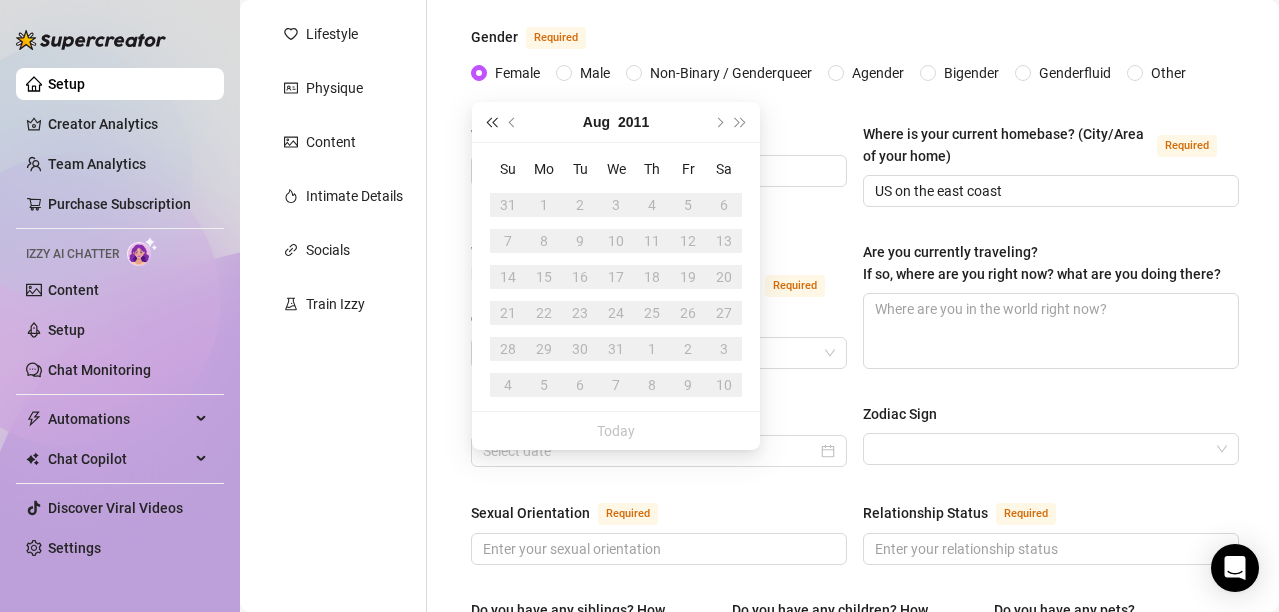 click at bounding box center [491, 122] 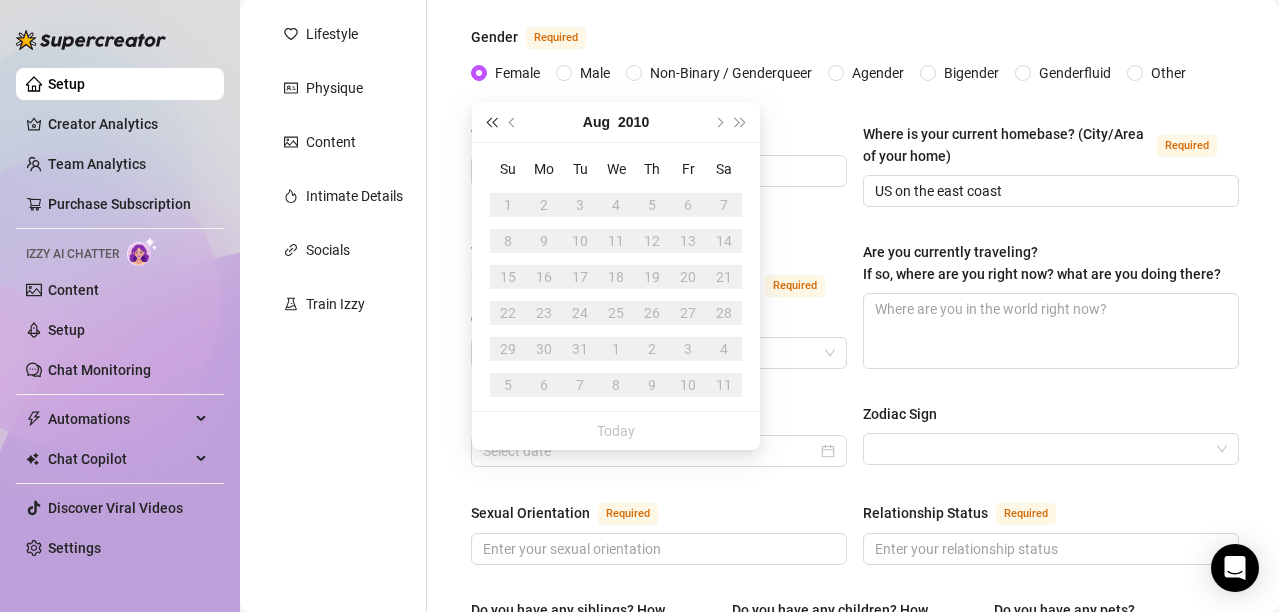 click at bounding box center [491, 122] 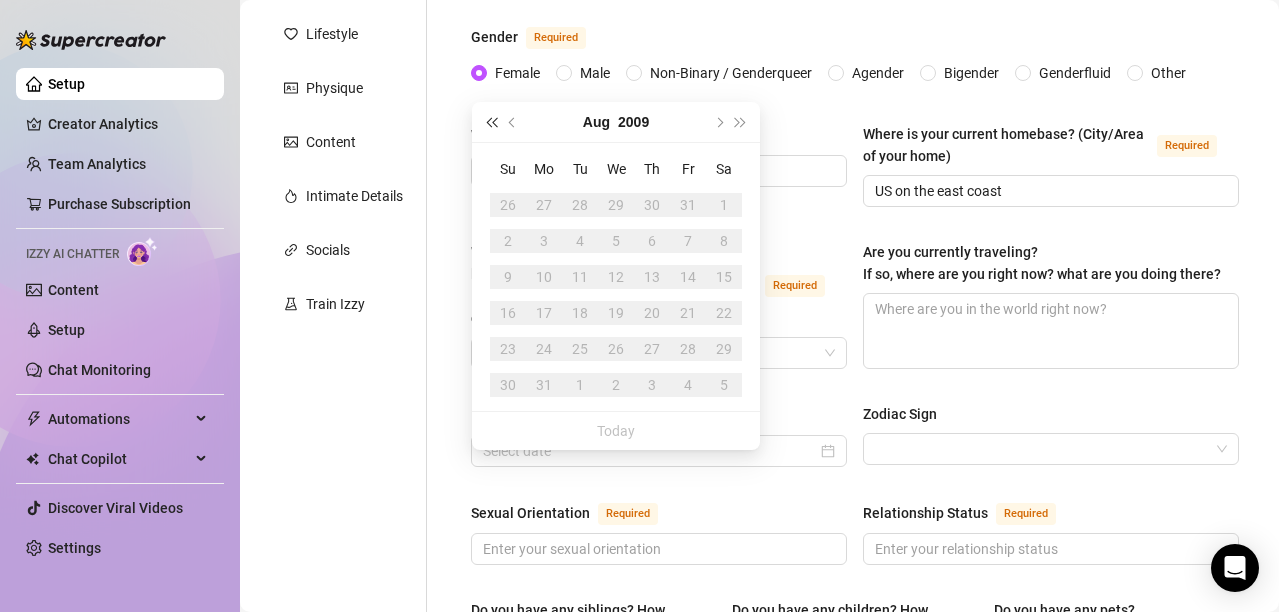 click at bounding box center [491, 122] 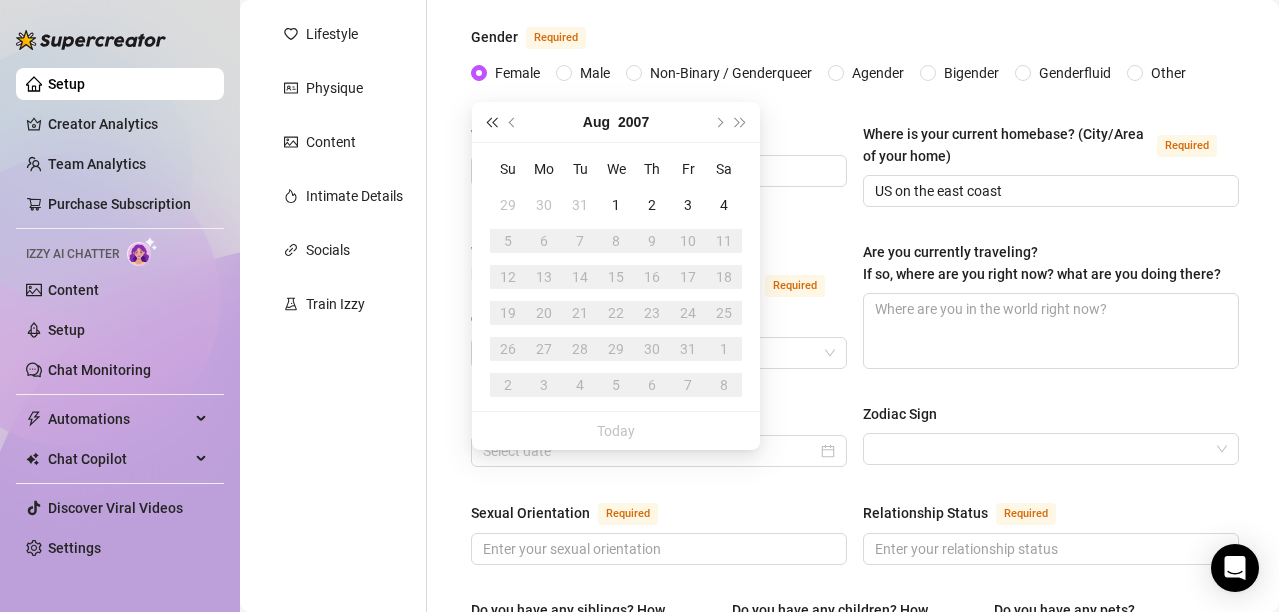 click at bounding box center (491, 122) 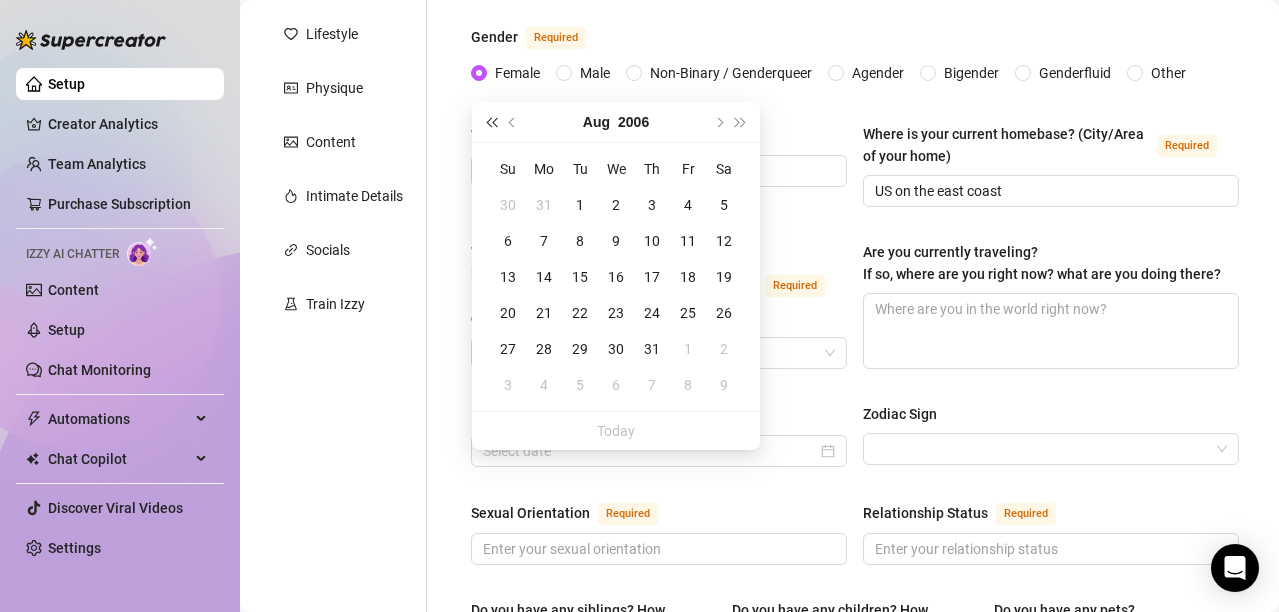 click at bounding box center [491, 122] 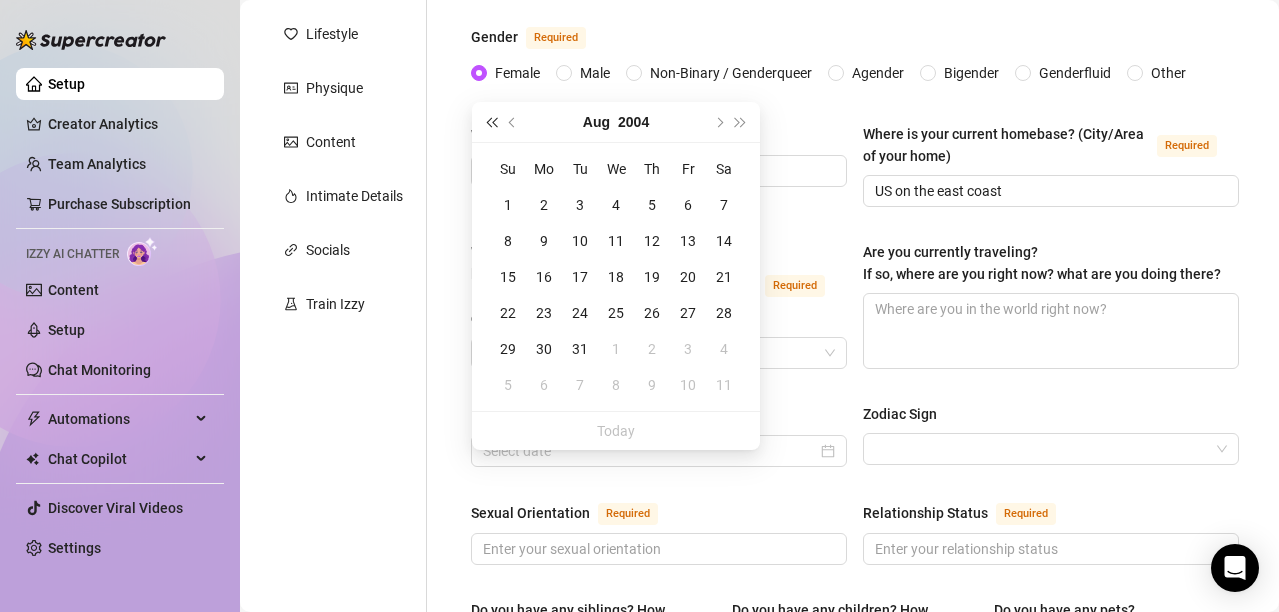 click at bounding box center (491, 122) 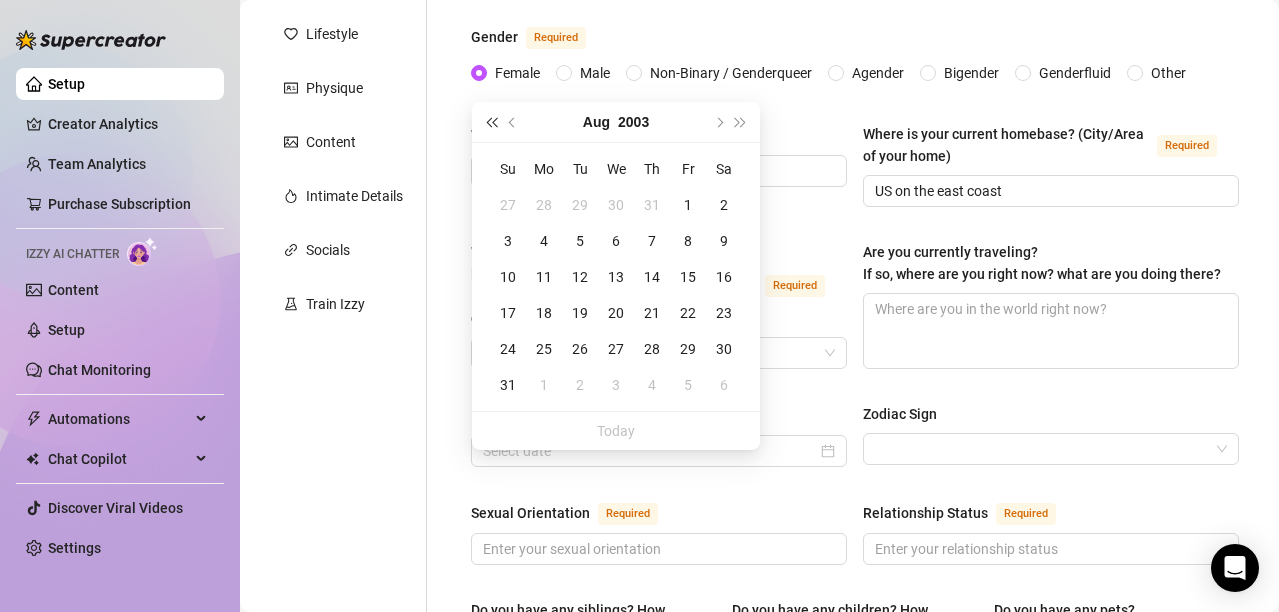 click at bounding box center [491, 122] 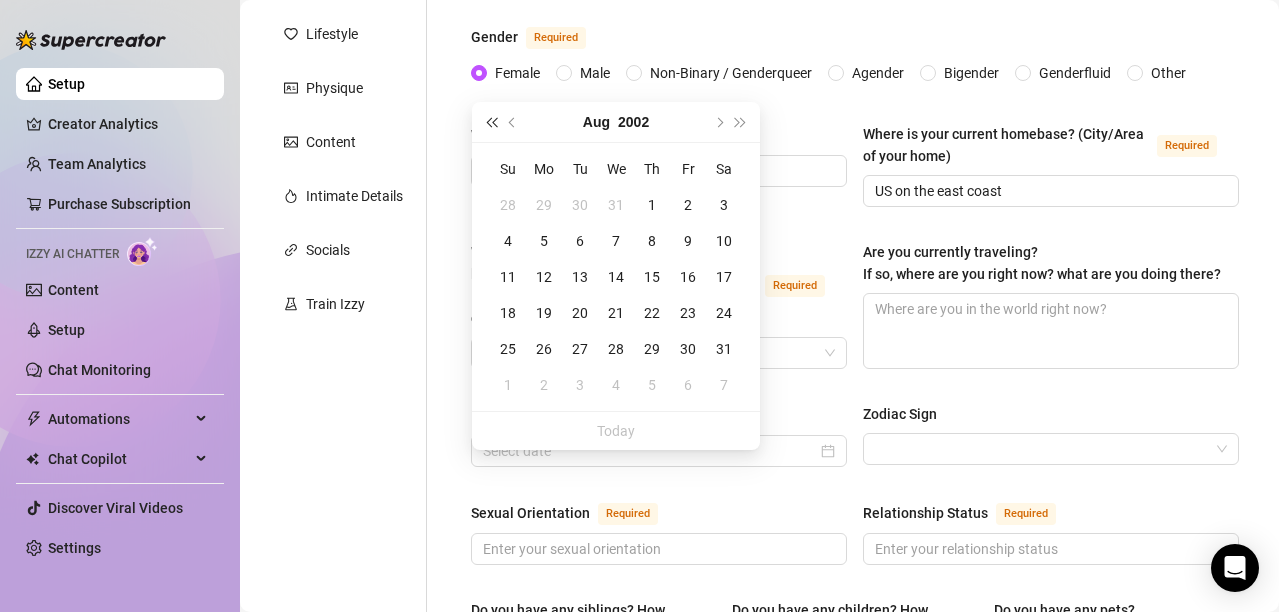 click at bounding box center [491, 122] 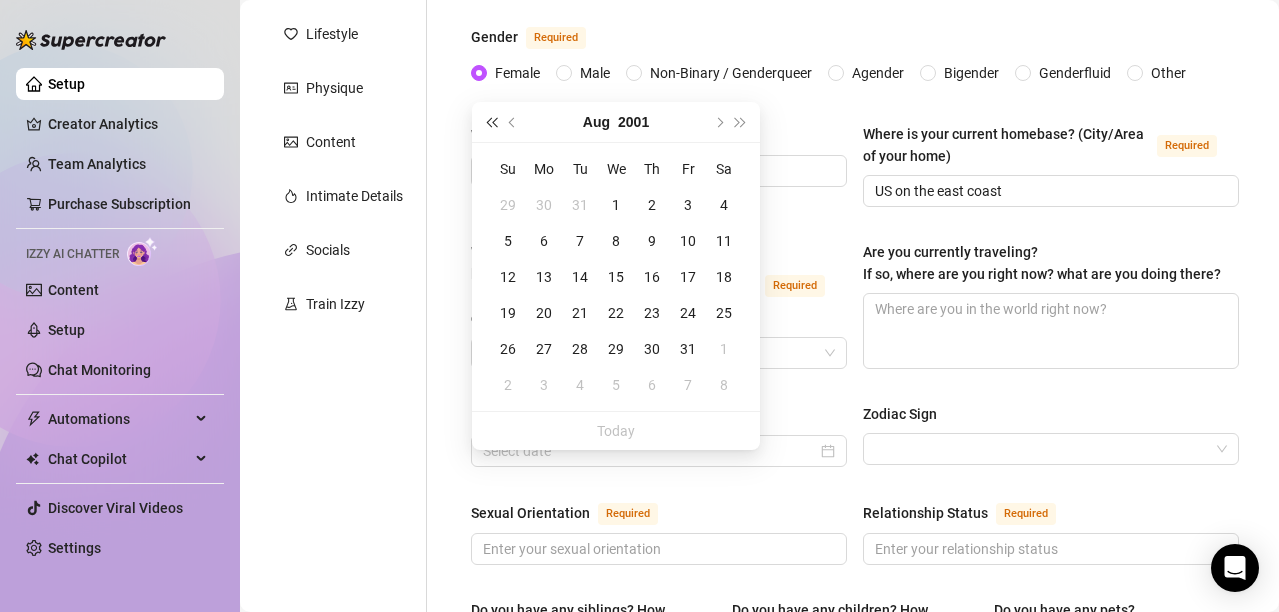 click at bounding box center [491, 122] 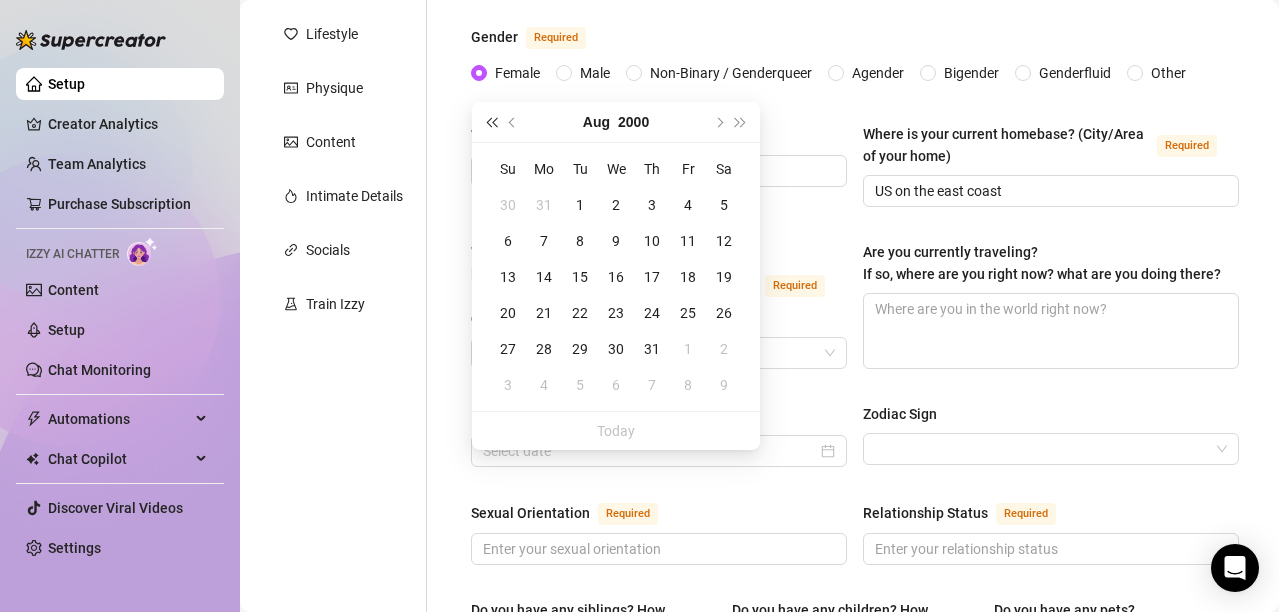 click at bounding box center (491, 122) 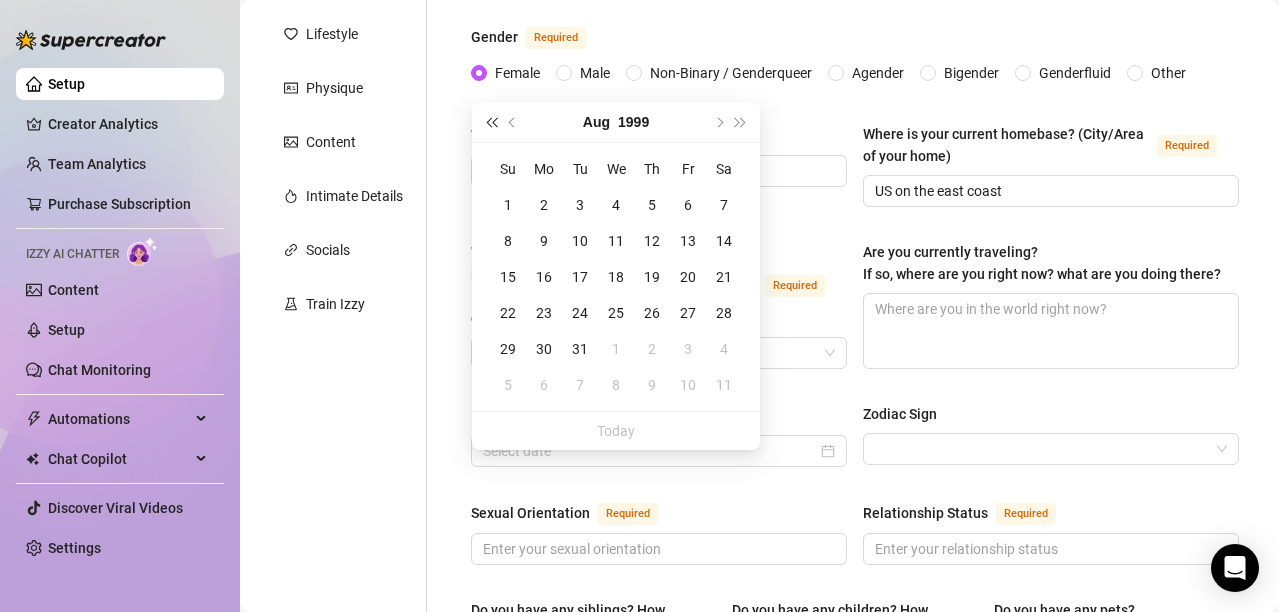 click at bounding box center [491, 122] 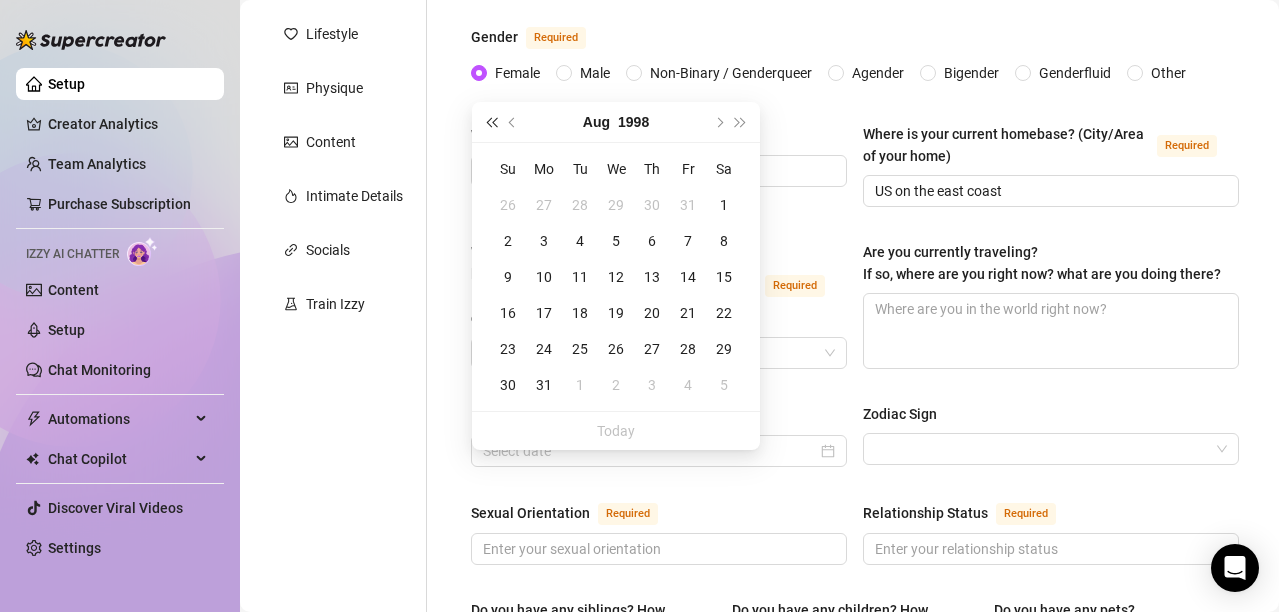 click at bounding box center (491, 122) 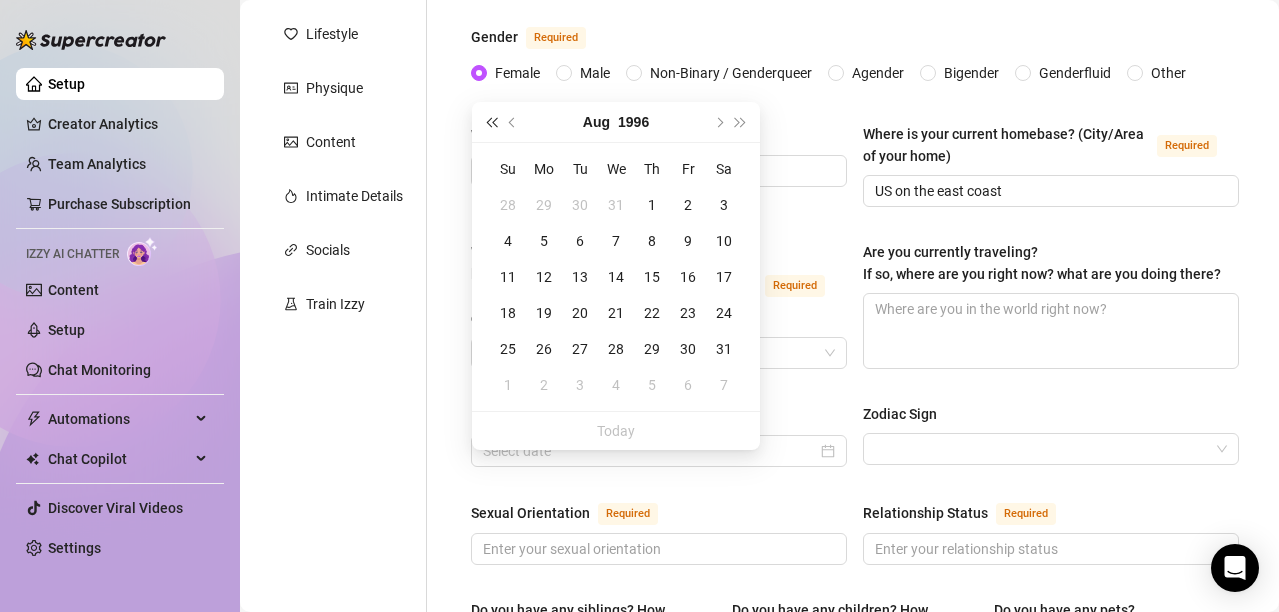 click at bounding box center (491, 122) 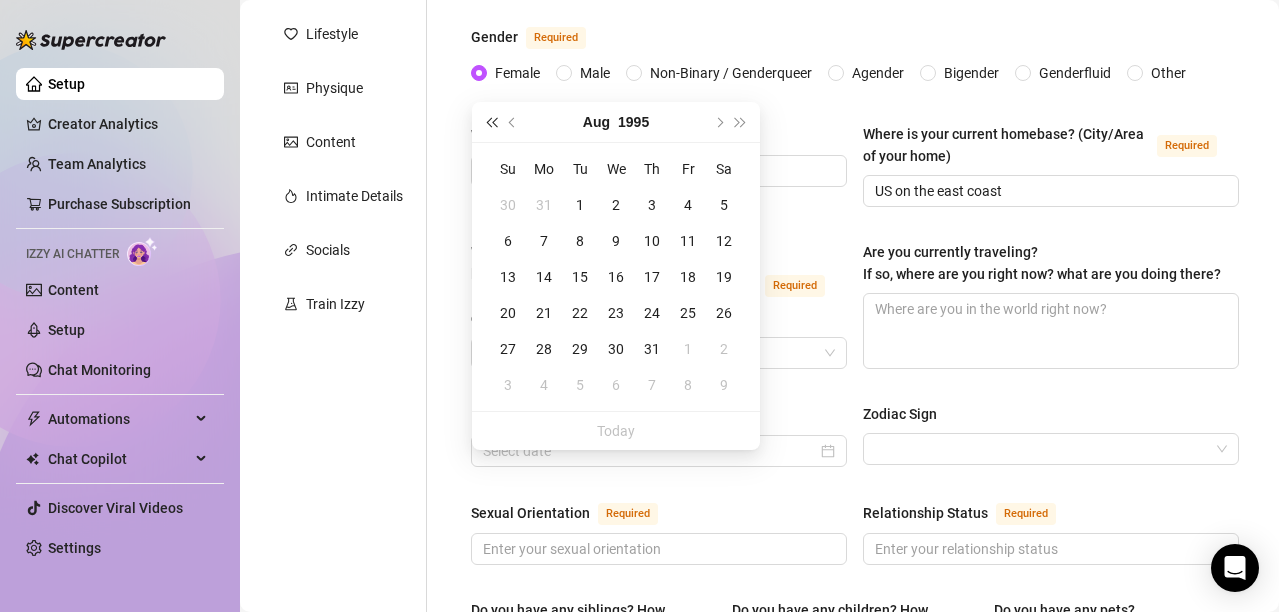 click at bounding box center (491, 122) 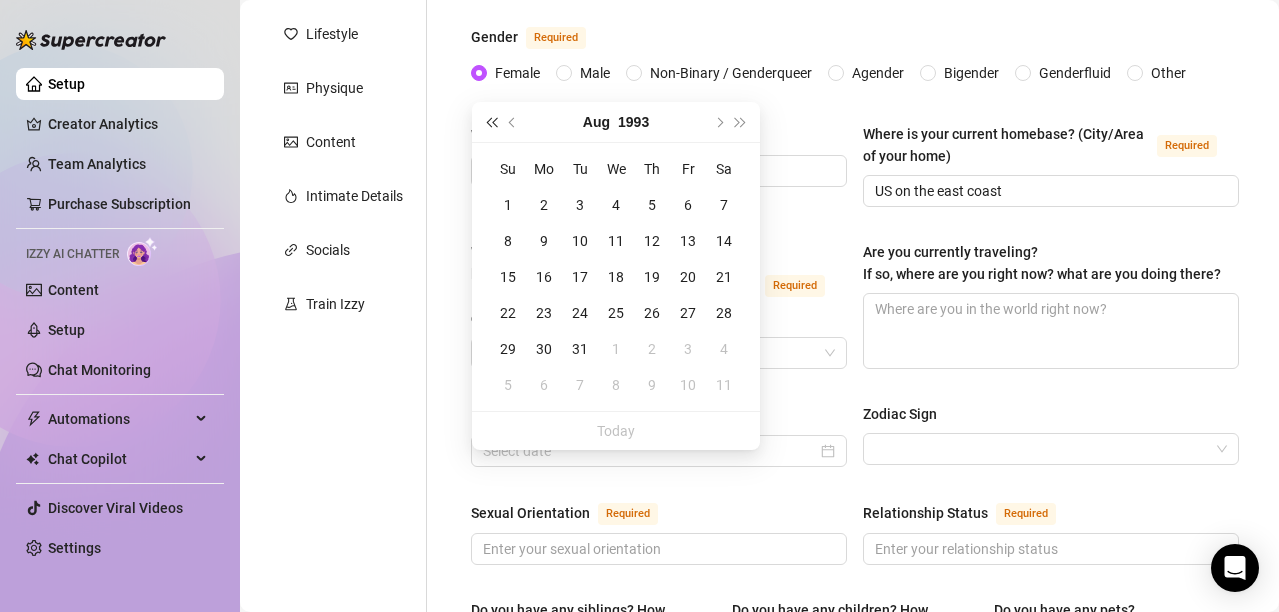 click at bounding box center (491, 122) 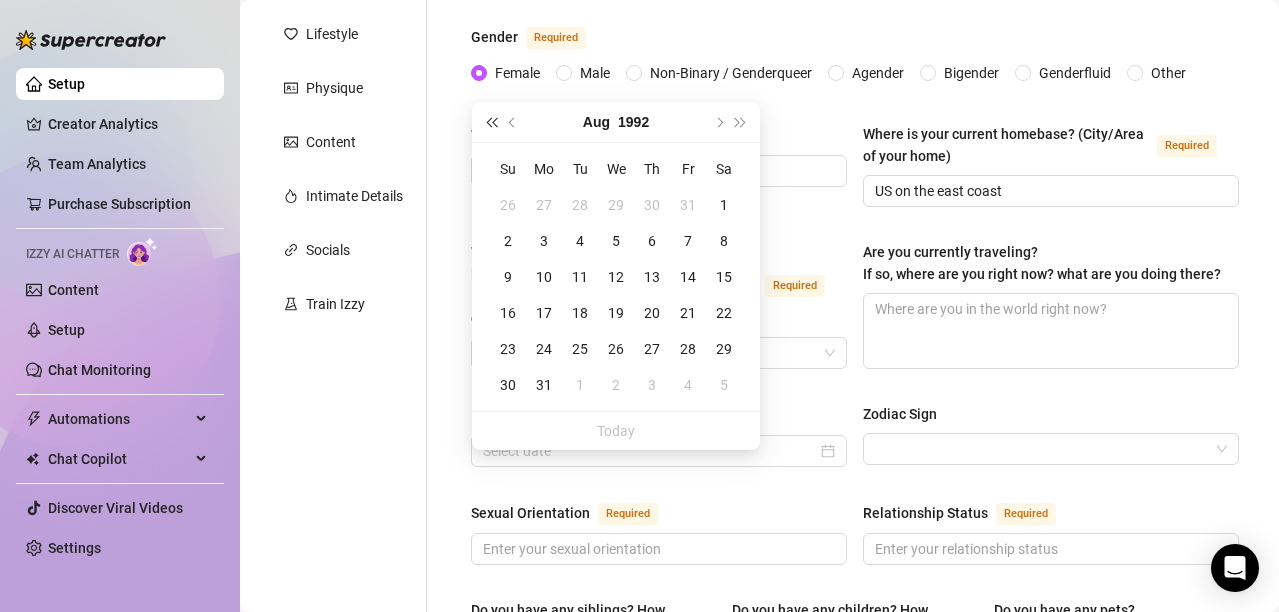 click at bounding box center [491, 122] 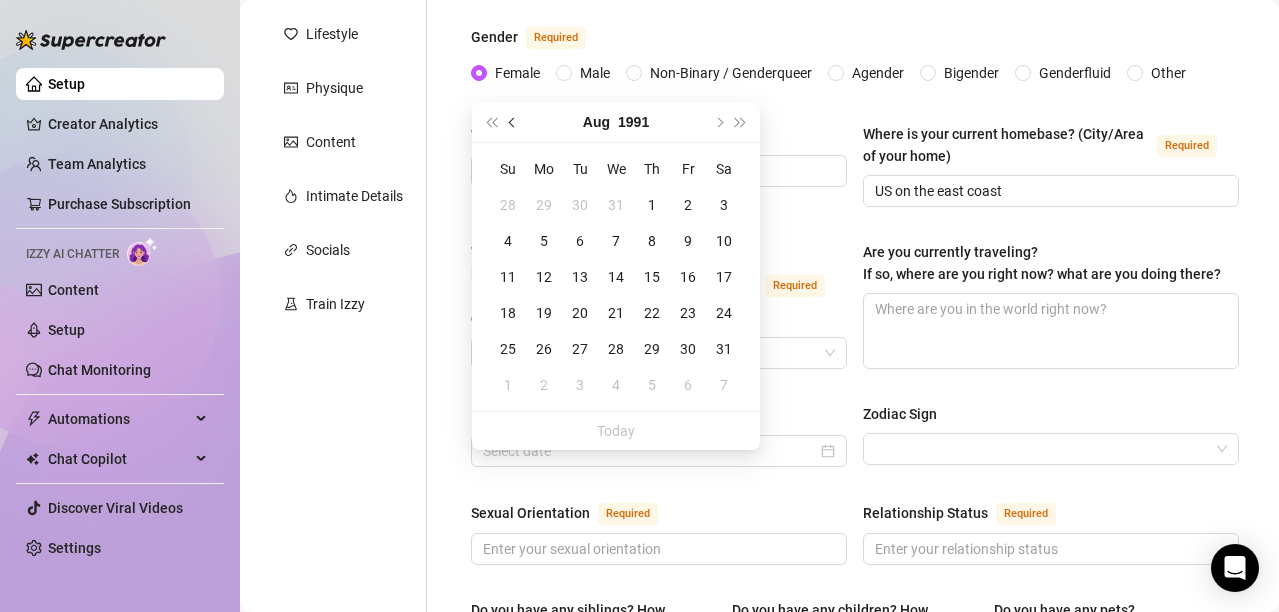 click at bounding box center (514, 122) 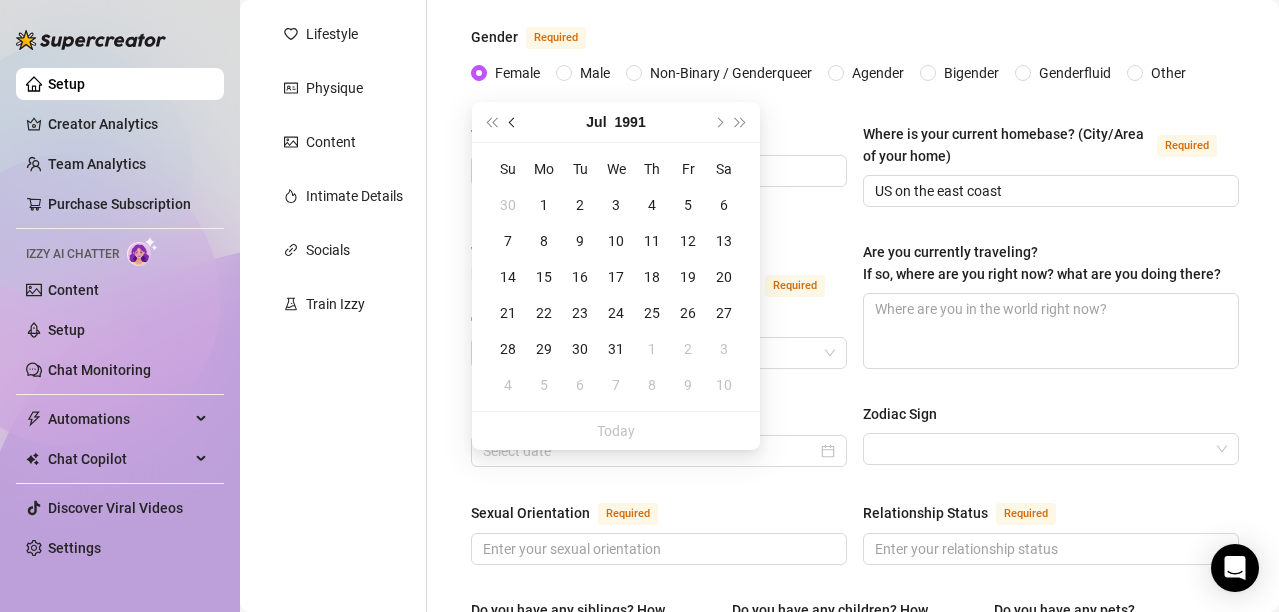 click at bounding box center [514, 122] 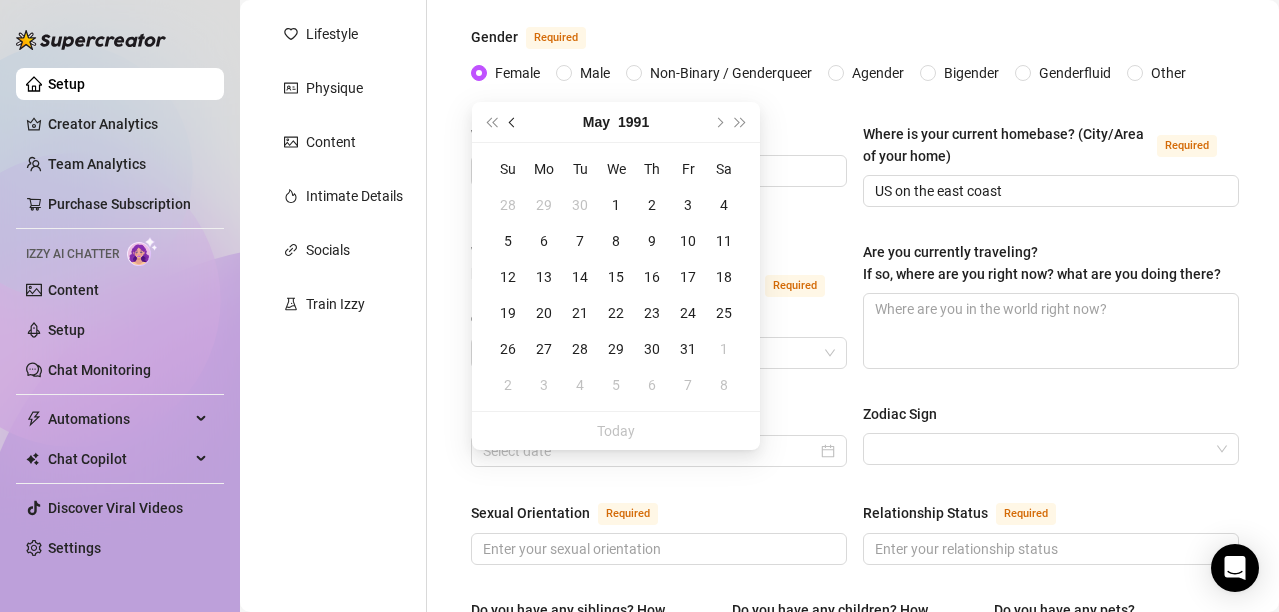 click at bounding box center [514, 122] 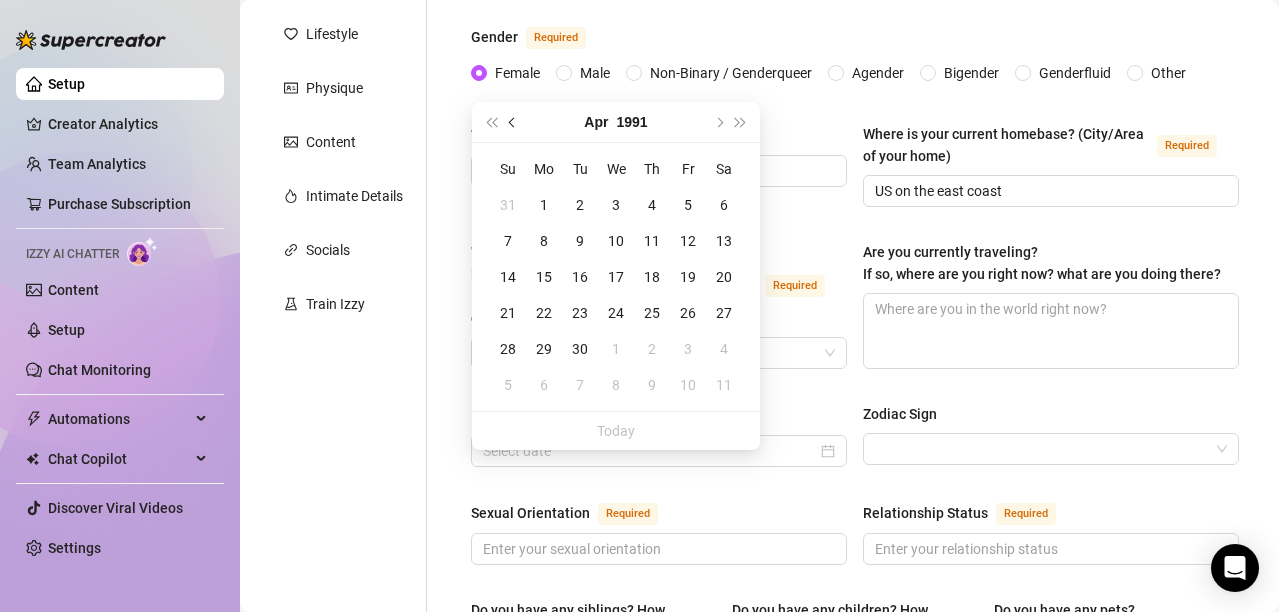 click at bounding box center (514, 122) 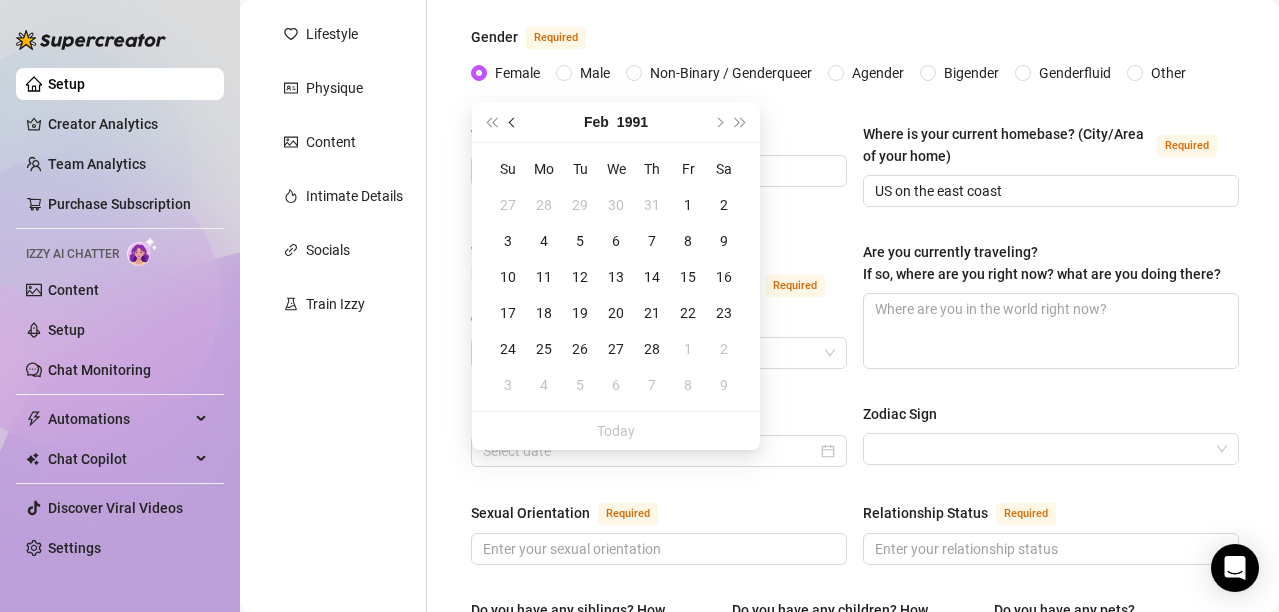 click at bounding box center (514, 122) 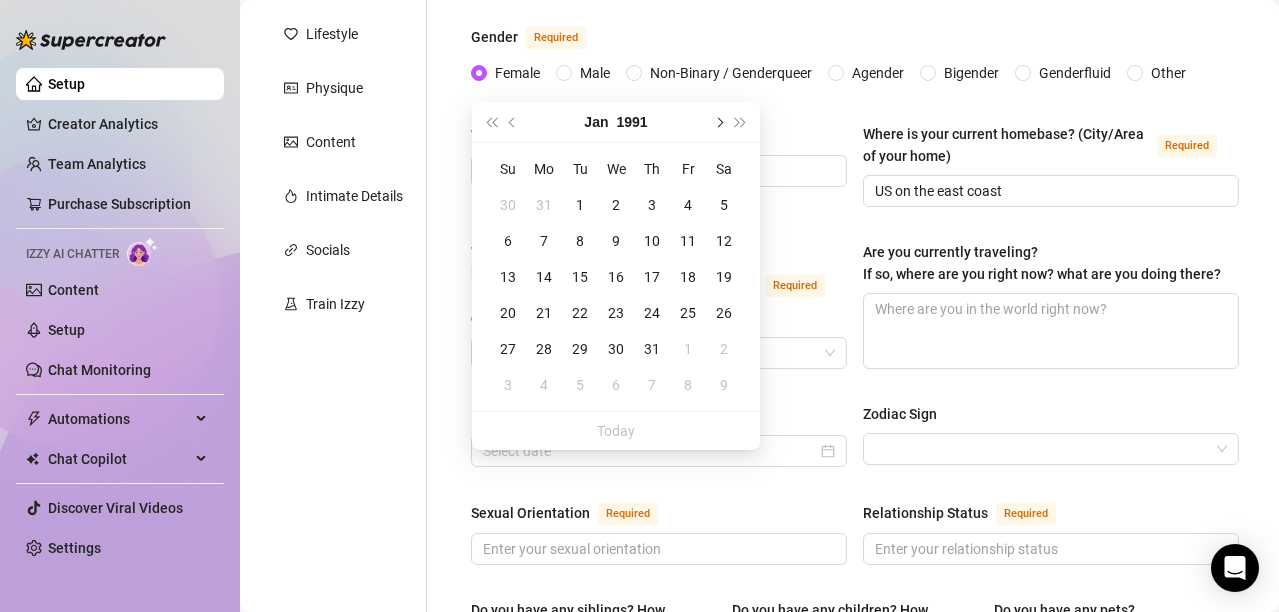 click at bounding box center [718, 122] 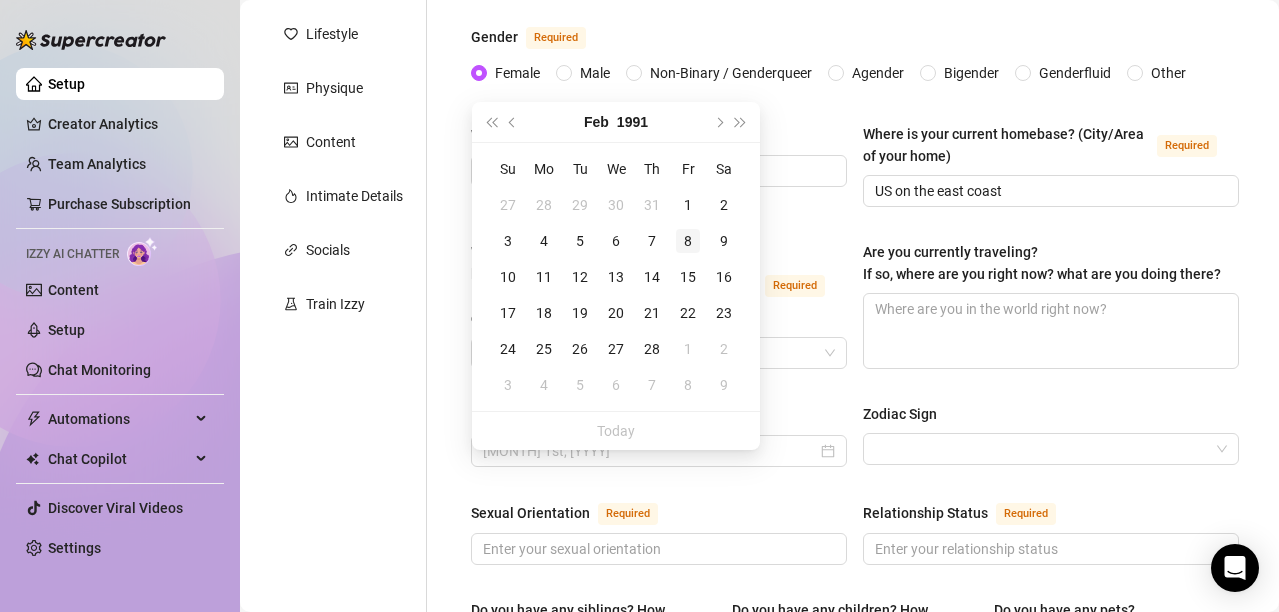 type on "[DATE]" 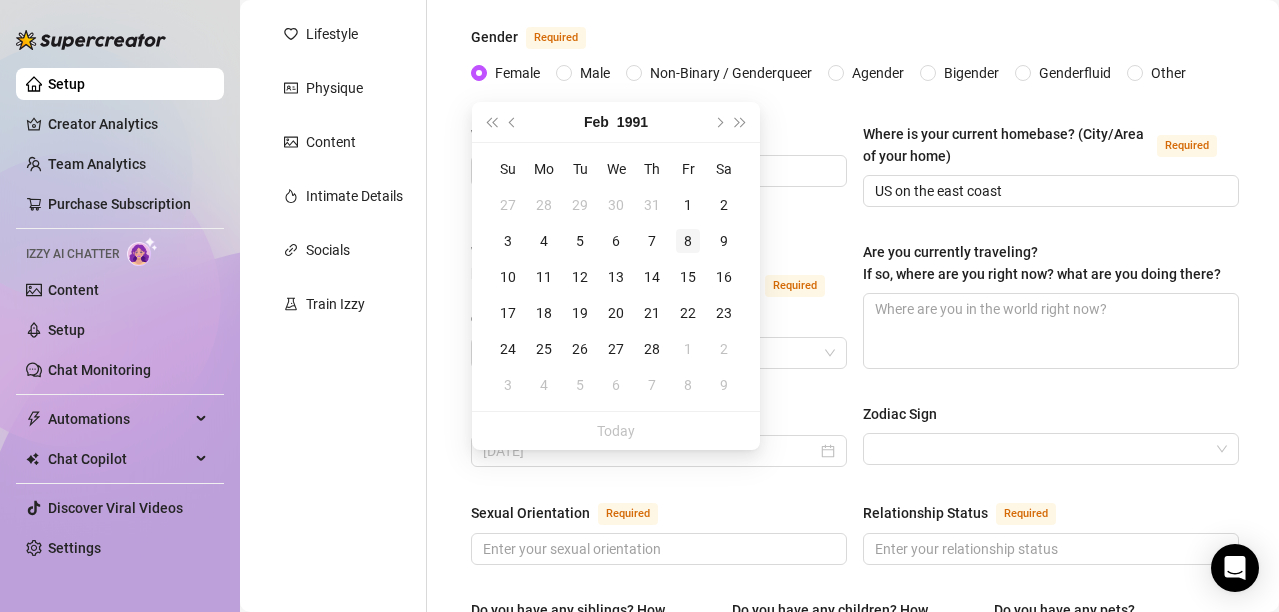 click on "8" at bounding box center [688, 241] 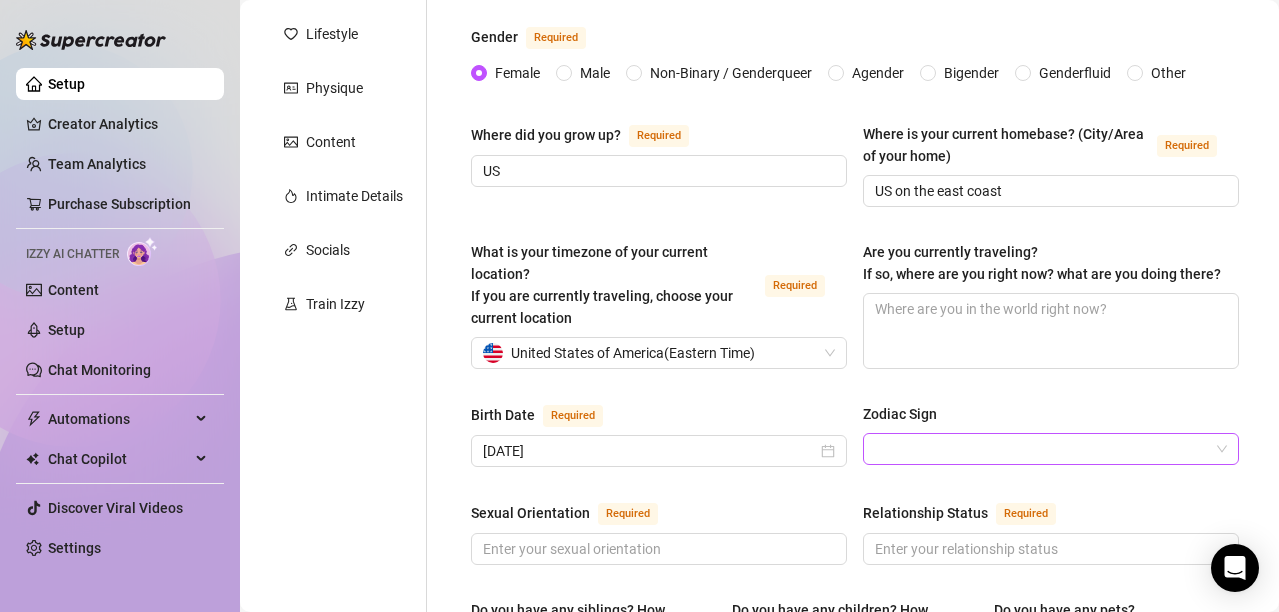 click on "Zodiac Sign" at bounding box center [1042, 449] 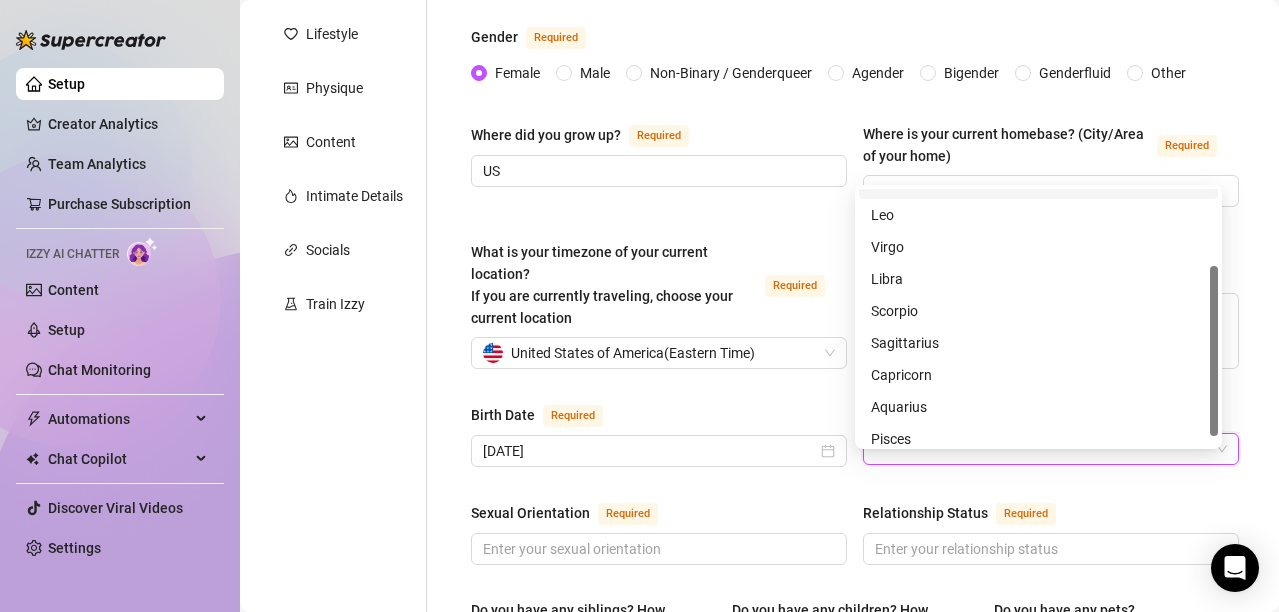 scroll, scrollTop: 128, scrollLeft: 0, axis: vertical 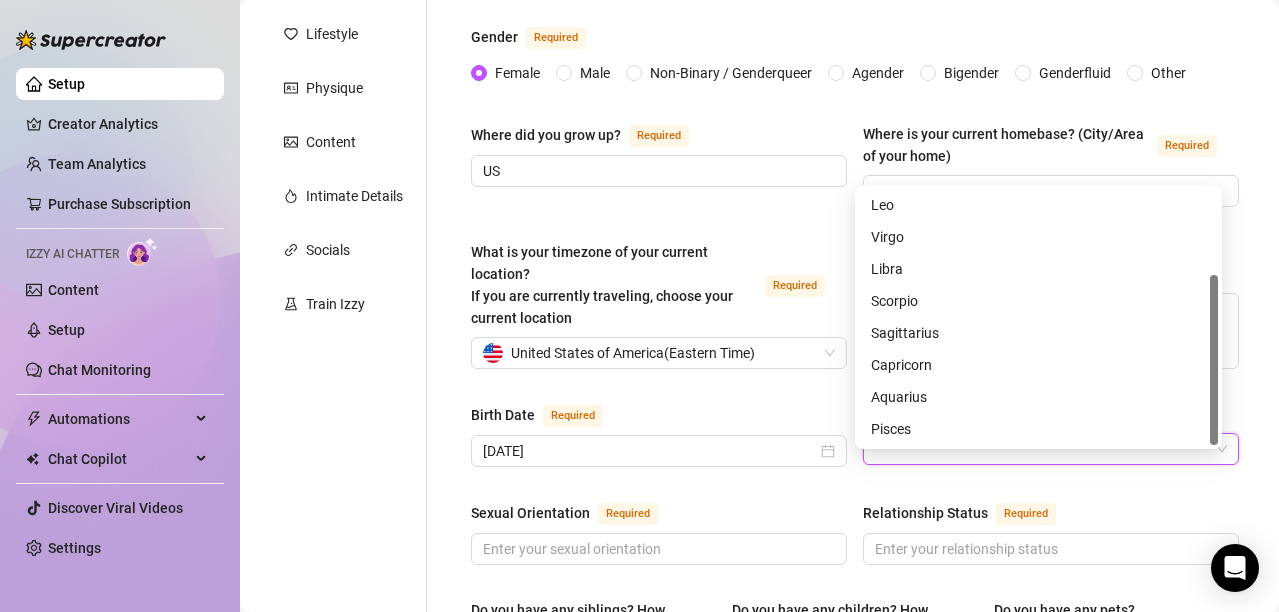 drag, startPoint x: 1215, startPoint y: 290, endPoint x: 1219, endPoint y: 400, distance: 110.0727 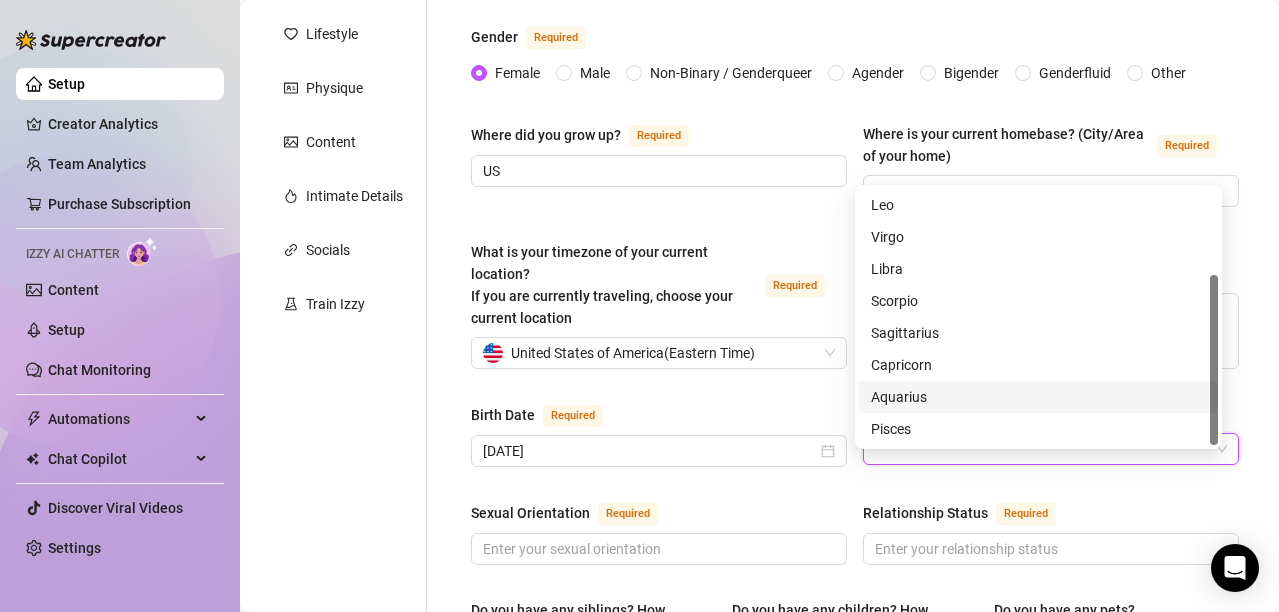 click on "Aquarius" at bounding box center [1038, 397] 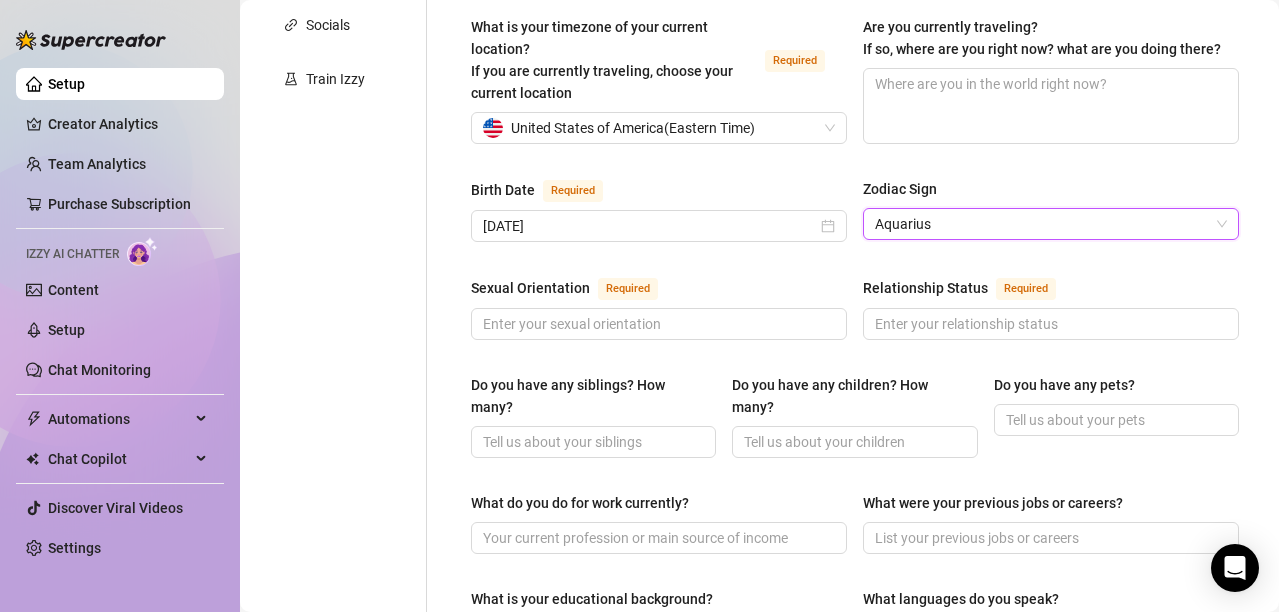 scroll, scrollTop: 516, scrollLeft: 0, axis: vertical 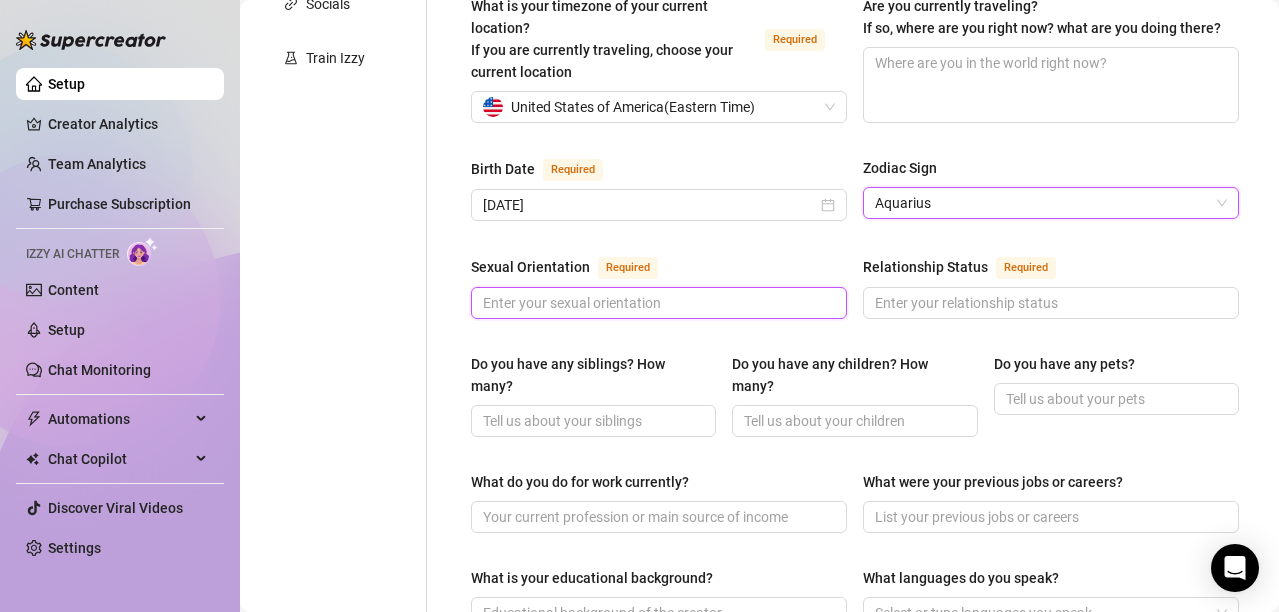 click on "Sexual Orientation Required" at bounding box center [657, 303] 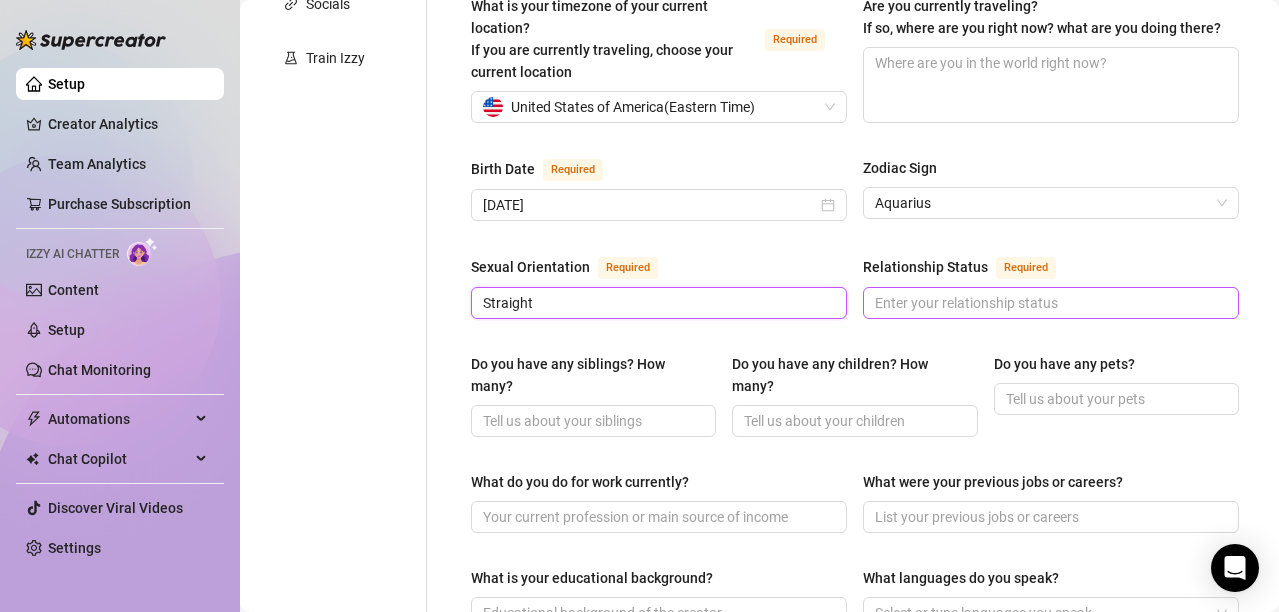 type on "Straight" 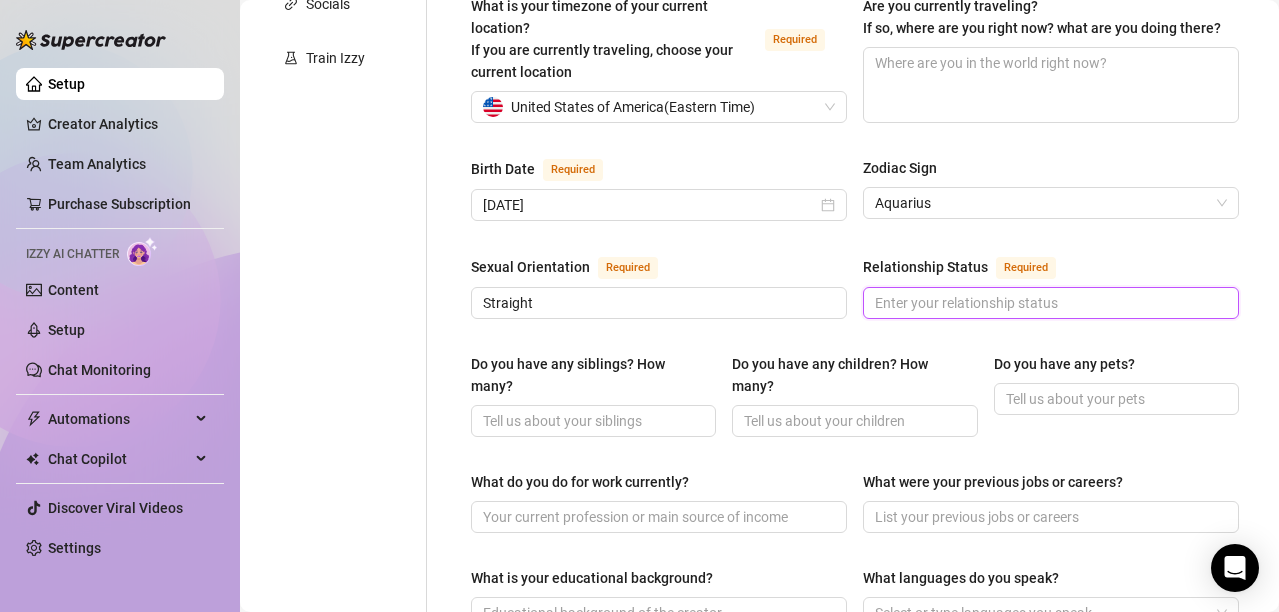 click on "Relationship Status Required" at bounding box center (1049, 303) 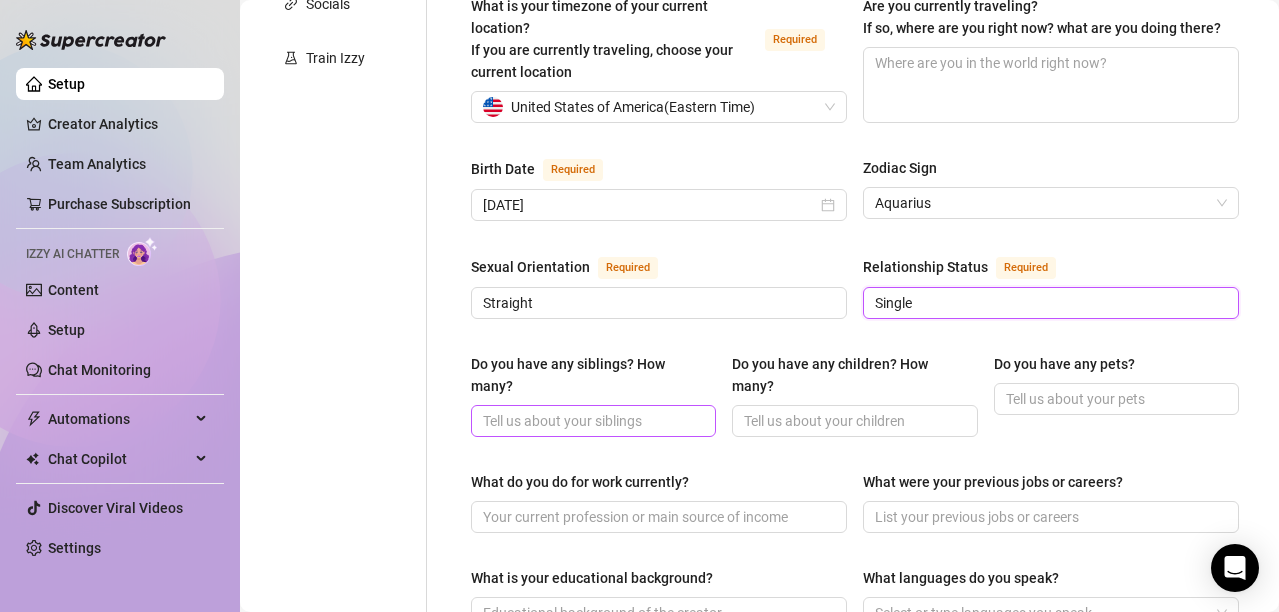 type on "Single" 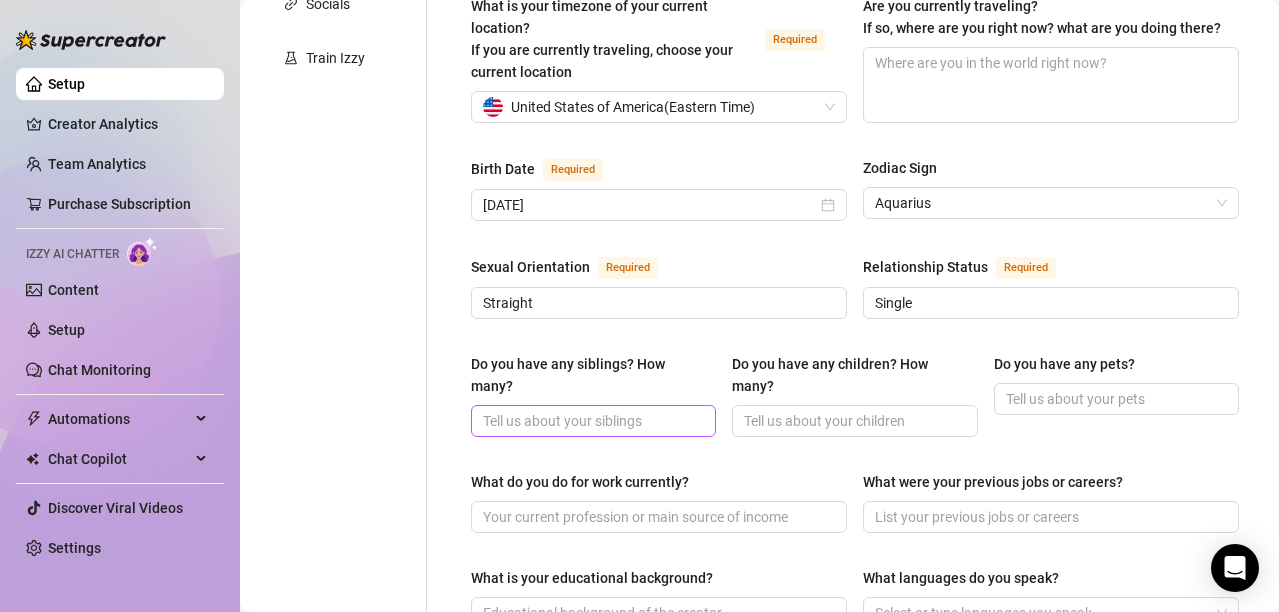 click at bounding box center [593, 421] 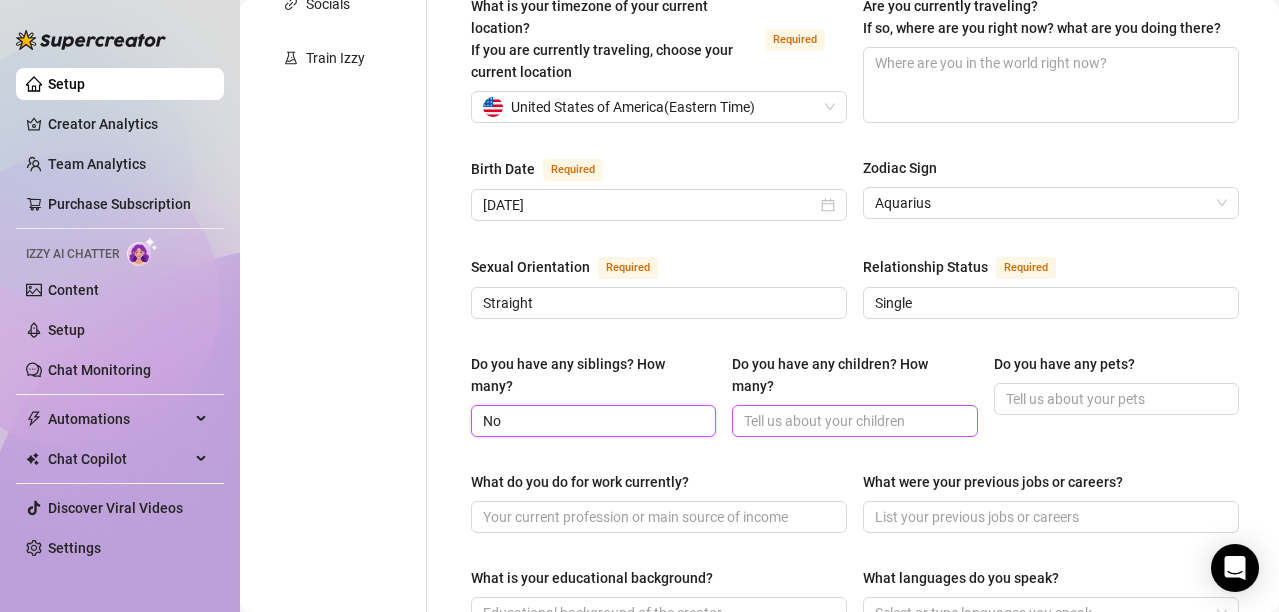 type on "No" 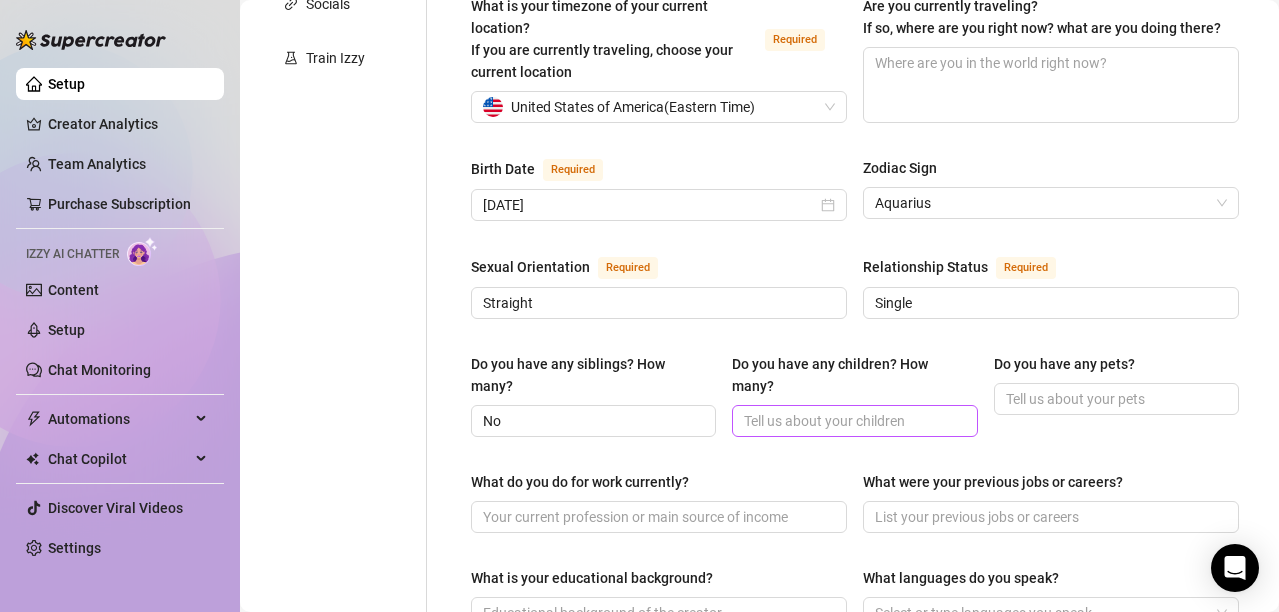 click at bounding box center [854, 421] 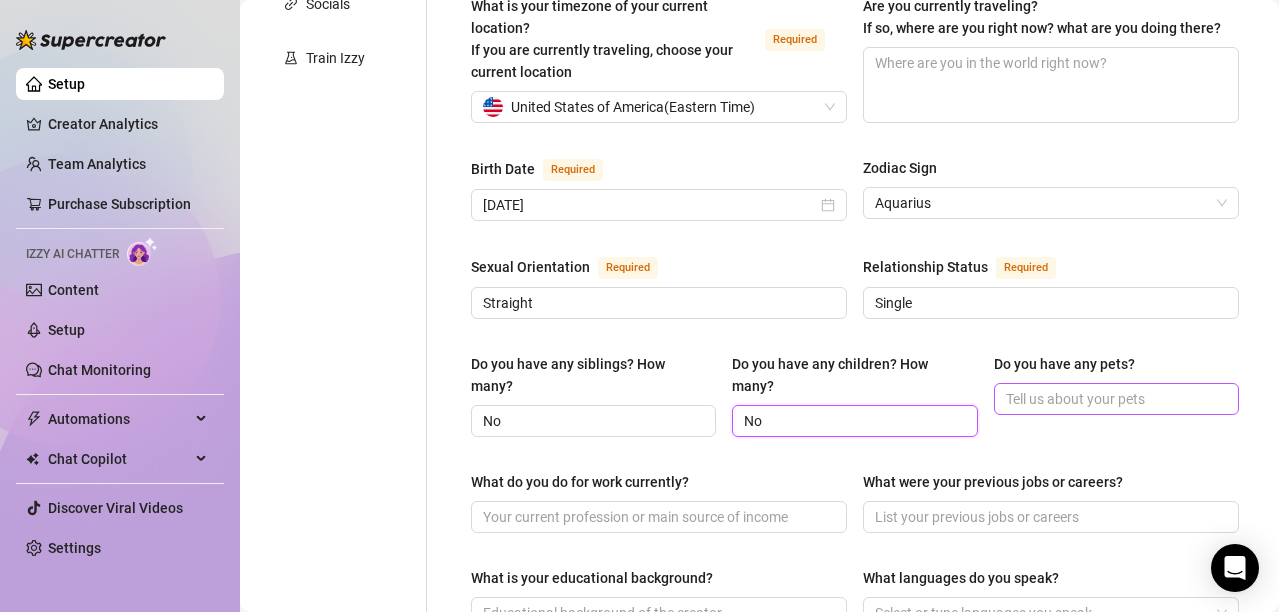 type on "No" 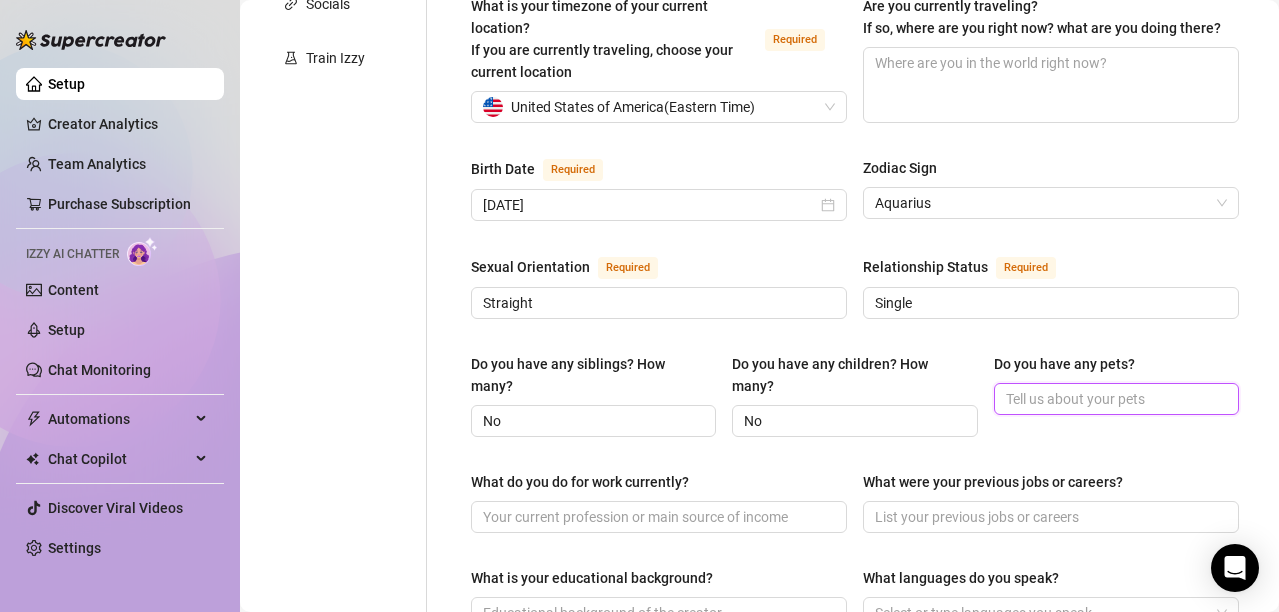 click on "Do you have any pets?" at bounding box center (1114, 399) 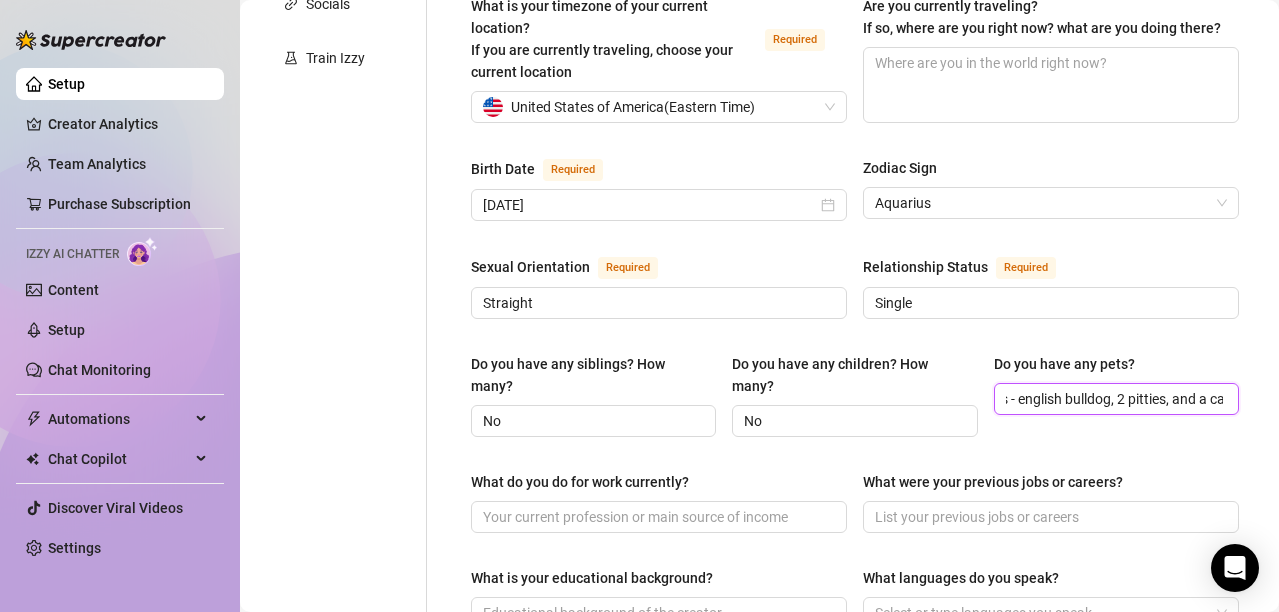 scroll, scrollTop: 0, scrollLeft: 105, axis: horizontal 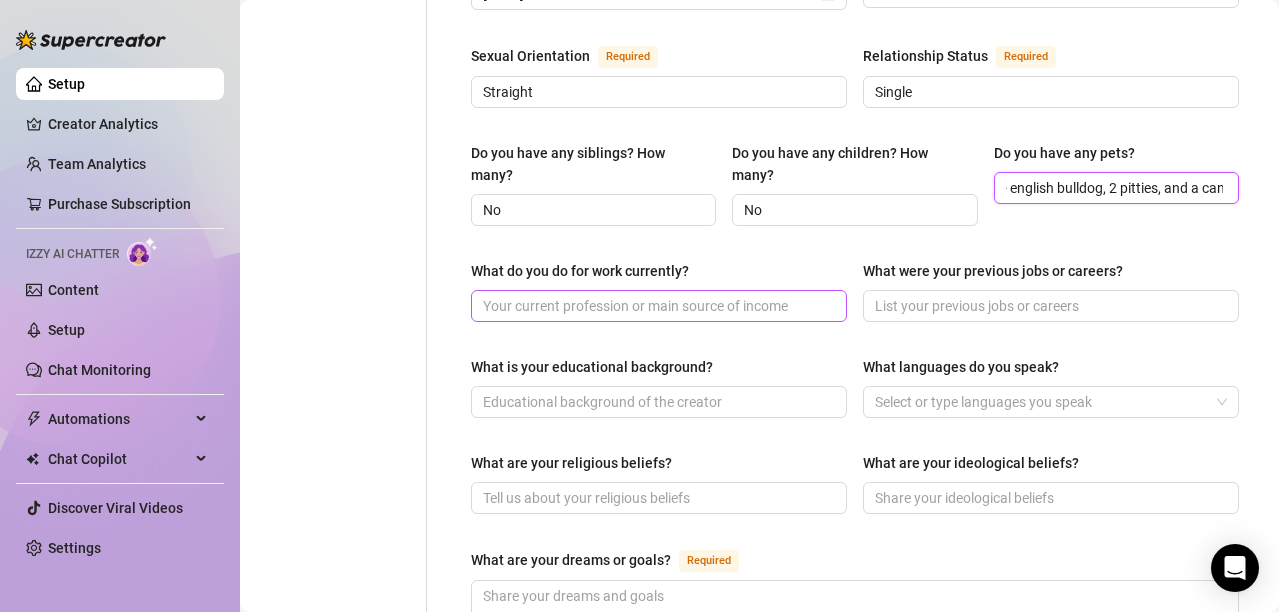 type on "[NUMBER] dogs - english bulldog, 2 pitties, and a cane corso" 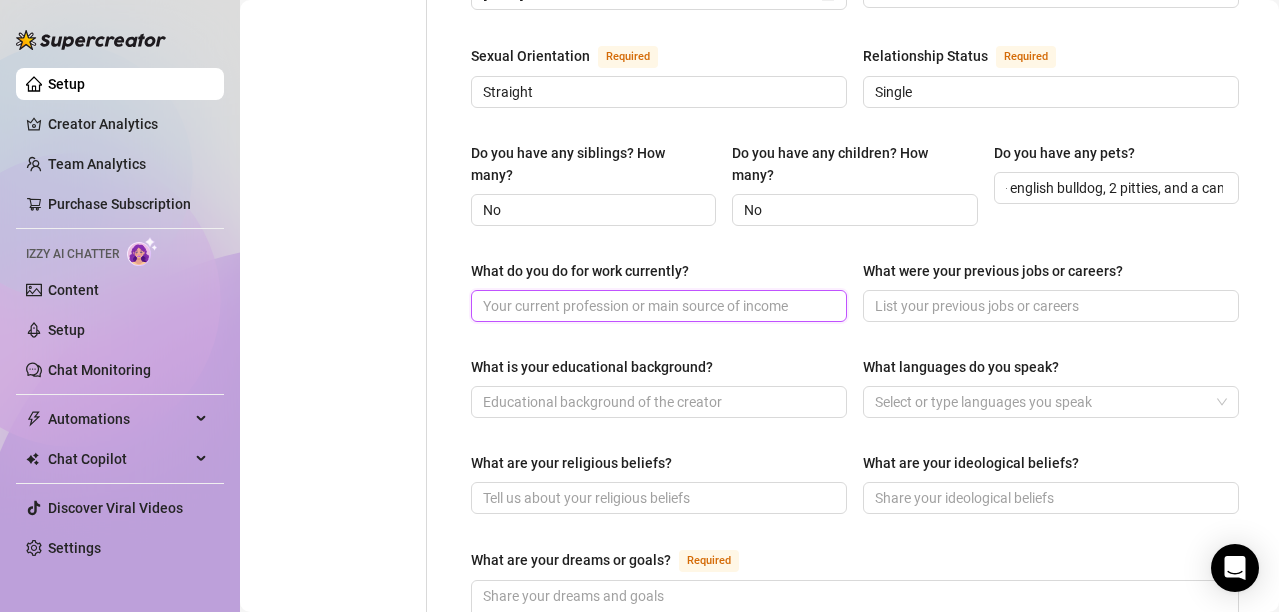 click on "What do you do for work currently?" at bounding box center (657, 306) 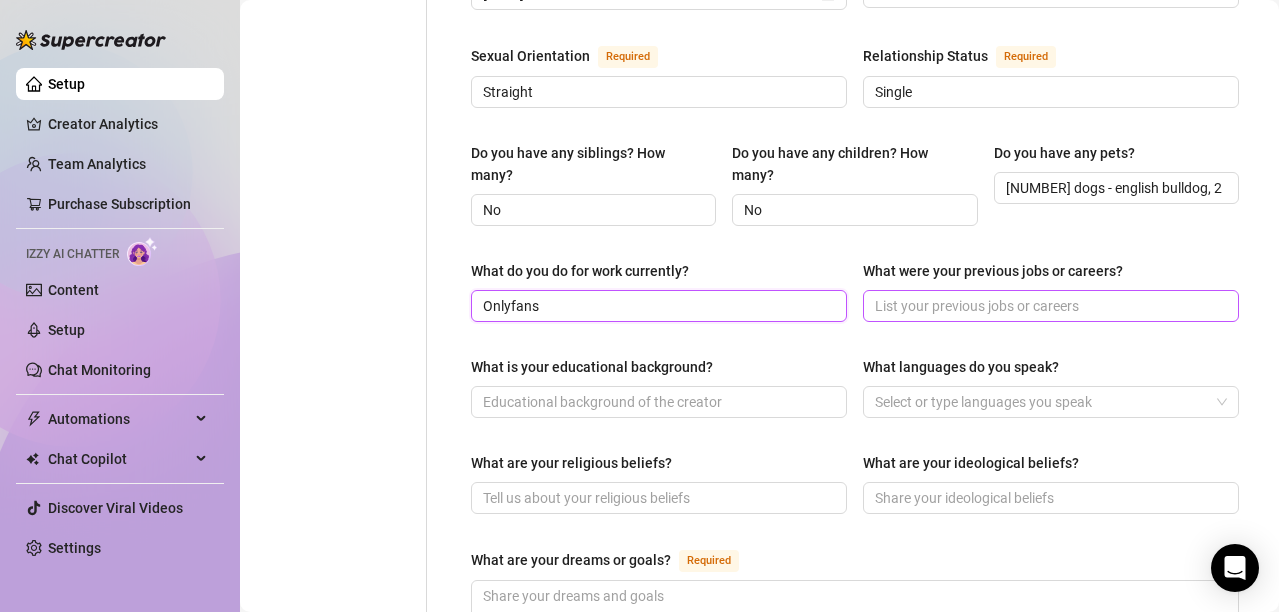 type on "Onlyfans" 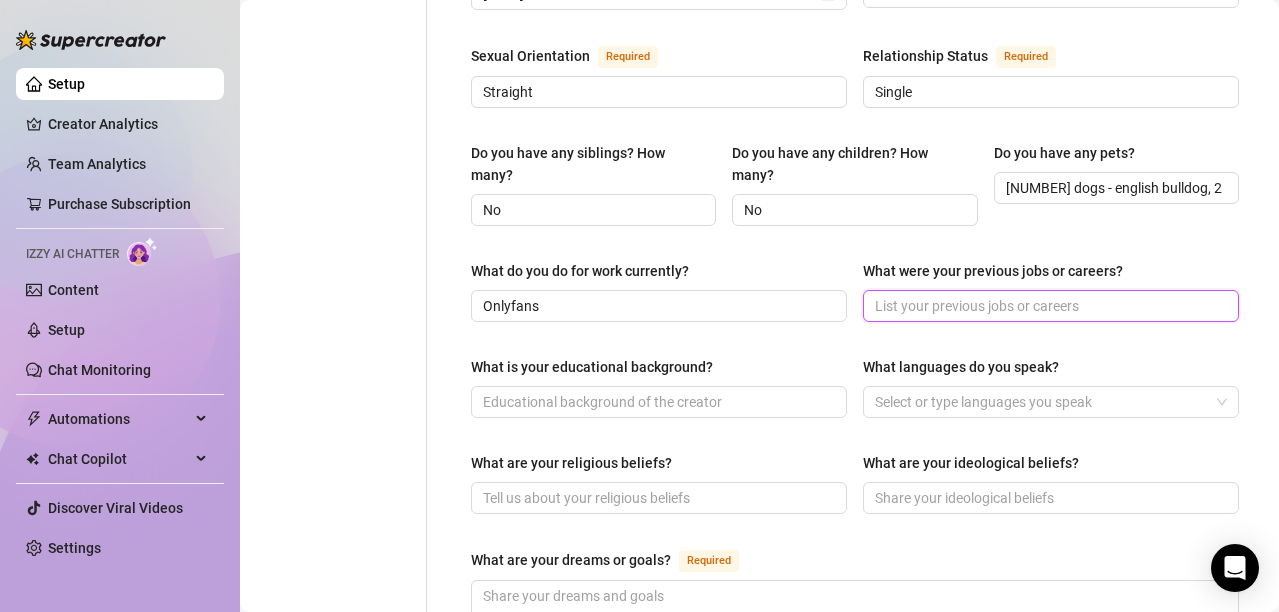 click on "What were your previous jobs or careers?" at bounding box center [1049, 306] 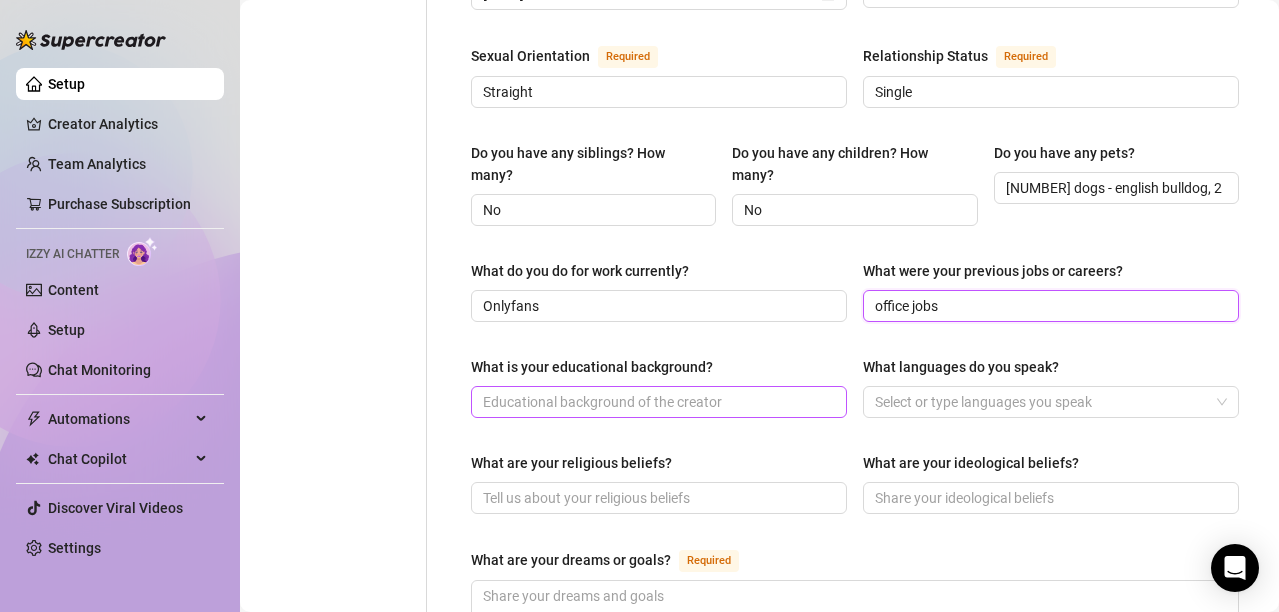 type on "office jobs" 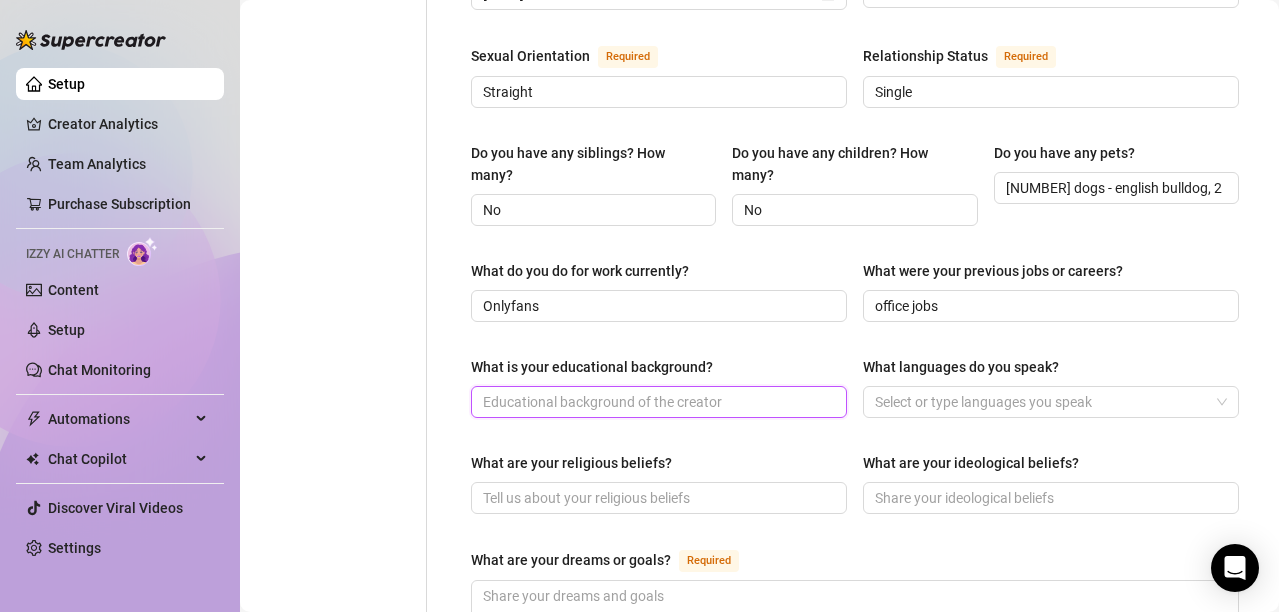 click on "What is your educational background?" at bounding box center [657, 402] 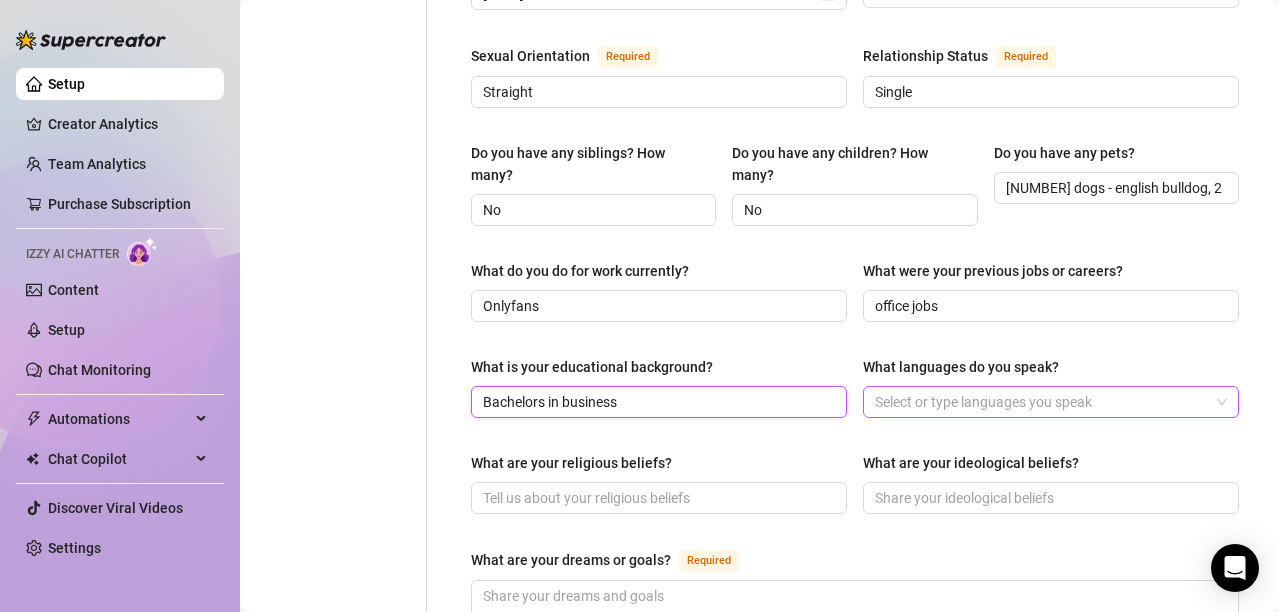 click at bounding box center (1040, 402) 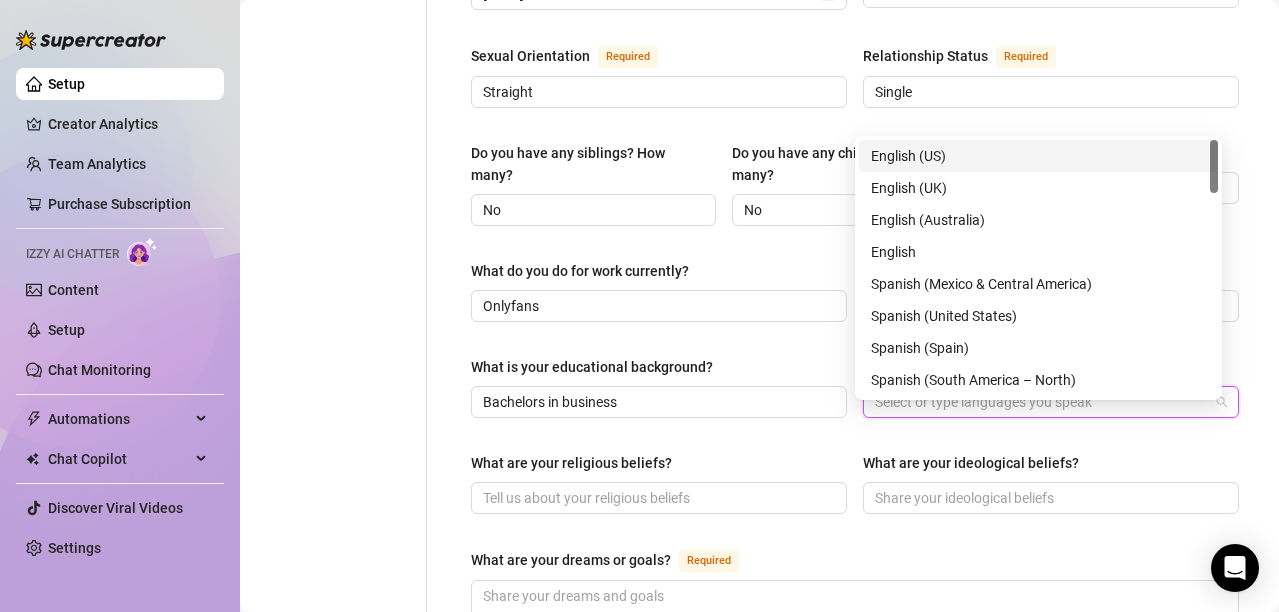 click on "English (US)" at bounding box center (1038, 156) 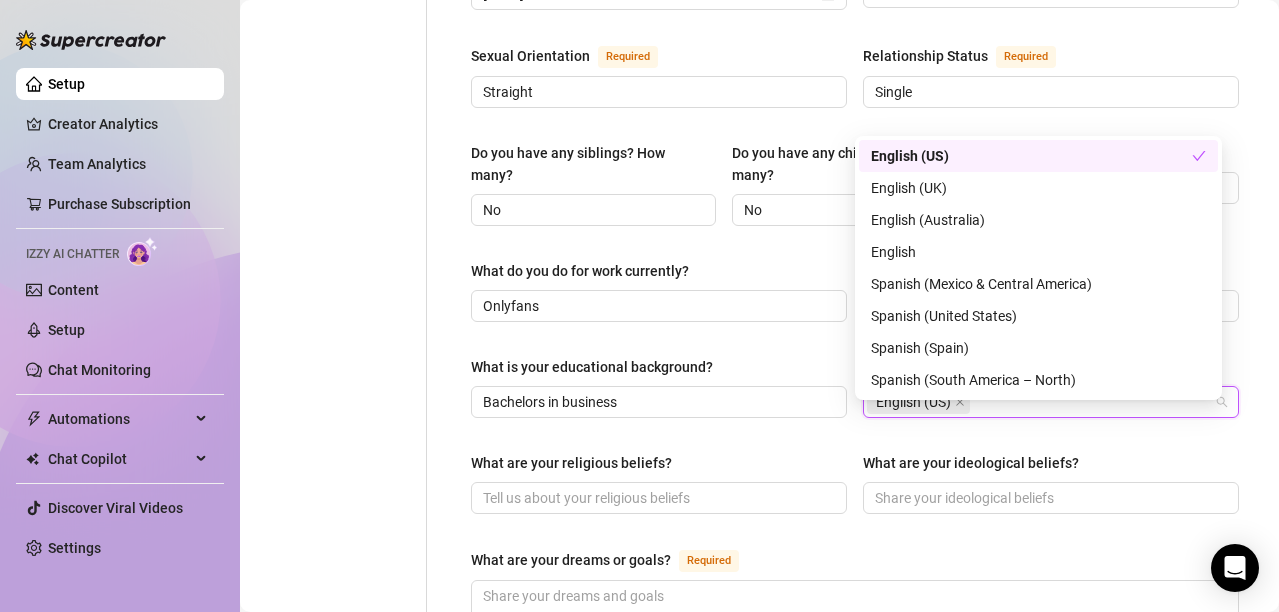 click on "Name Required Bri Nickname(s) Gender Required Female Male Non-Binary / Genderqueer Agender Bigender Genderfluid Other Where did you grow up? Required US Where is your current homebase? (City/Area of your home) Required [AREA] on the east coast What is your timezone of your current location? If you are currently traveling, choose your current location Required United States of America  ( Eastern Time ) Are you currently traveling? If so, where are you right now? what are you doing there? Birth Date Required [MONTH] 8th, [YYYY] Zodiac Sign Aquarius Sexual Orientation Required Relationship Status Required Single Do you have any siblings? How many? No Do you have any children? How many? No Do you have any pets? 4 dogs - english bulldog, 2 pitties, and a cane corso What do you do for work currently? Onlyfans What were your previous jobs or careers? office jobs What is your educational background? Bachelors in business What languages do you speak? English (US)   What are your religious beliefs? Required" at bounding box center (855, 282) 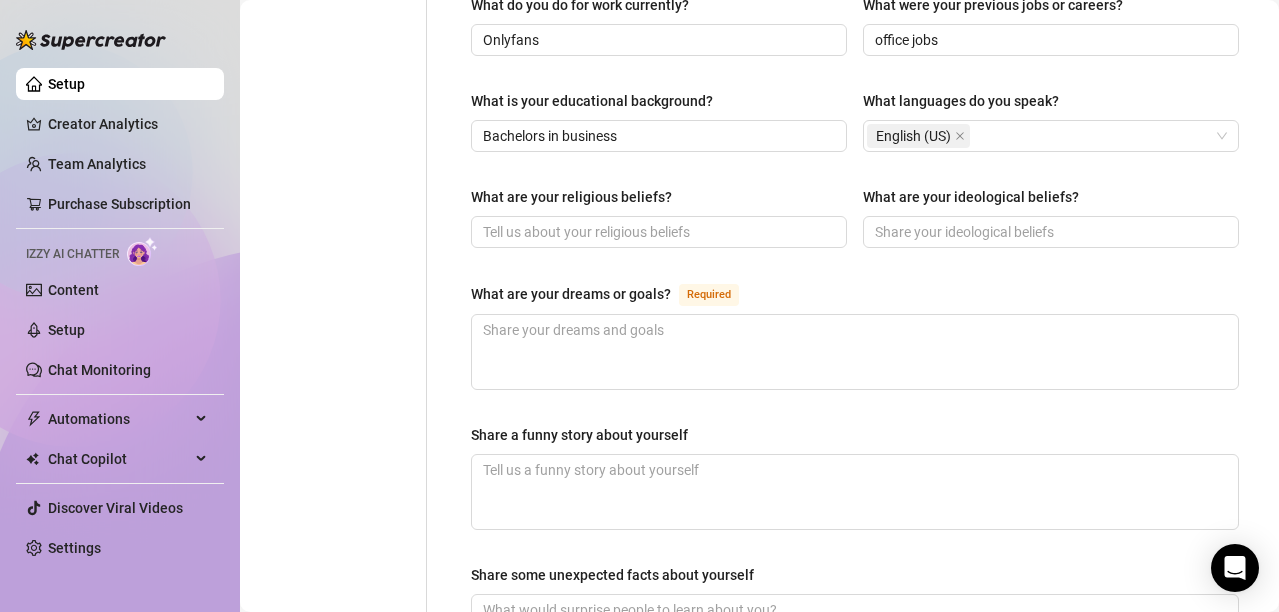 scroll, scrollTop: 1004, scrollLeft: 0, axis: vertical 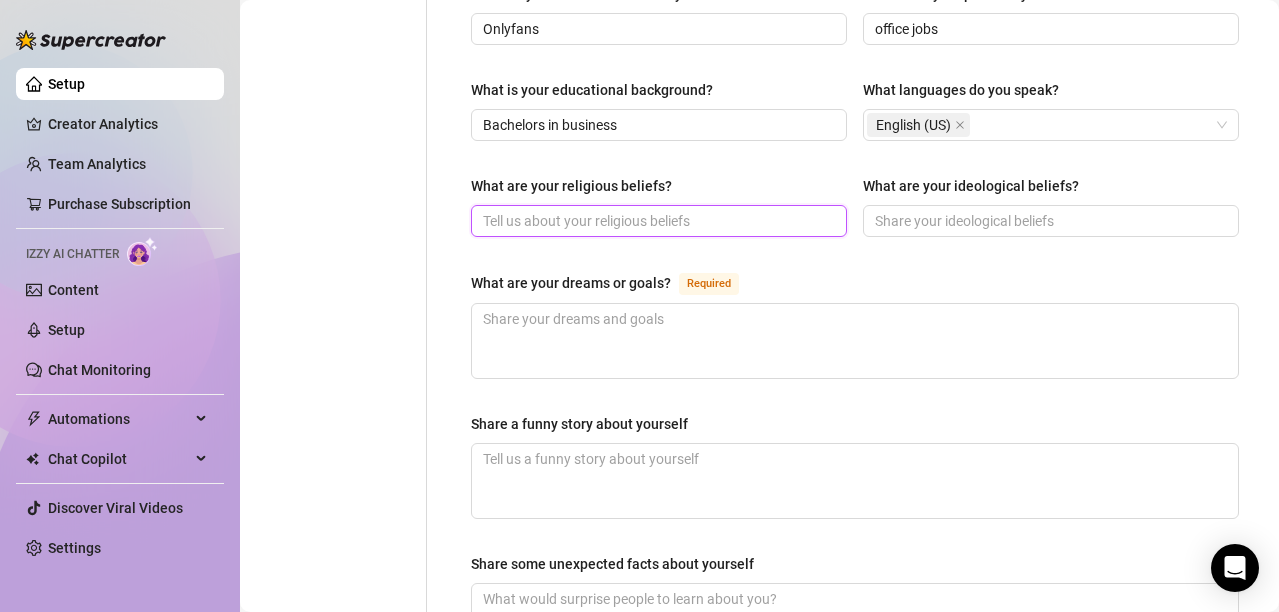 click on "What are your religious beliefs?" at bounding box center [657, 221] 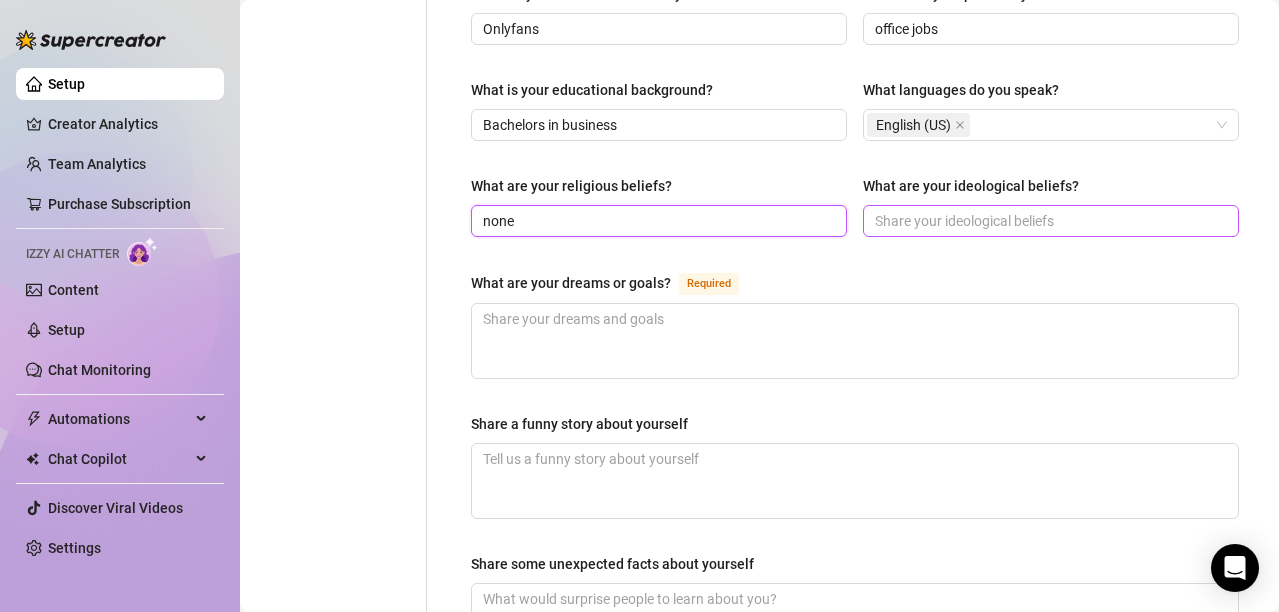 type on "none" 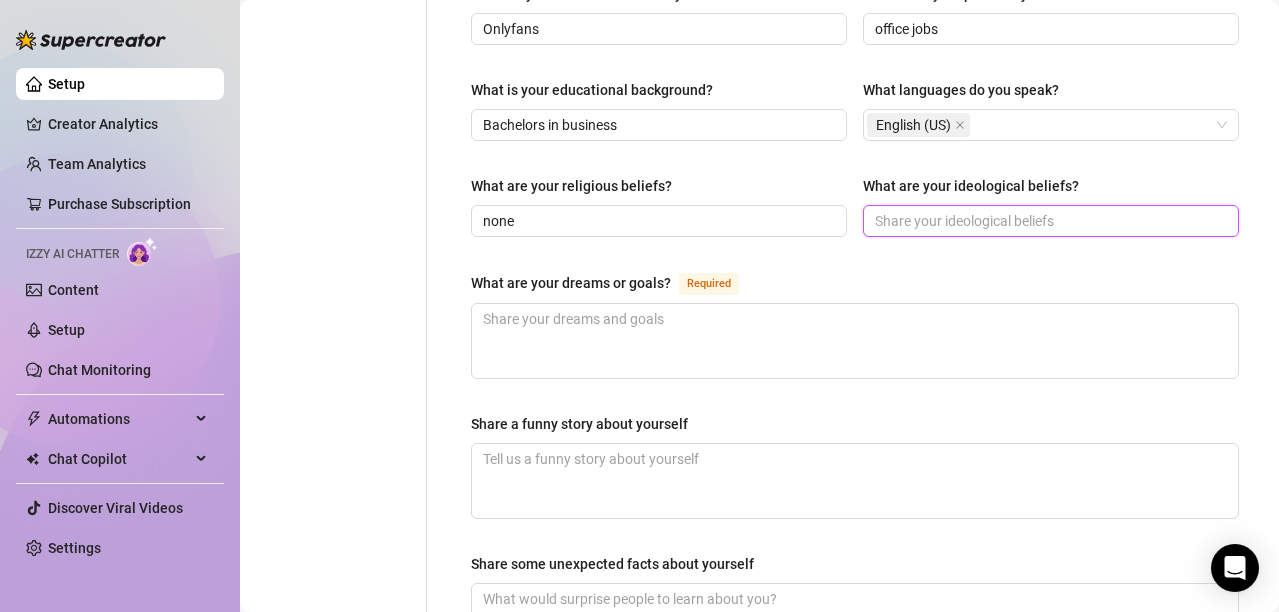 click on "What are your ideological beliefs?" at bounding box center (1049, 221) 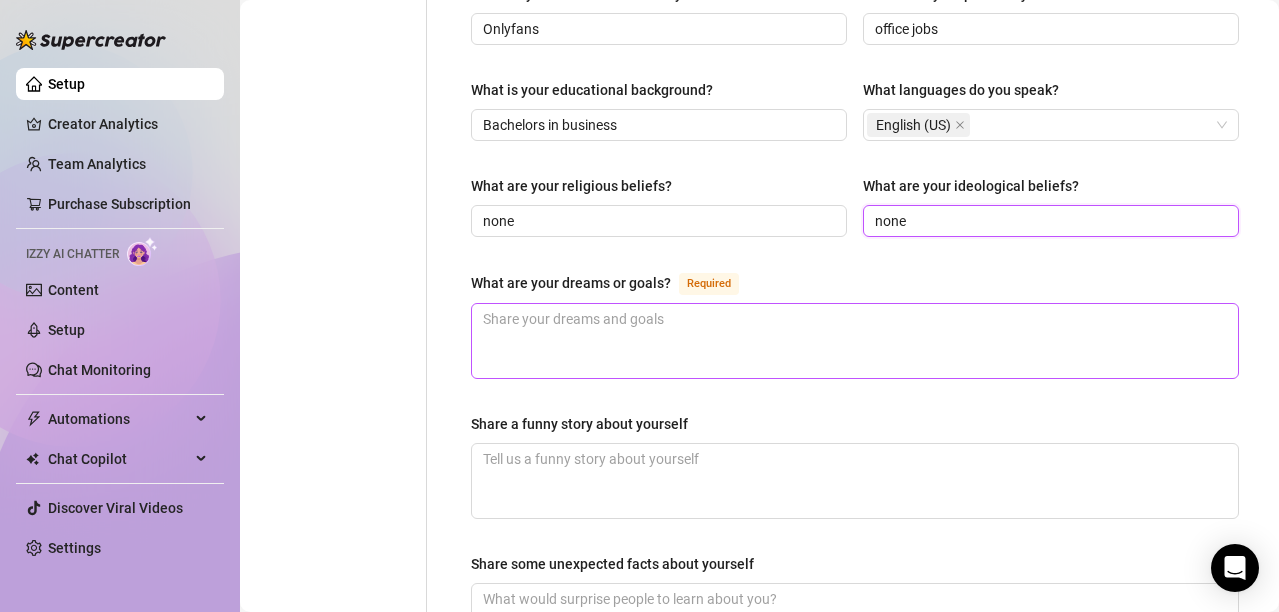type on "none" 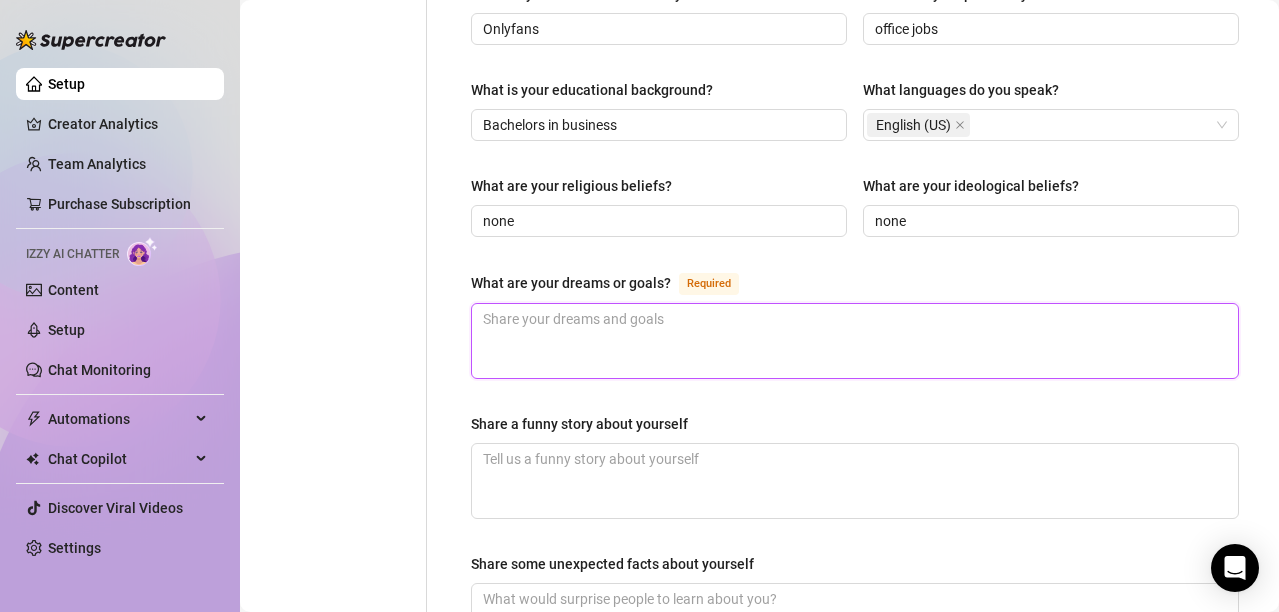 click on "What are your dreams or goals? Required" at bounding box center [855, 341] 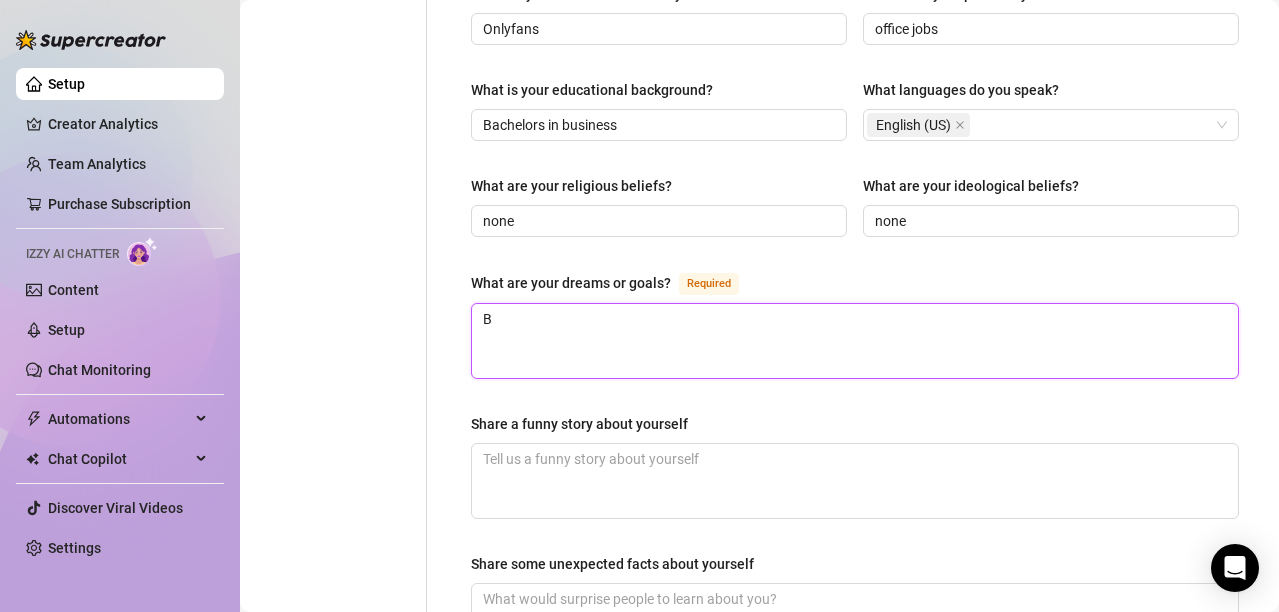 type 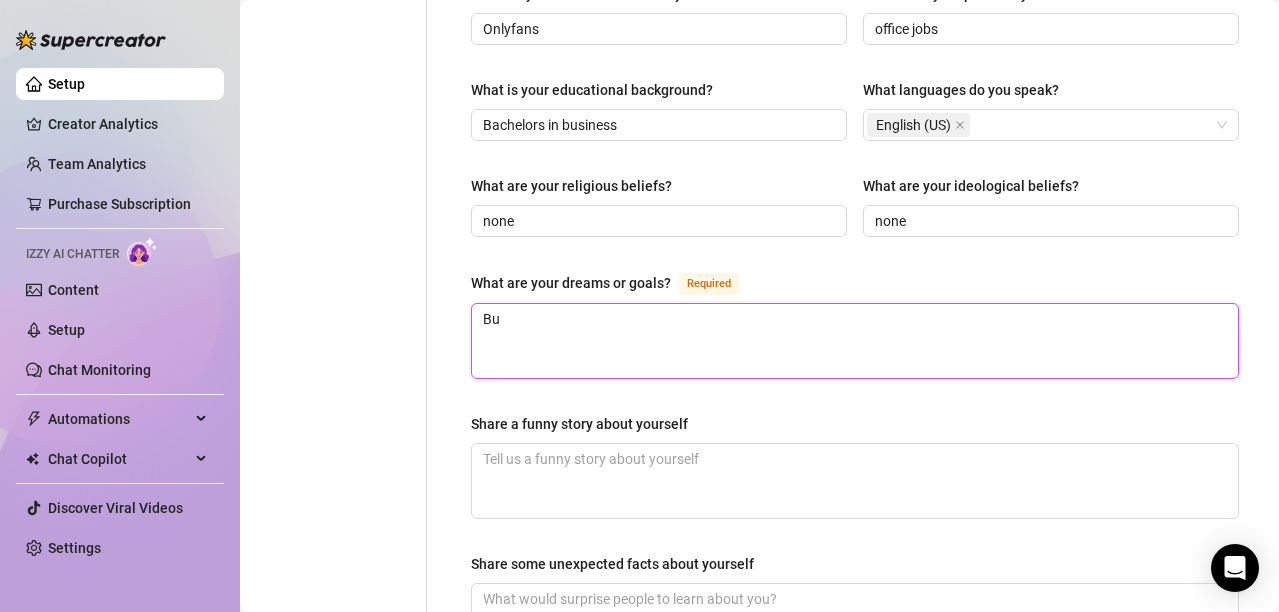 type 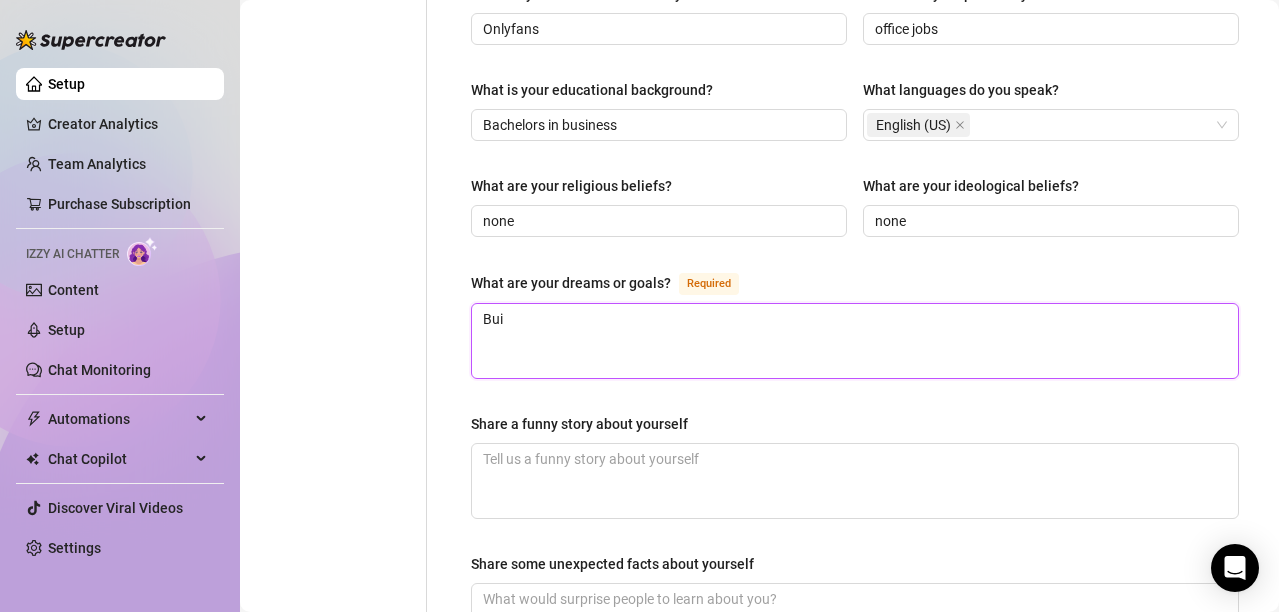 type 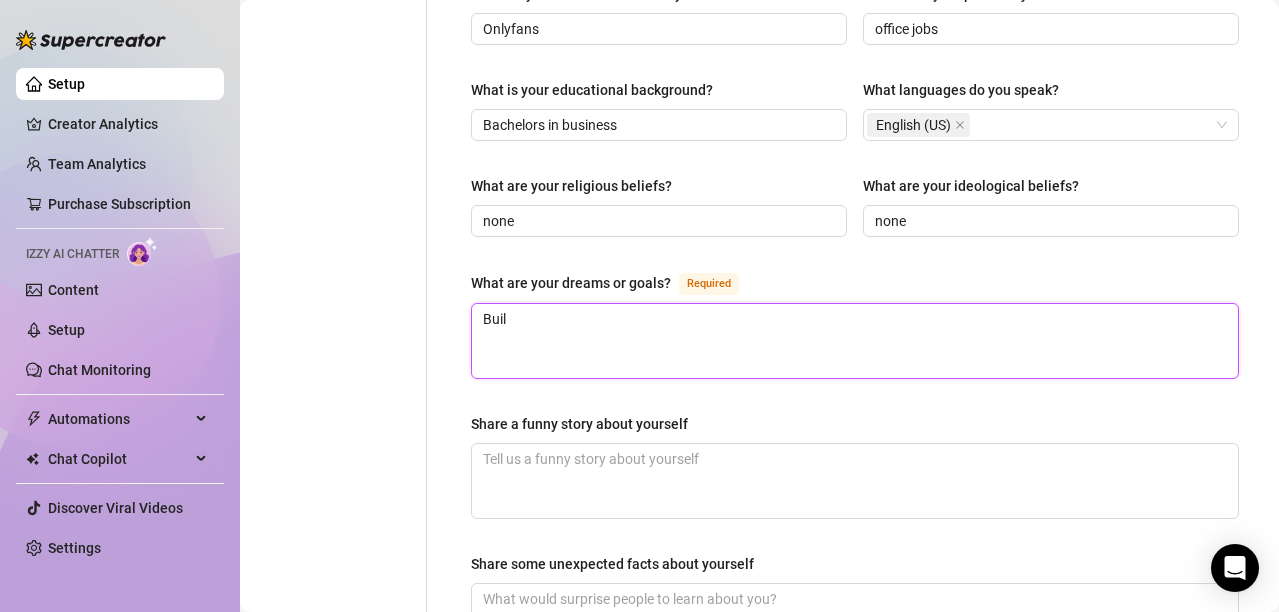 type 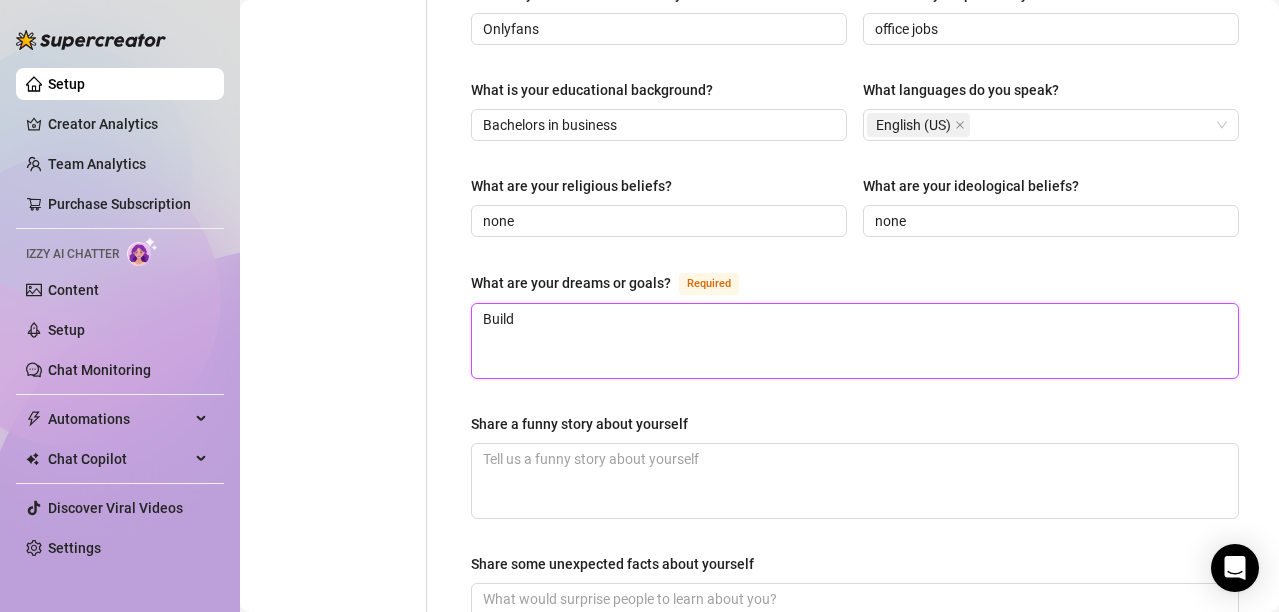 type on "Build" 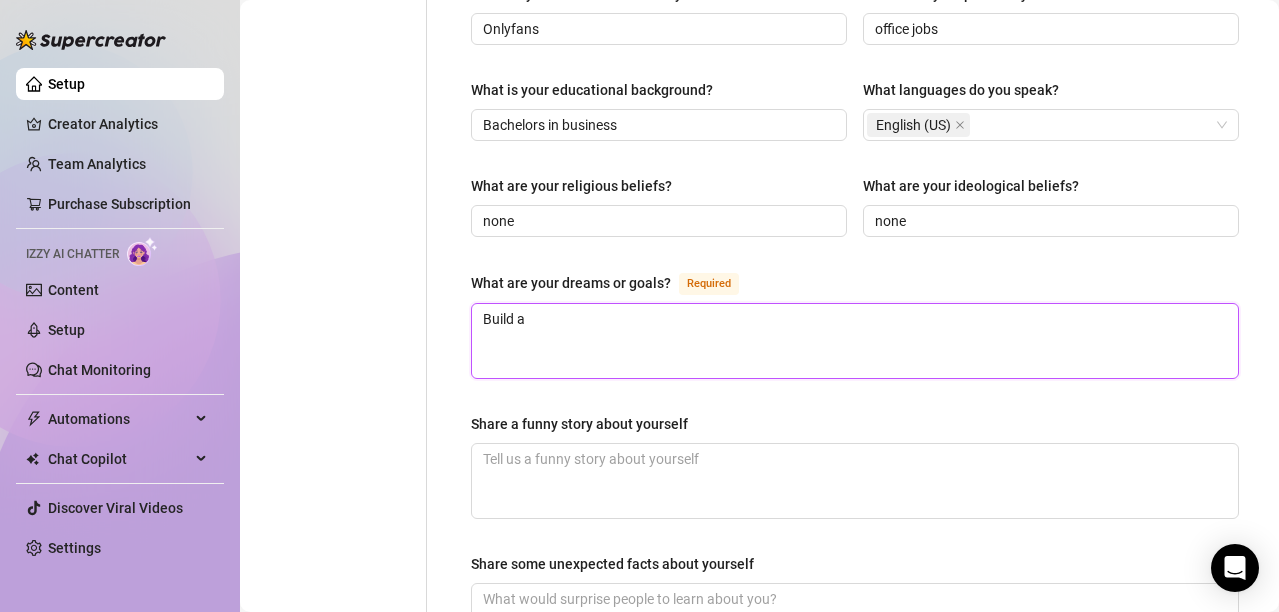 type 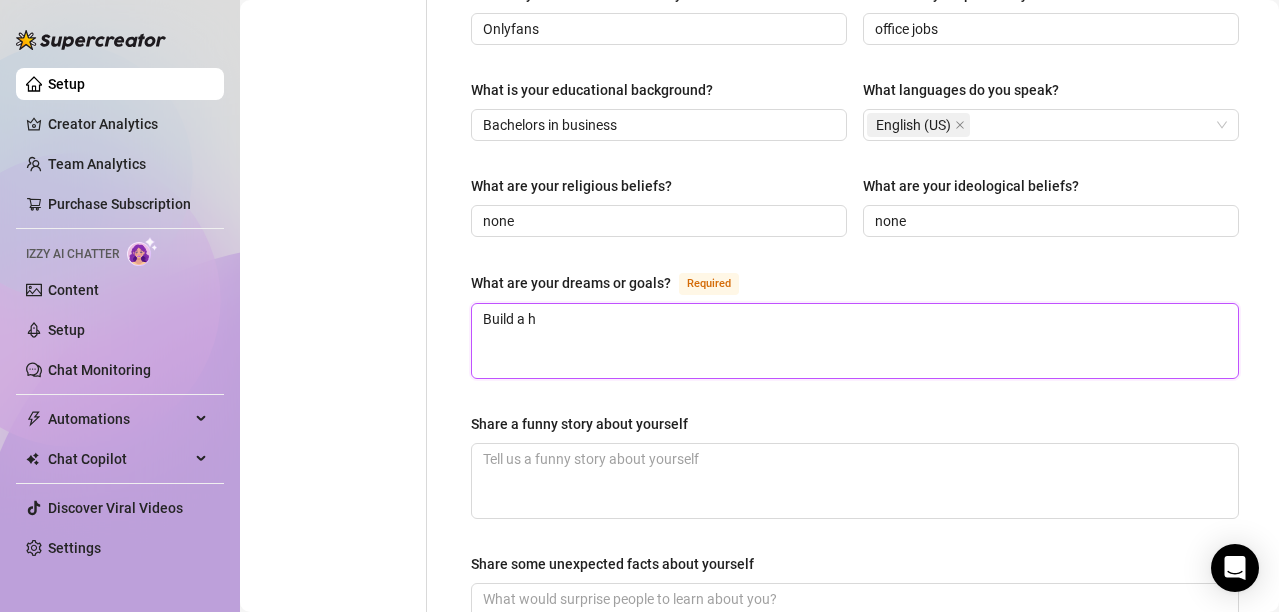 type 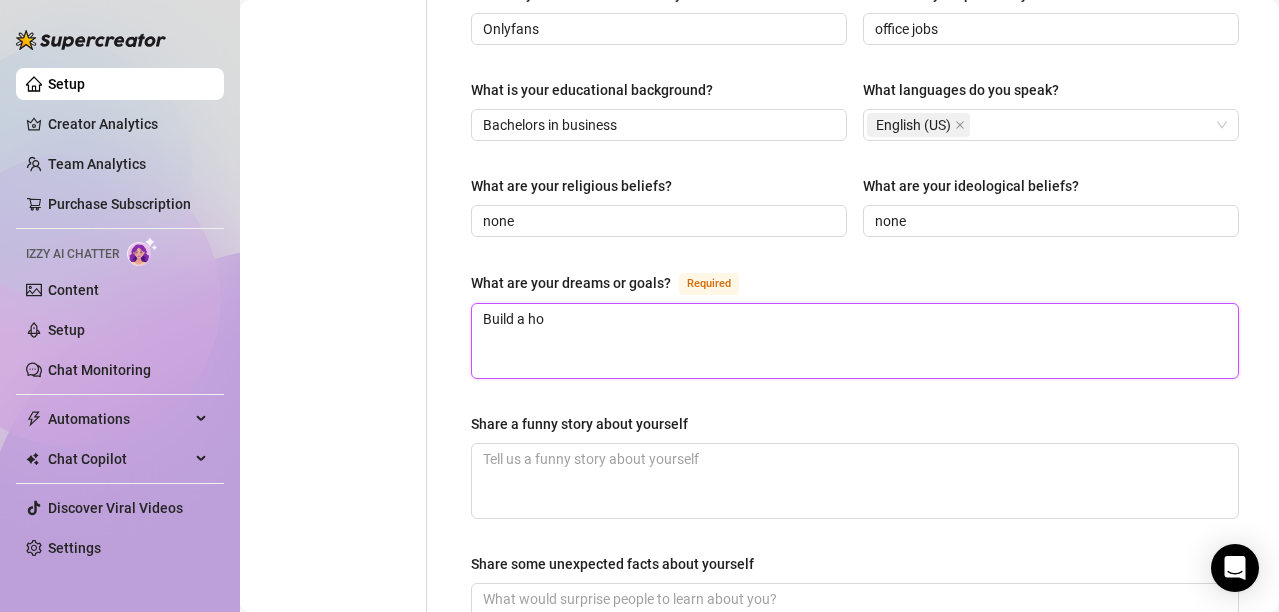 type 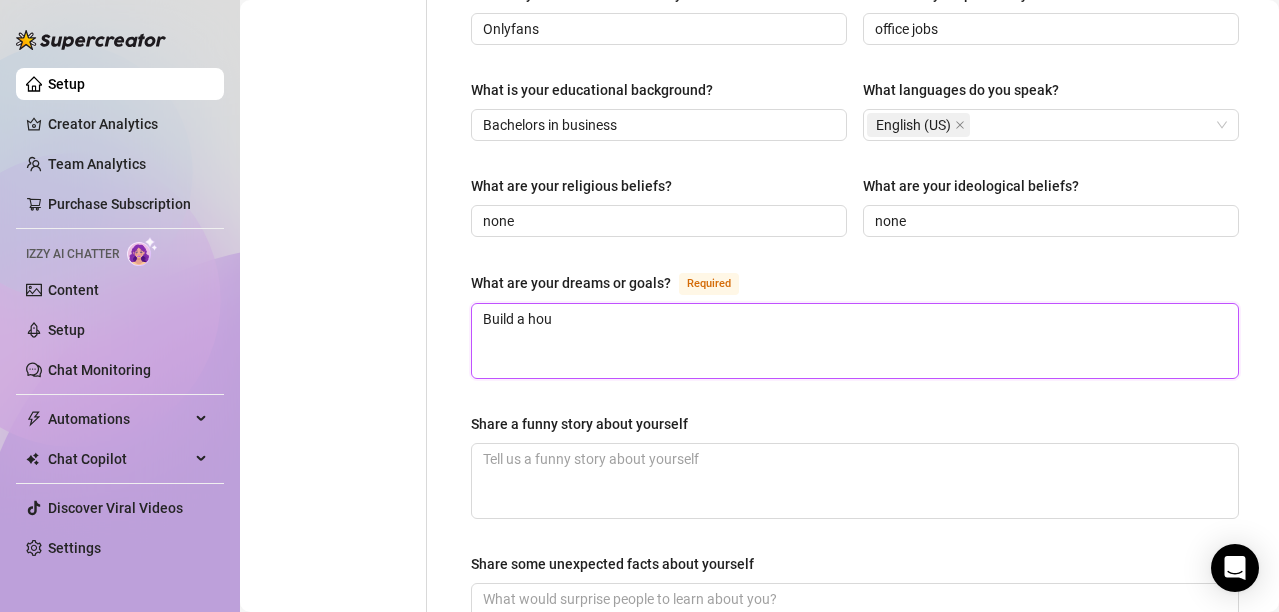 type 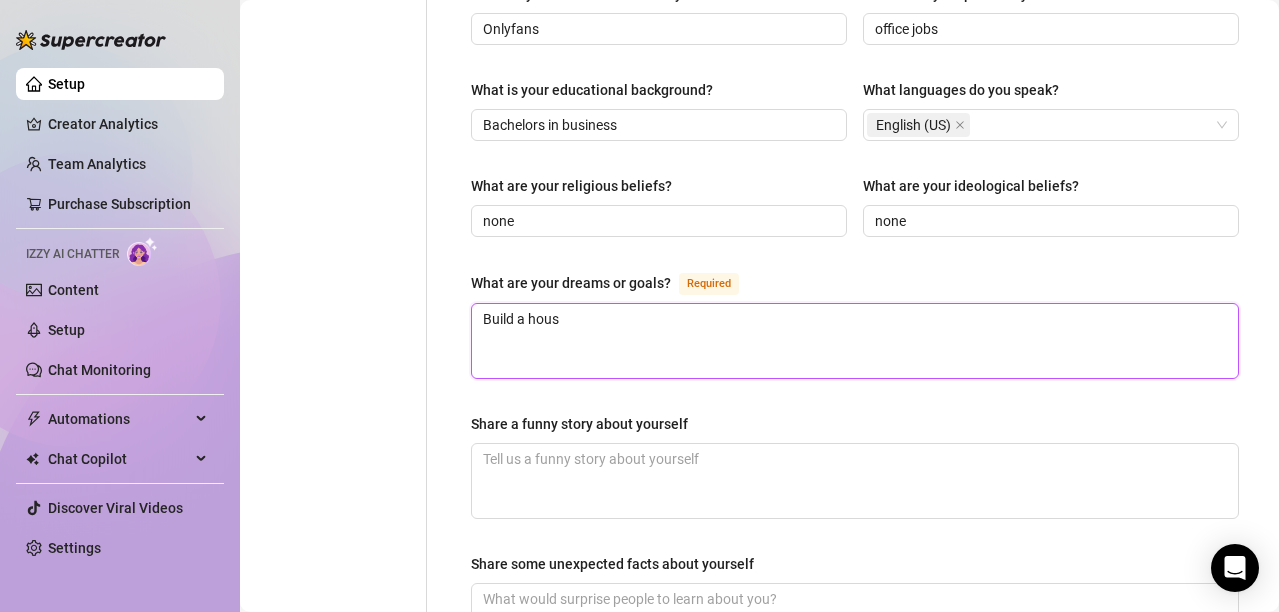 type 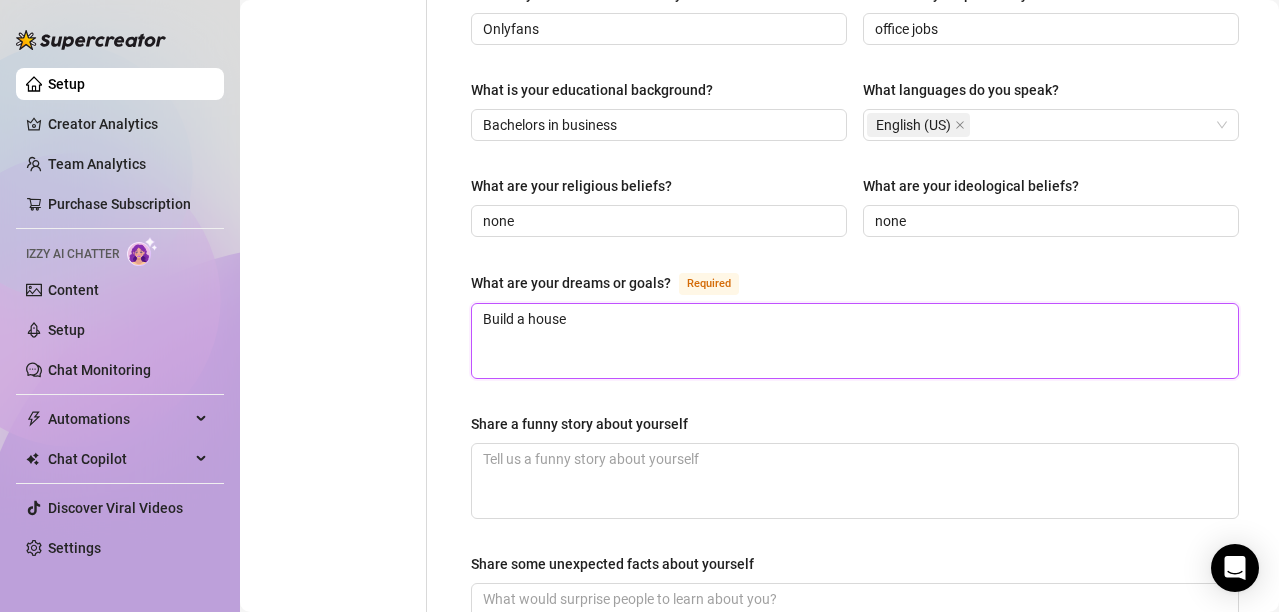 type on "Build a house" 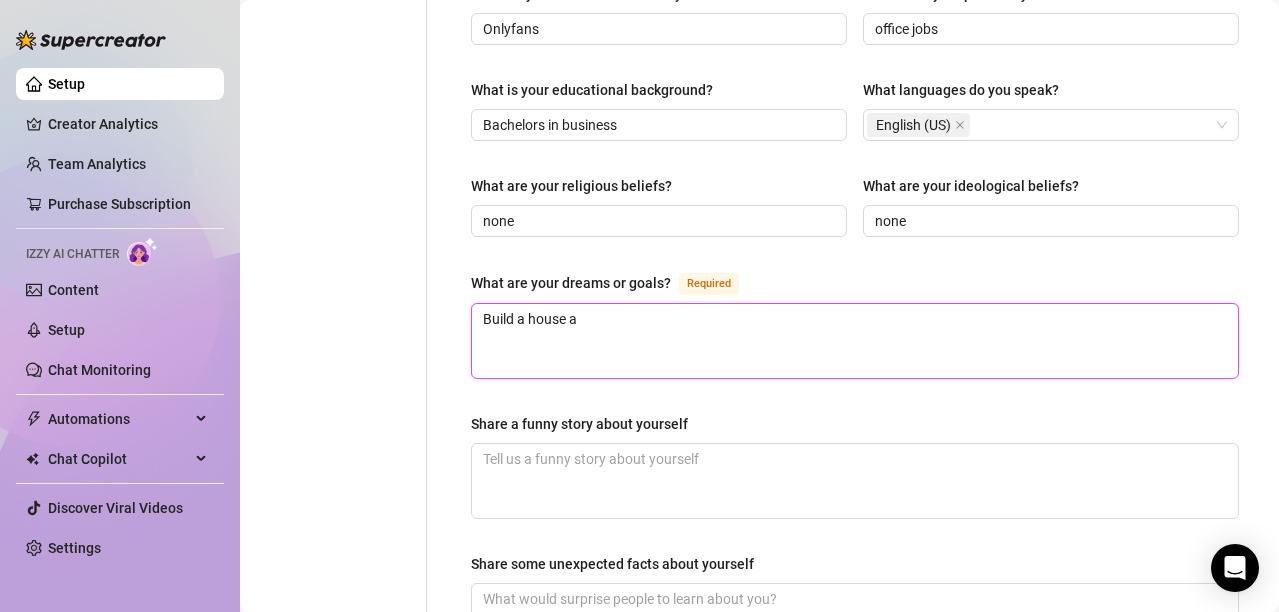 type on "Build a house an" 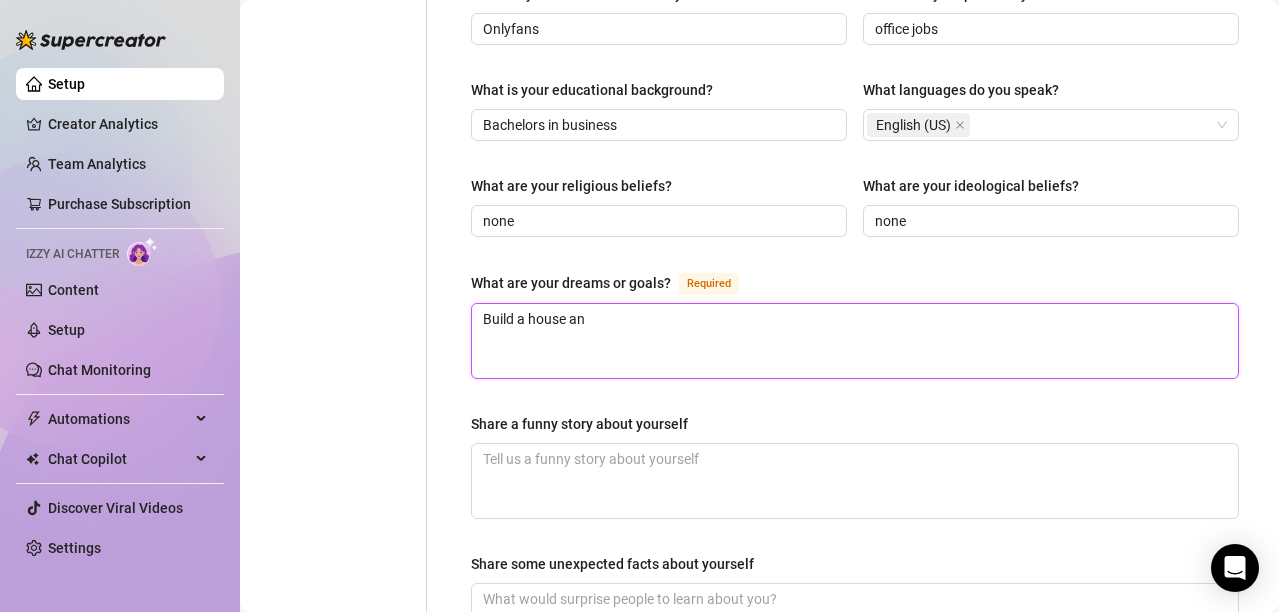 type 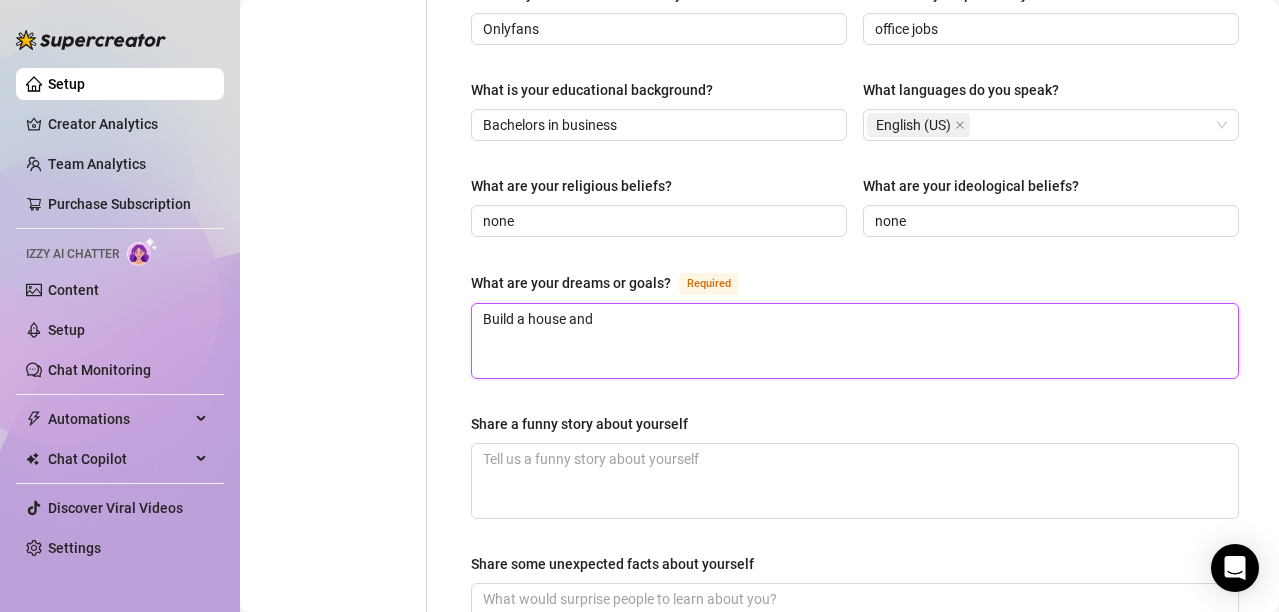 type 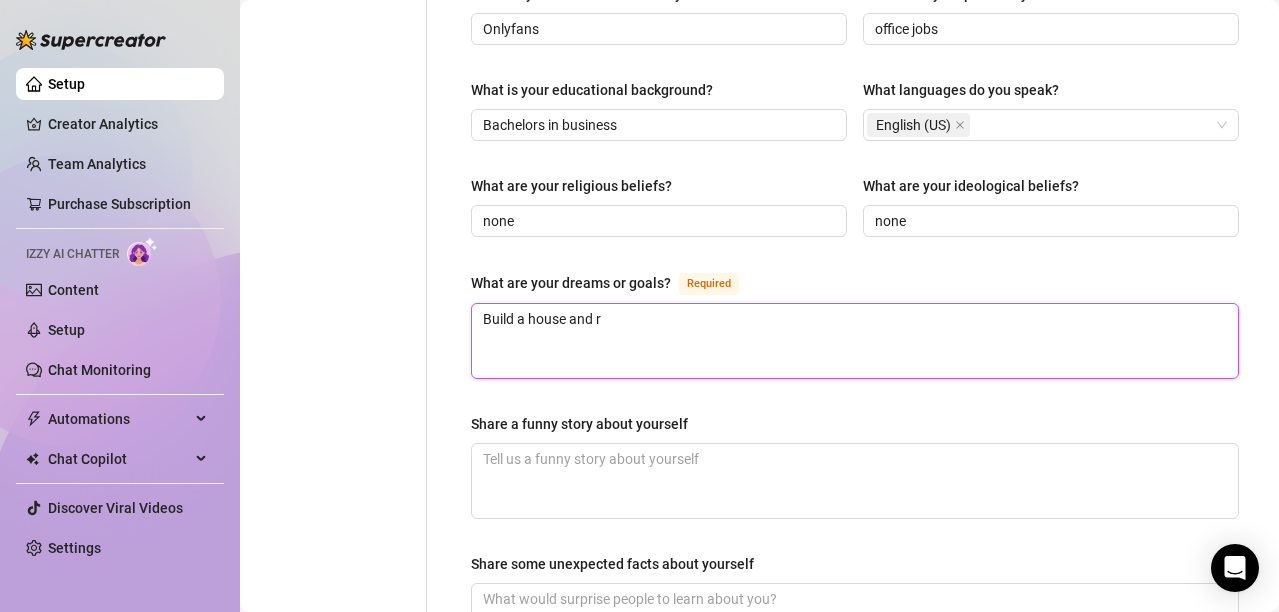 type 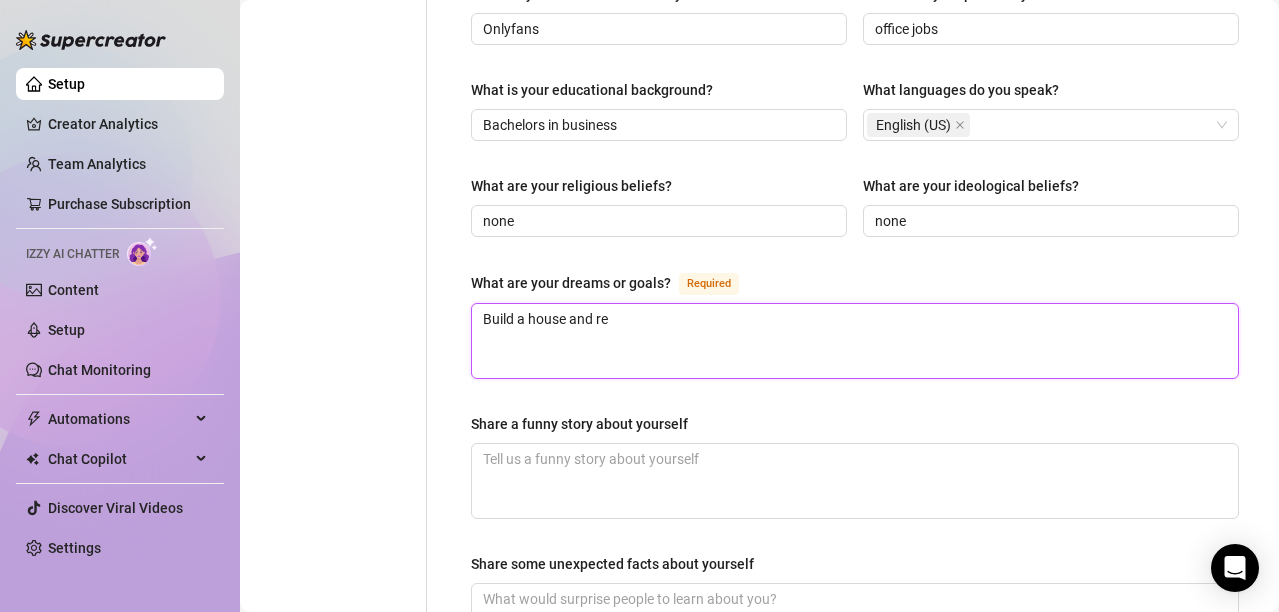 type 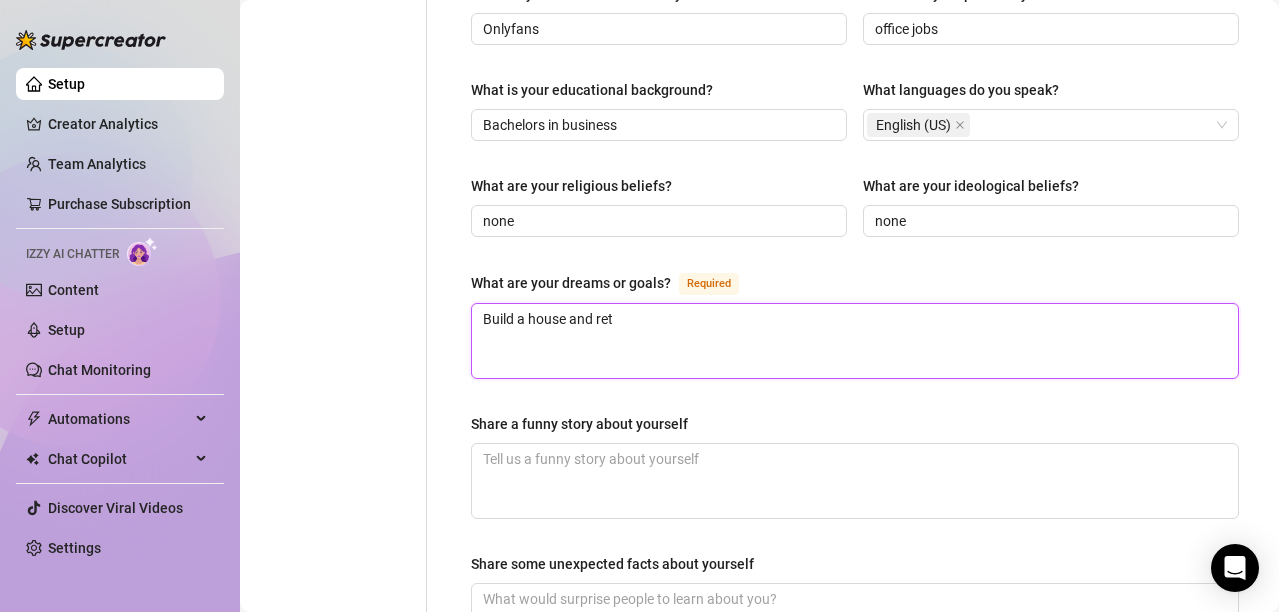 type 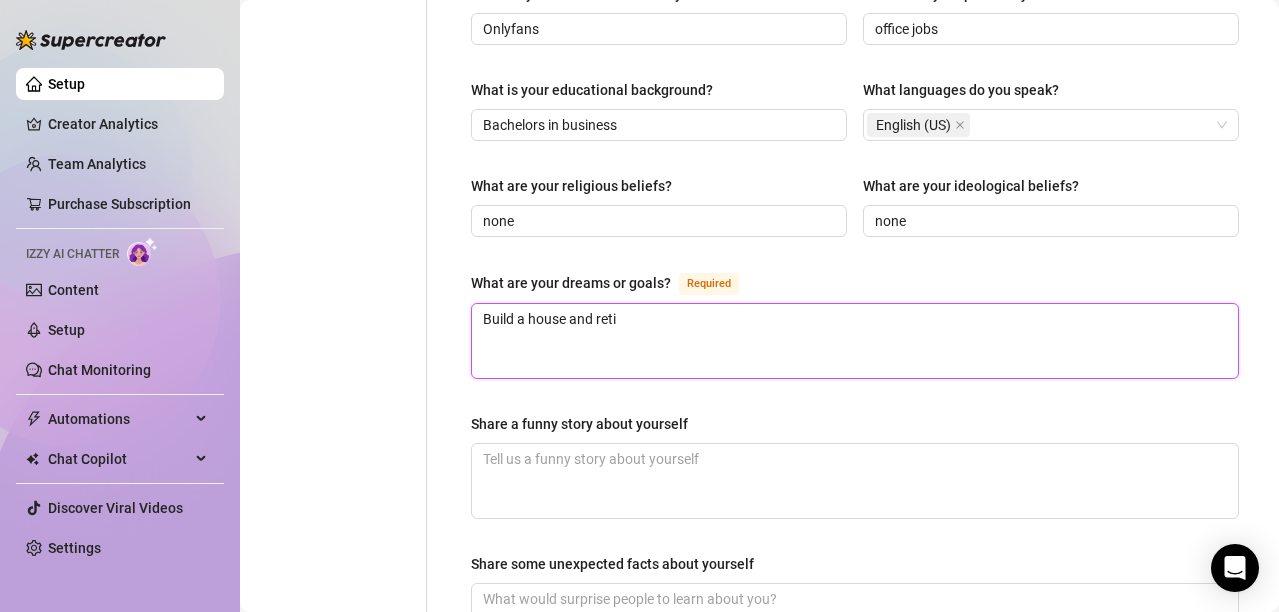 type 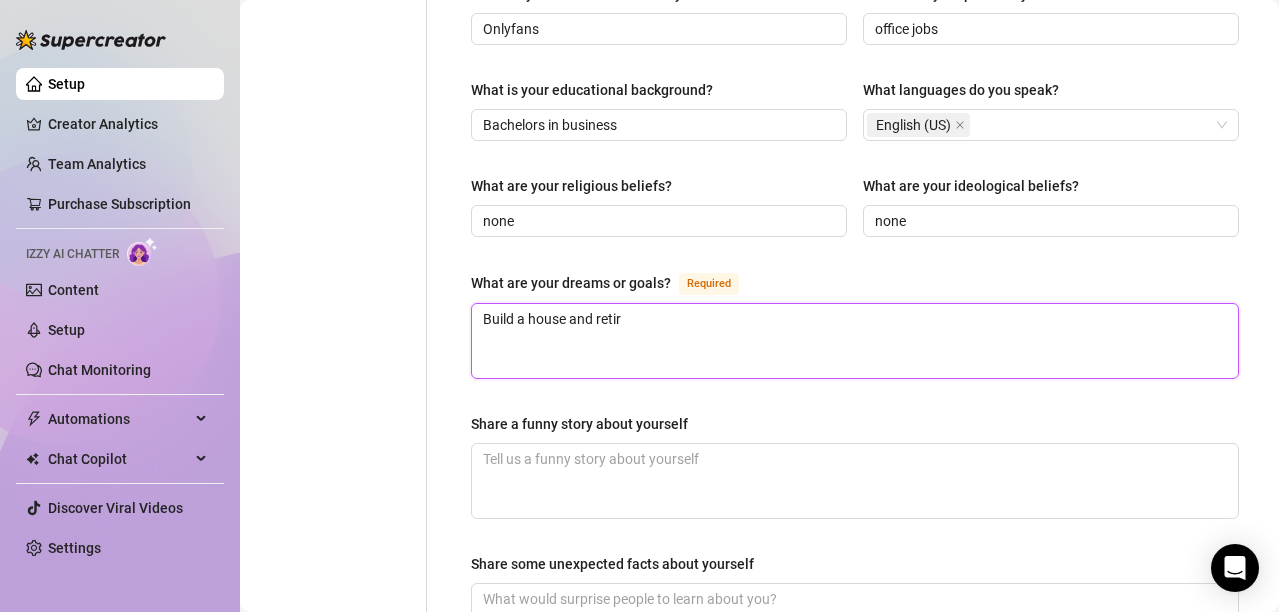 type 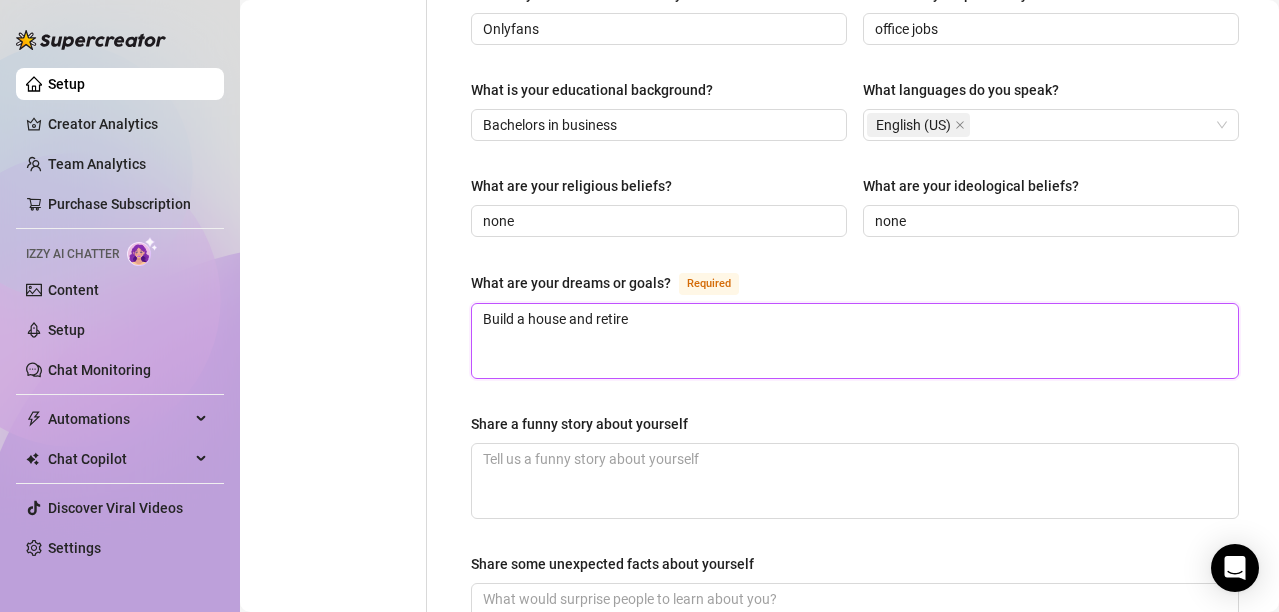 type 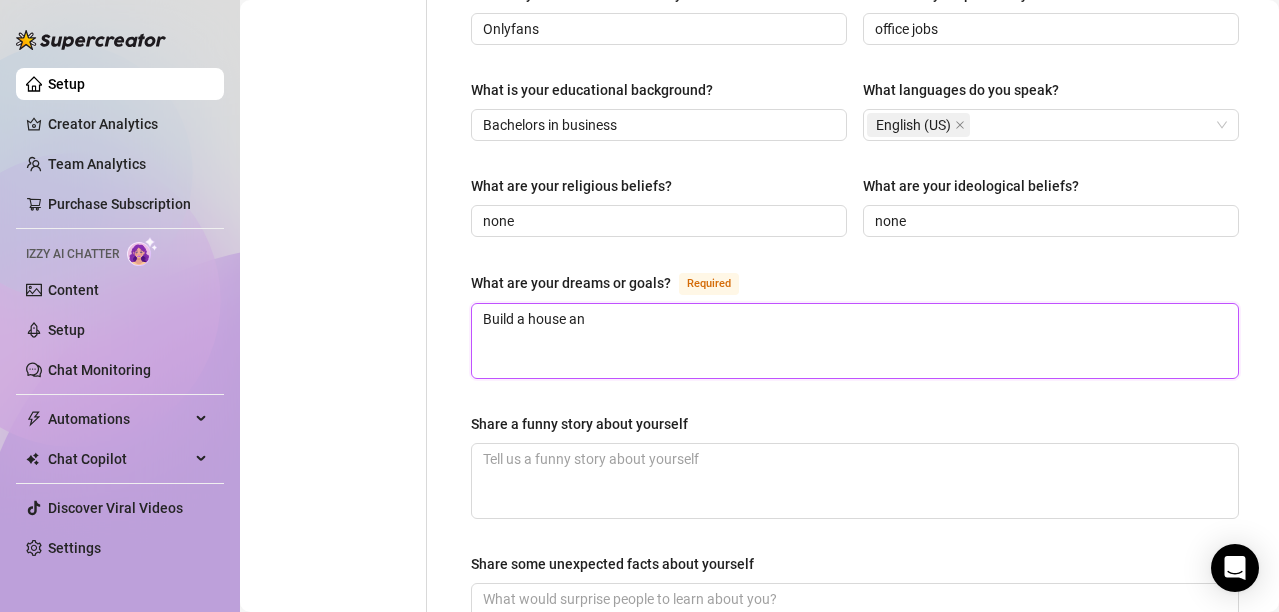 type on "Build a house a" 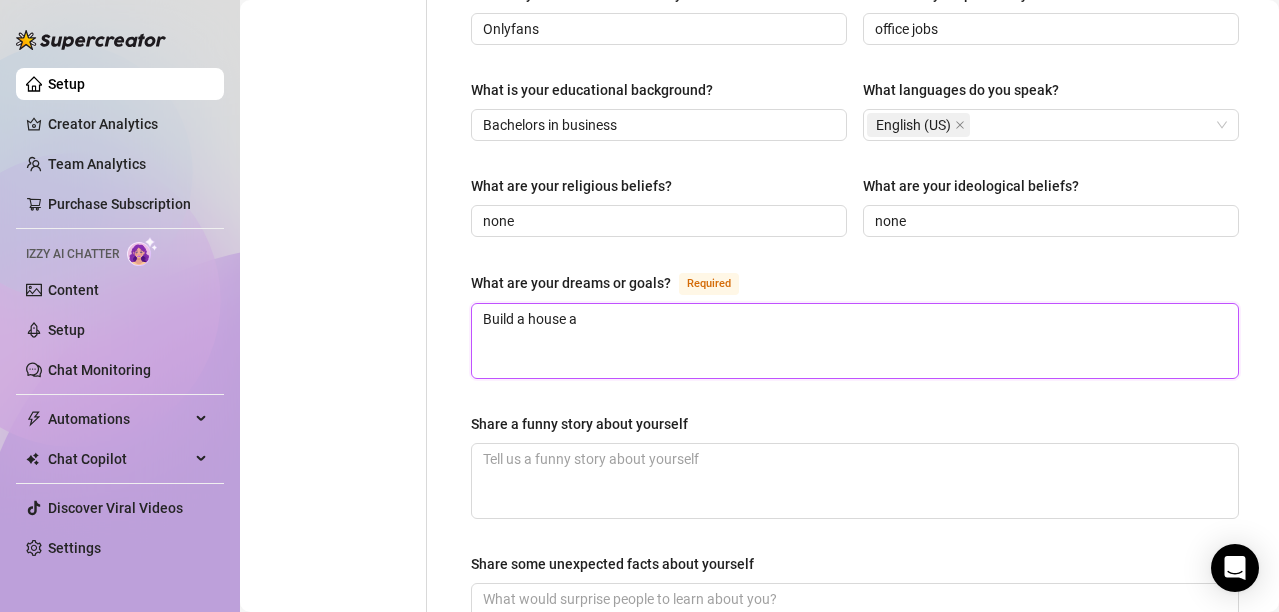 type 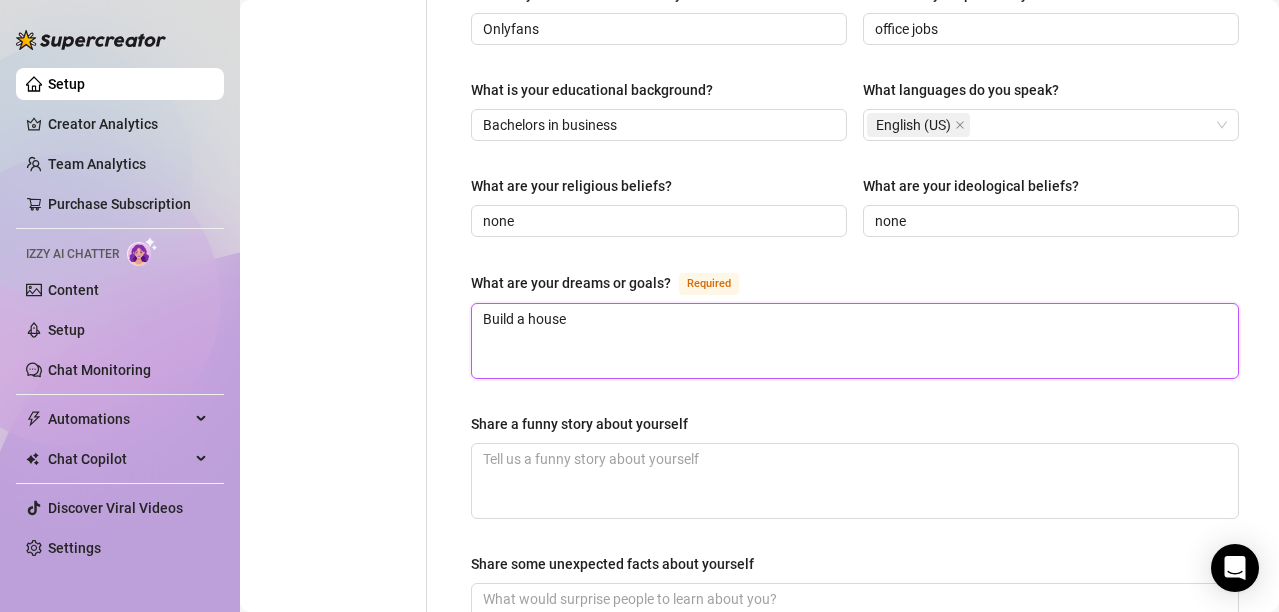 type 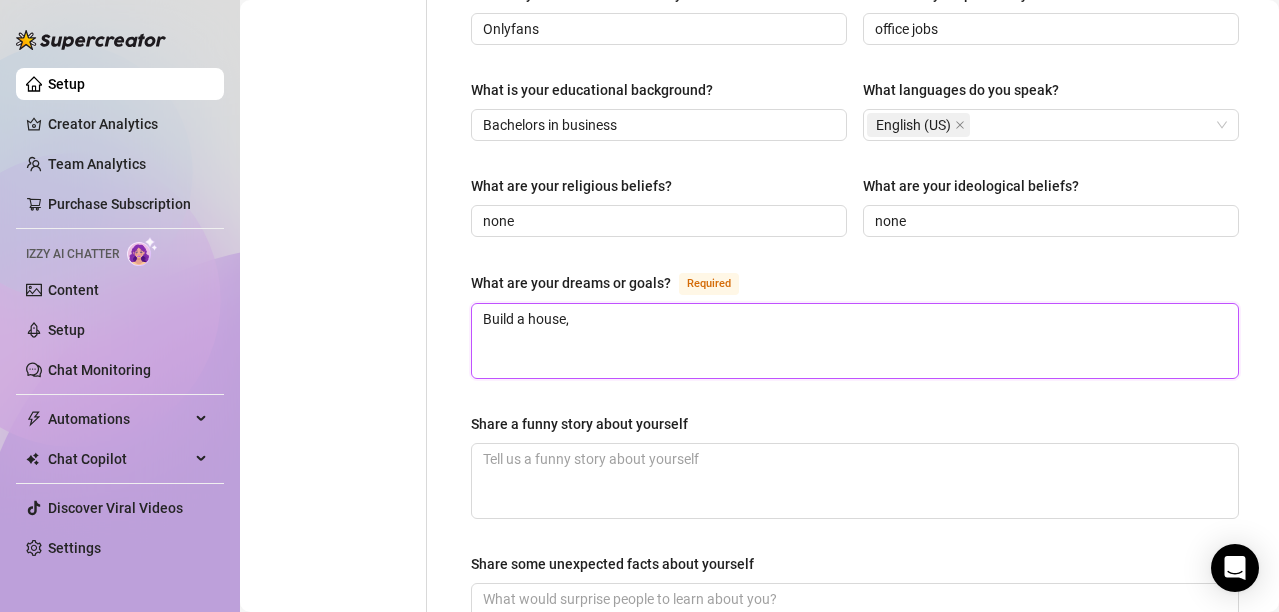 type 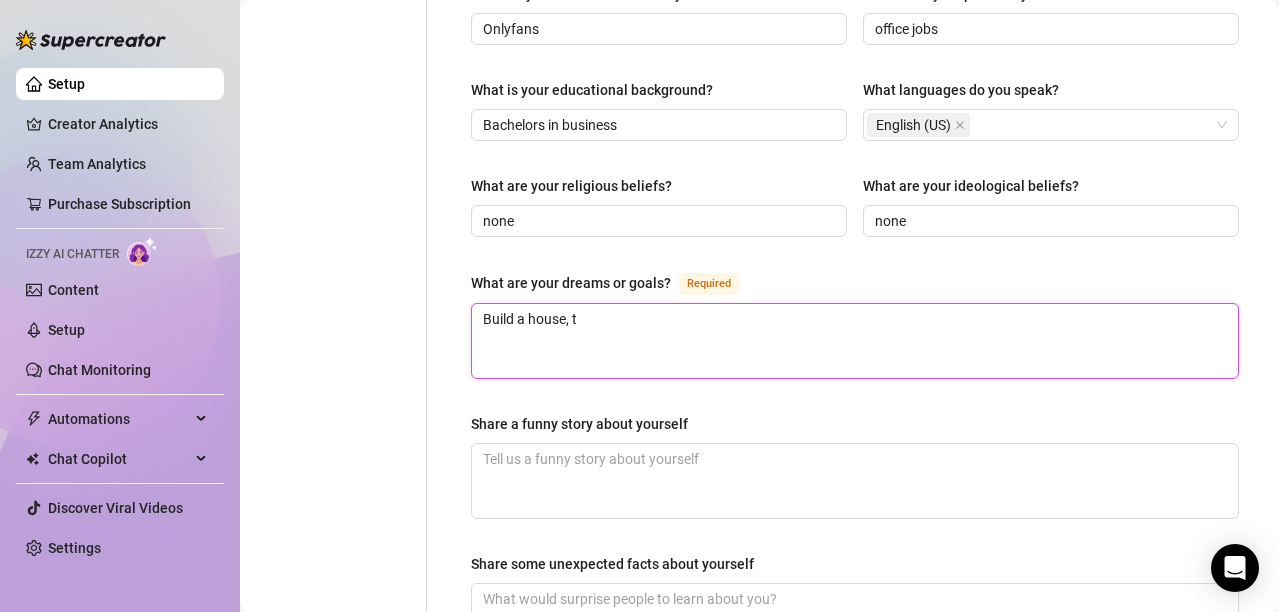type 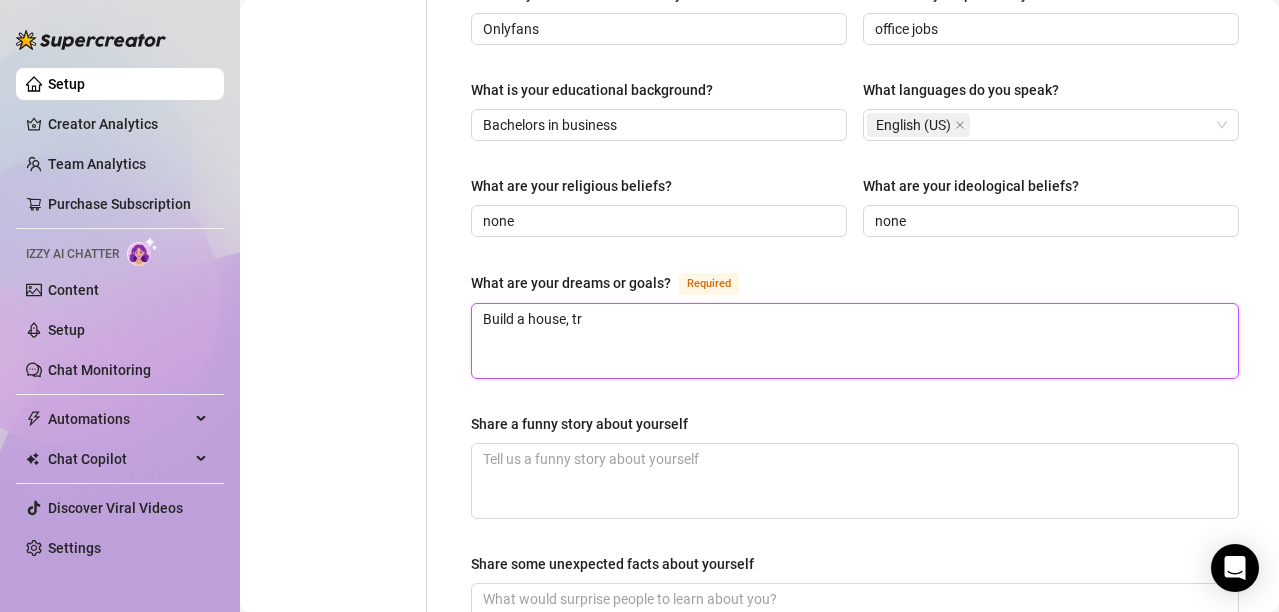 type 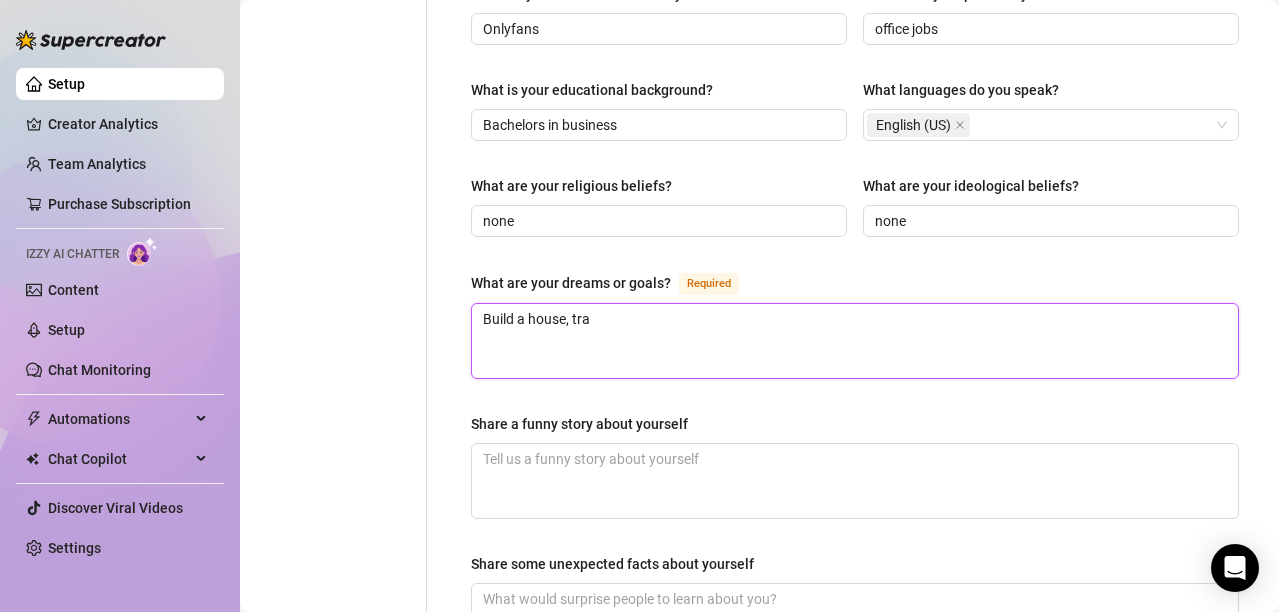 type 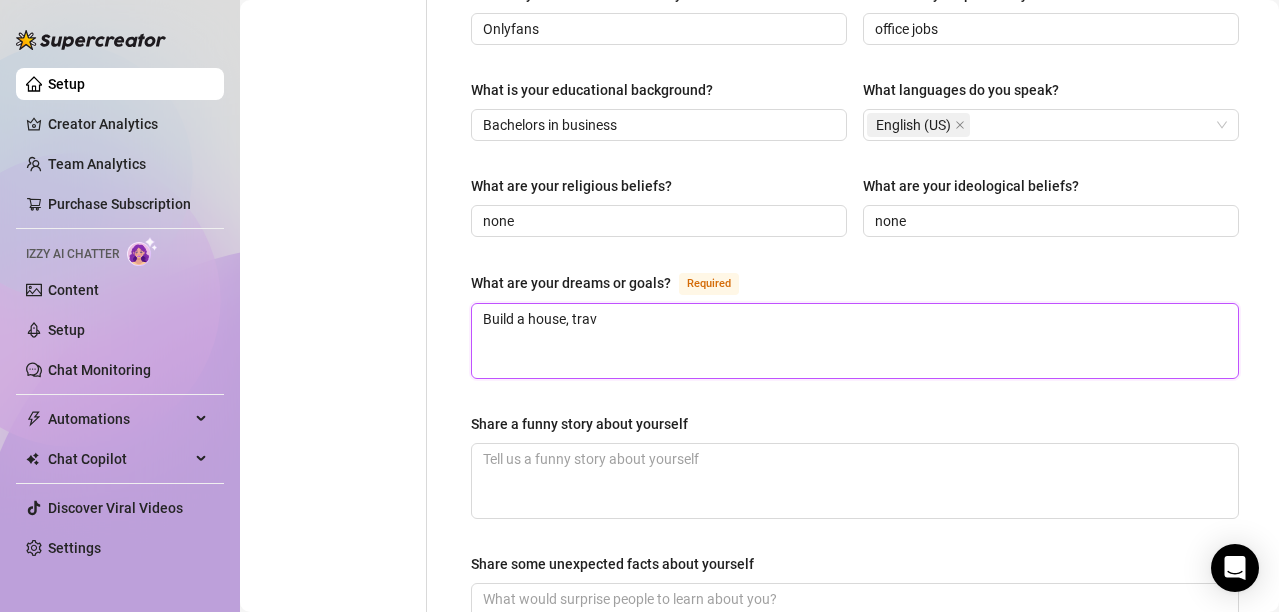 type 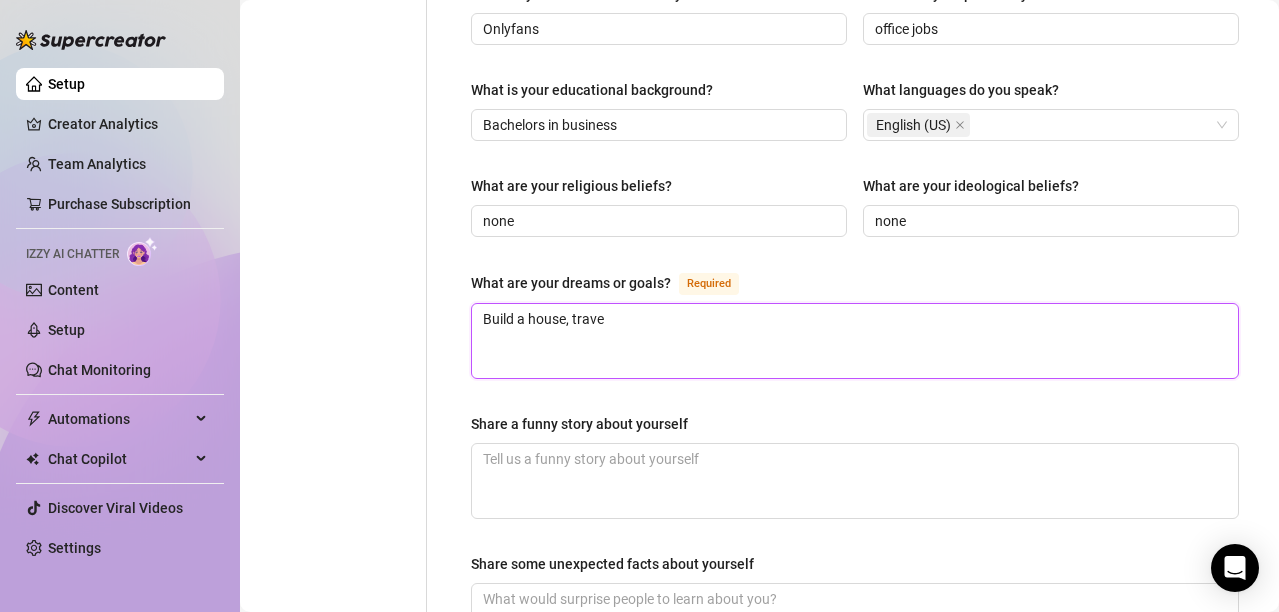 type on "Build a house, travel" 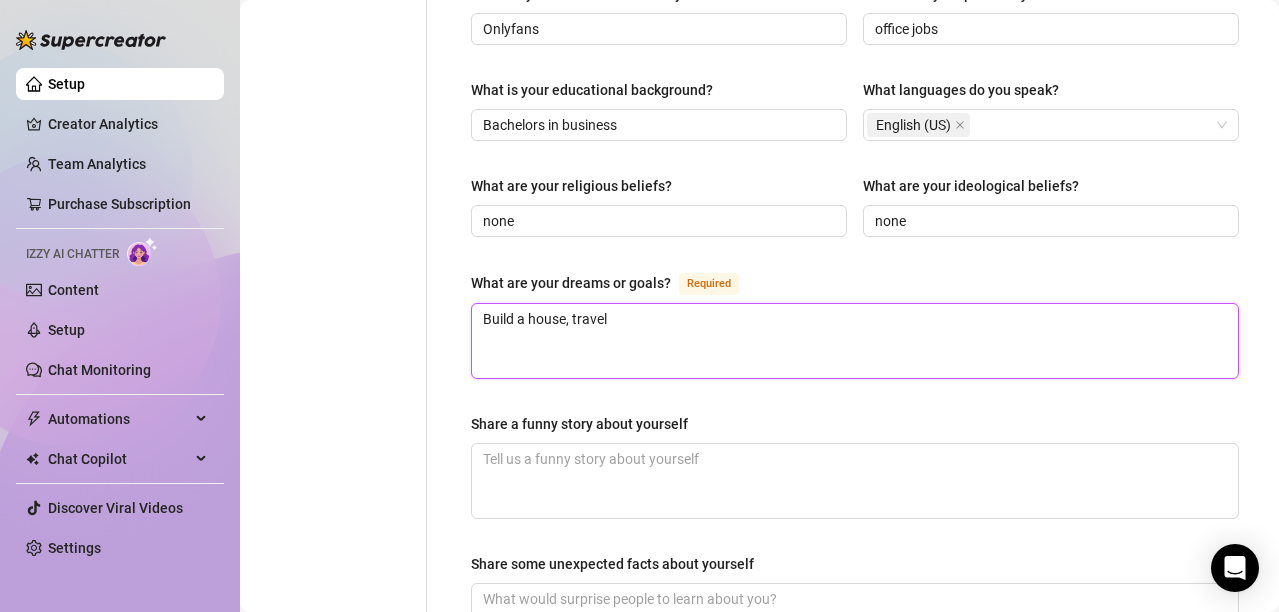 type 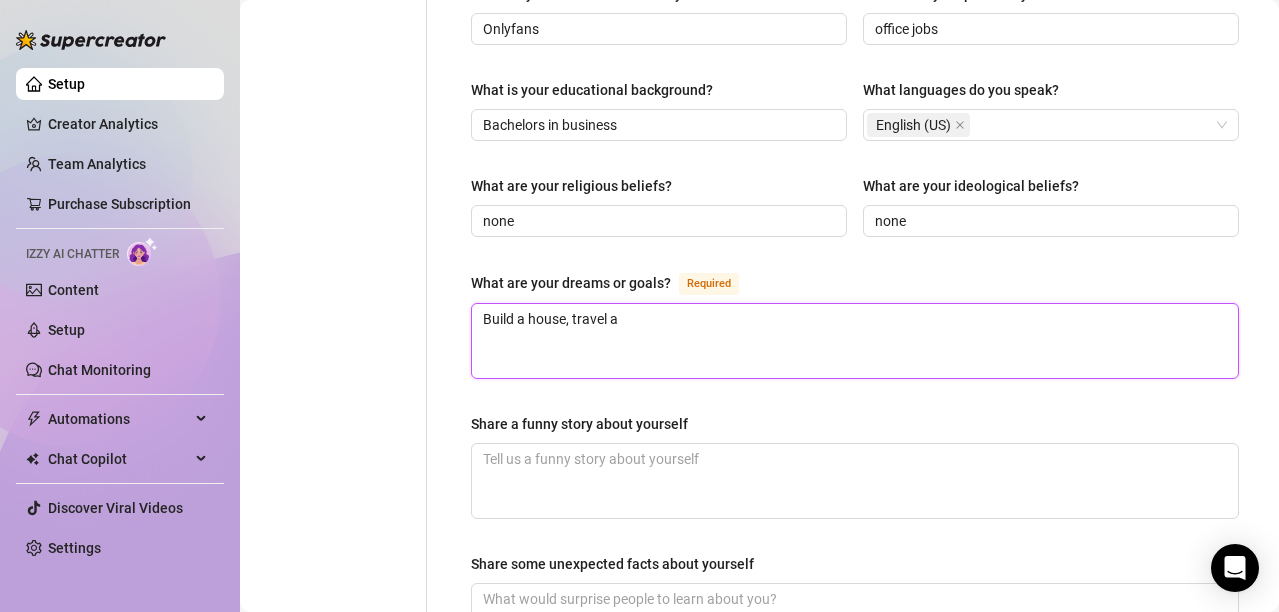 type 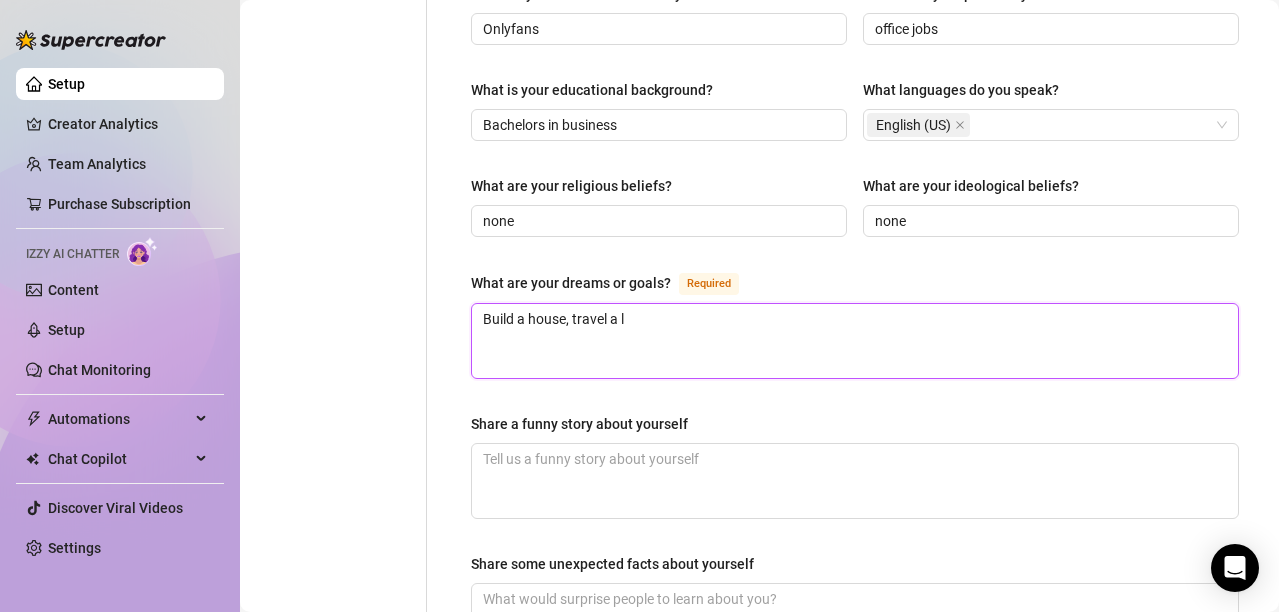 type 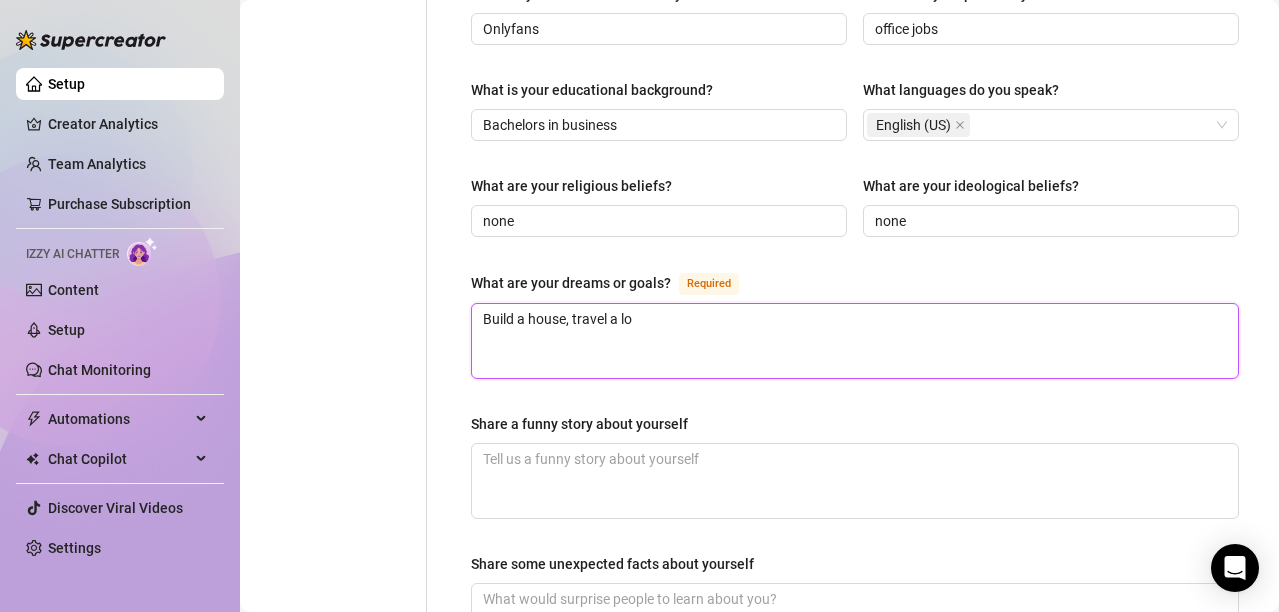 type 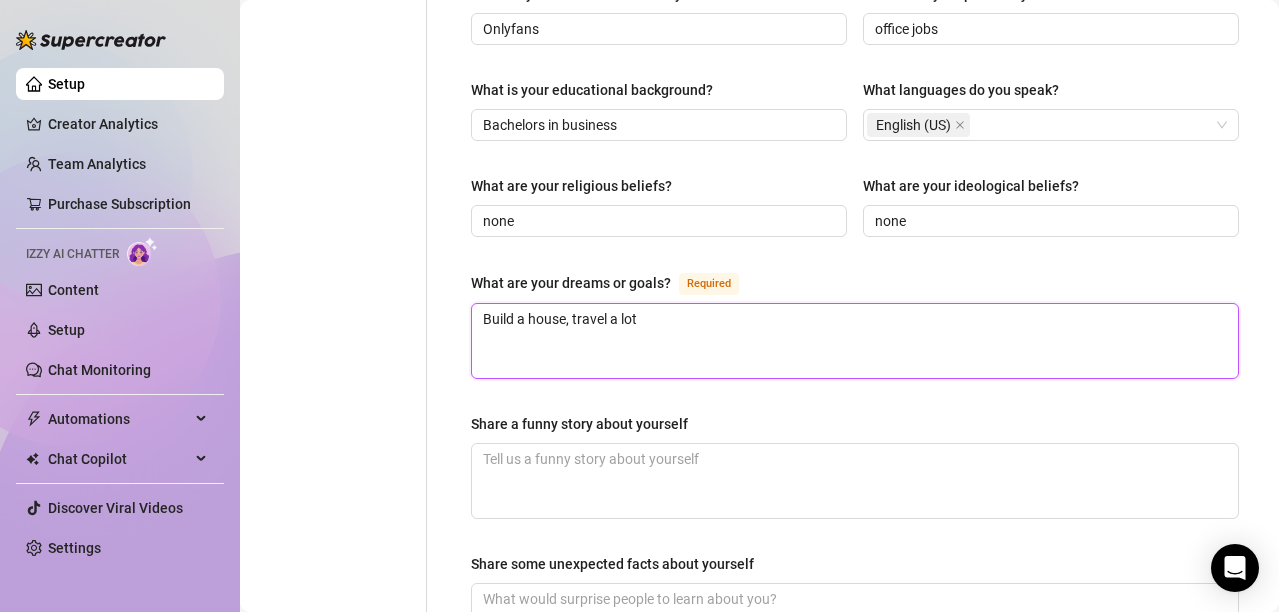 type 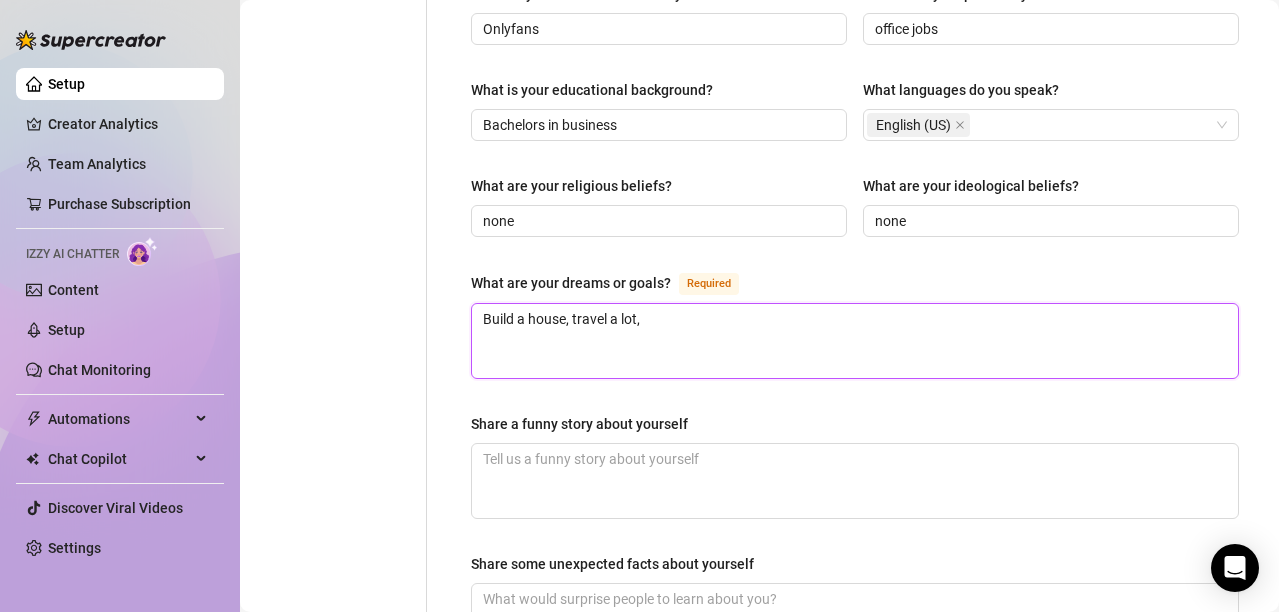 type 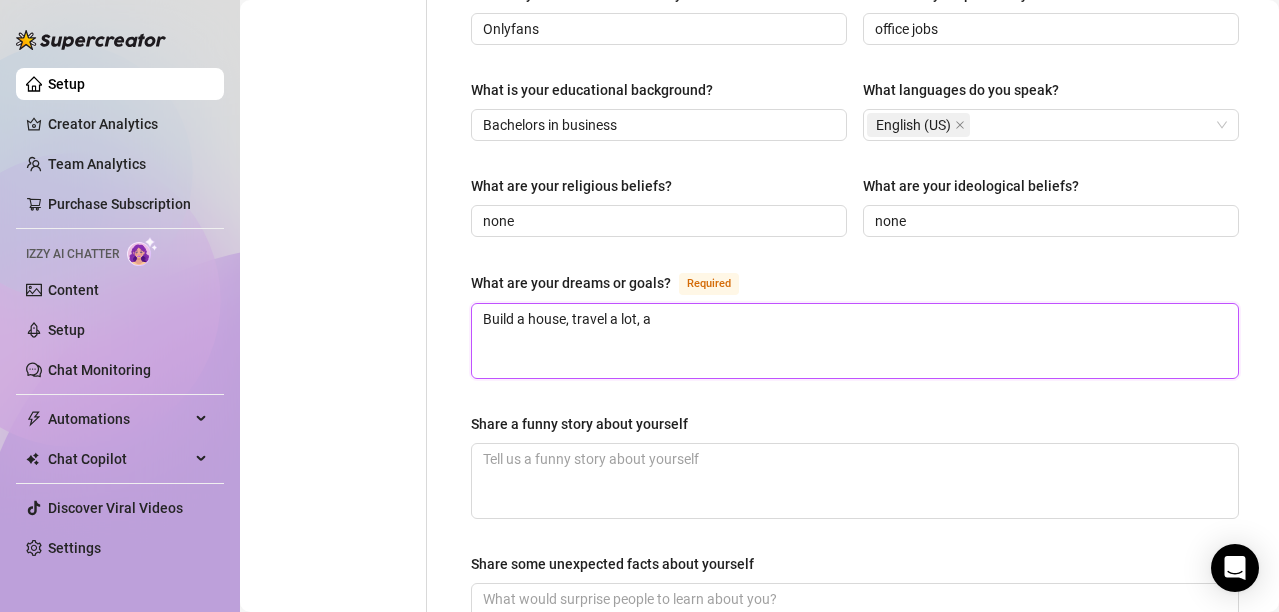 type on "Build a house, travel a lot, an" 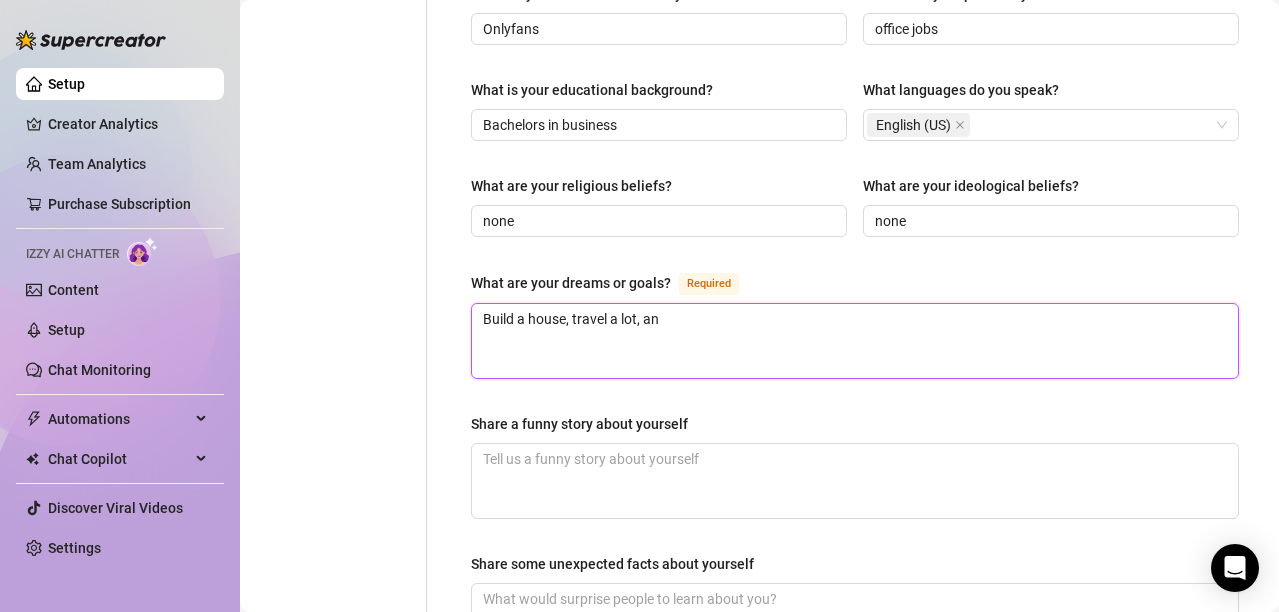 type 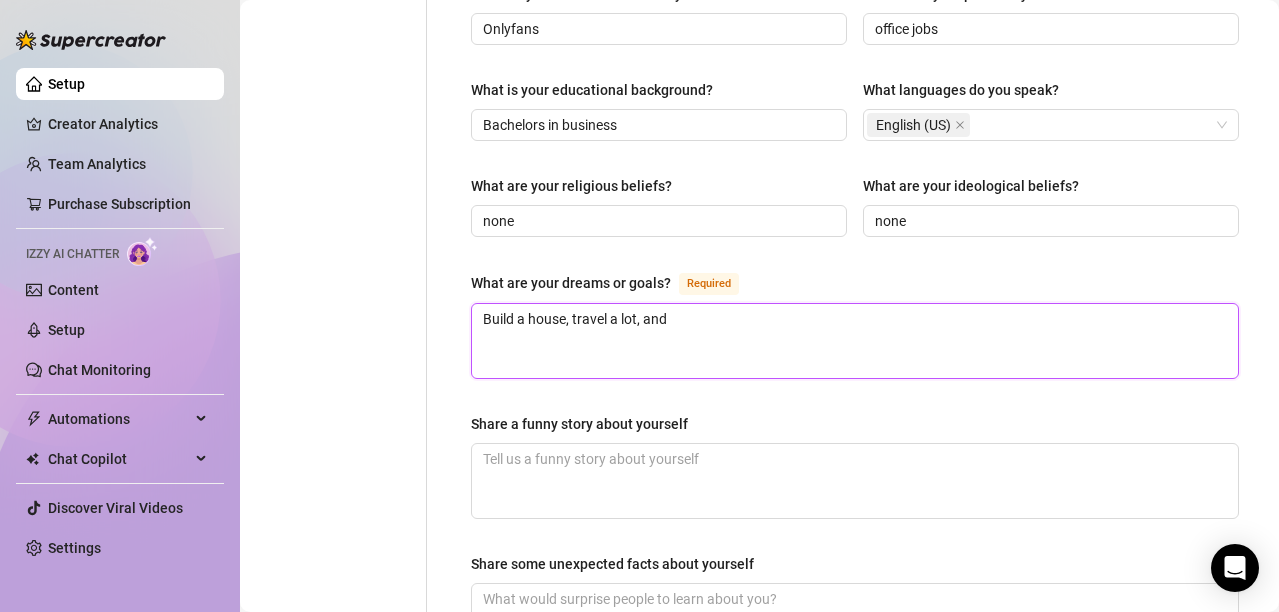 type 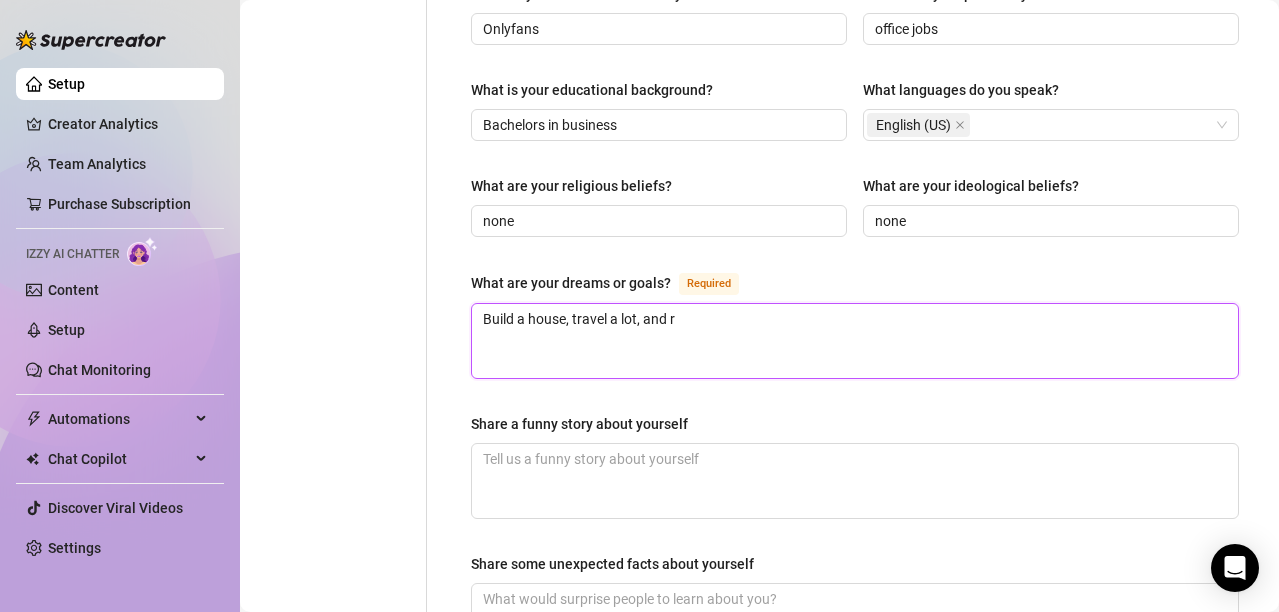 type 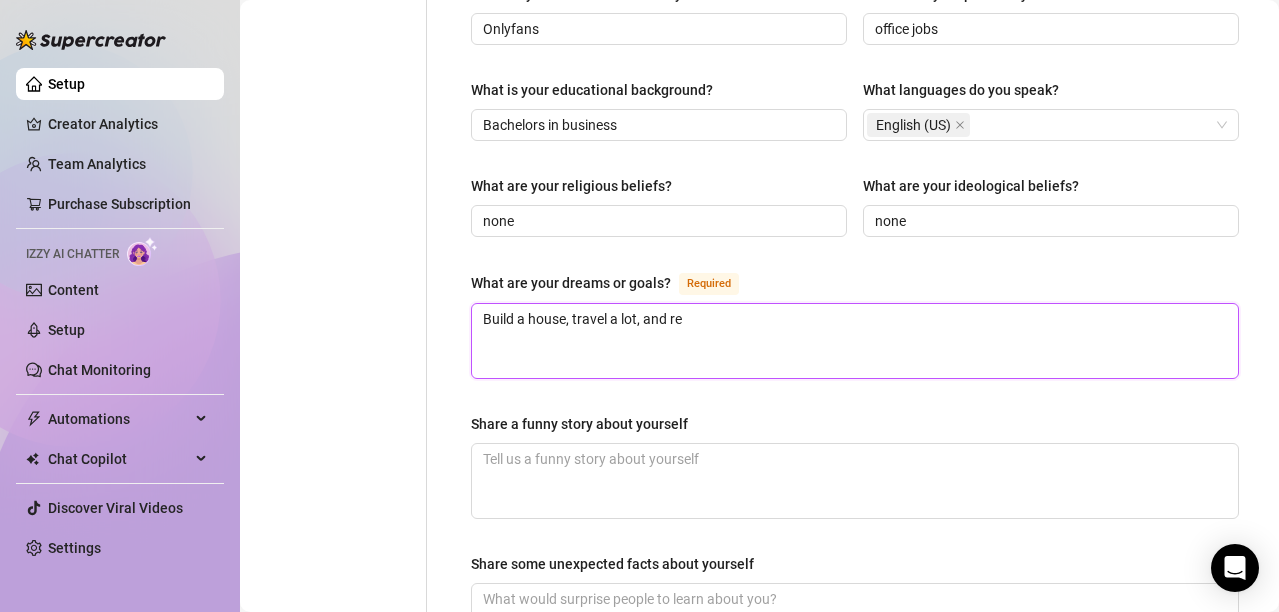 type 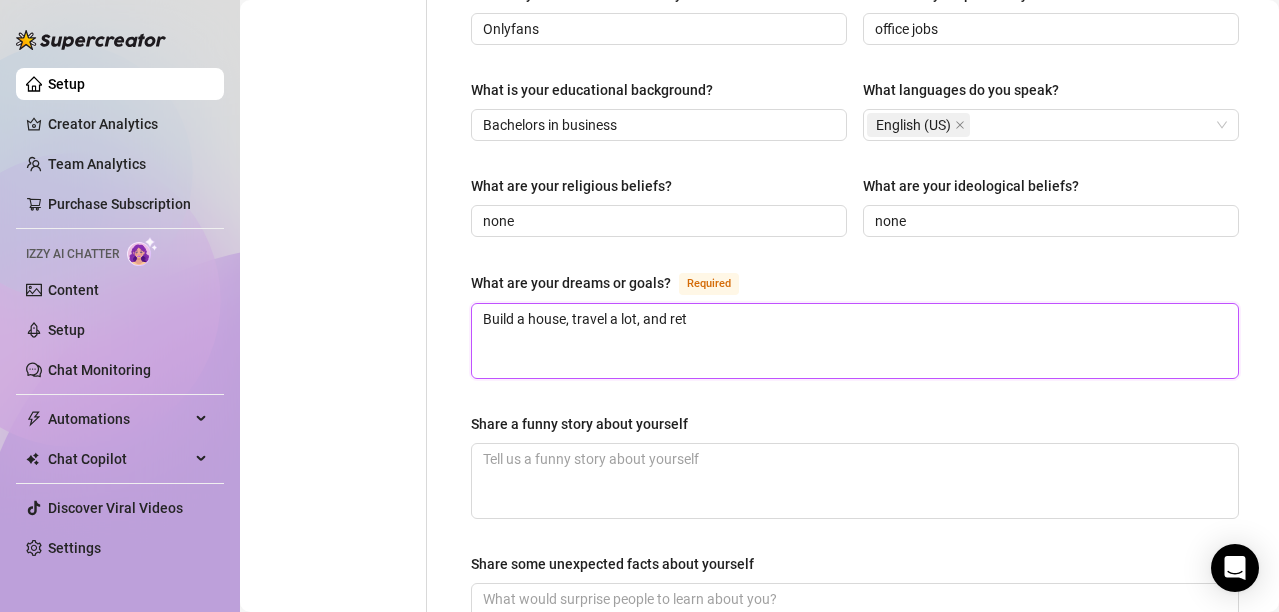 type 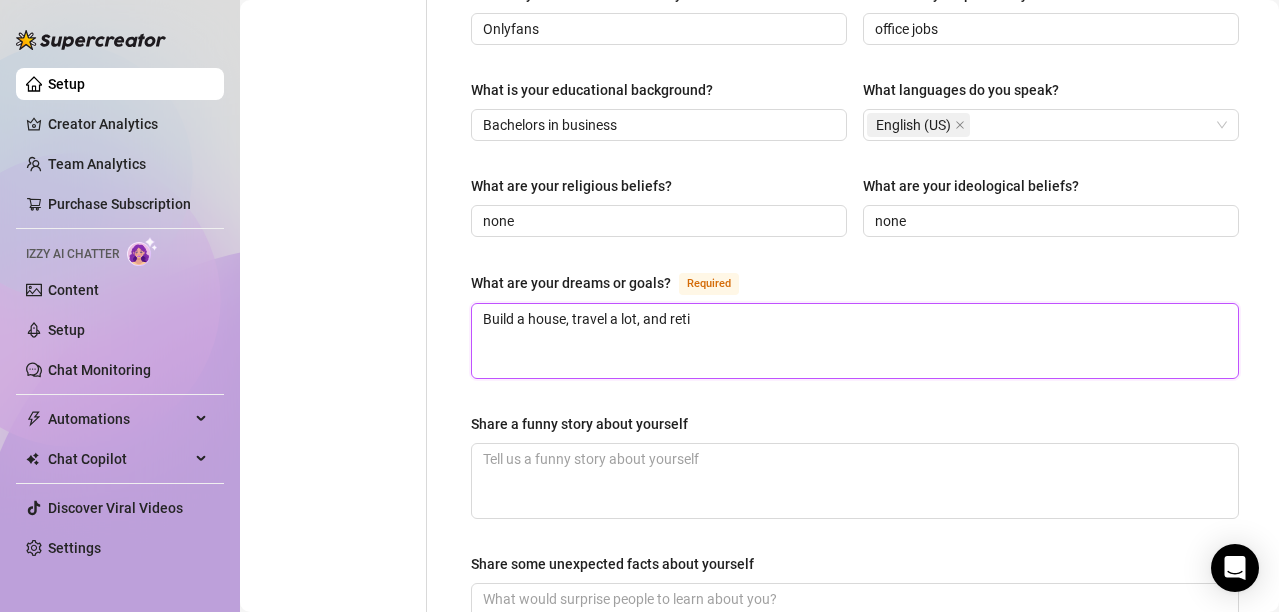 type 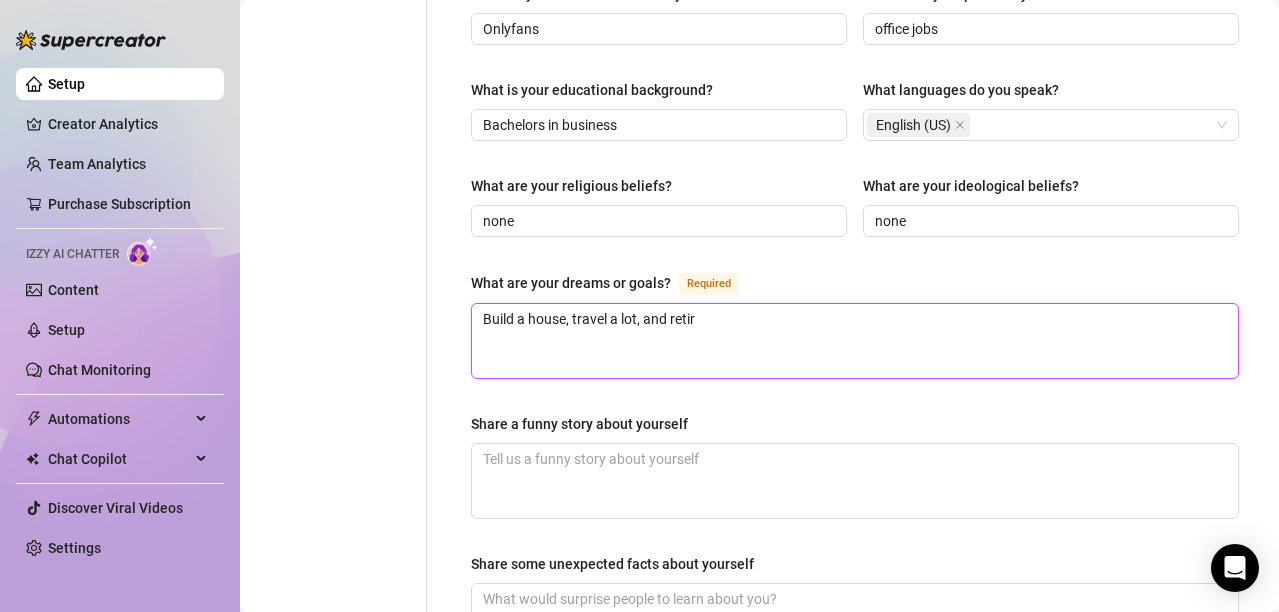 type 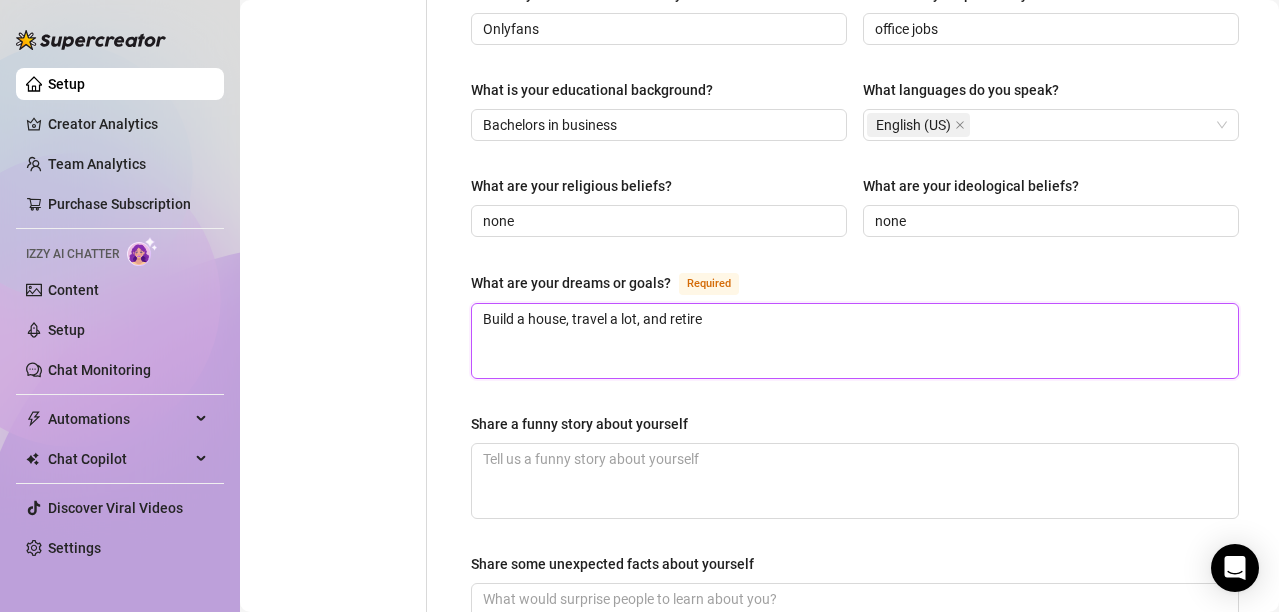 type 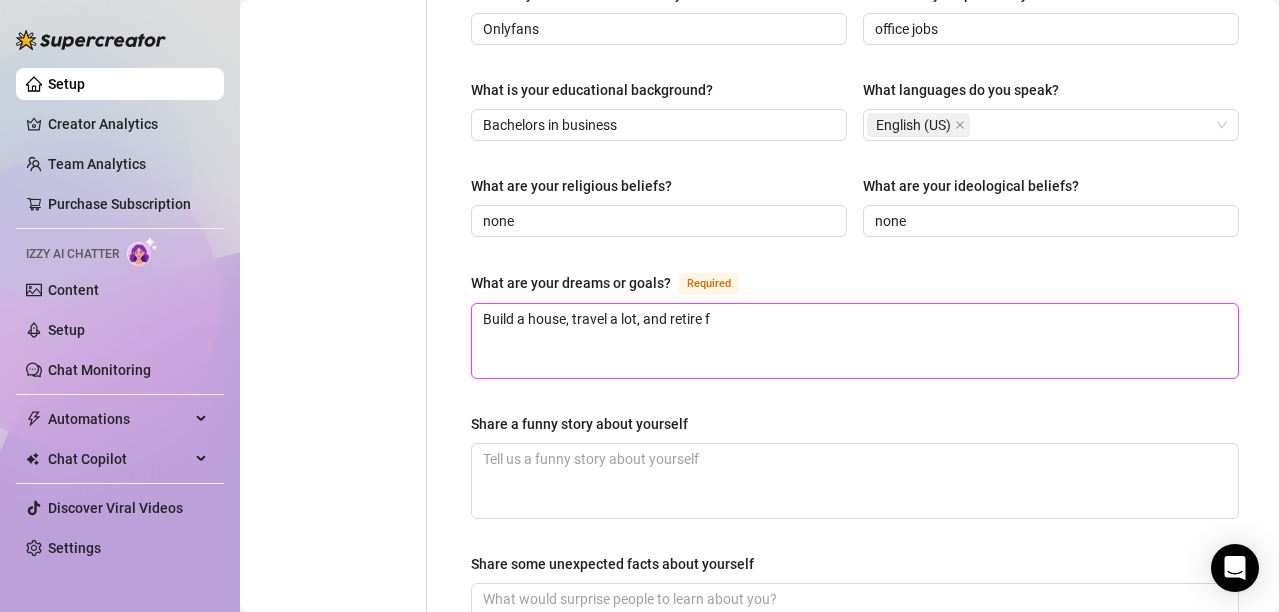type 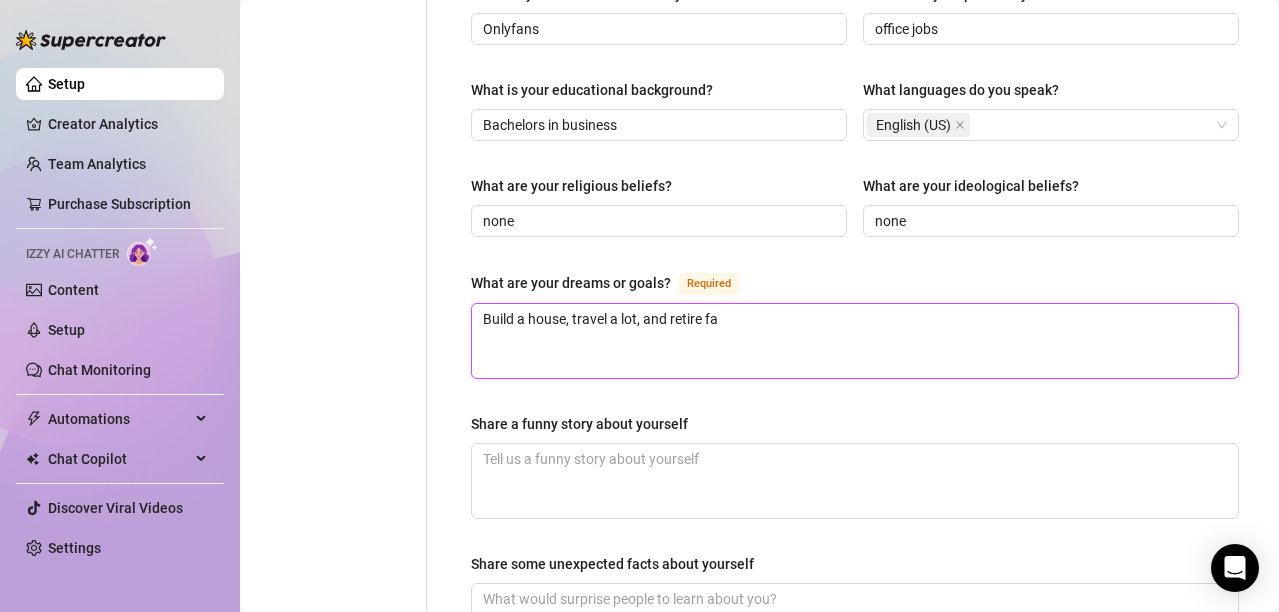 type on "Build a house, travel a lot, and retire fai" 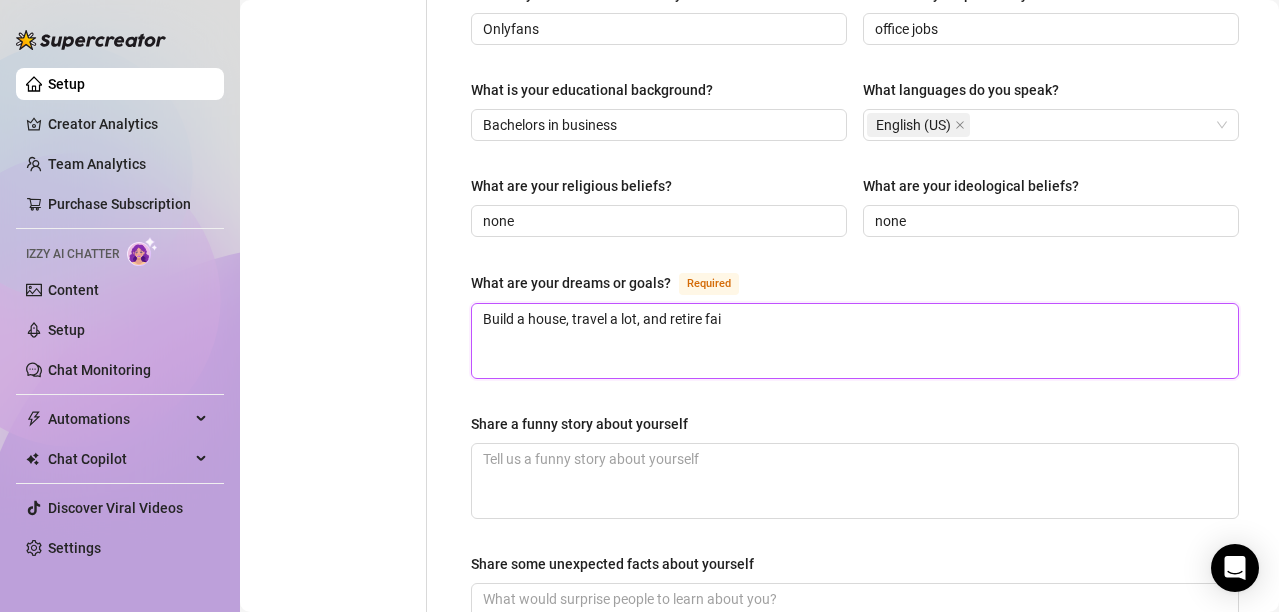 type 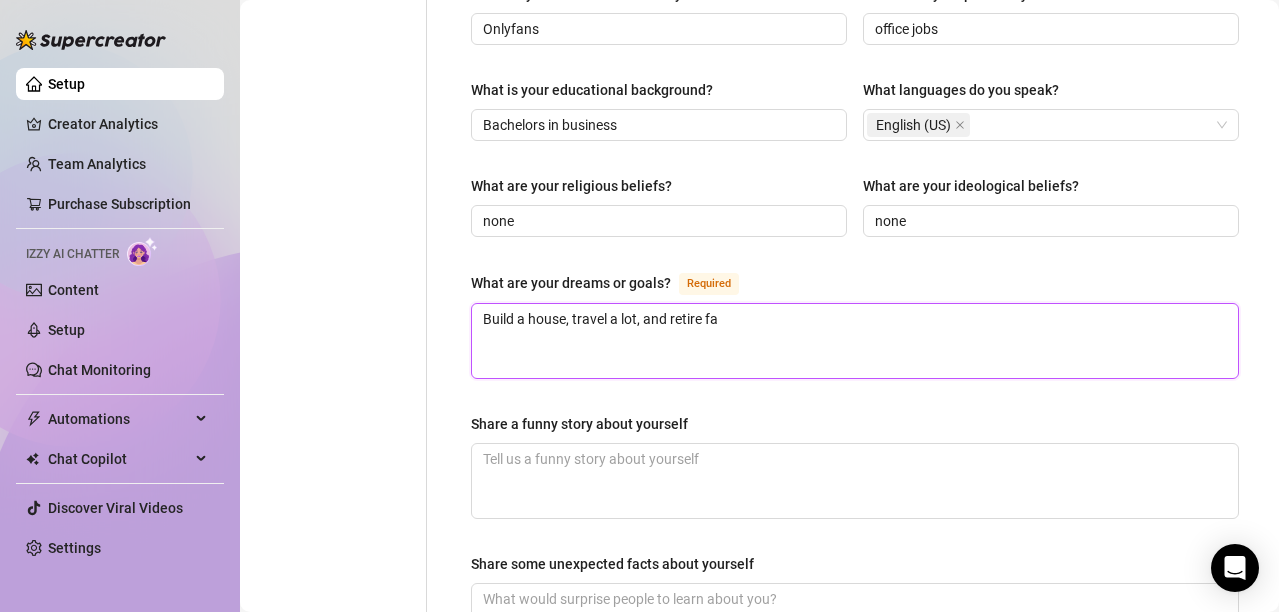 type 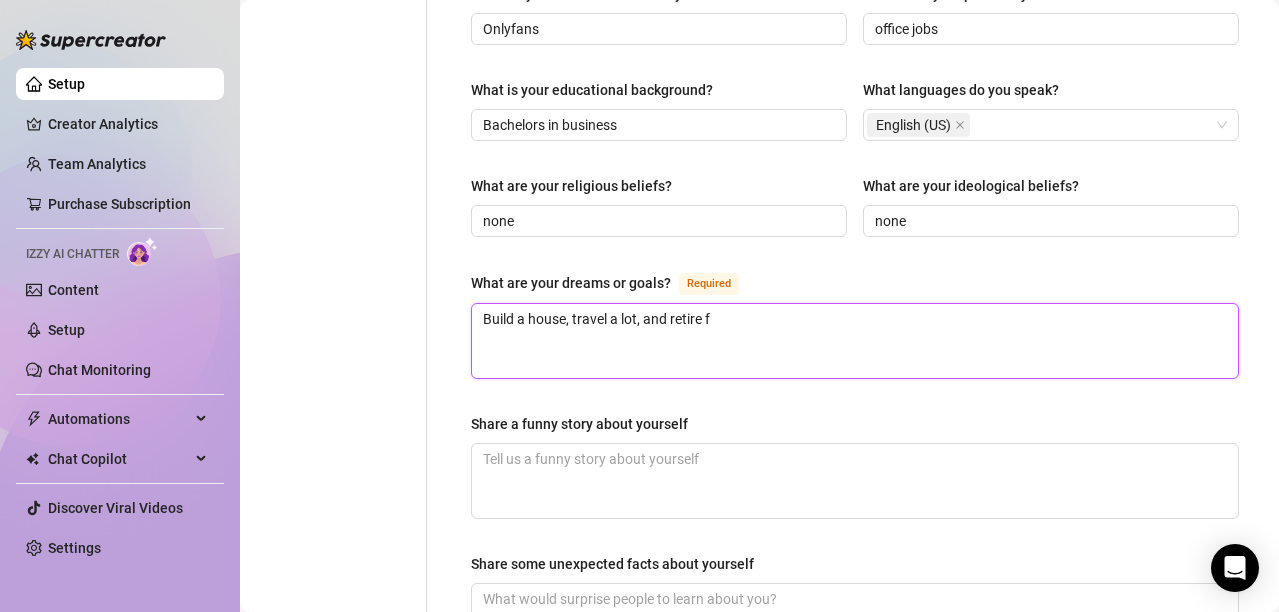 type on "Build a house, travel a lot, and retire" 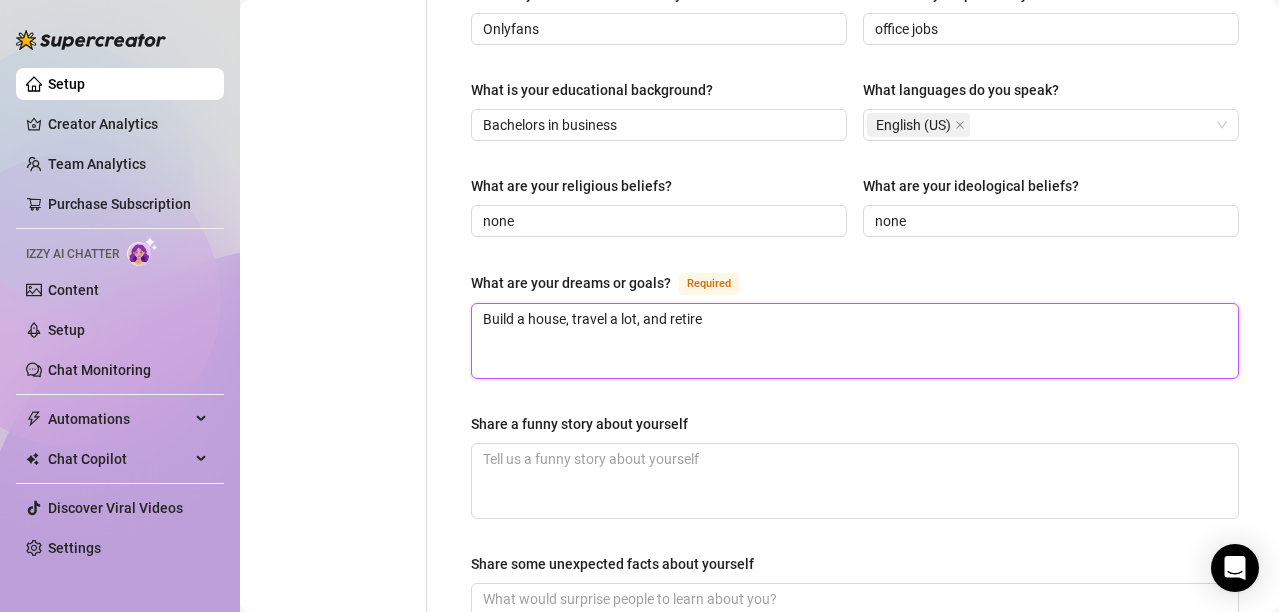 type 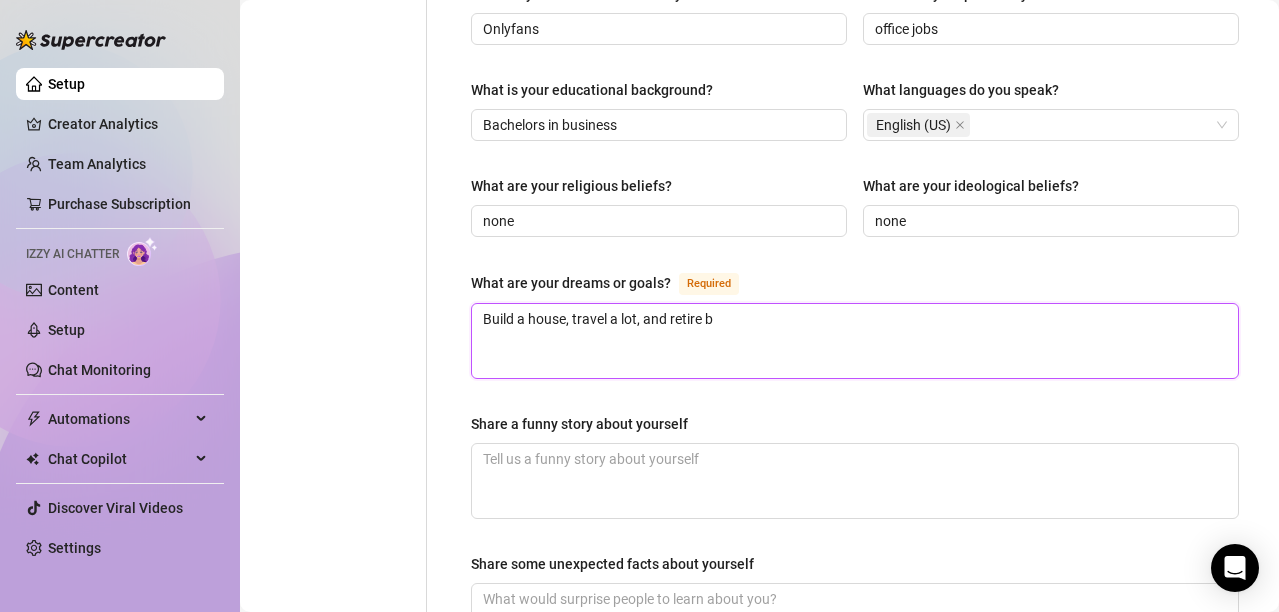 type 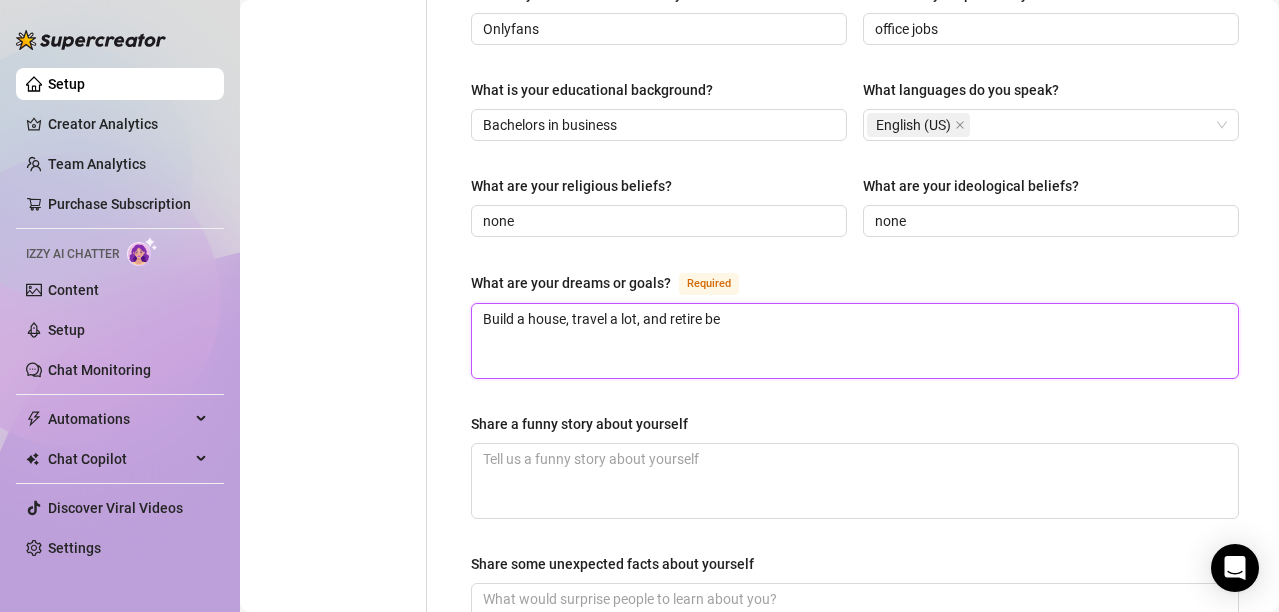 type on "Build a house, travel a lot, and retire bef" 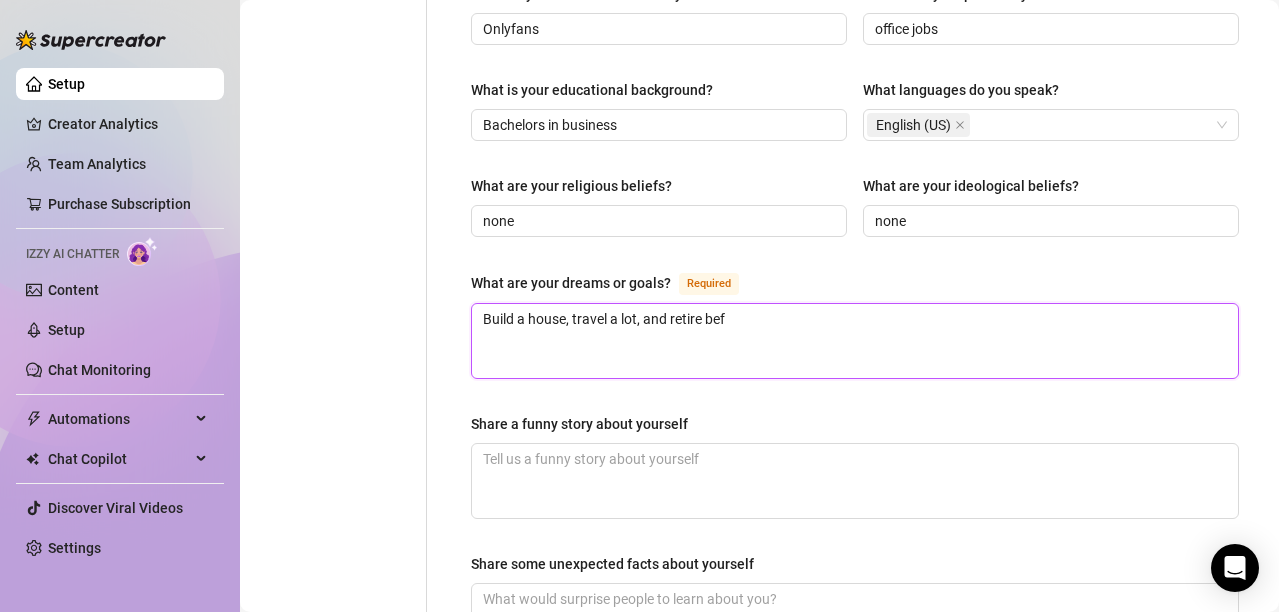 type 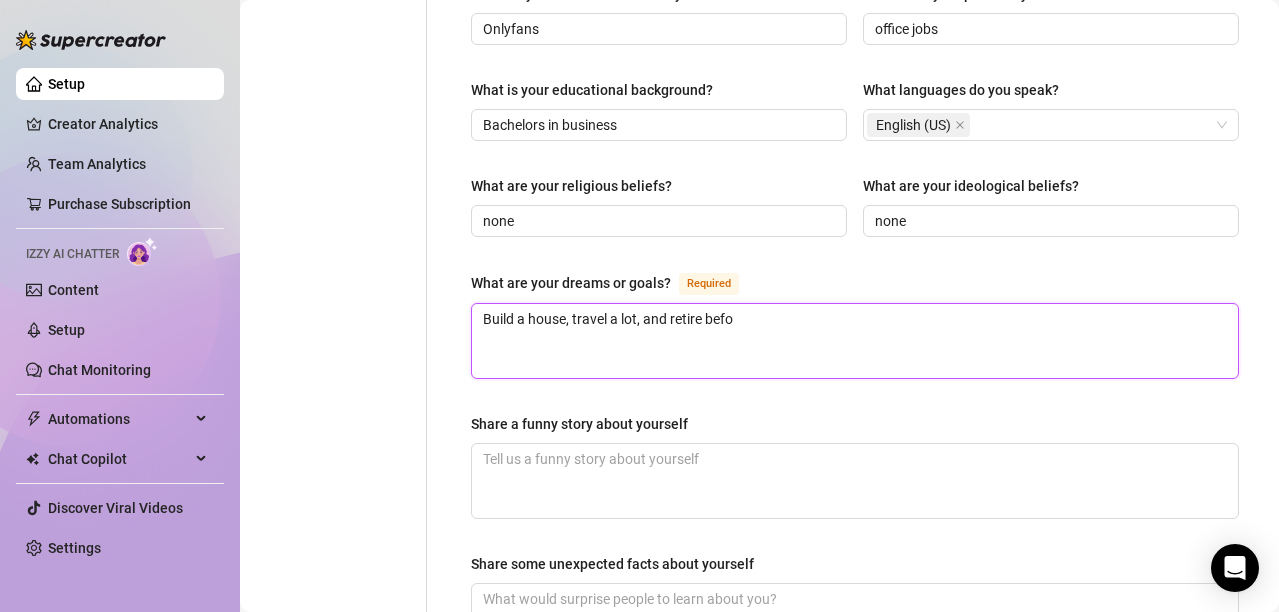 type 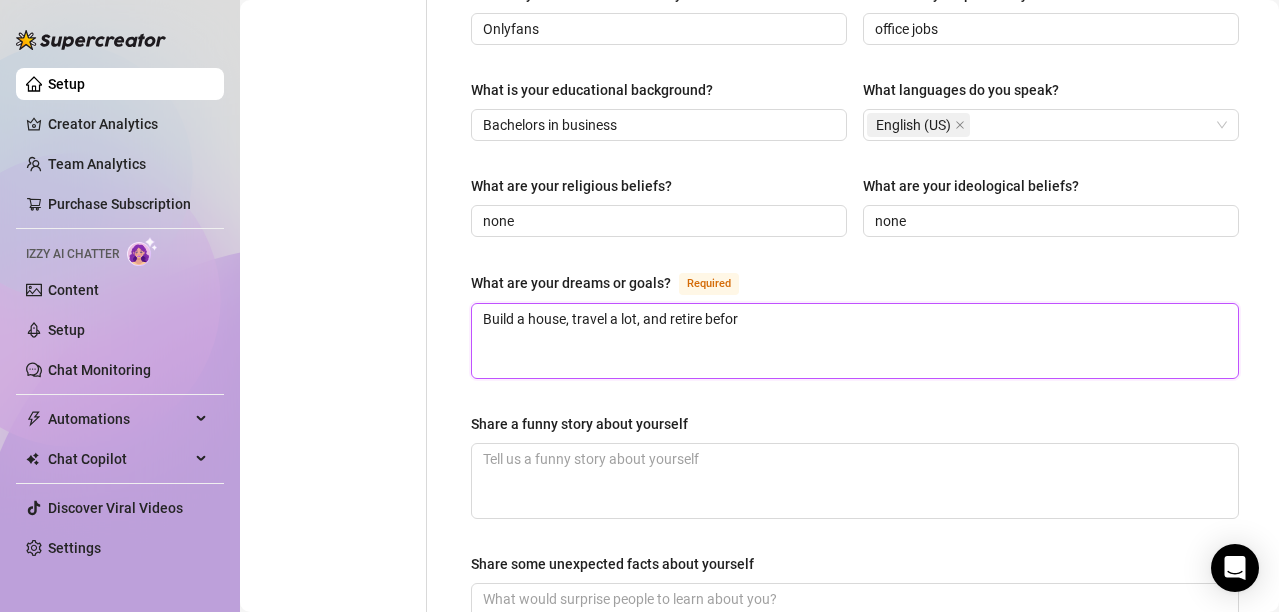 type on "Build a house, travel a lot, and retire before" 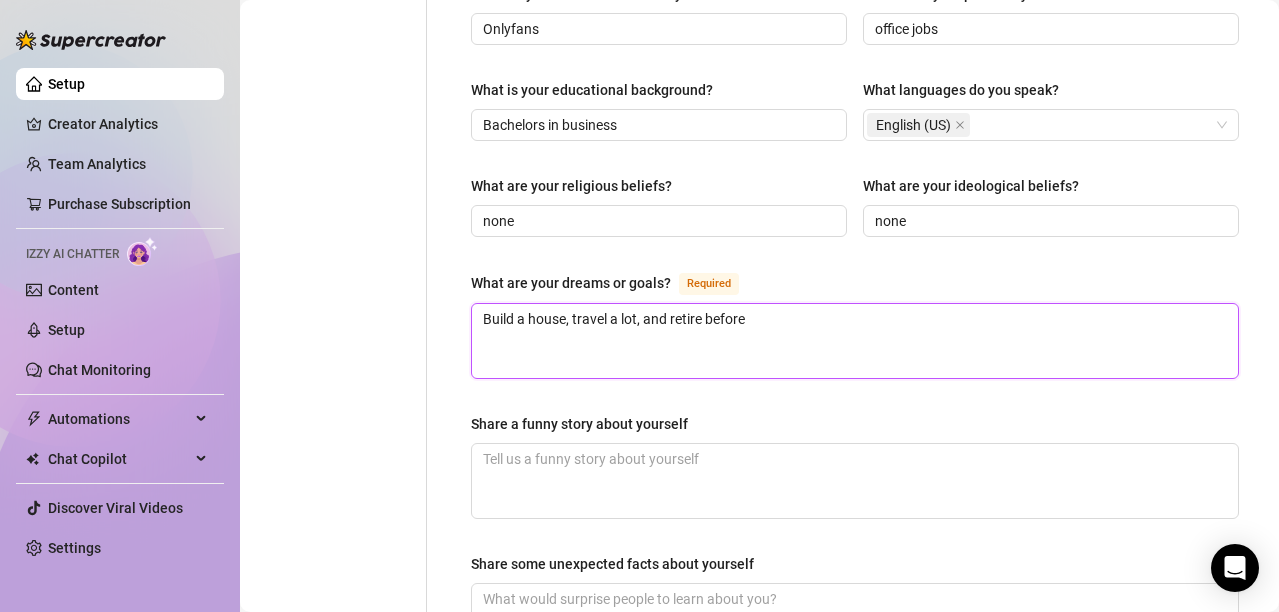 type 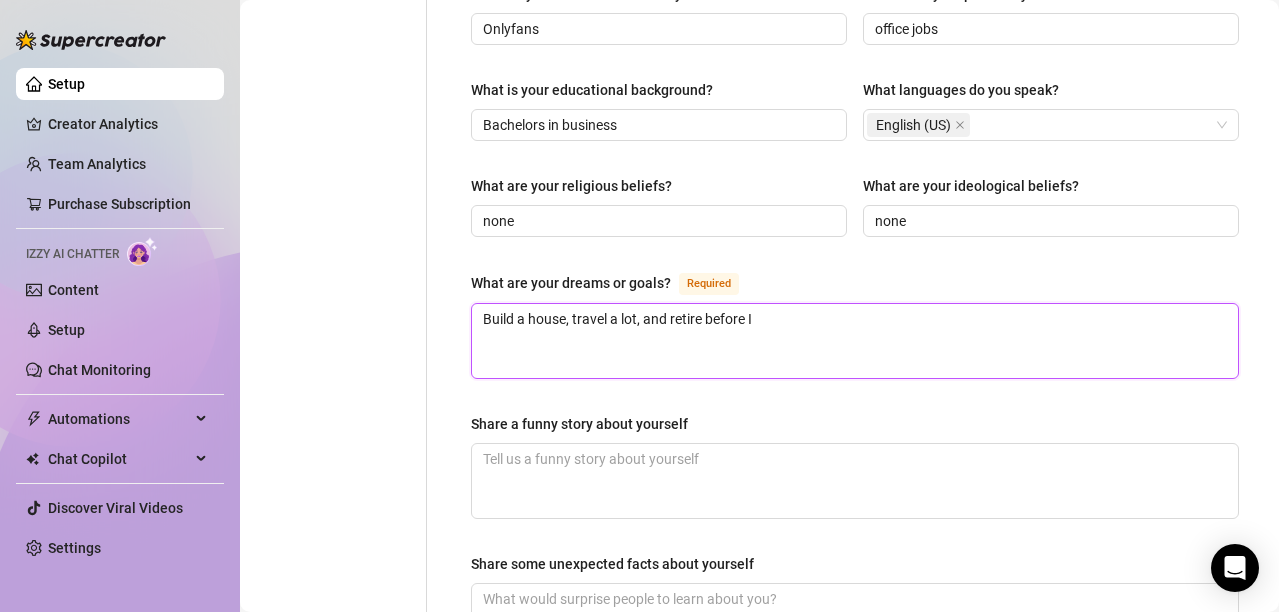 type 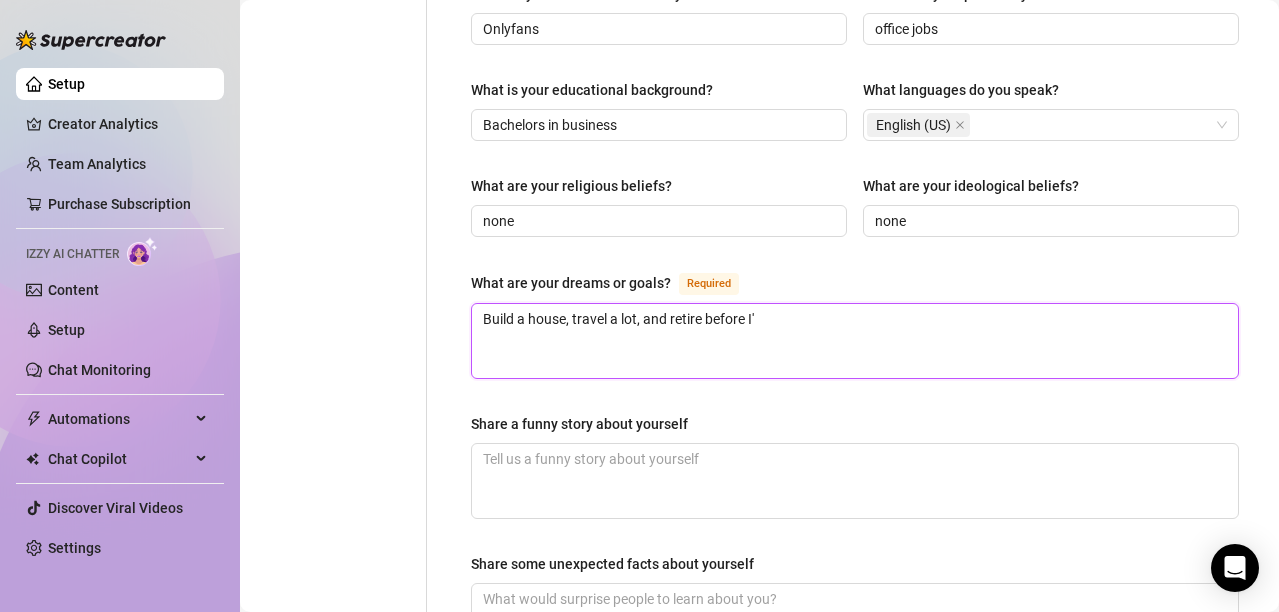 type 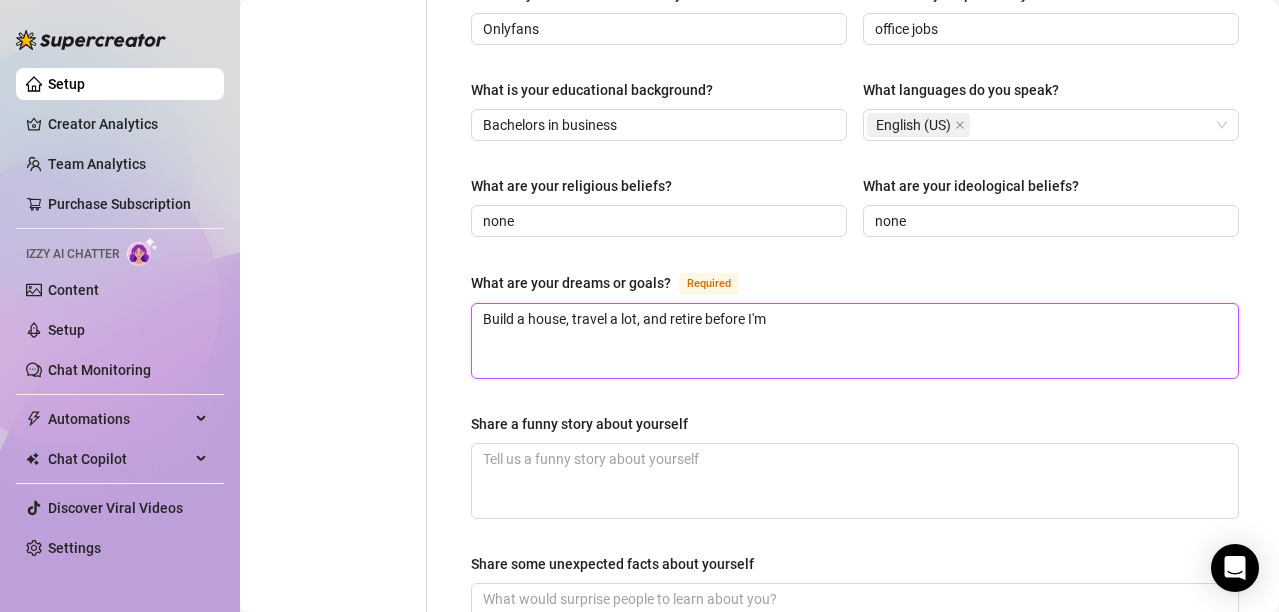 type on "Build a house, travel a lot, and retire before I'm" 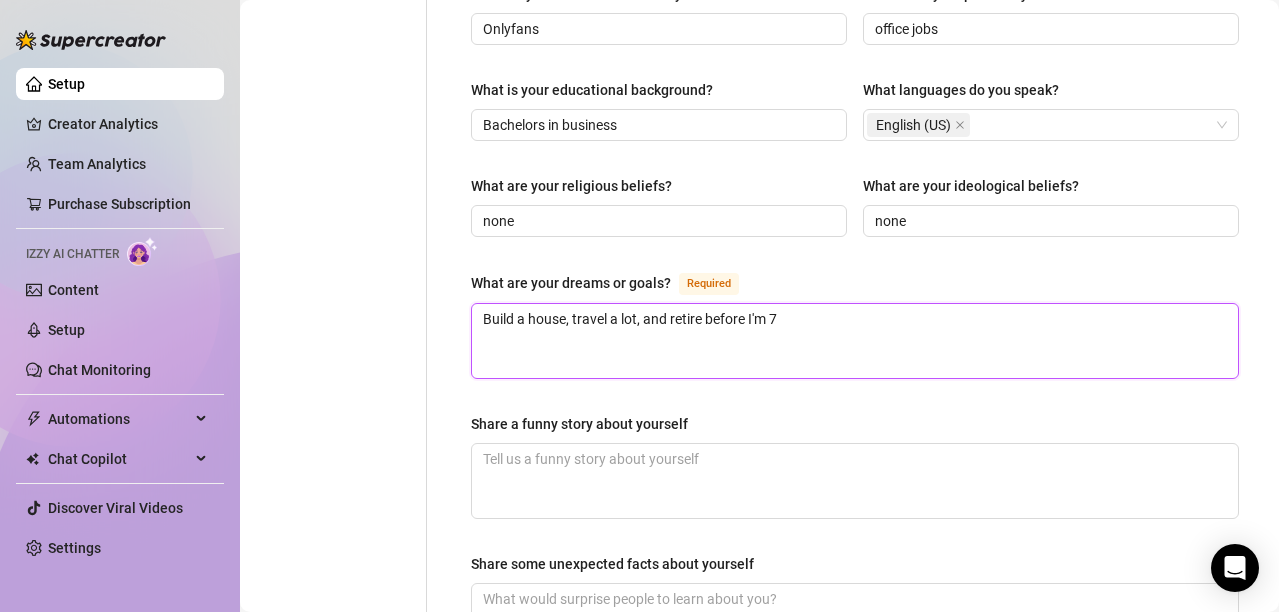 type 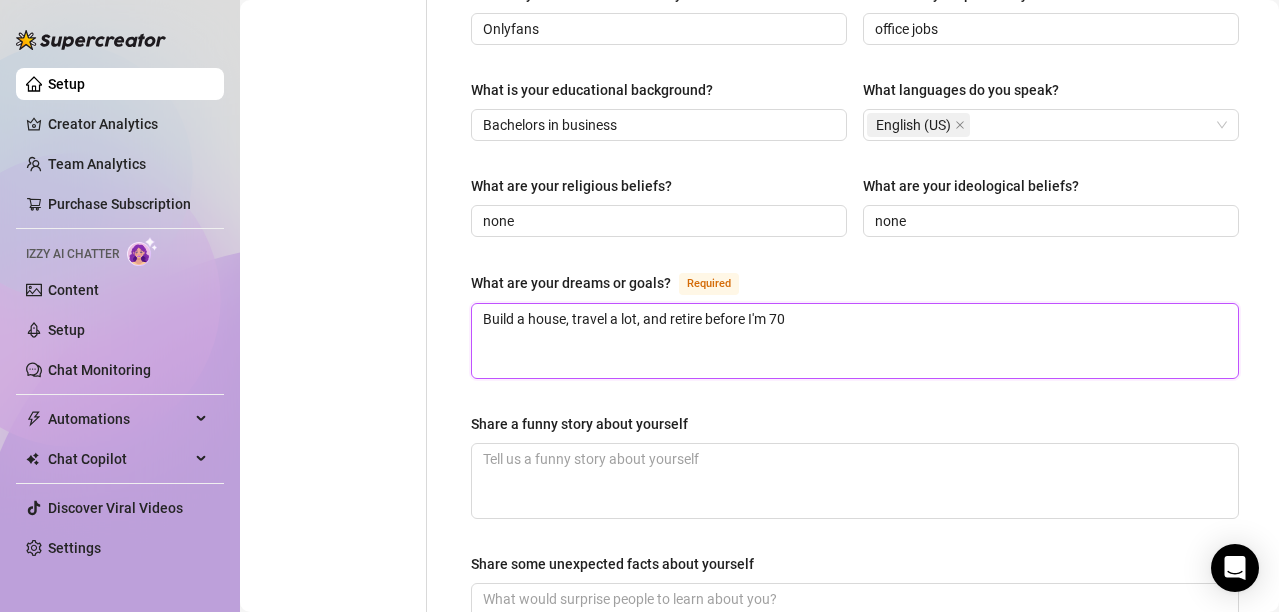 type 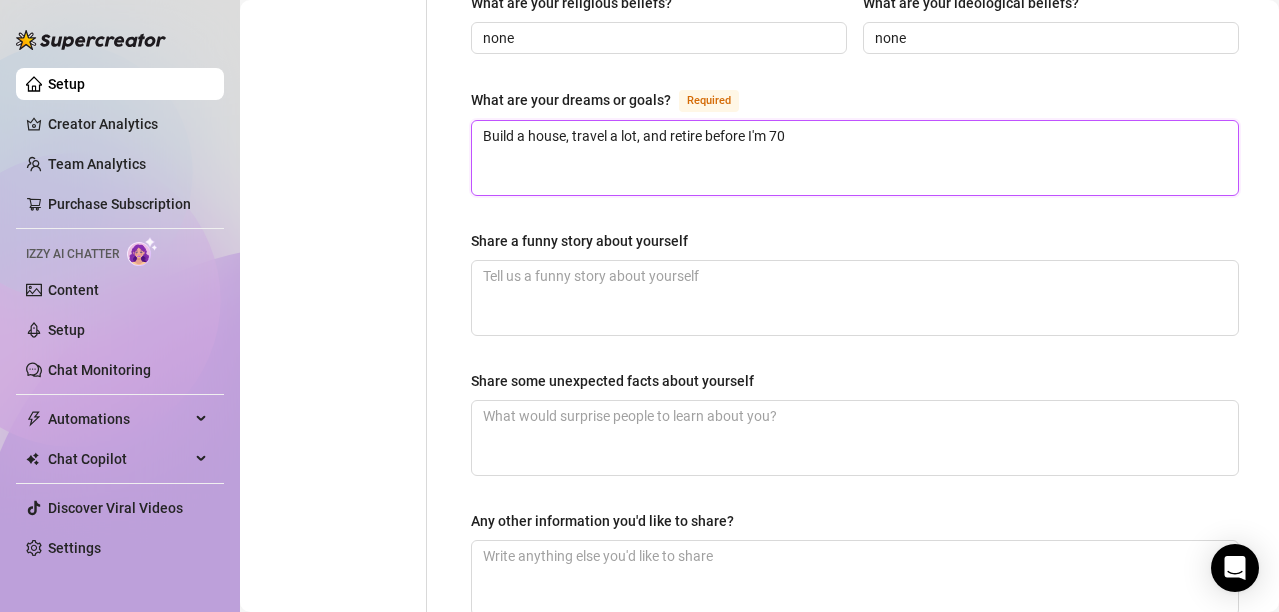 scroll, scrollTop: 1205, scrollLeft: 0, axis: vertical 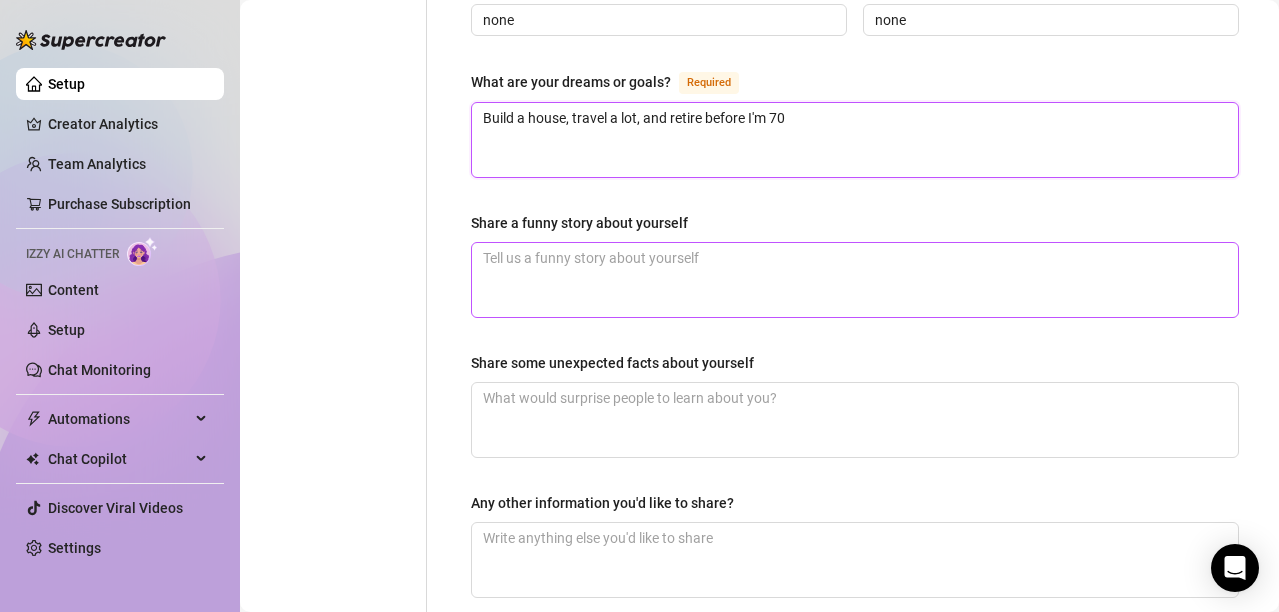 type on "Build a house, travel a lot, and retire before I'm 70" 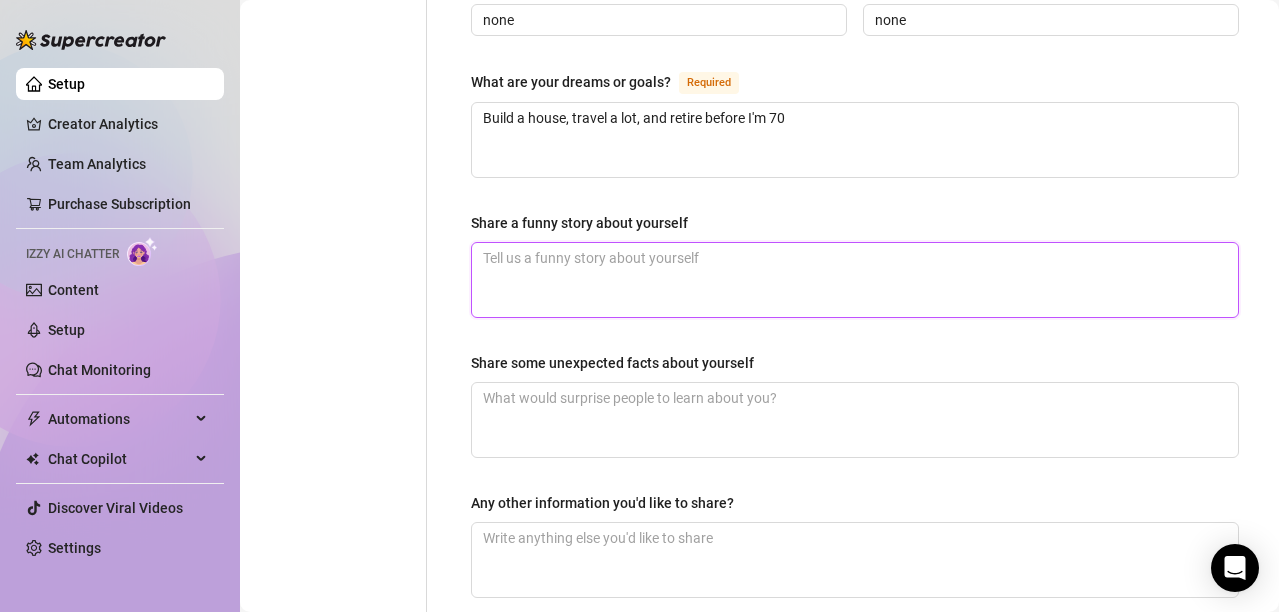 click on "Share a funny story about yourself" at bounding box center [855, 280] 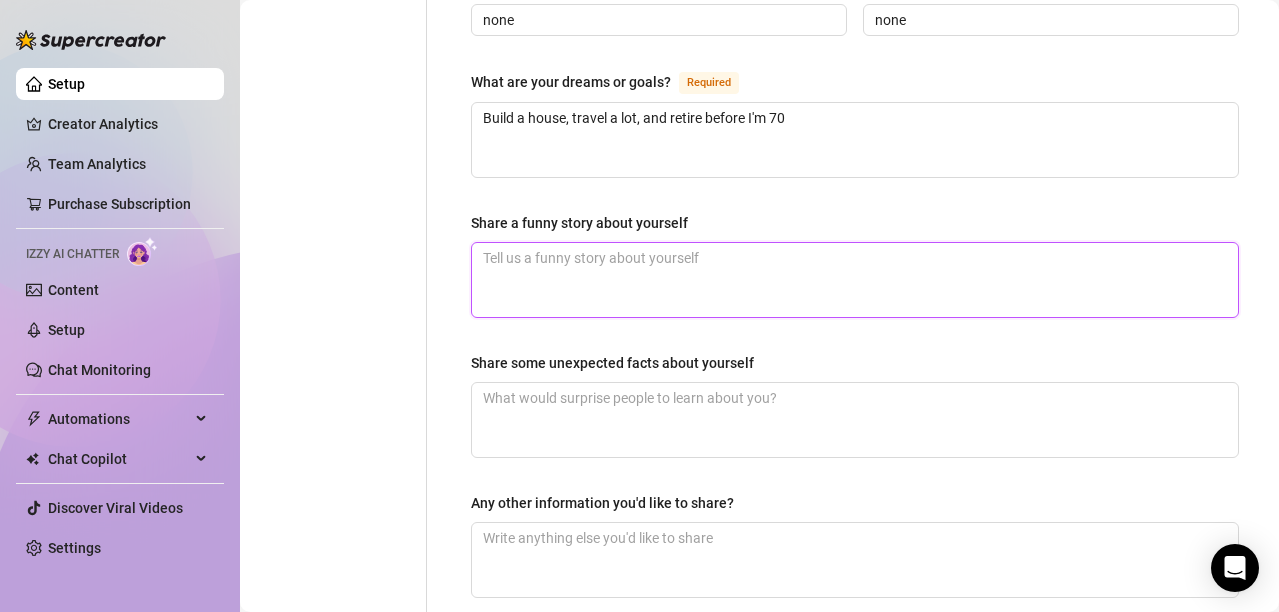 type on "N" 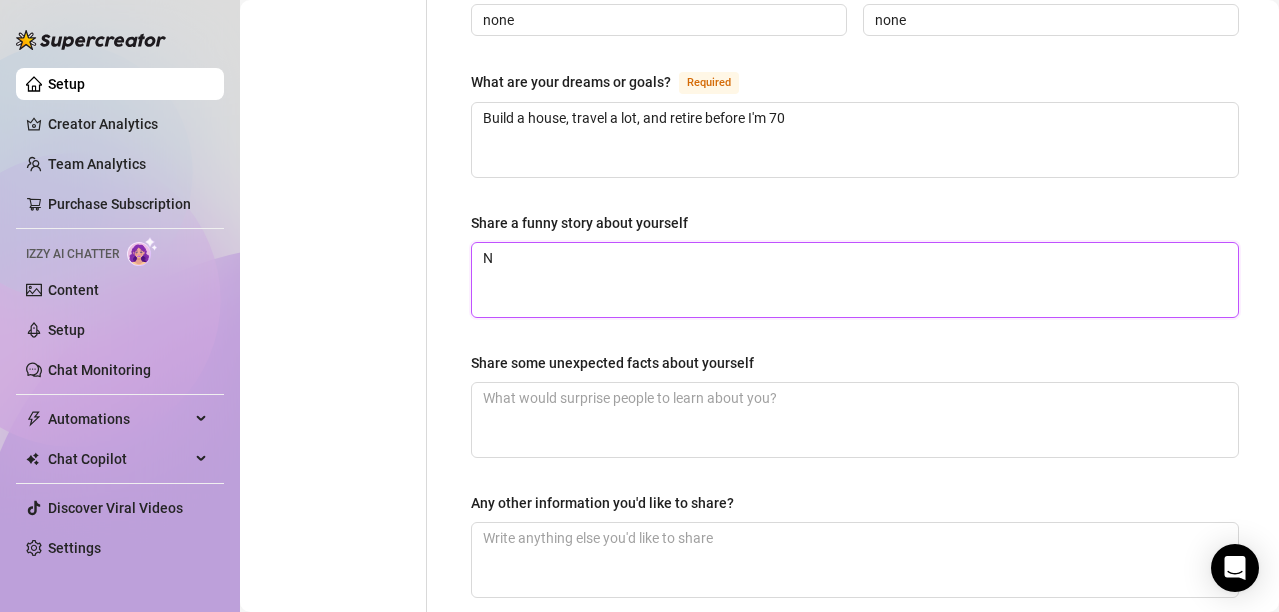 type 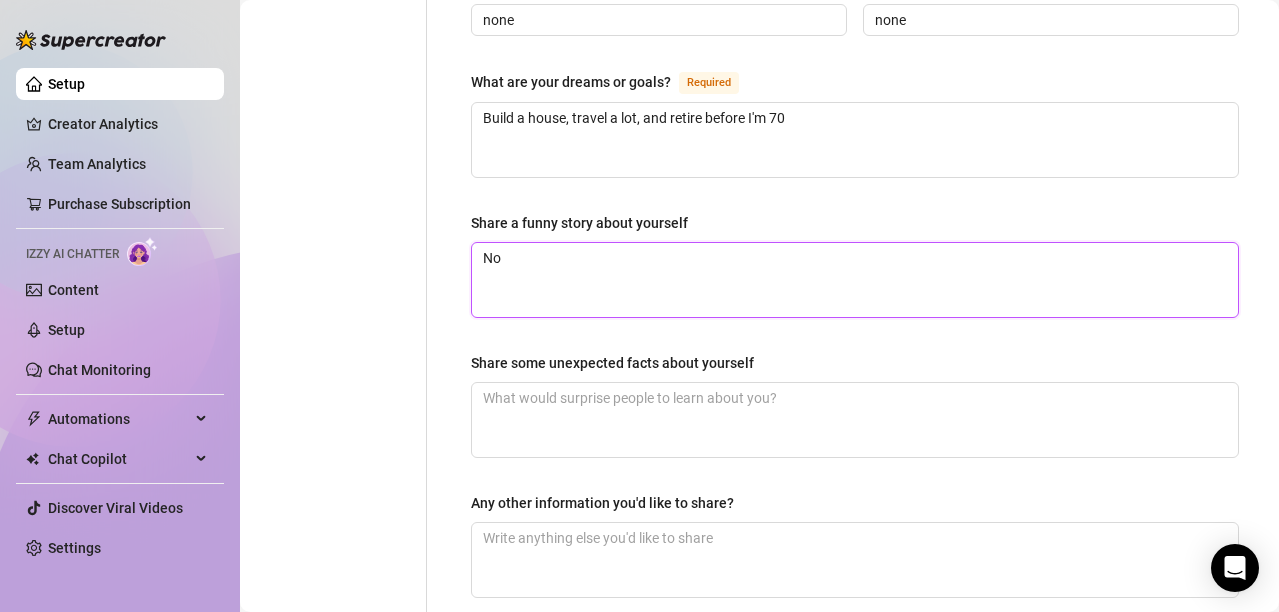type 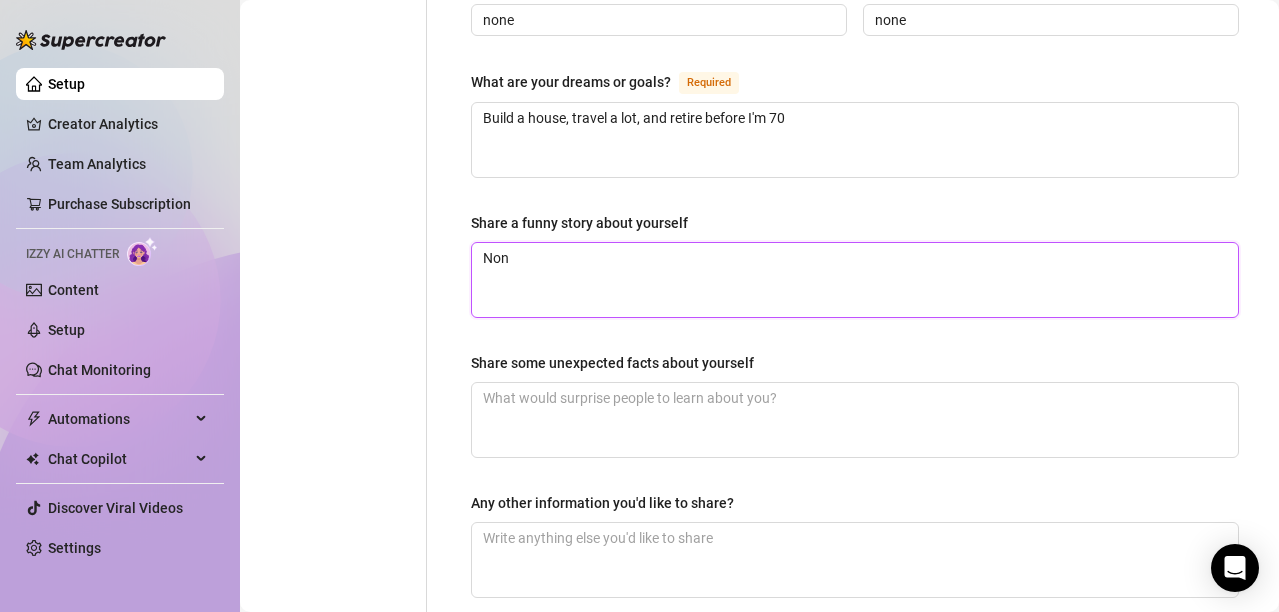 type 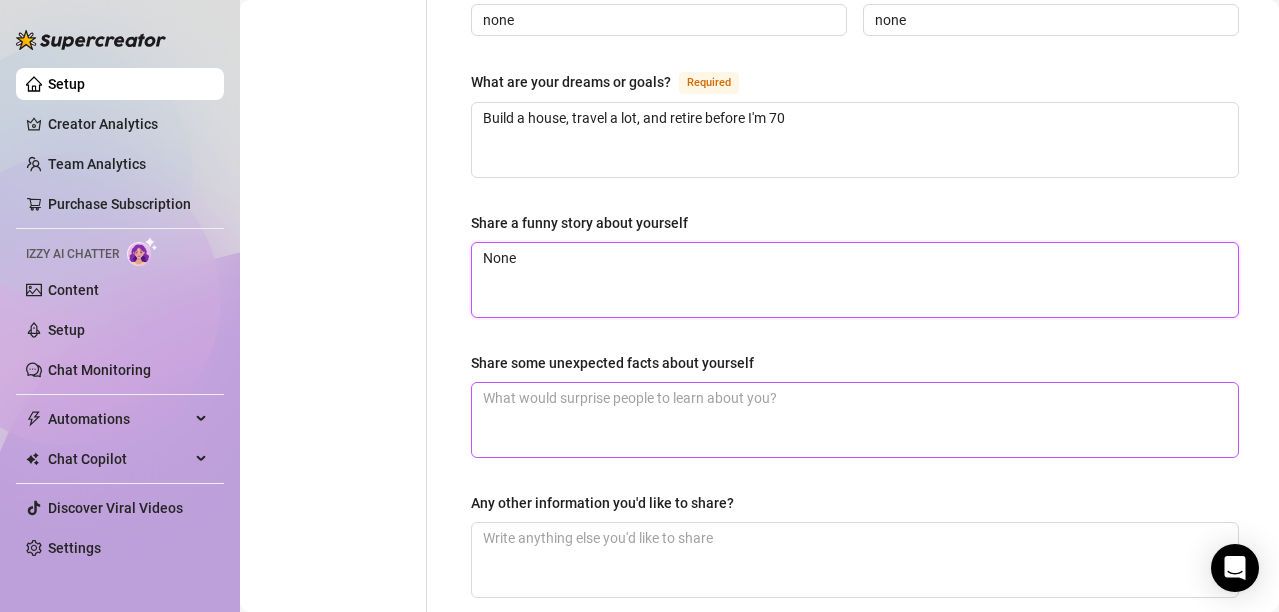 type on "None" 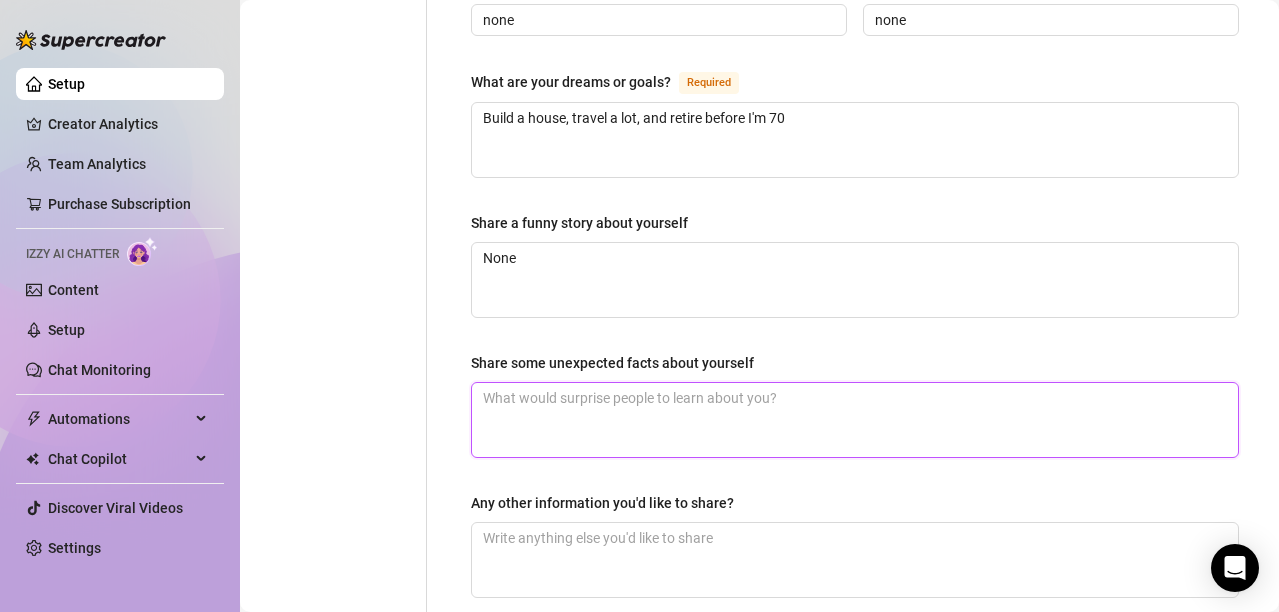 click on "Share some unexpected facts about yourself" at bounding box center [855, 420] 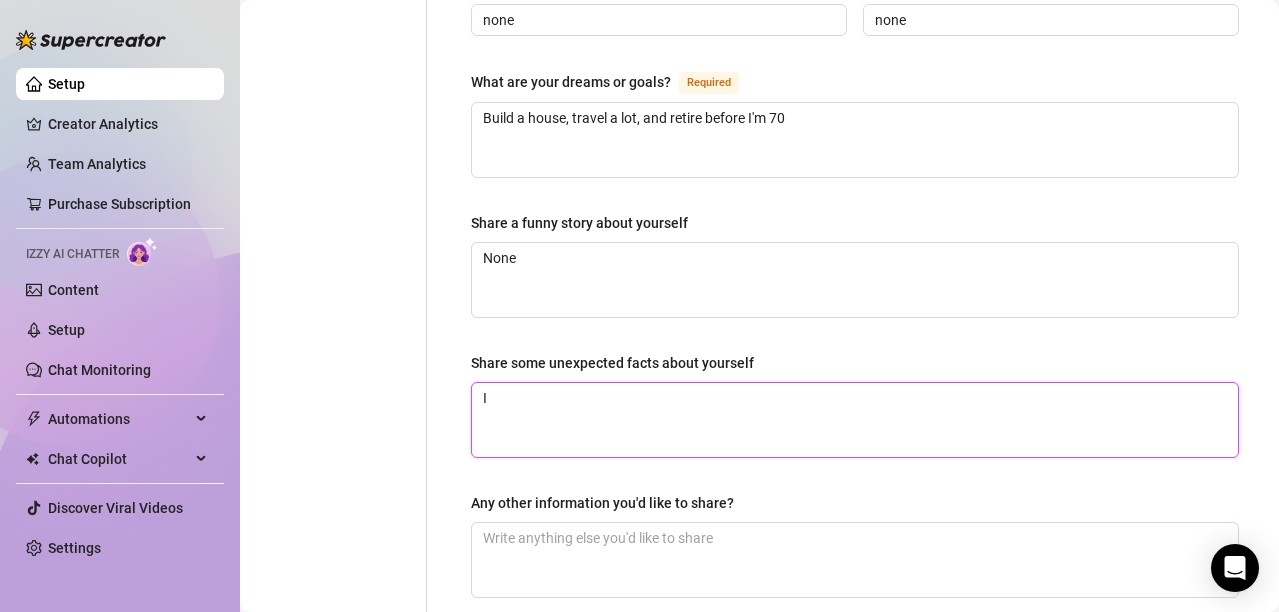 type 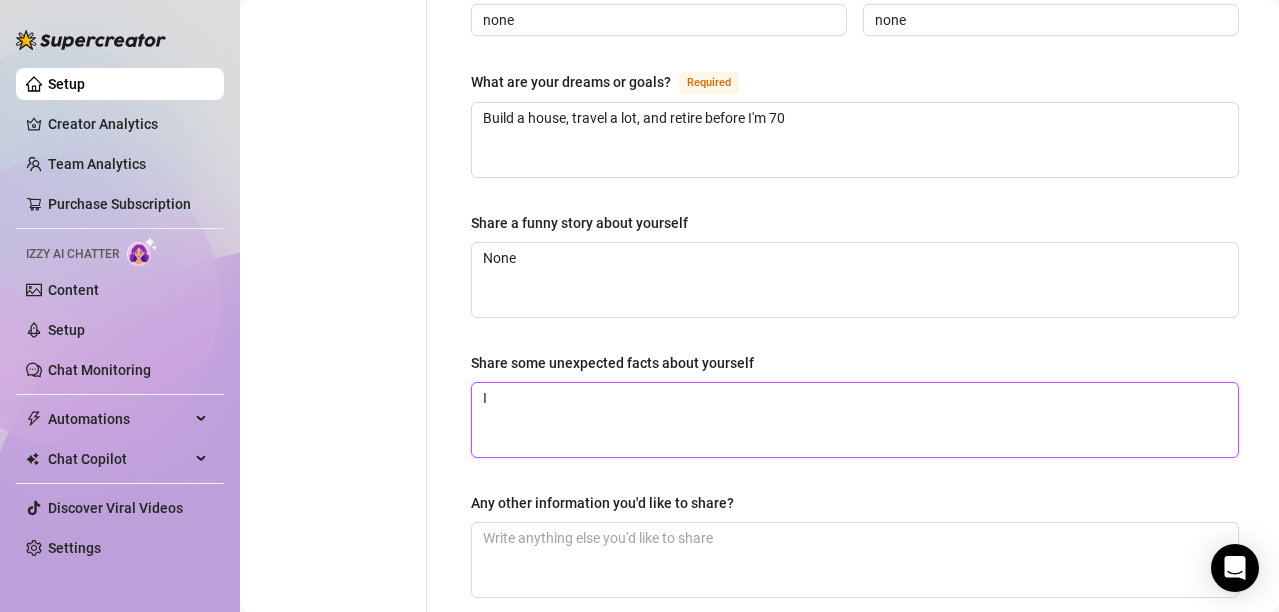type on "I'" 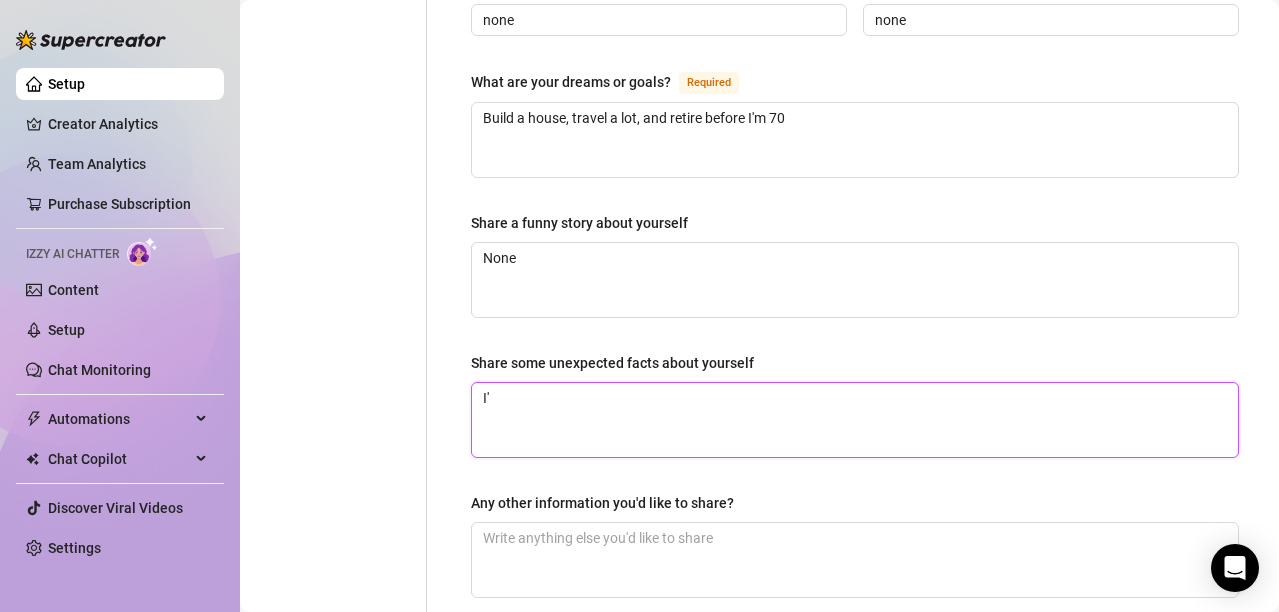 type 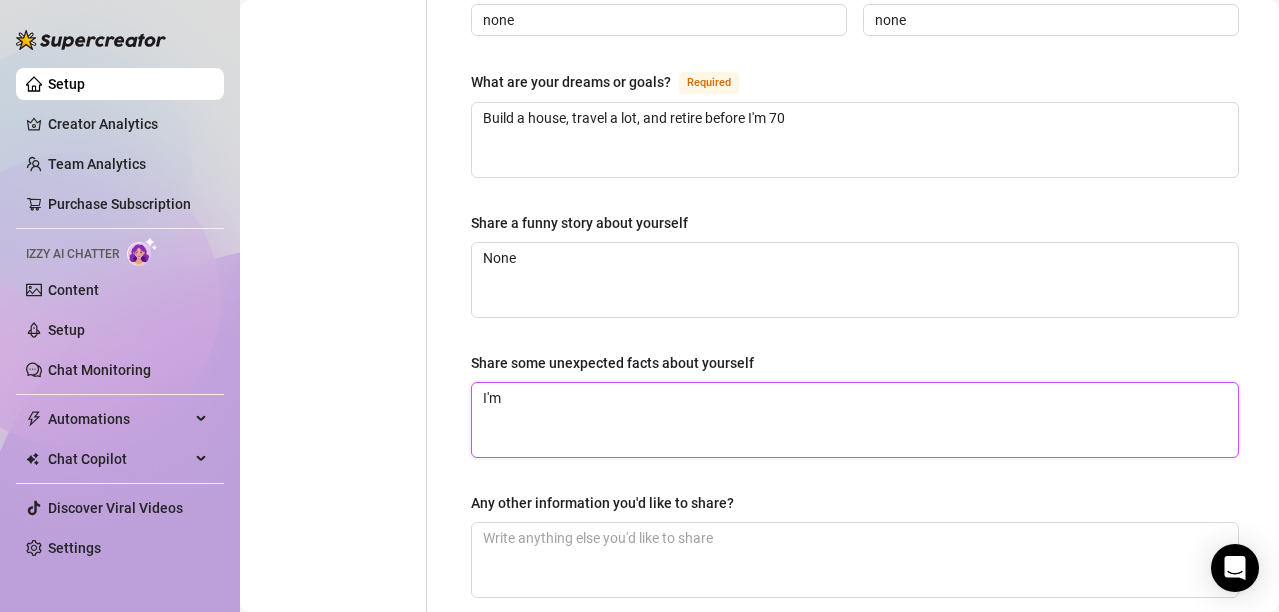 type 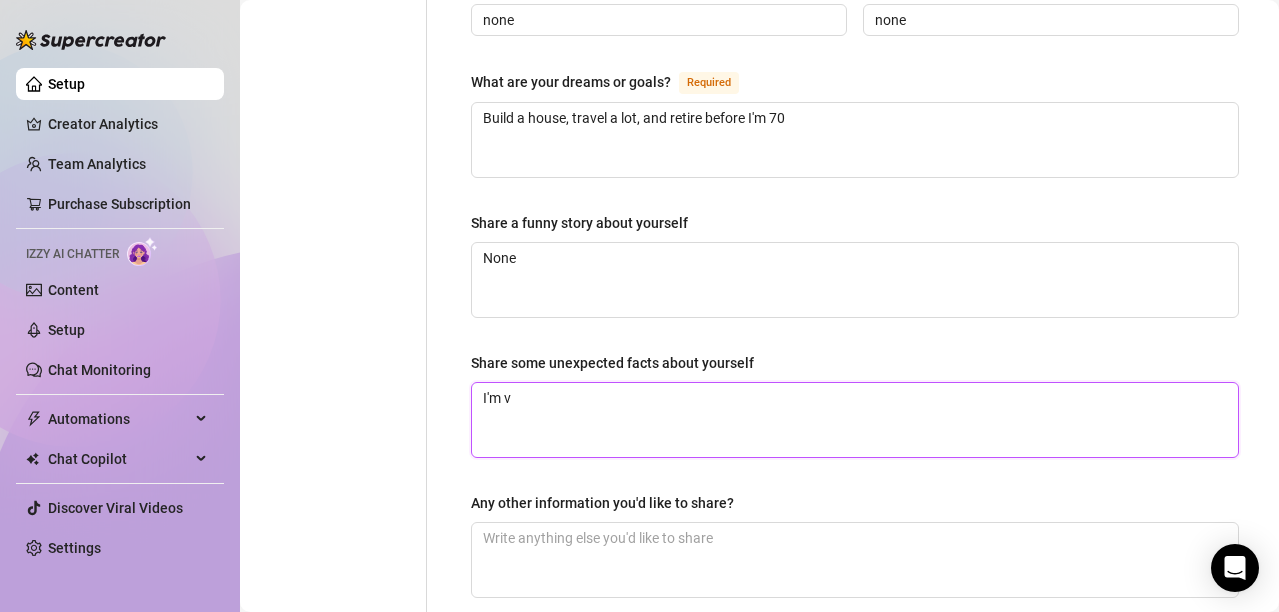 type 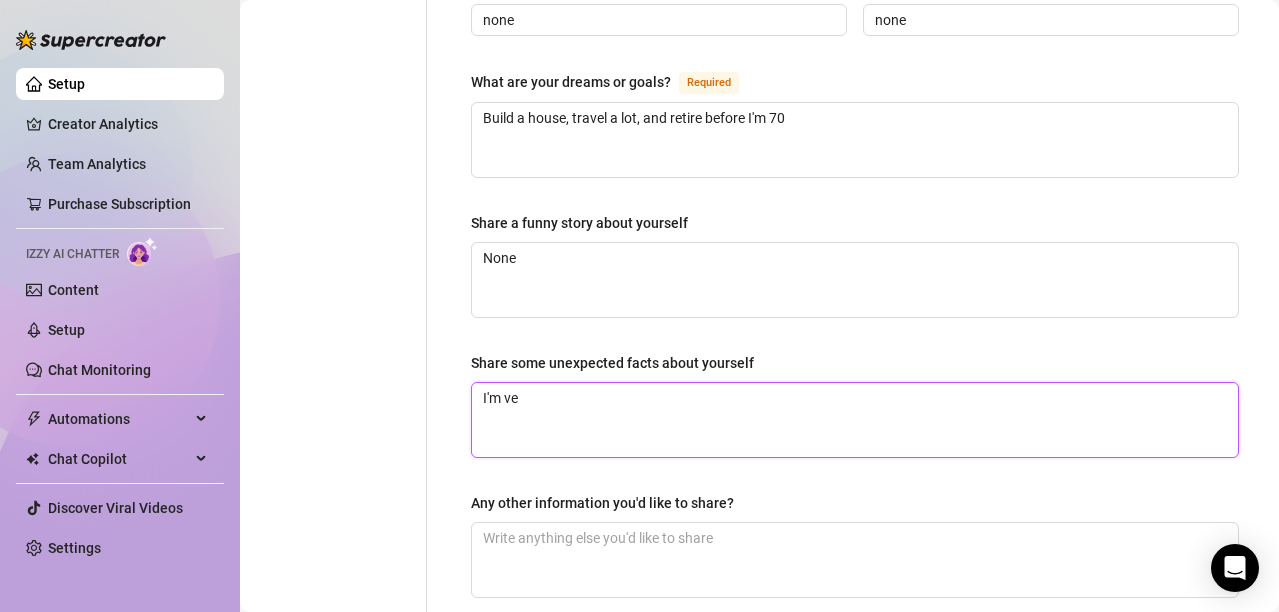 type 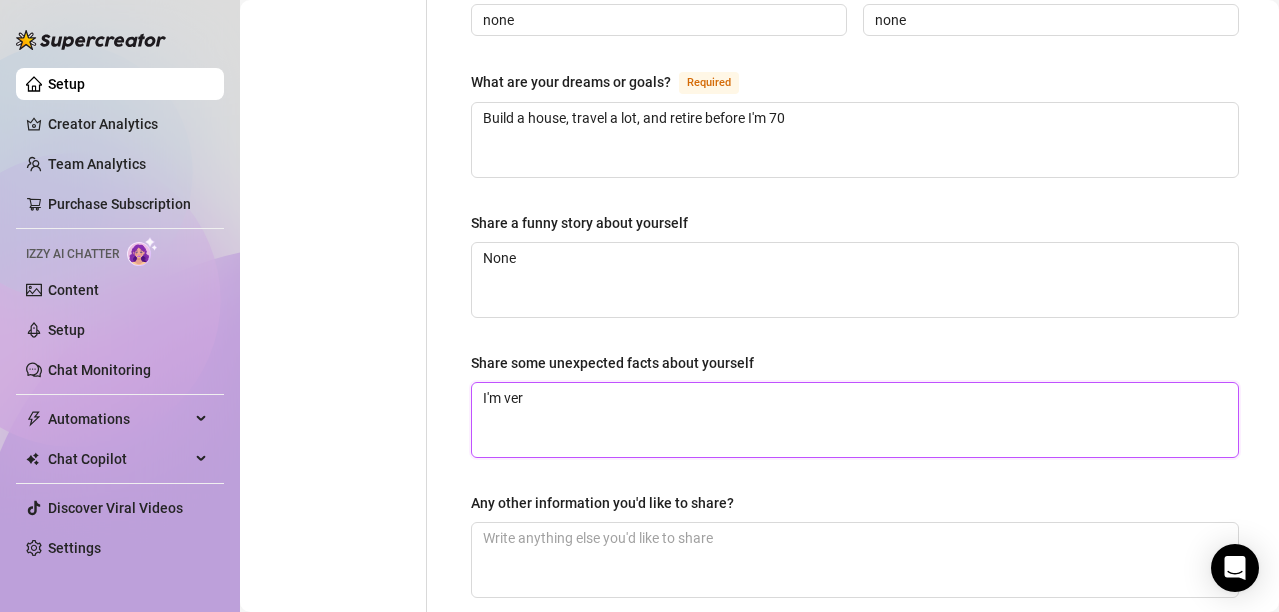 type 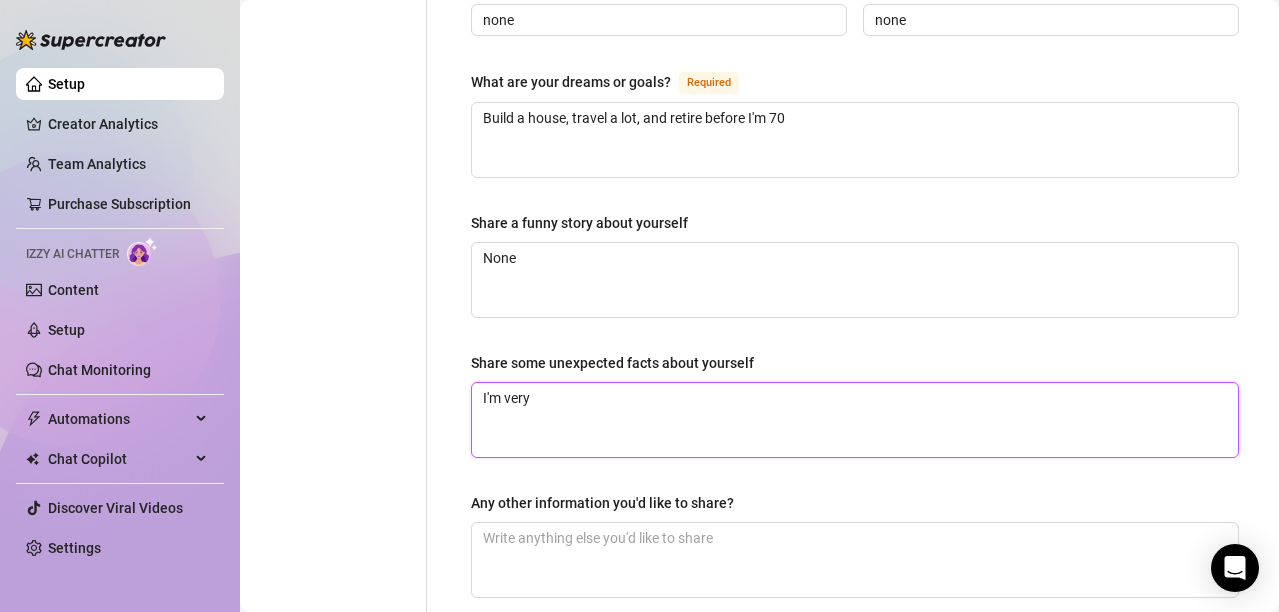 type on "I'm very" 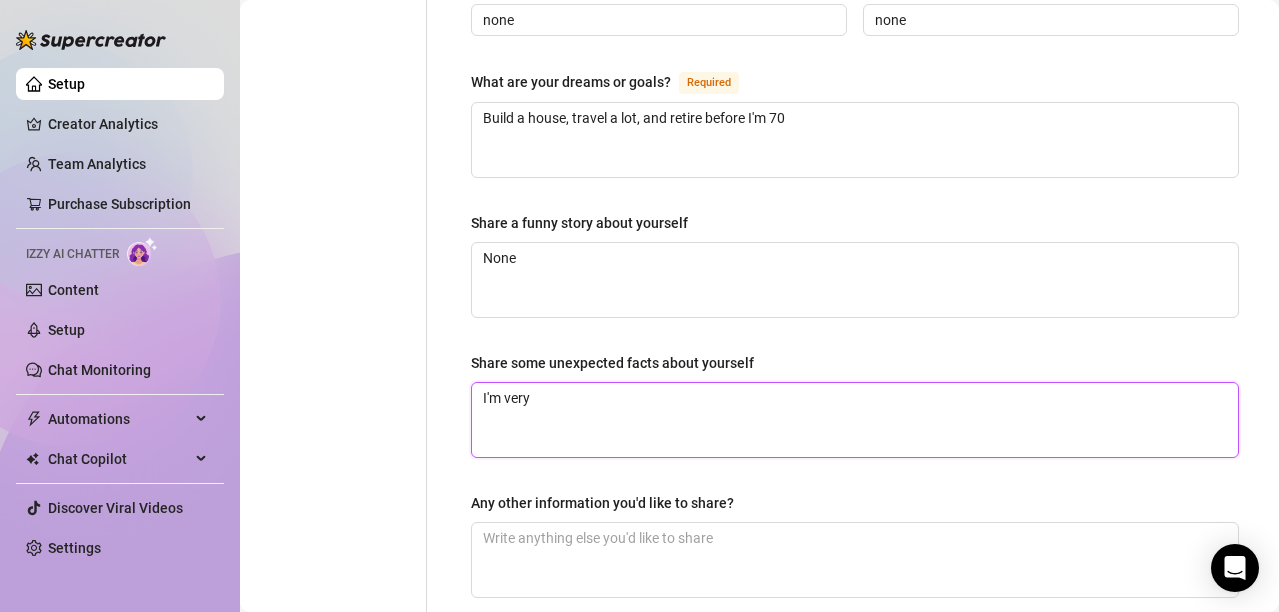 type on "I'm very s" 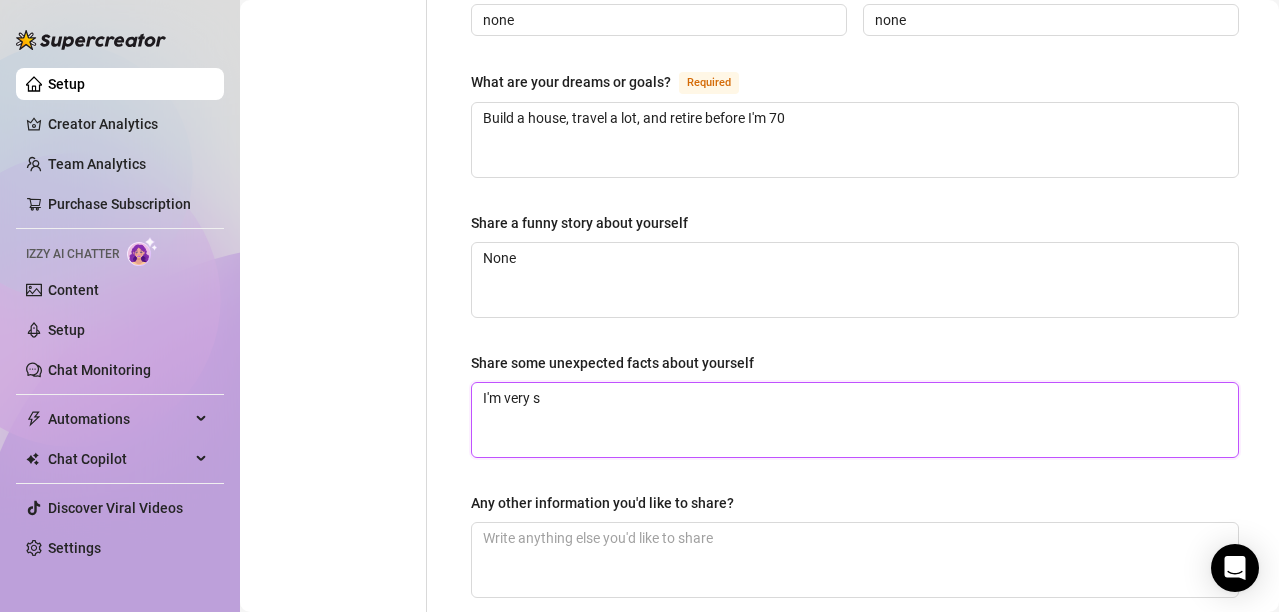 type 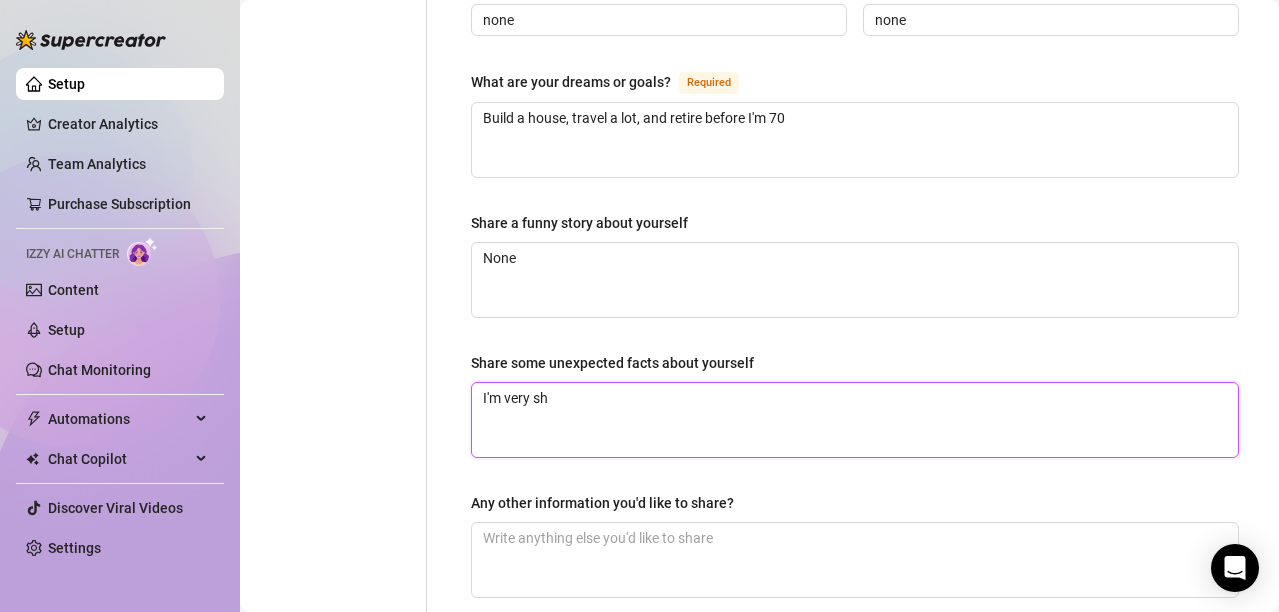 type on "I'm very shy" 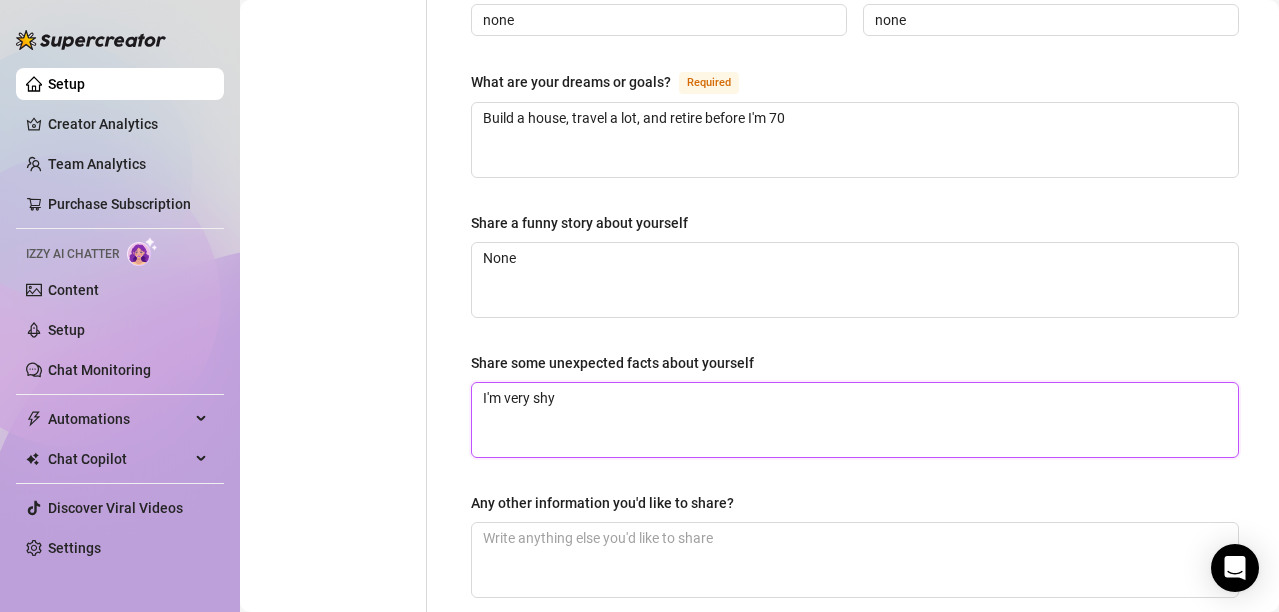 type 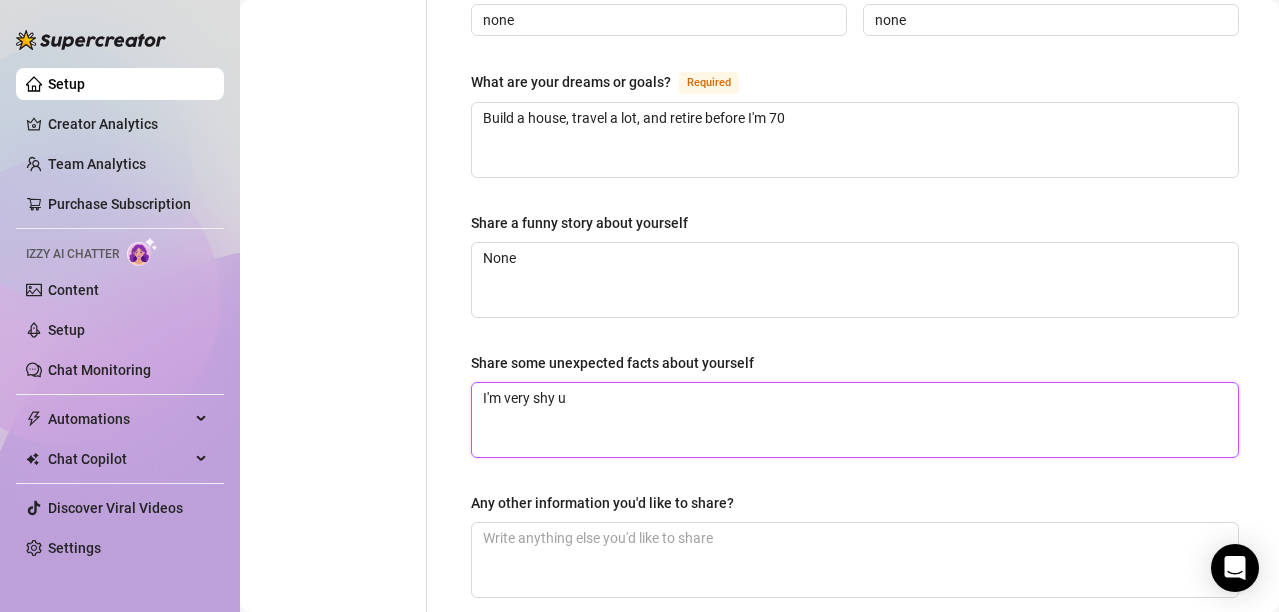 type 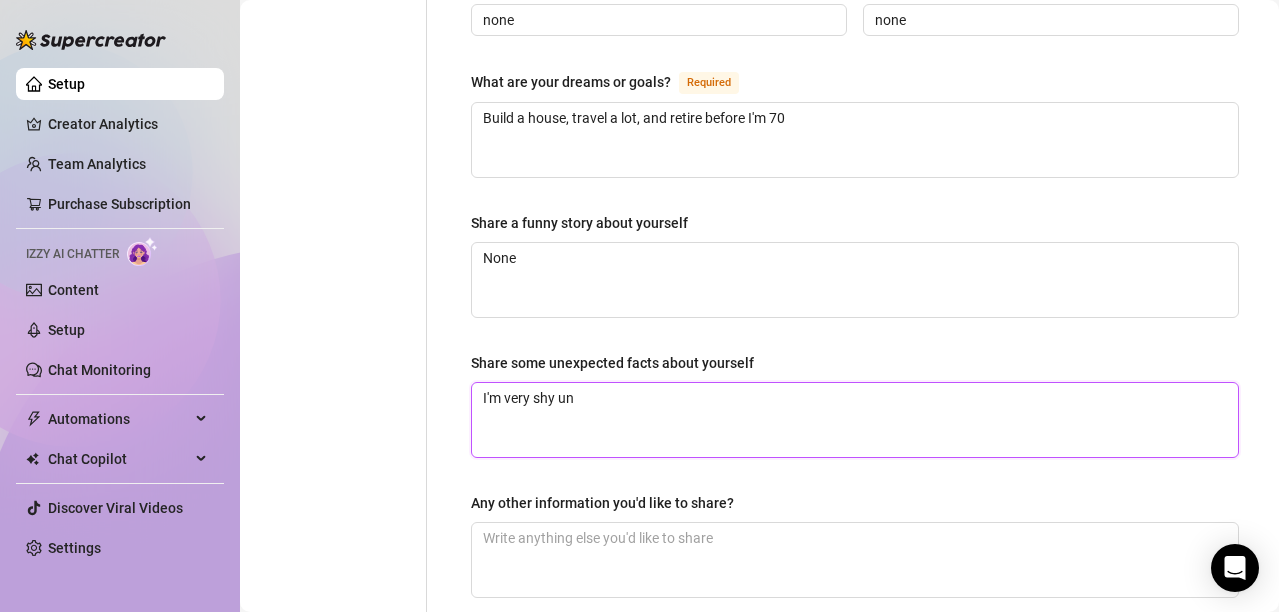 type 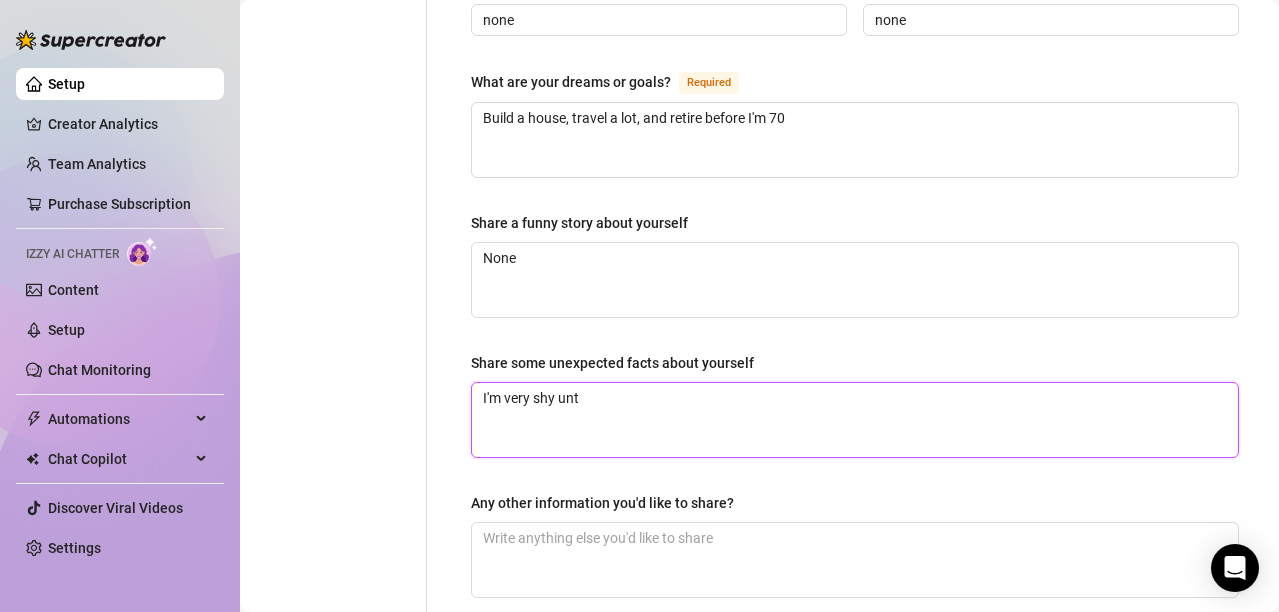type 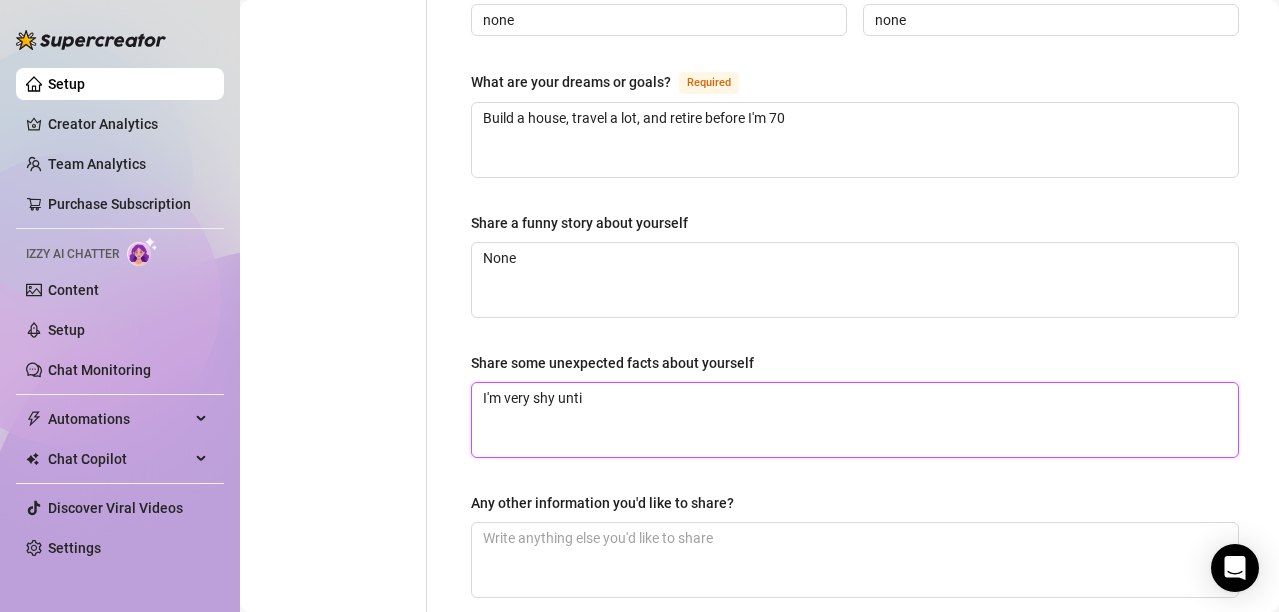 type 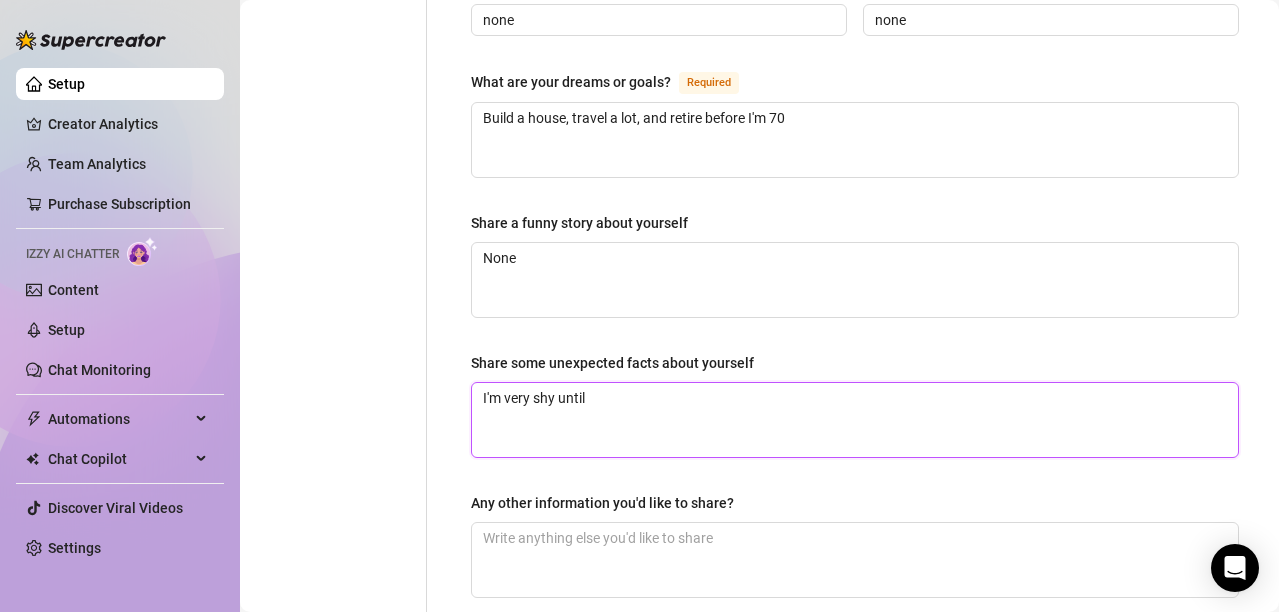 type 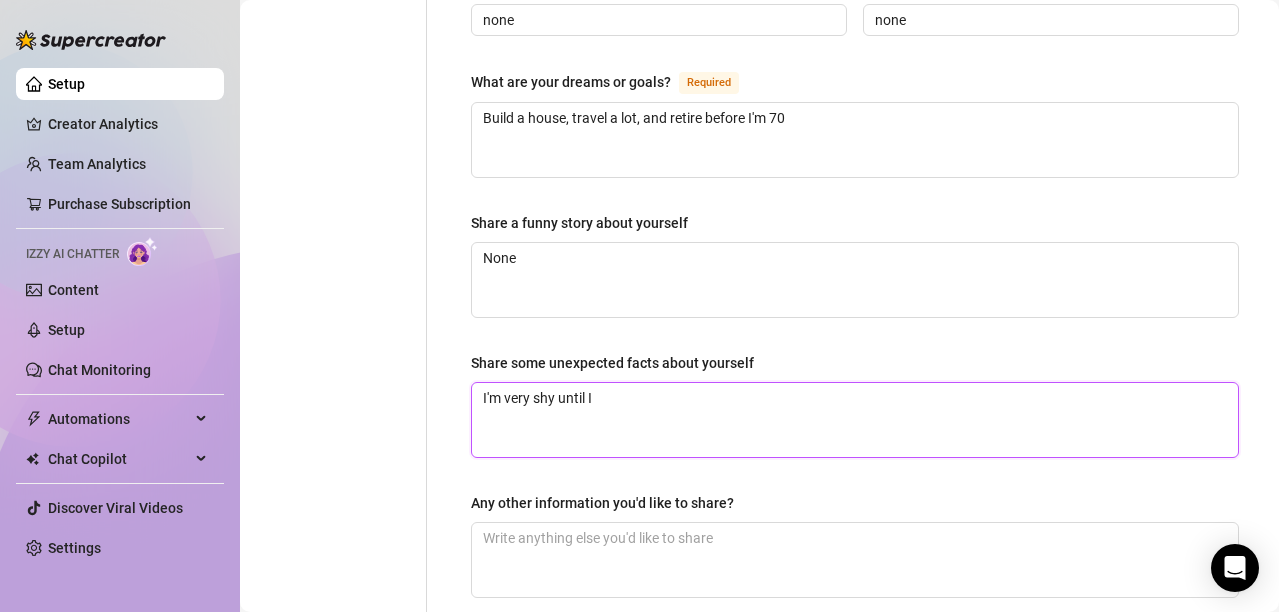 type on "I'm very shy until I" 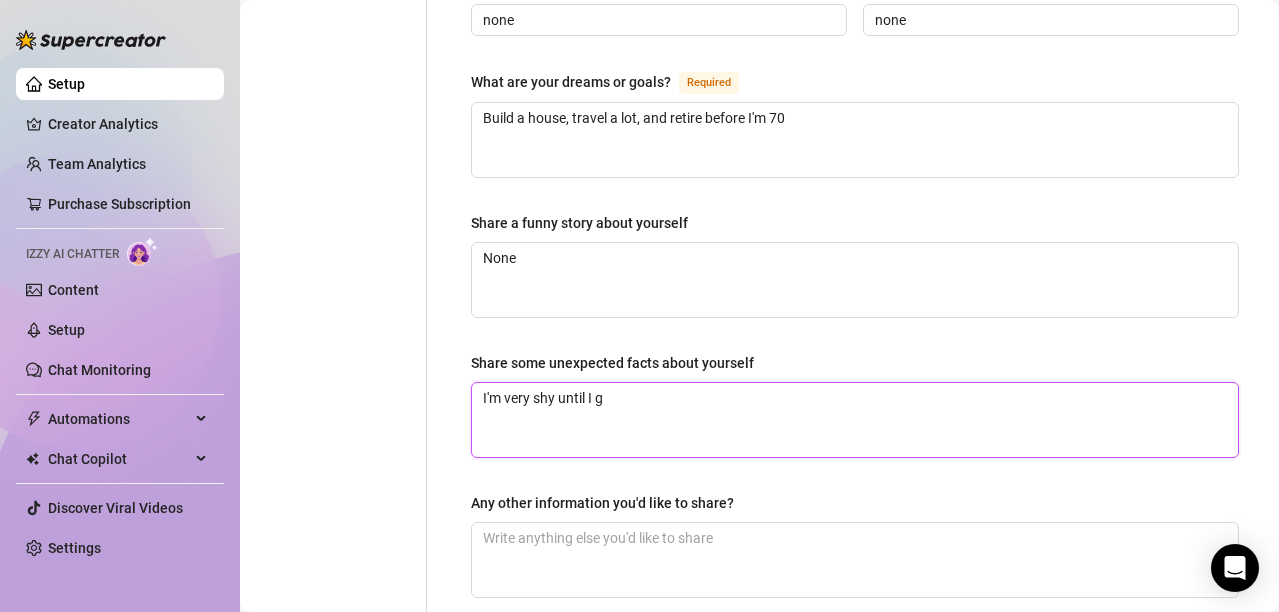 type 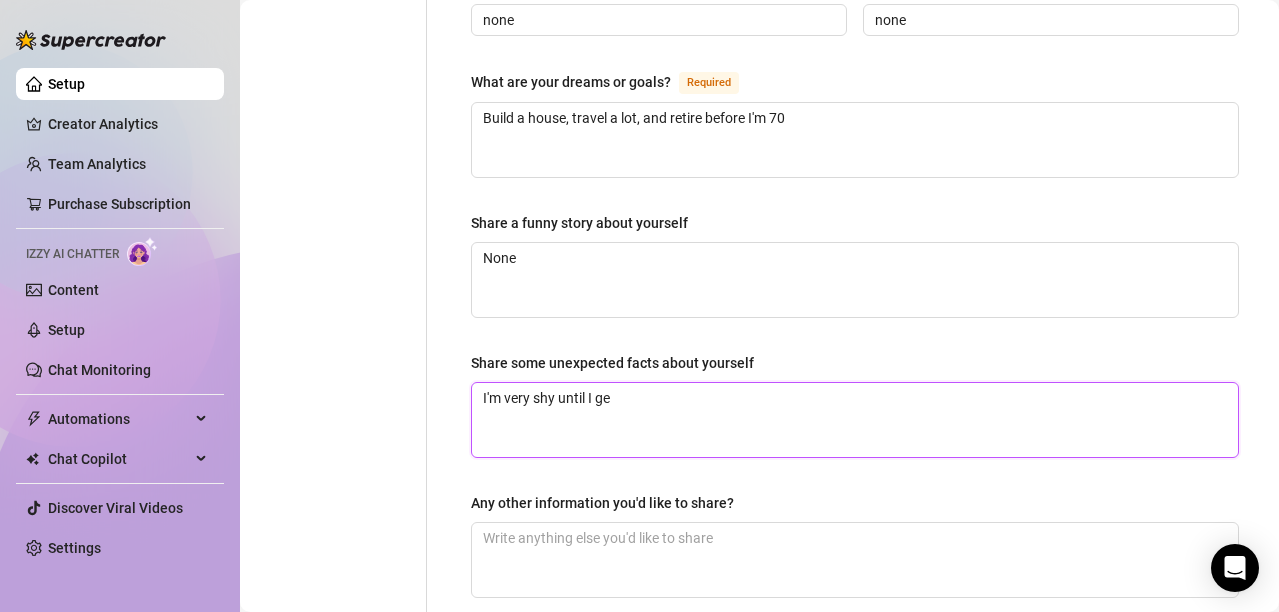 type on "I'm very shy until I get" 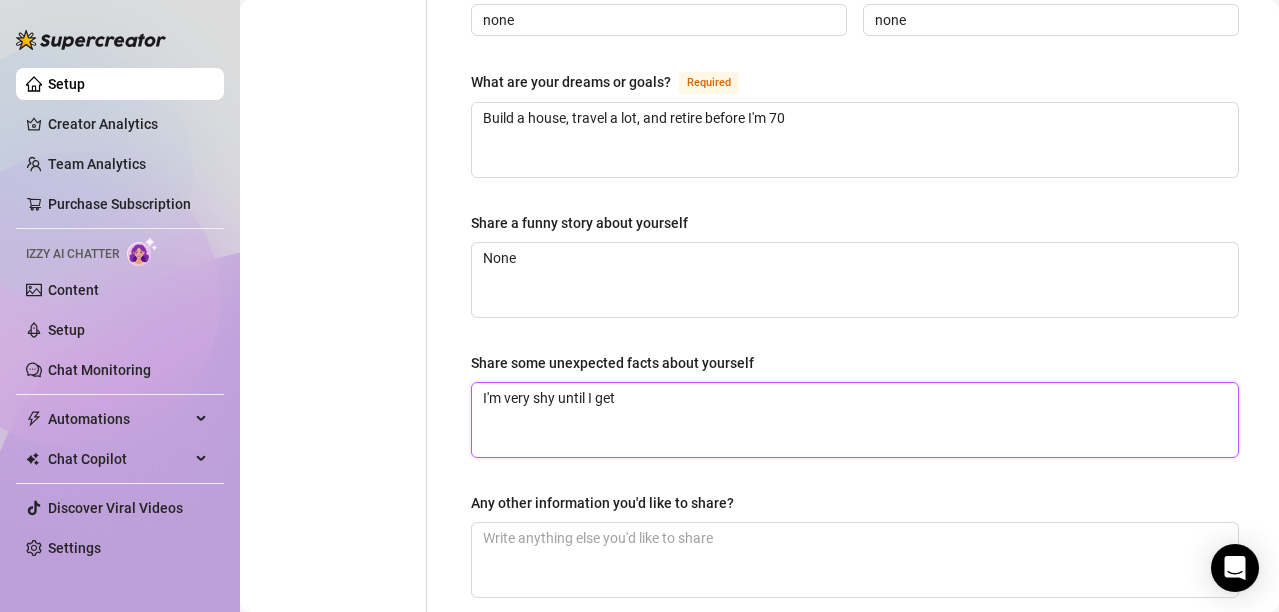 type 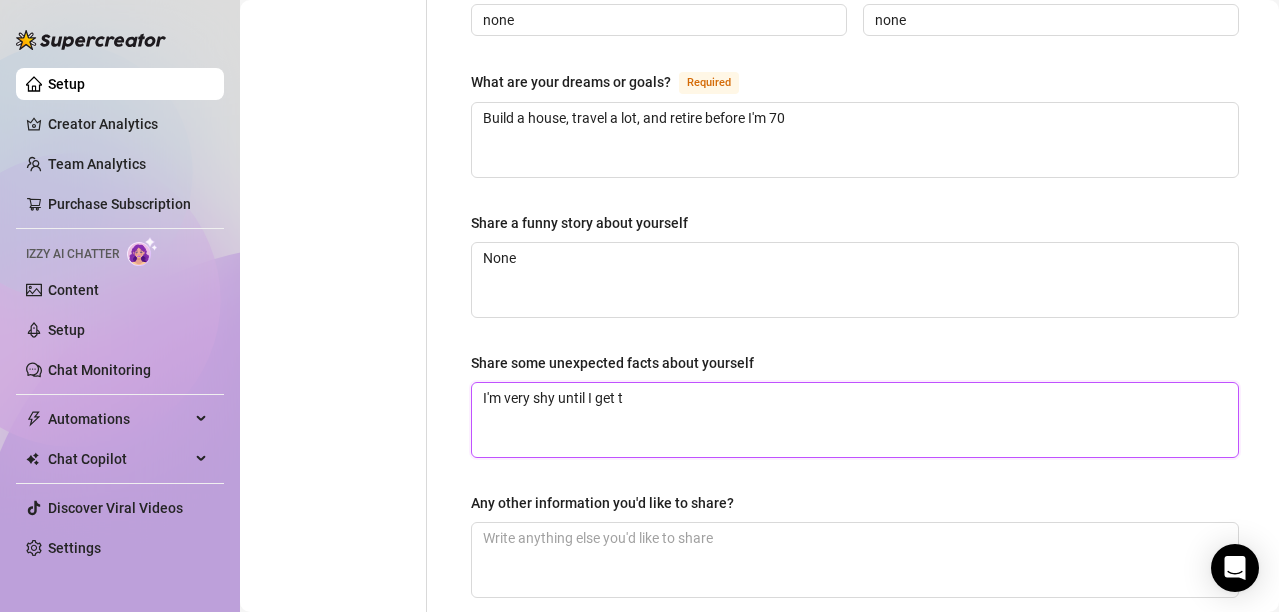 type 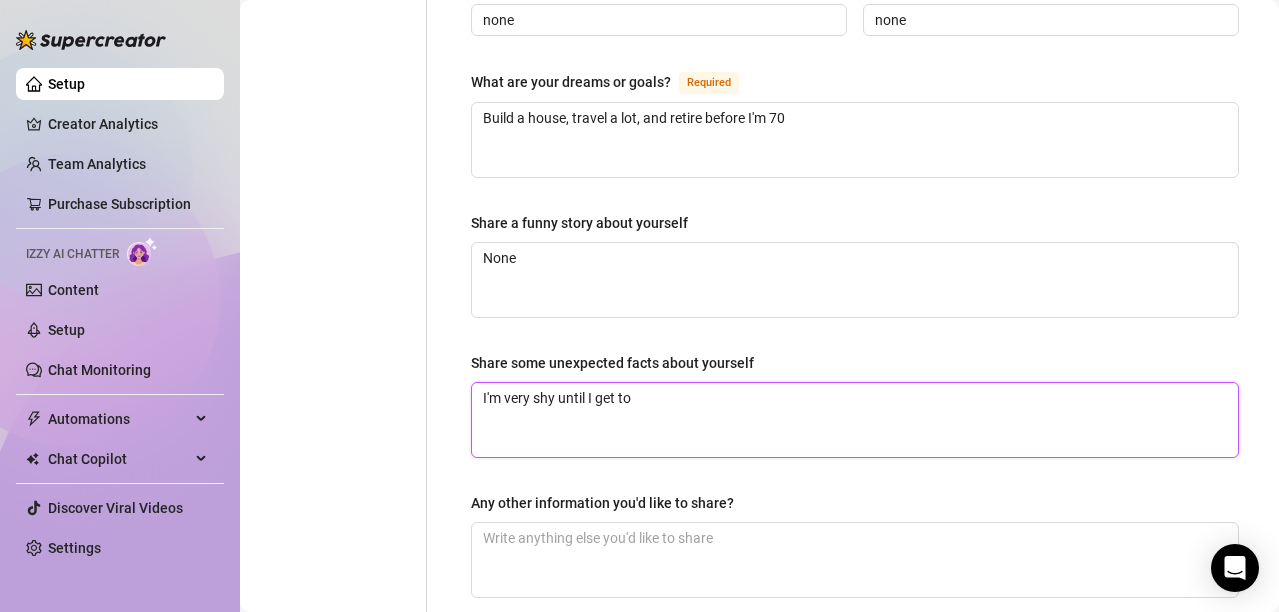 type 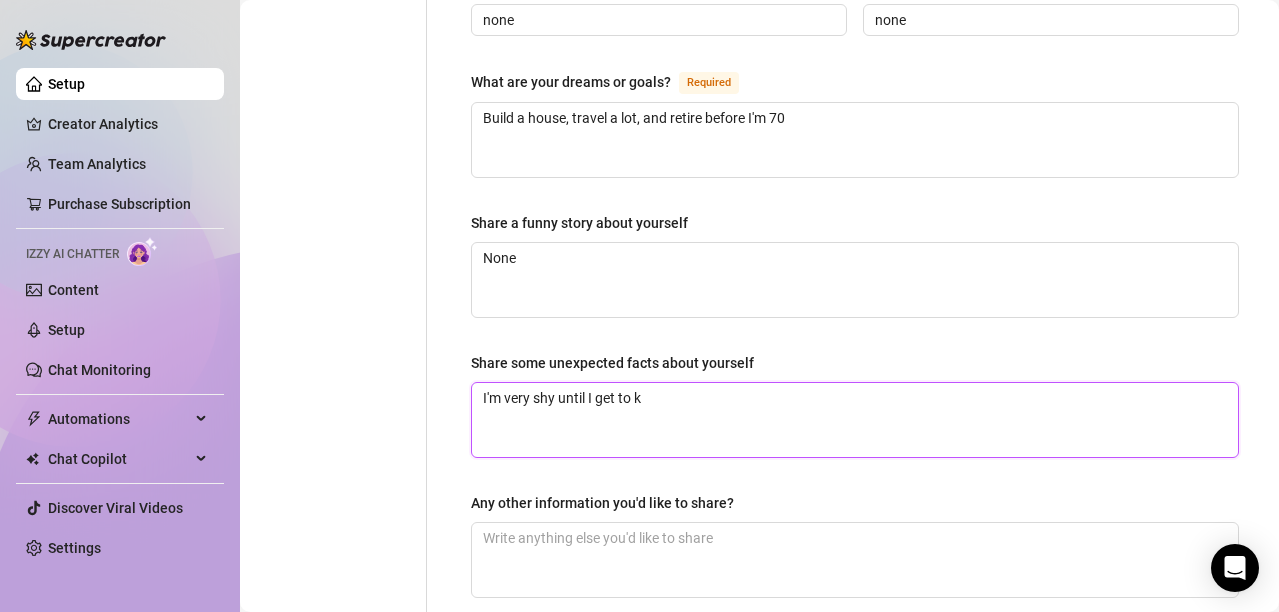 type 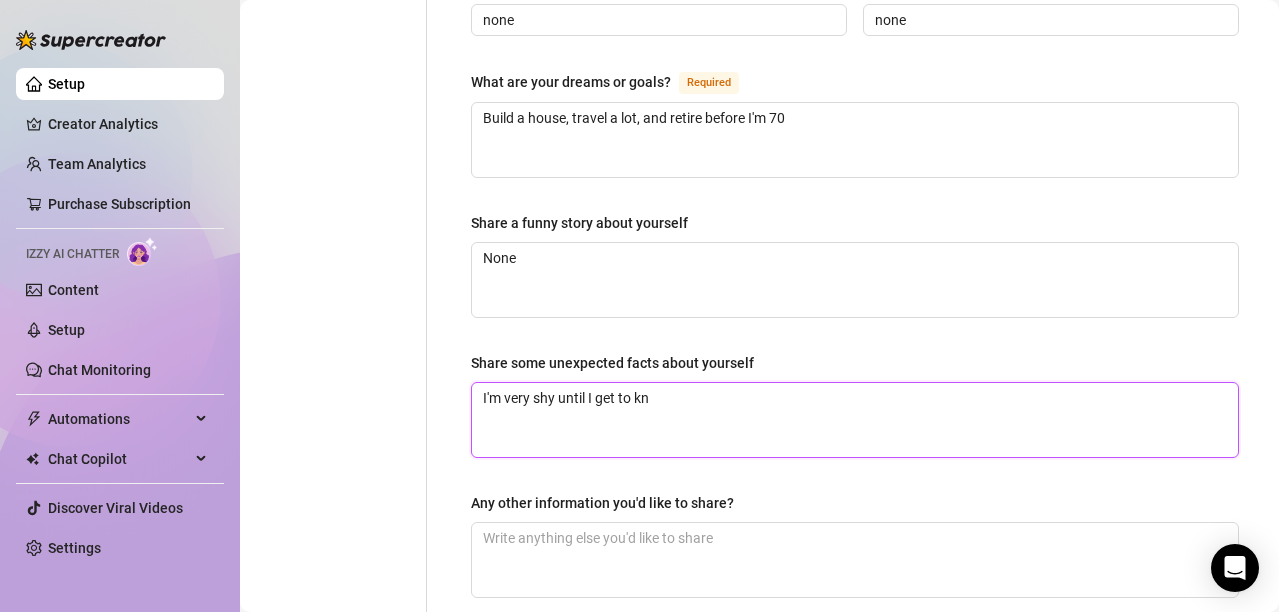 type 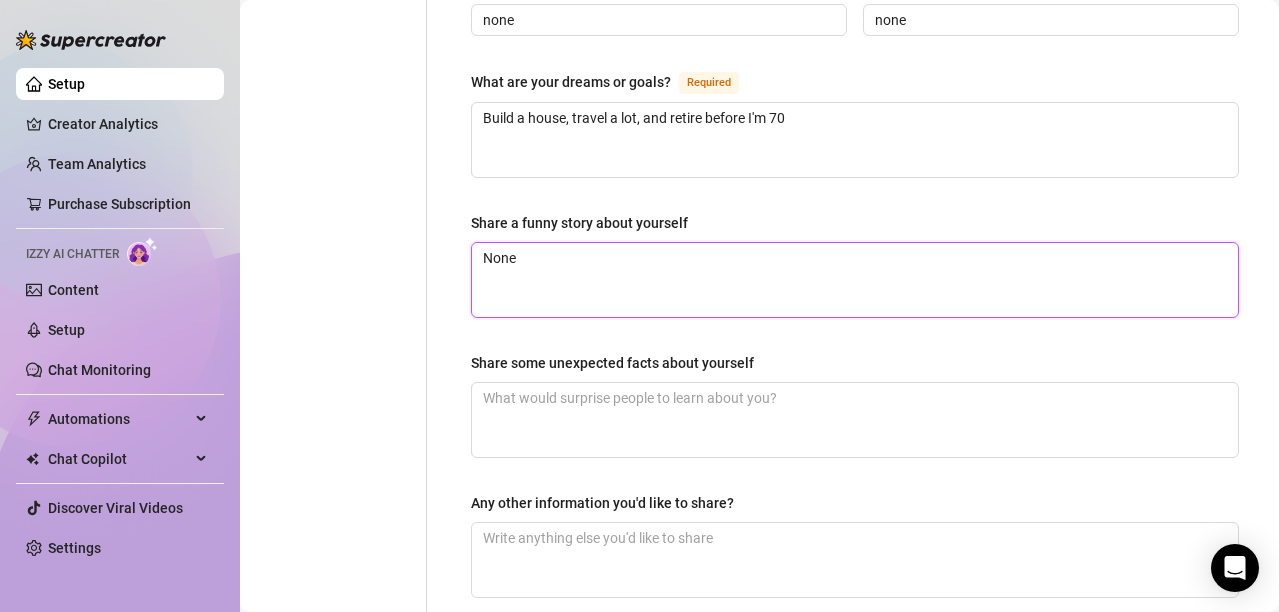 drag, startPoint x: 533, startPoint y: 280, endPoint x: 475, endPoint y: 277, distance: 58.077534 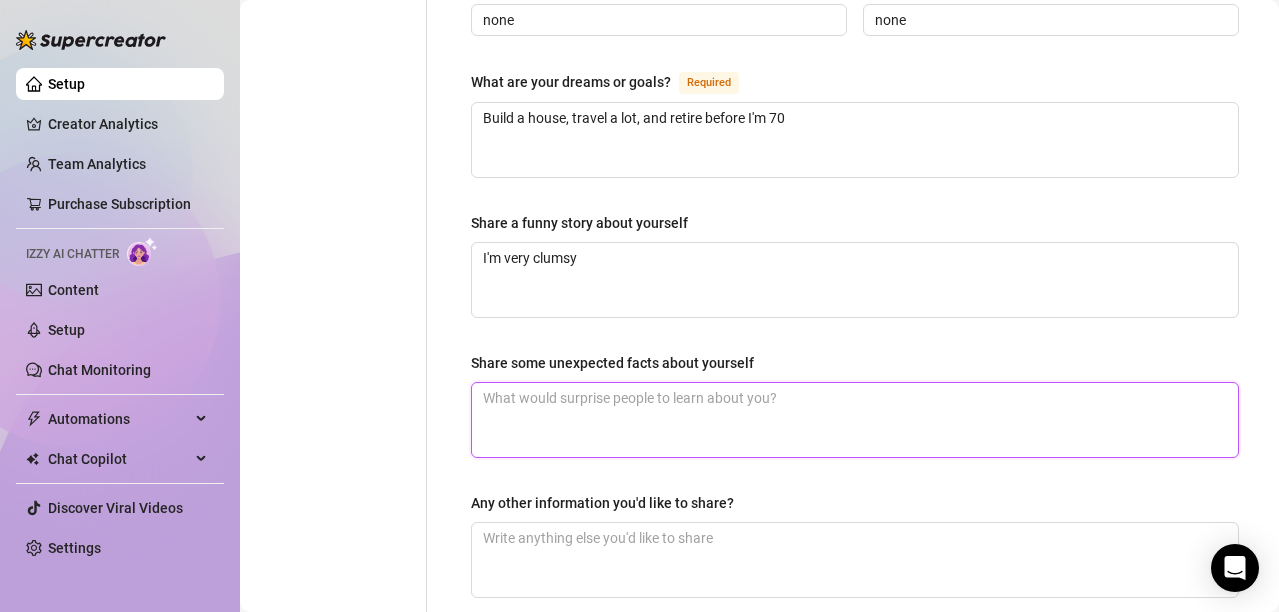 click on "Share some unexpected facts about yourself" at bounding box center [855, 420] 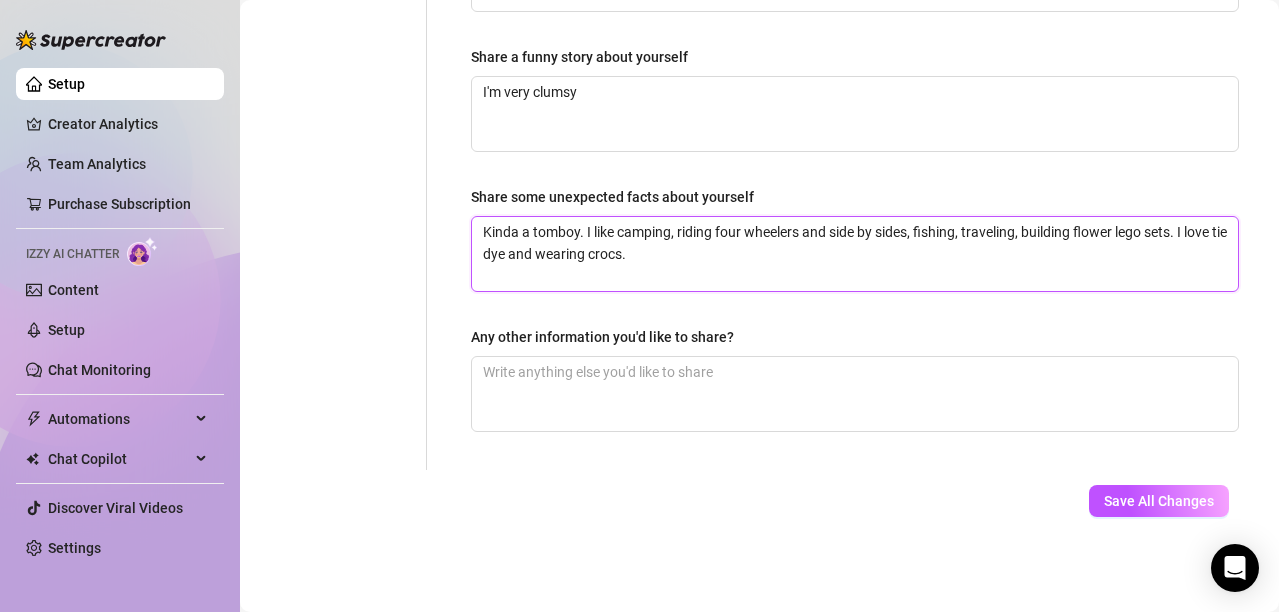 scroll, scrollTop: 1378, scrollLeft: 0, axis: vertical 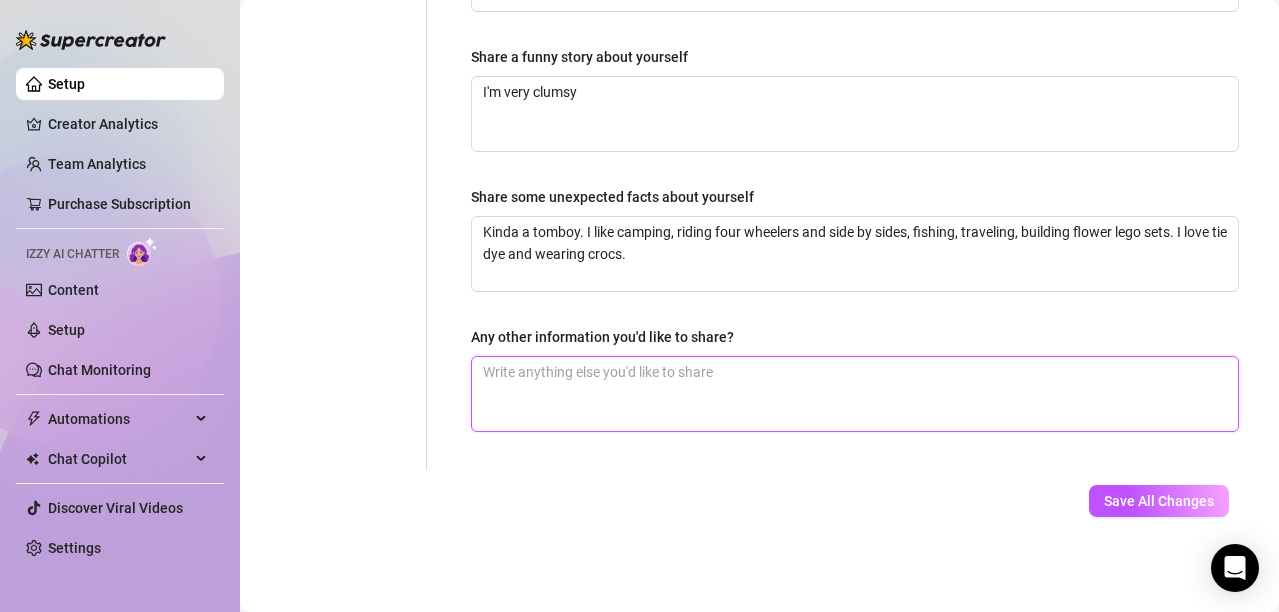 click on "Any other information you'd like to share?" at bounding box center [855, 394] 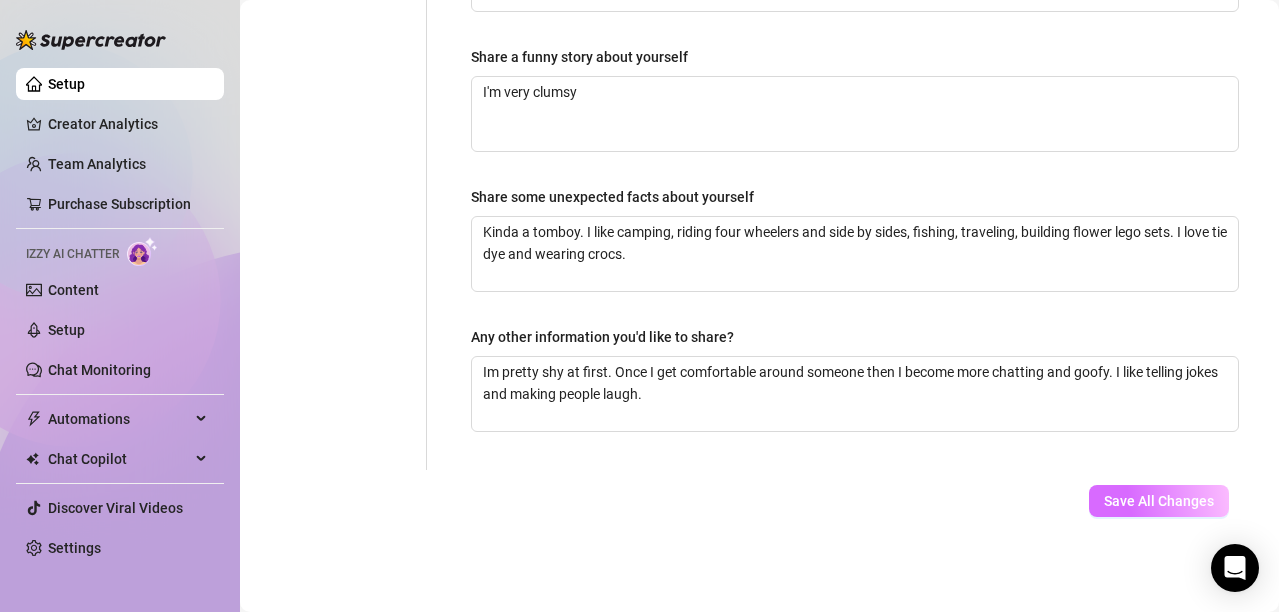 click on "Save All Changes" at bounding box center [1159, 501] 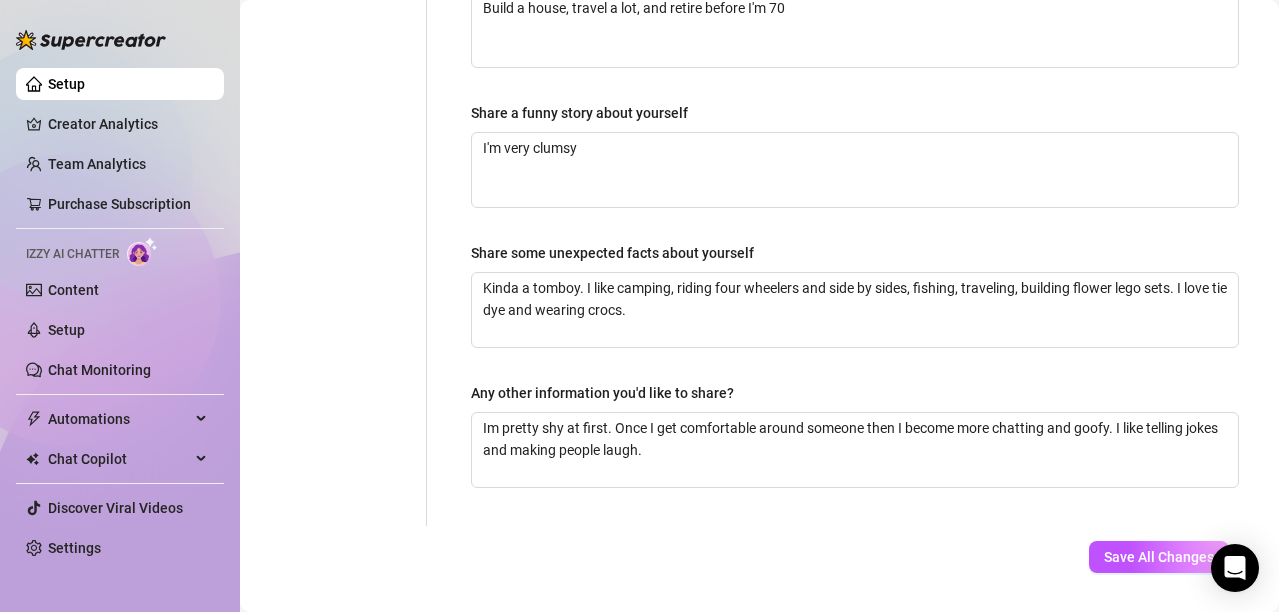 scroll, scrollTop: 1326, scrollLeft: 0, axis: vertical 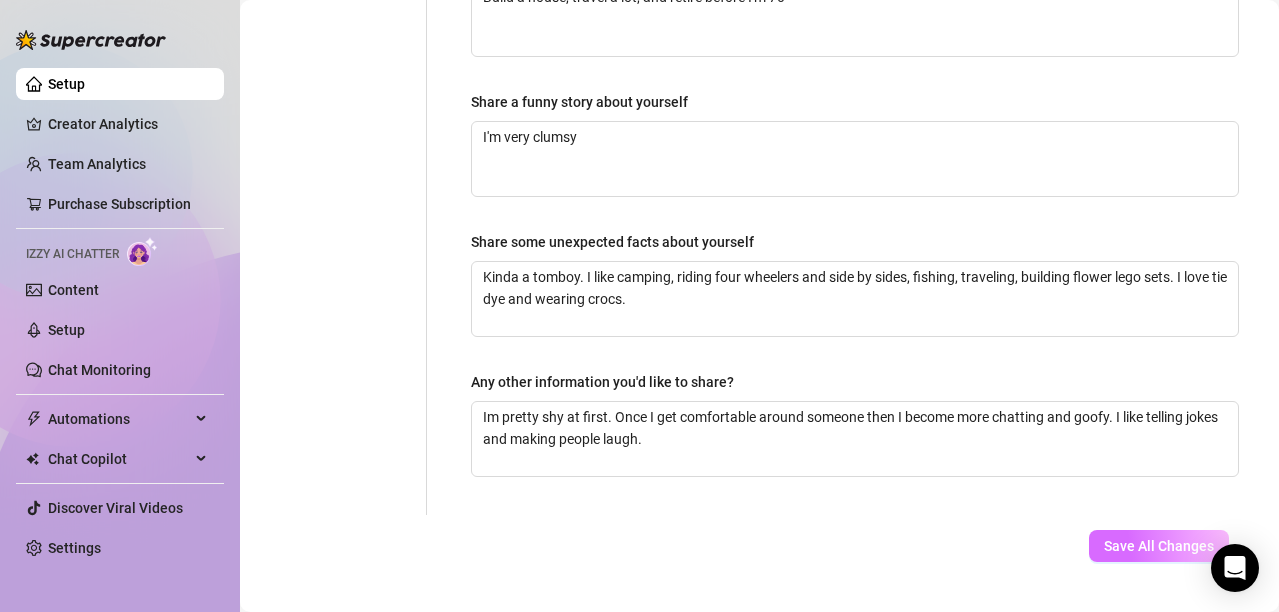 click on "Save All Changes" at bounding box center (1159, 546) 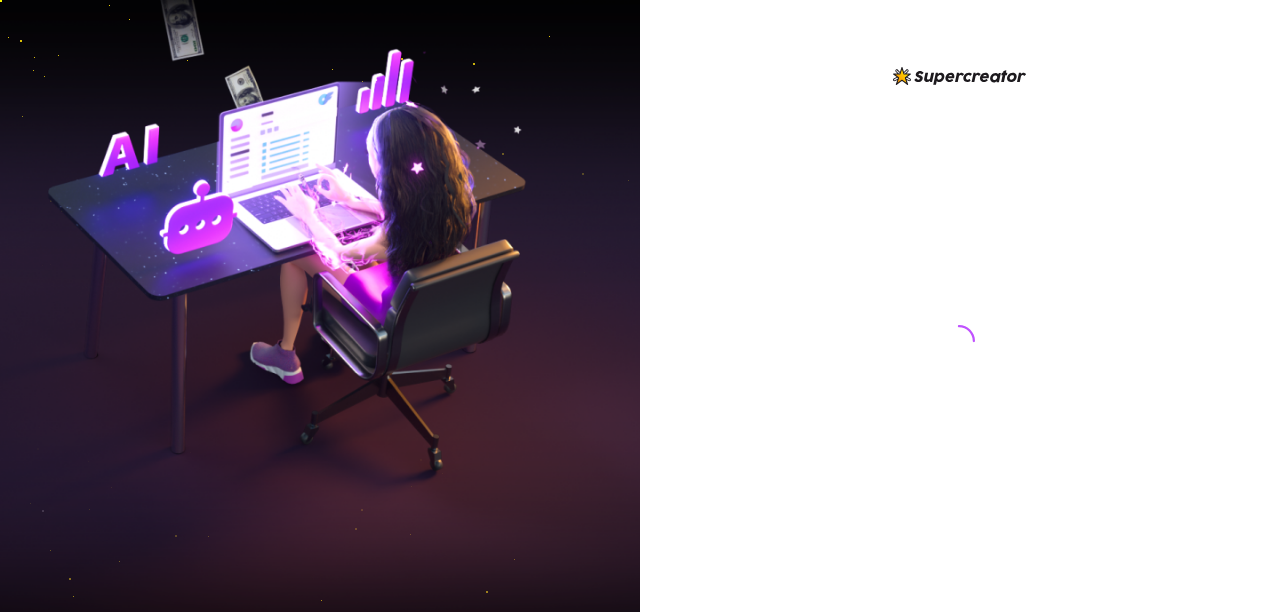 scroll, scrollTop: 0, scrollLeft: 0, axis: both 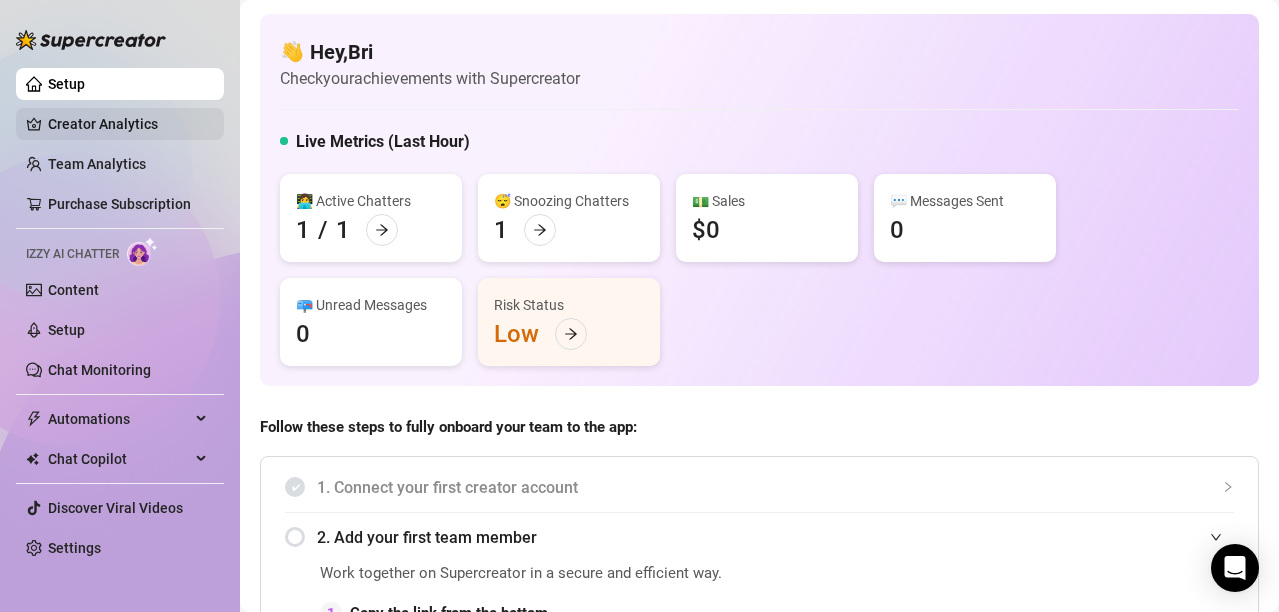 click on "Creator Analytics" at bounding box center (128, 124) 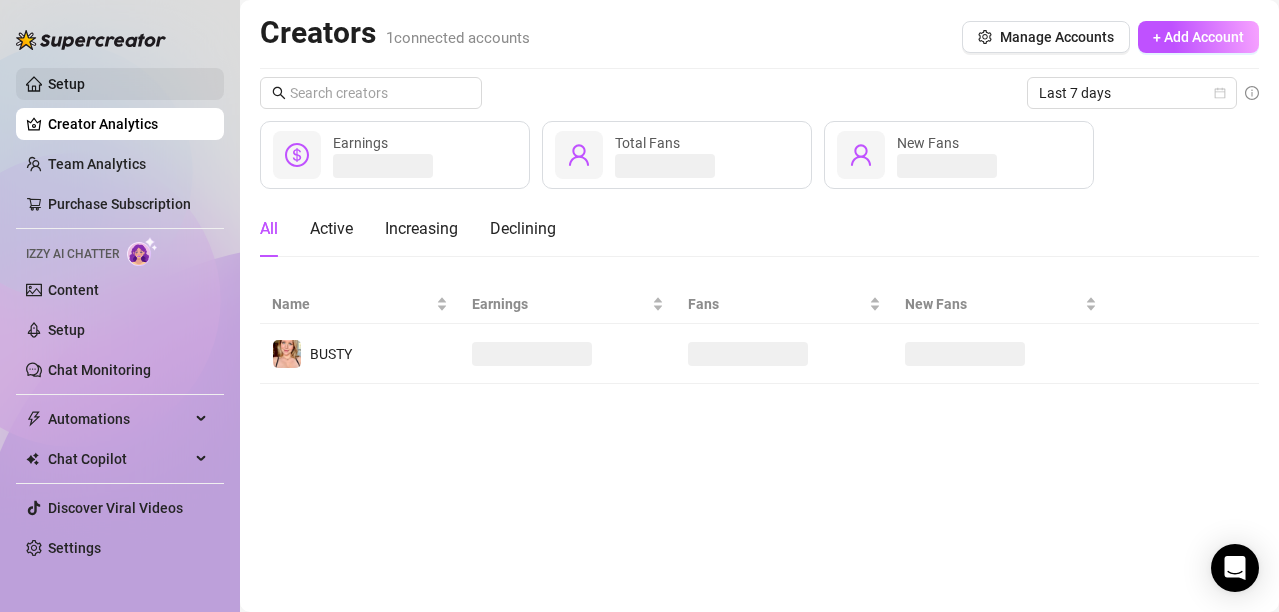 click on "Setup" at bounding box center (66, 84) 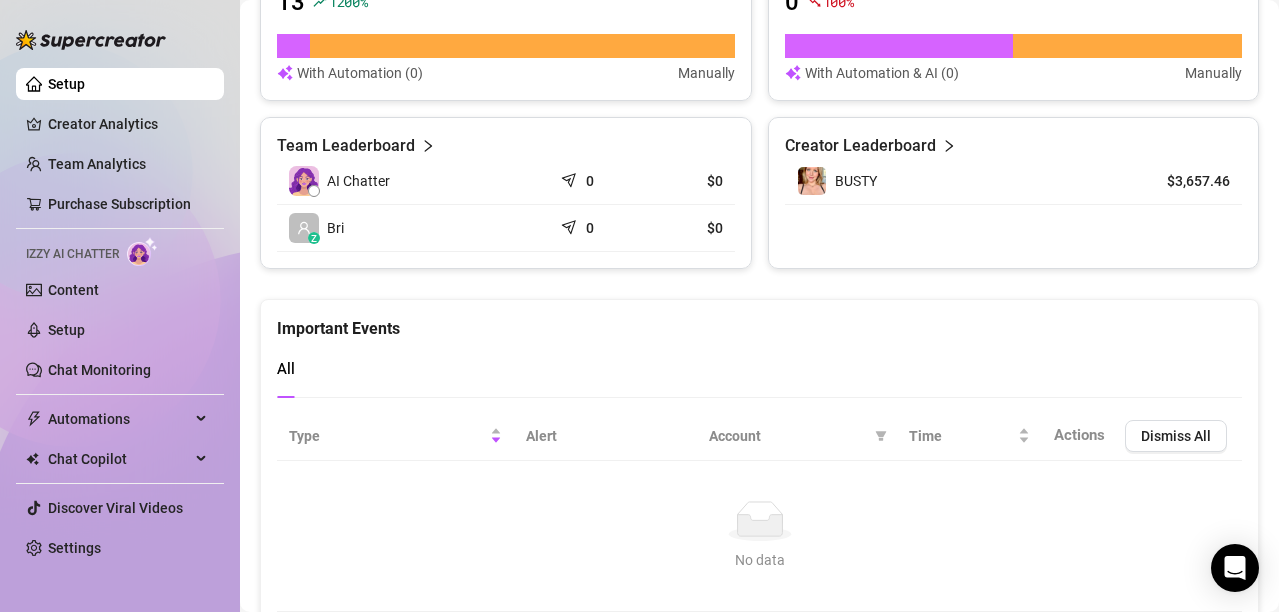 scroll, scrollTop: 1395, scrollLeft: 0, axis: vertical 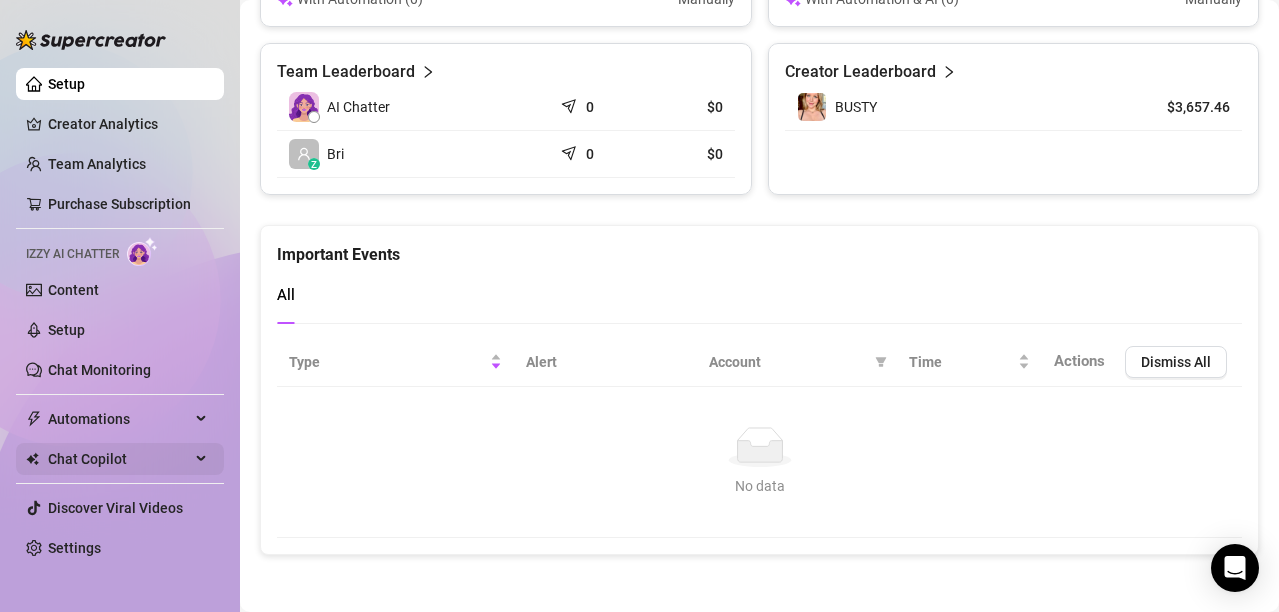 click on "Chat Copilot" at bounding box center [120, 459] 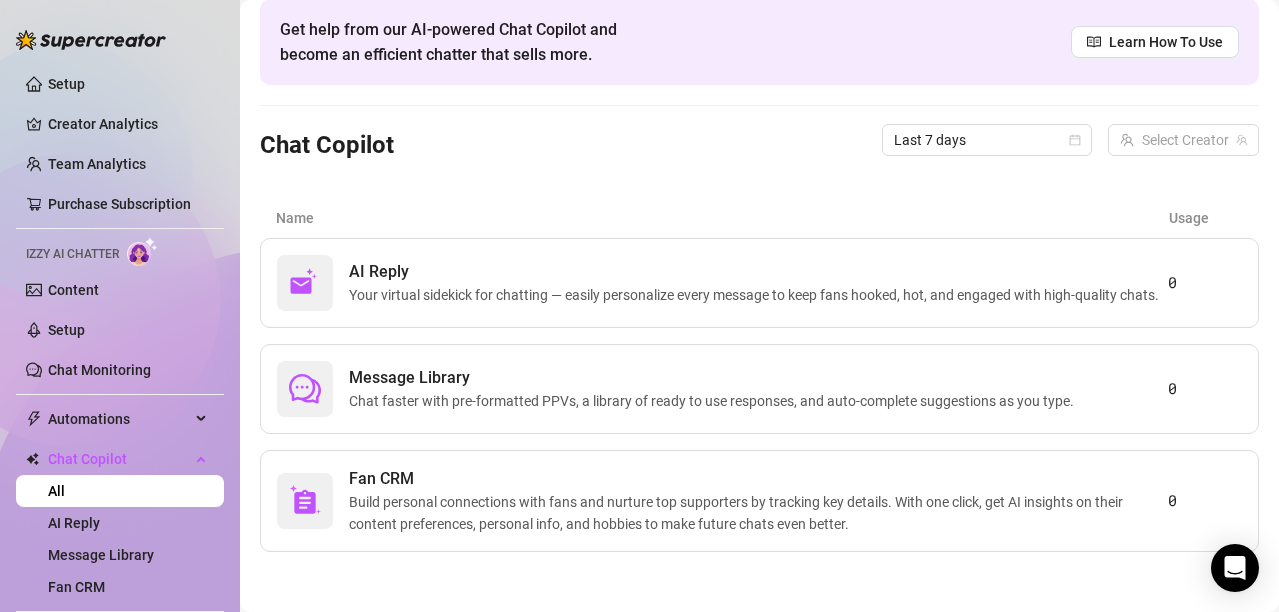 scroll, scrollTop: 97, scrollLeft: 0, axis: vertical 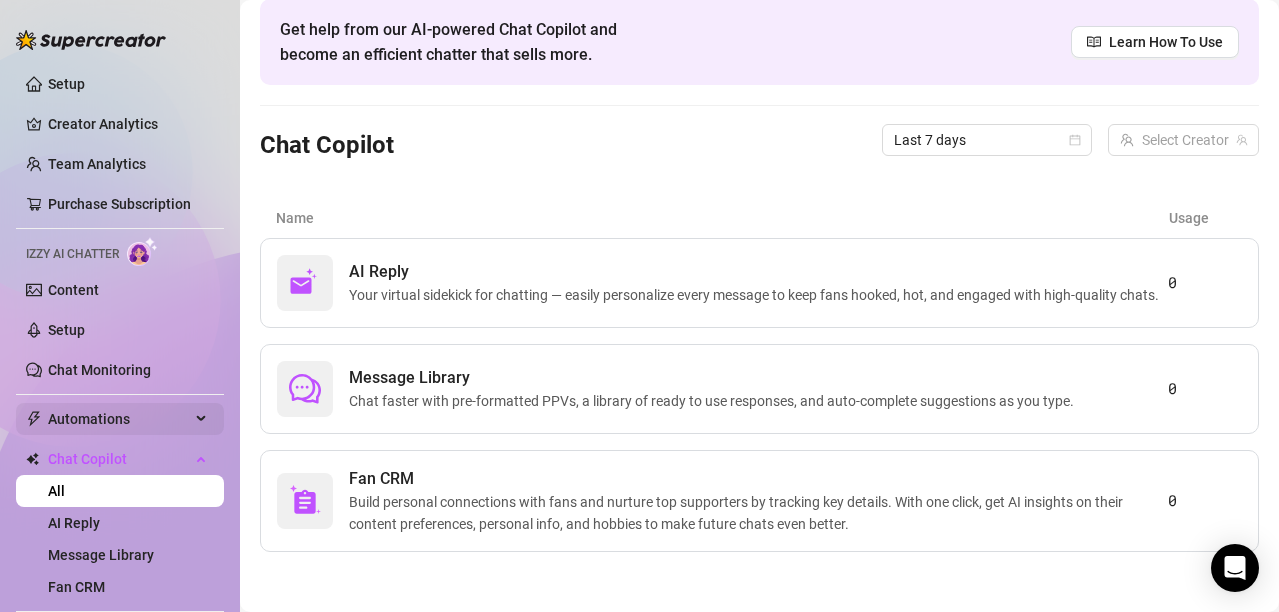 click on "Automations" at bounding box center (120, 419) 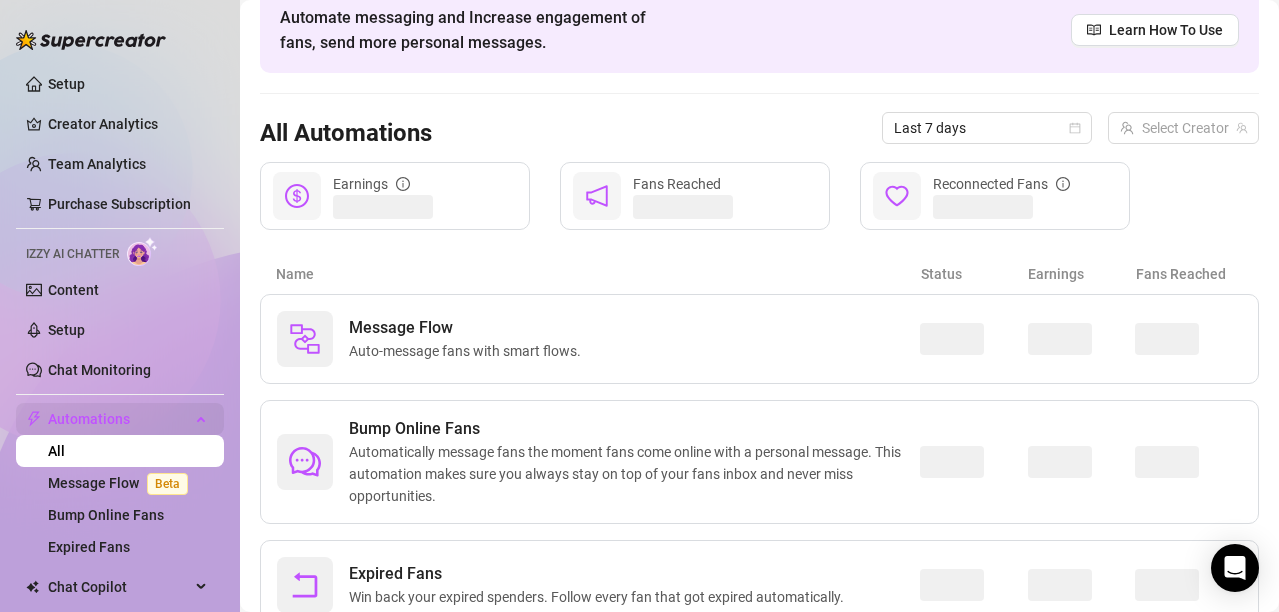 scroll, scrollTop: 175, scrollLeft: 0, axis: vertical 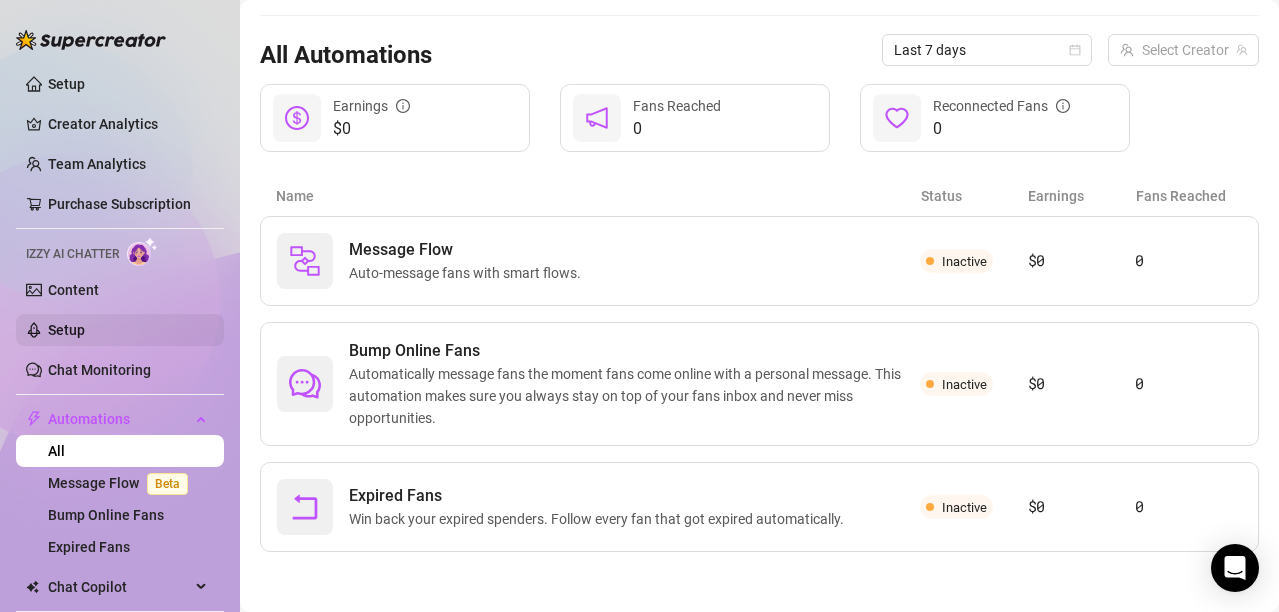 click on "Setup" at bounding box center [66, 330] 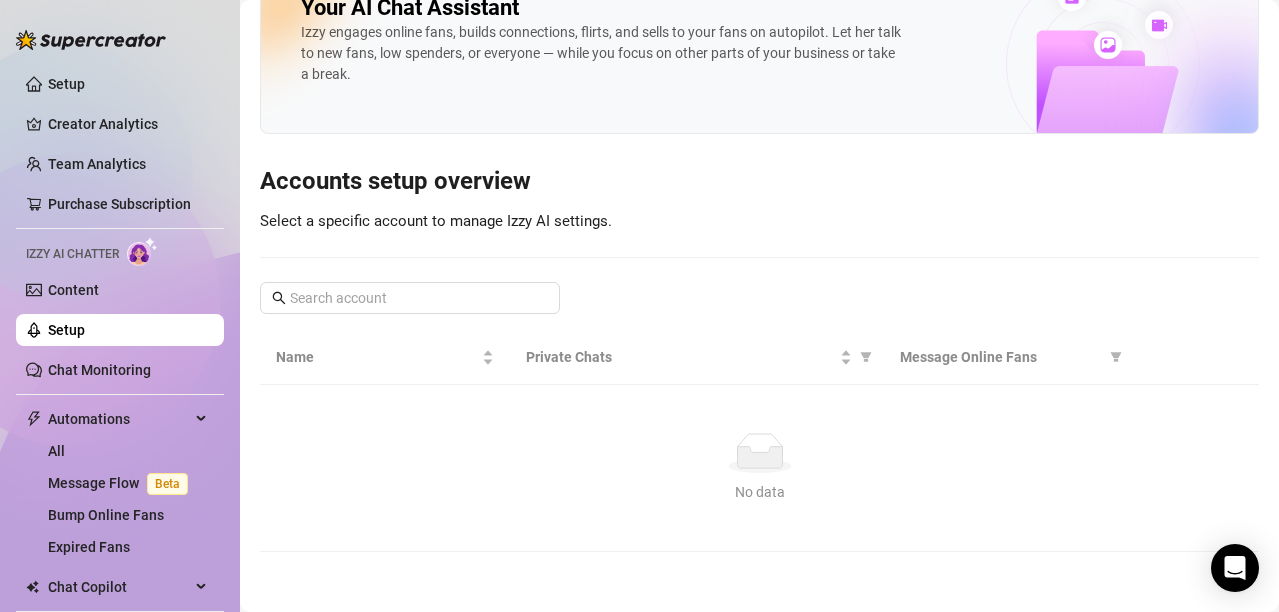 scroll, scrollTop: 0, scrollLeft: 0, axis: both 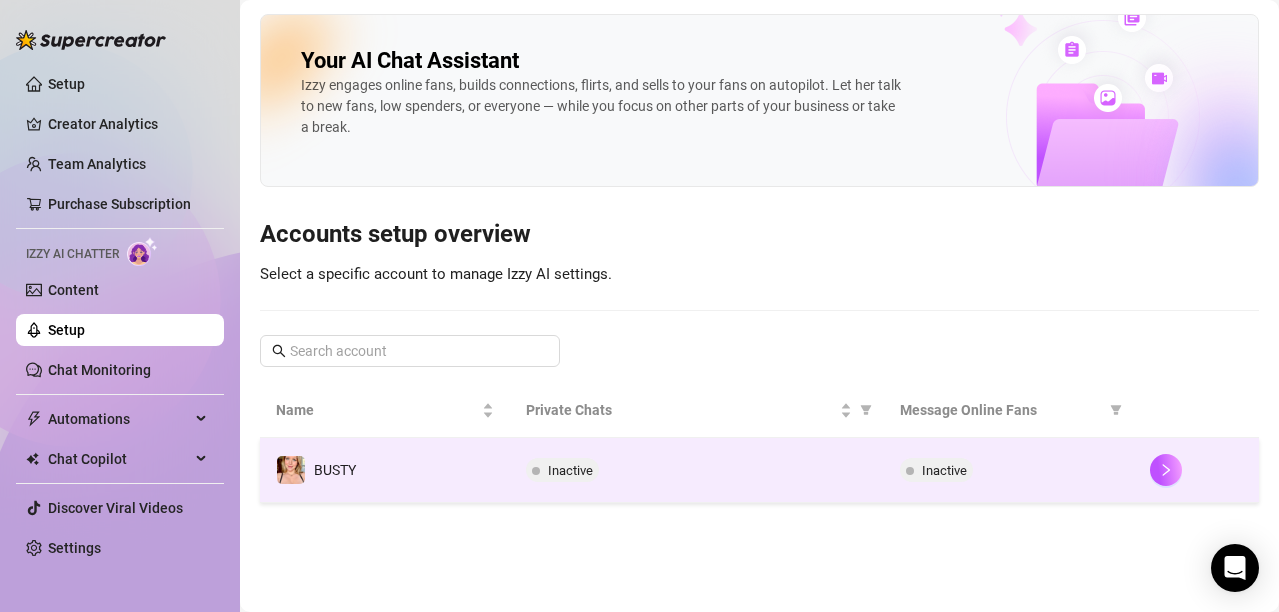 click on "BUSTY" at bounding box center (385, 470) 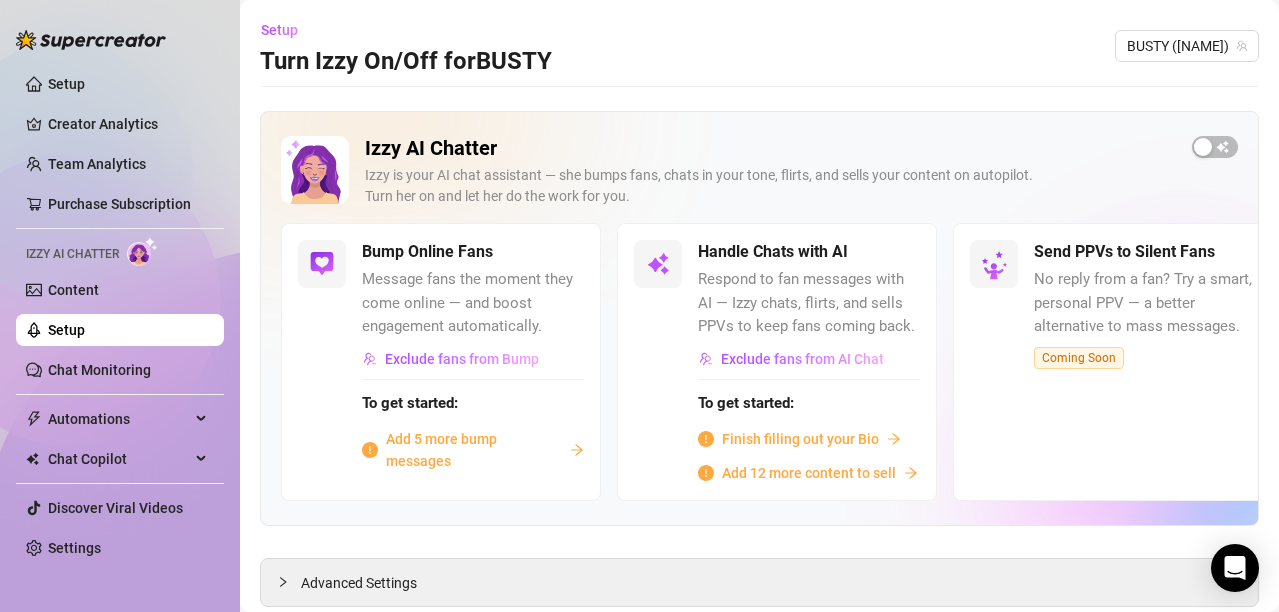click on "Finish filling out your Bio" at bounding box center (800, 439) 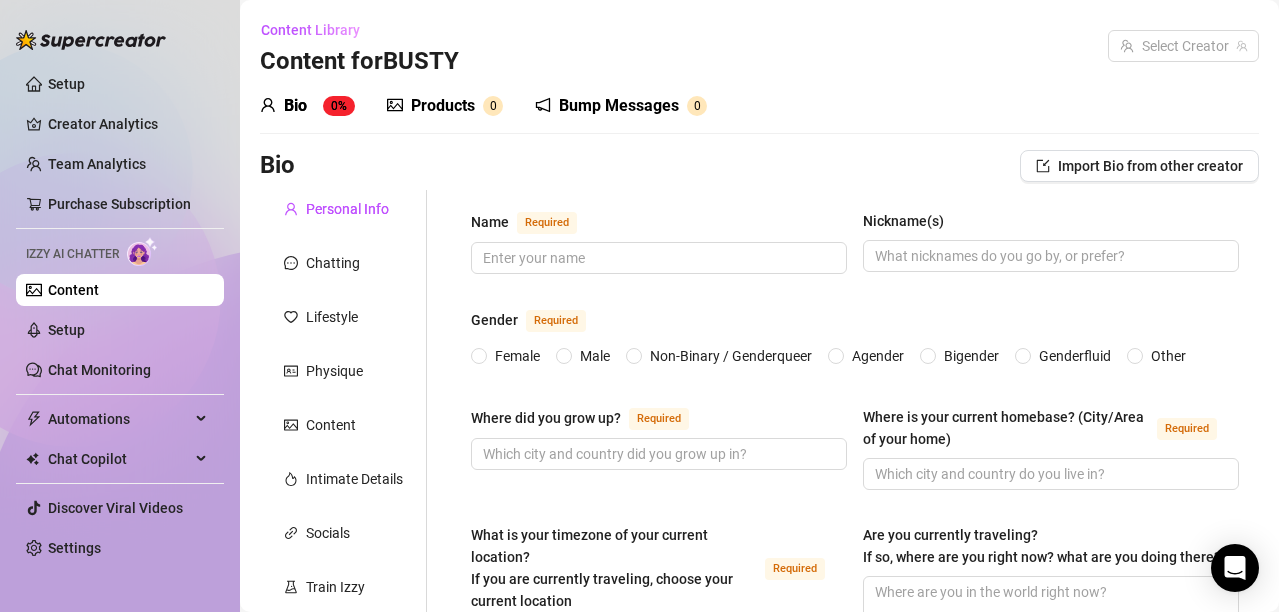 type 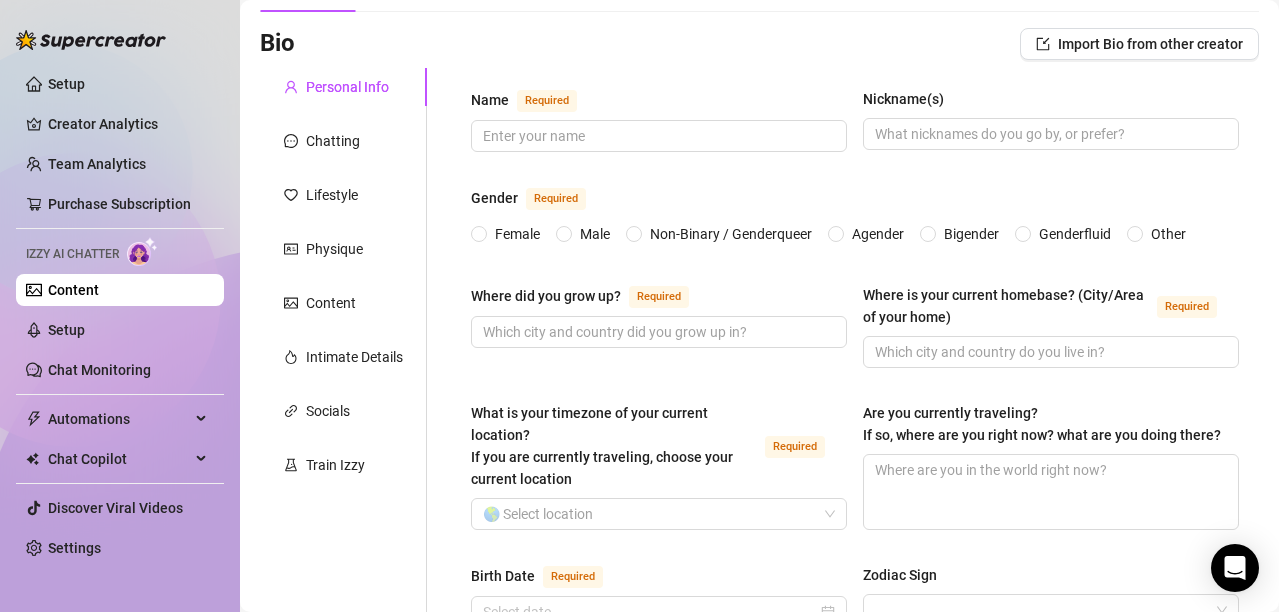 scroll, scrollTop: 91, scrollLeft: 0, axis: vertical 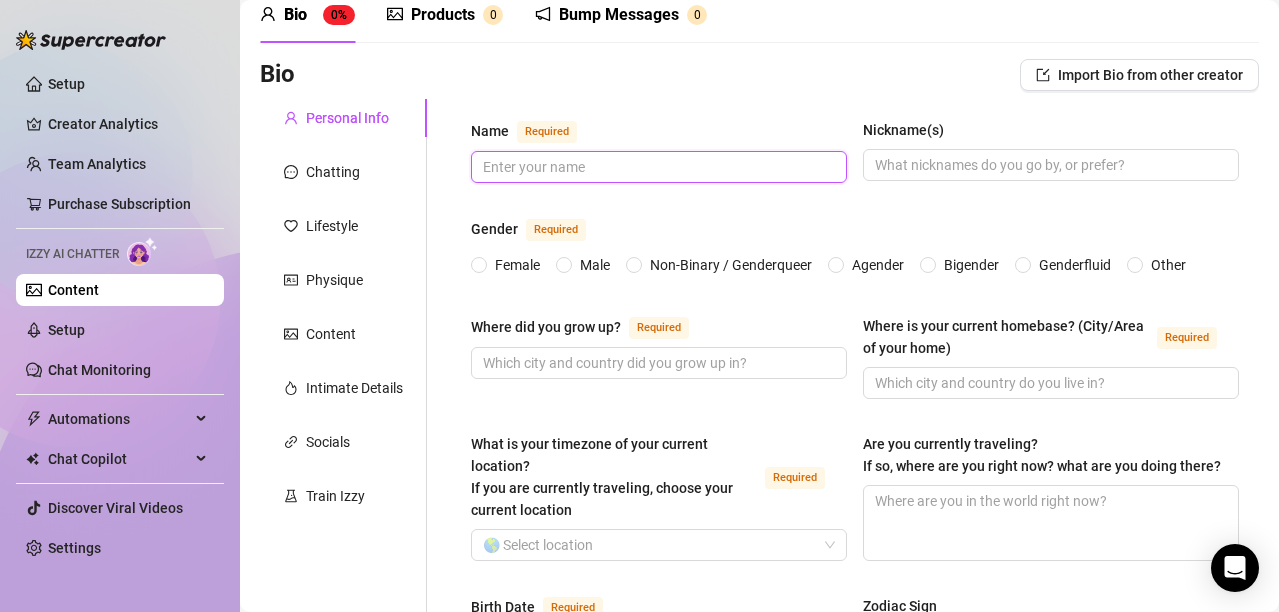 click on "Name Required" at bounding box center [657, 167] 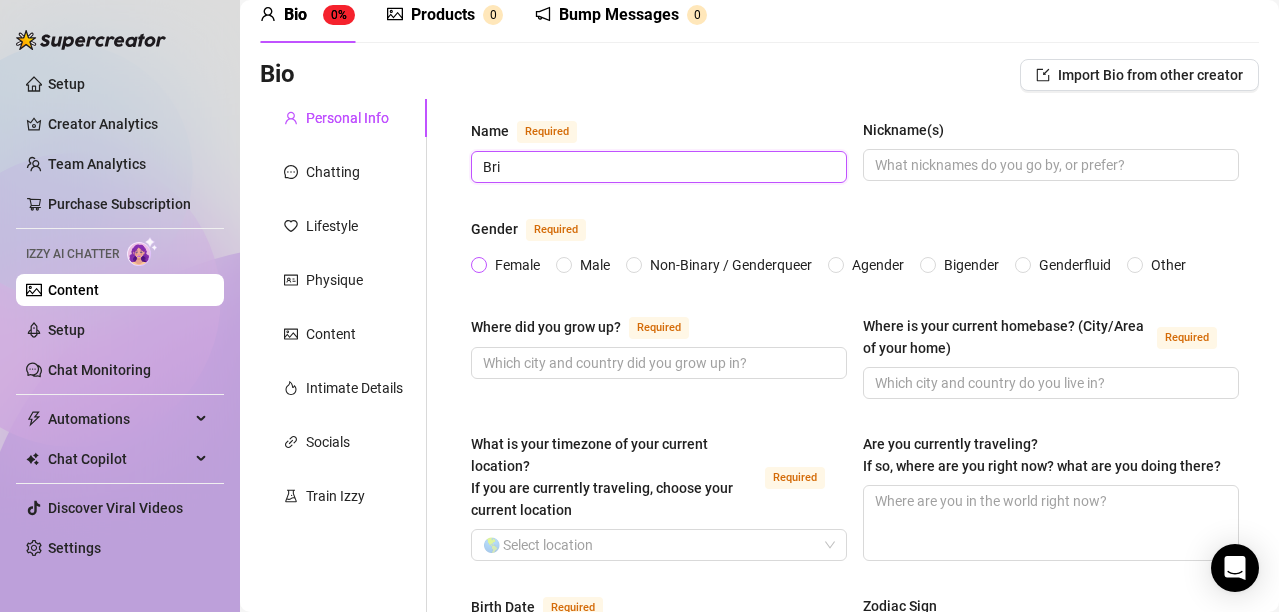 type on "Bri" 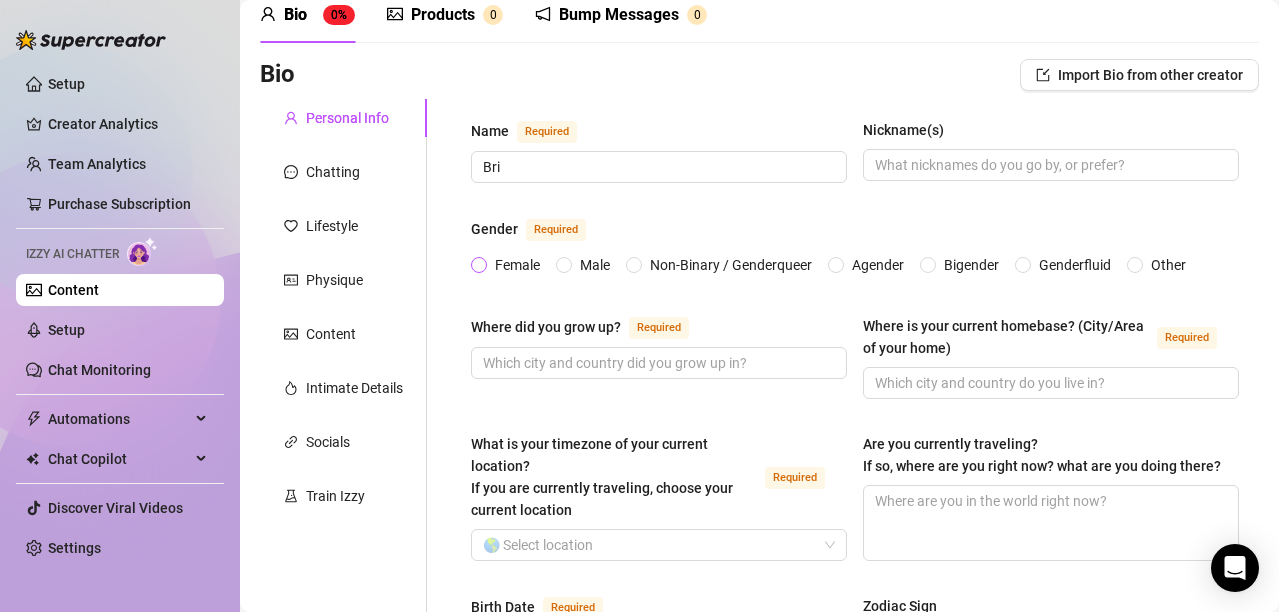 click on "Female" at bounding box center (480, 266) 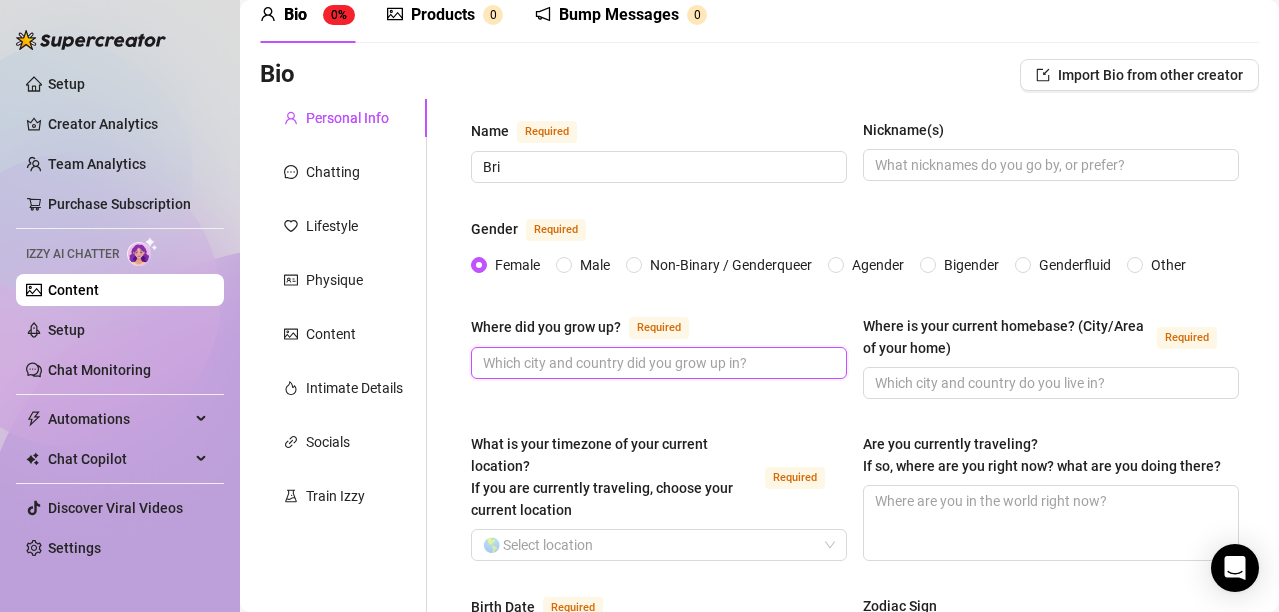 click on "Where did you grow up? Required" at bounding box center [657, 363] 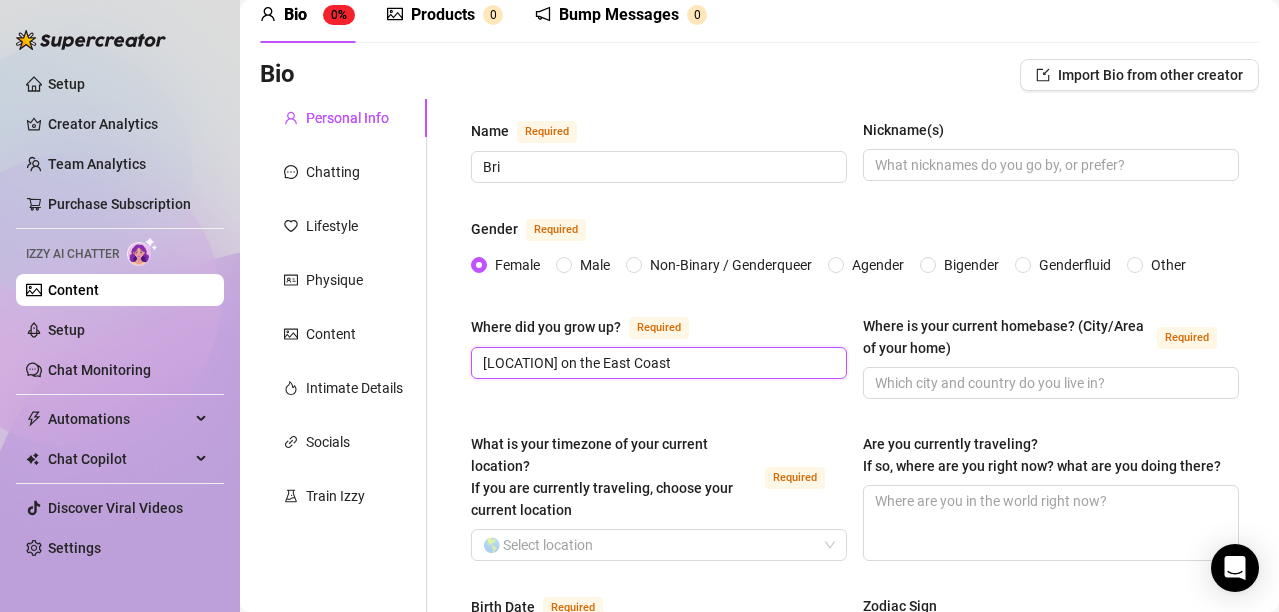 drag, startPoint x: 623, startPoint y: 363, endPoint x: 445, endPoint y: 373, distance: 178.28067 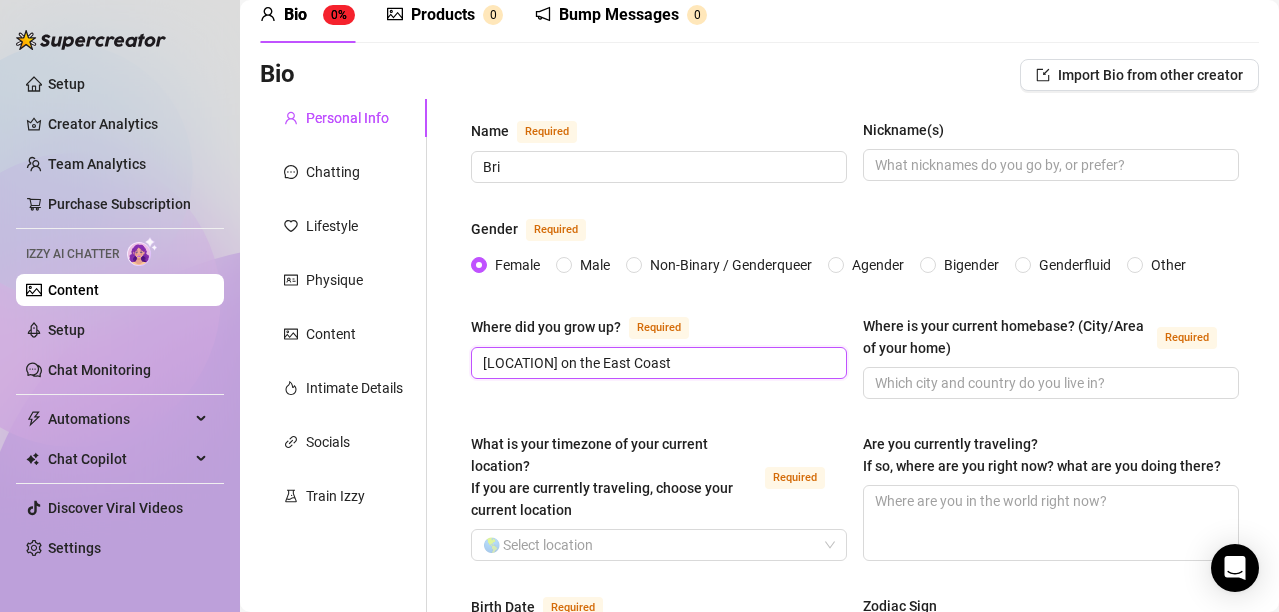 click on "Name Required Bri Nickname(s) Gender Required Female Male Non-Binary / Genderqueer Agender Bigender Genderfluid Other Where did you grow up? Required US on the East Coast Where is your current homebase? (City/Area of your home) Required What is your timezone of your current location? If you are currently traveling, choose your current location Required 🌎 Select location Are you currently traveling? If so, where are you right now? what are you doing there? Birth Date Required Zodiac Sign Sexual Orientation Required Relationship Status Required Do you have any siblings? How many? Do you have any children? How many? Do you have any pets? What do you do for work currently? What were your previous jobs or careers? What is your educational background? What languages do you speak?   Select or type languages you speak What are your religious beliefs? What are your ideological beliefs? What are your dreams or goals? Required Share a funny story about yourself Share some unexpected facts about yourself" at bounding box center [843, 931] 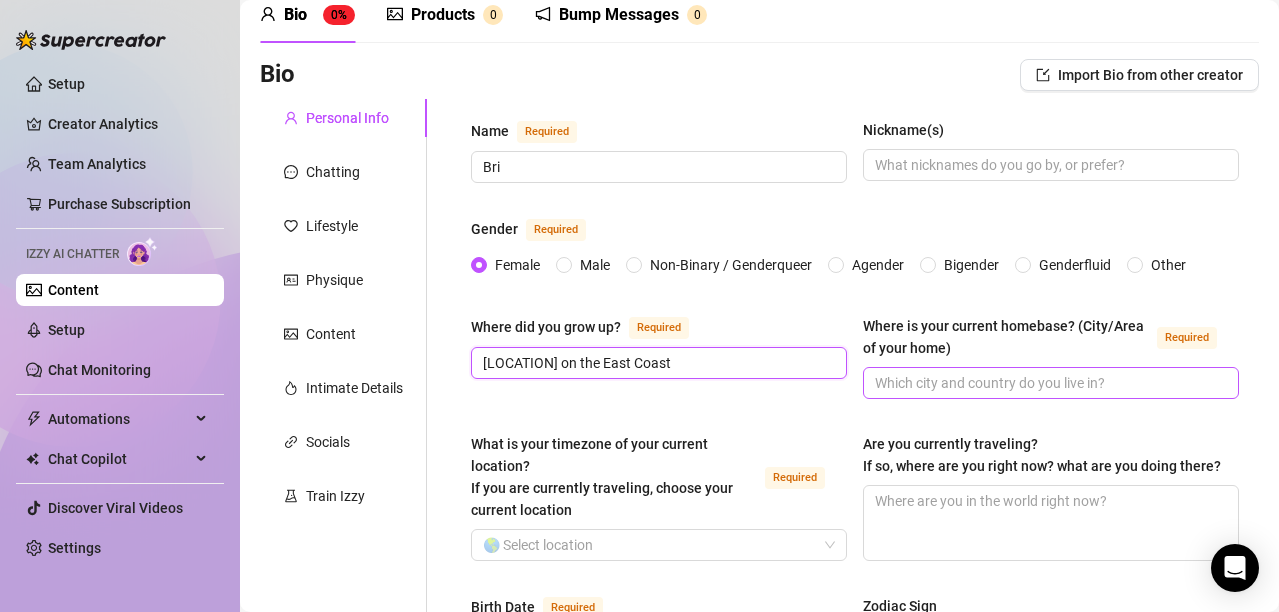 type on "US on the East Coast" 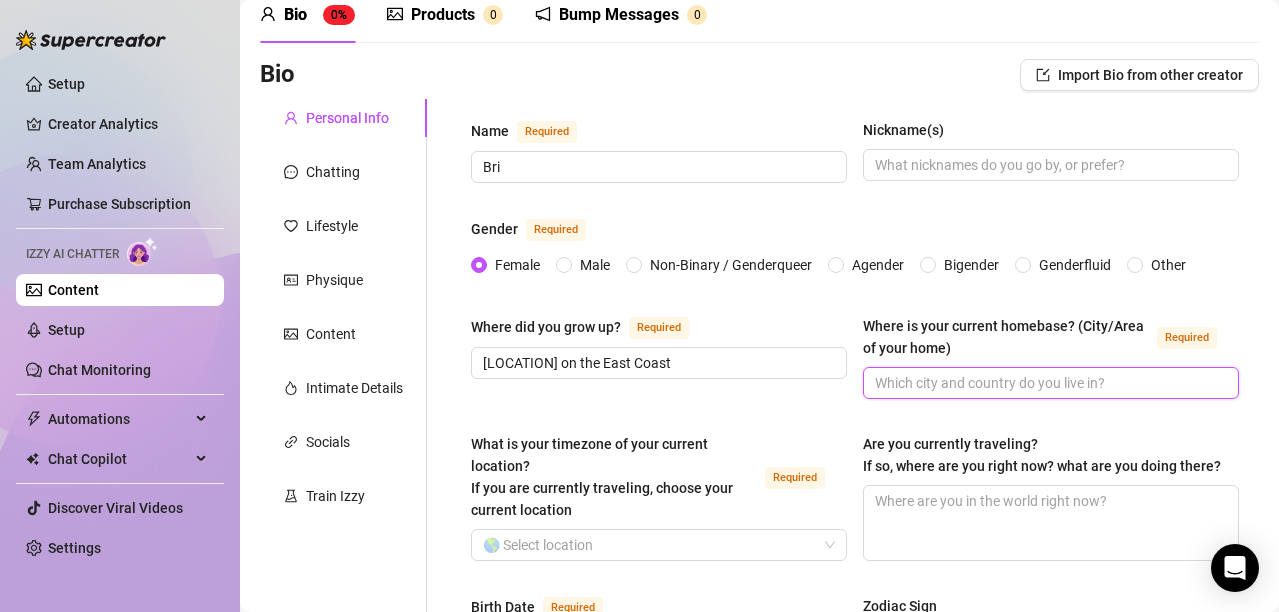 click on "Where is your current homebase? (City/Area of your home) Required" at bounding box center (1049, 383) 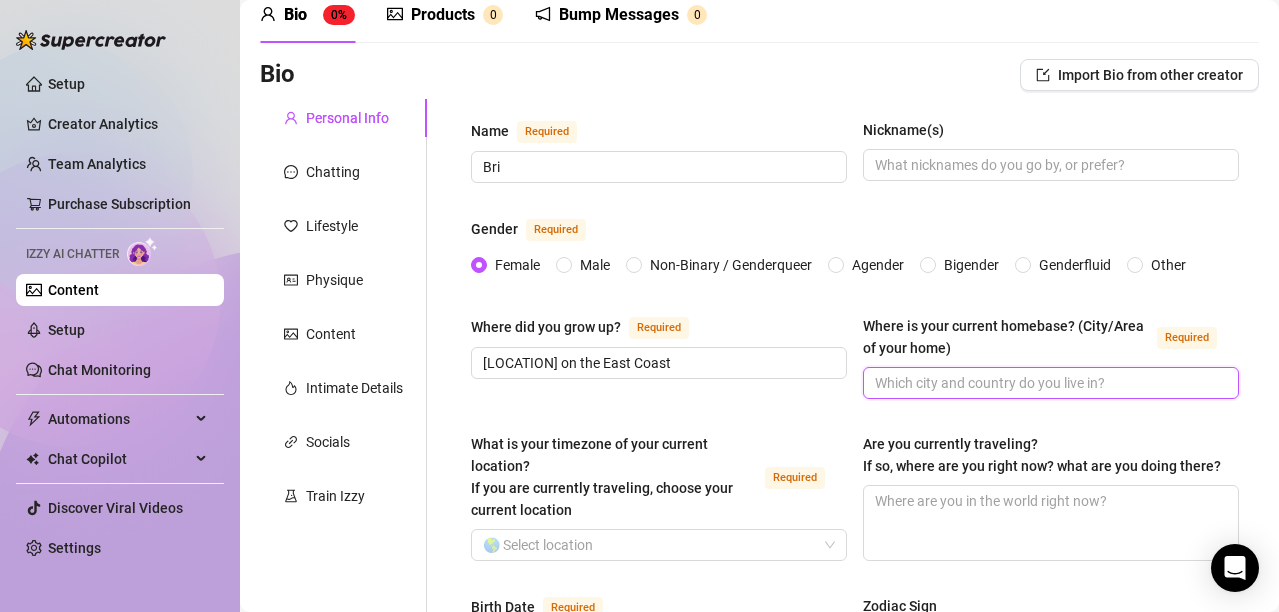 paste on "US on the East Coast" 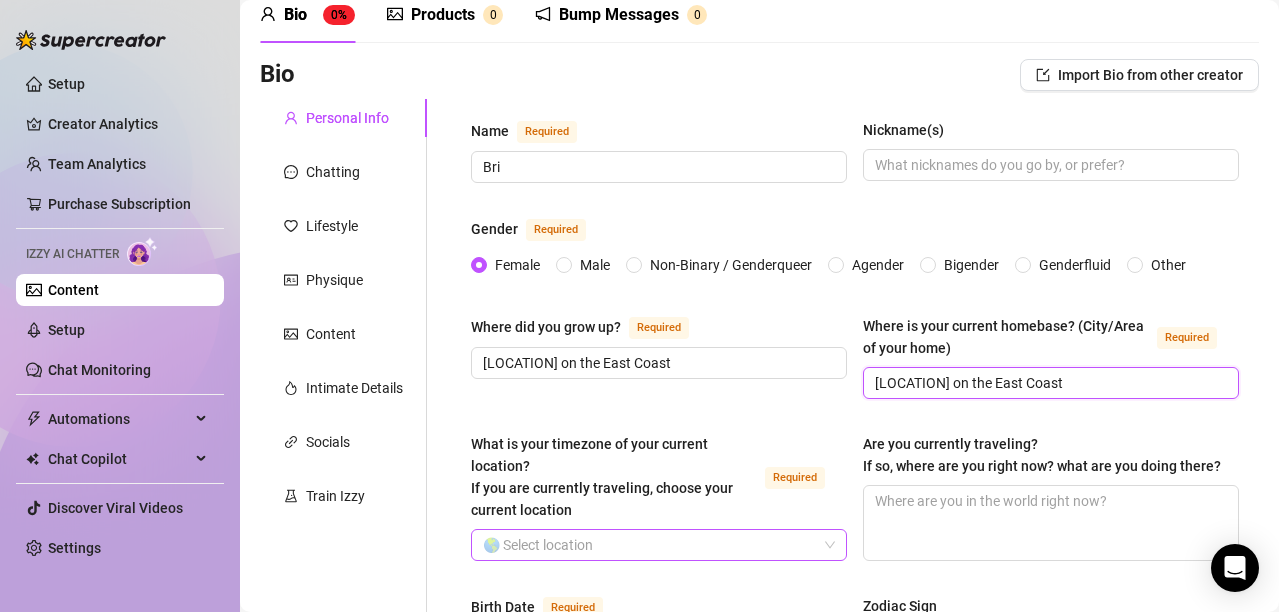 type on "US on the East Coast" 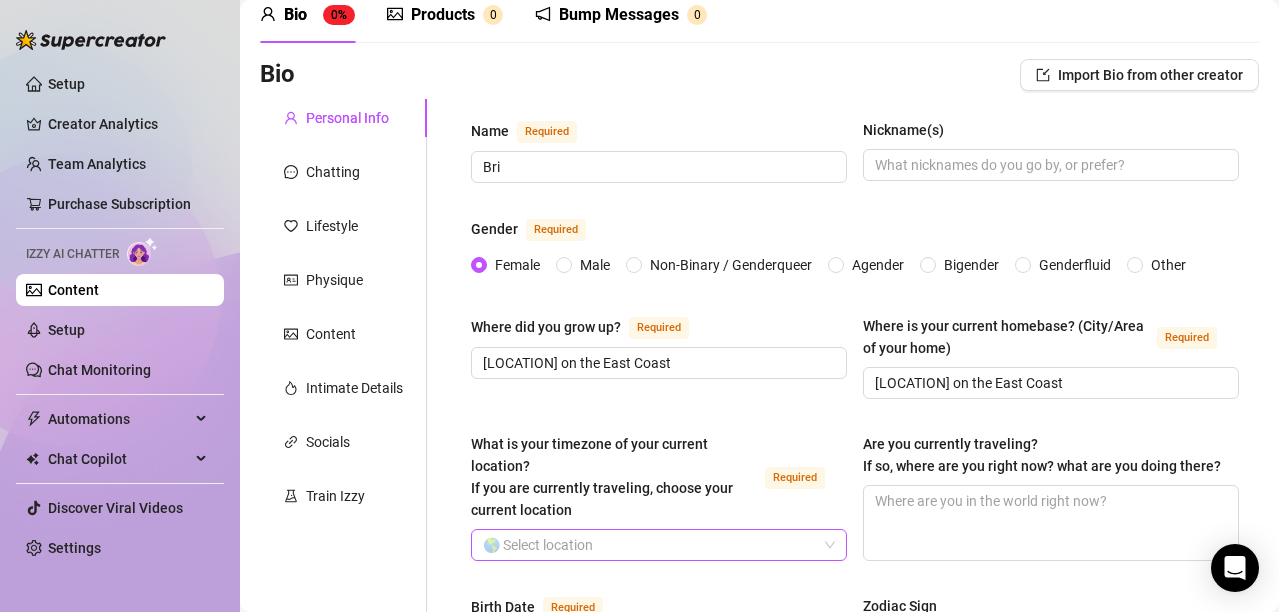click on "What is your timezone of your current location? If you are currently traveling, choose your current location Required" at bounding box center [650, 545] 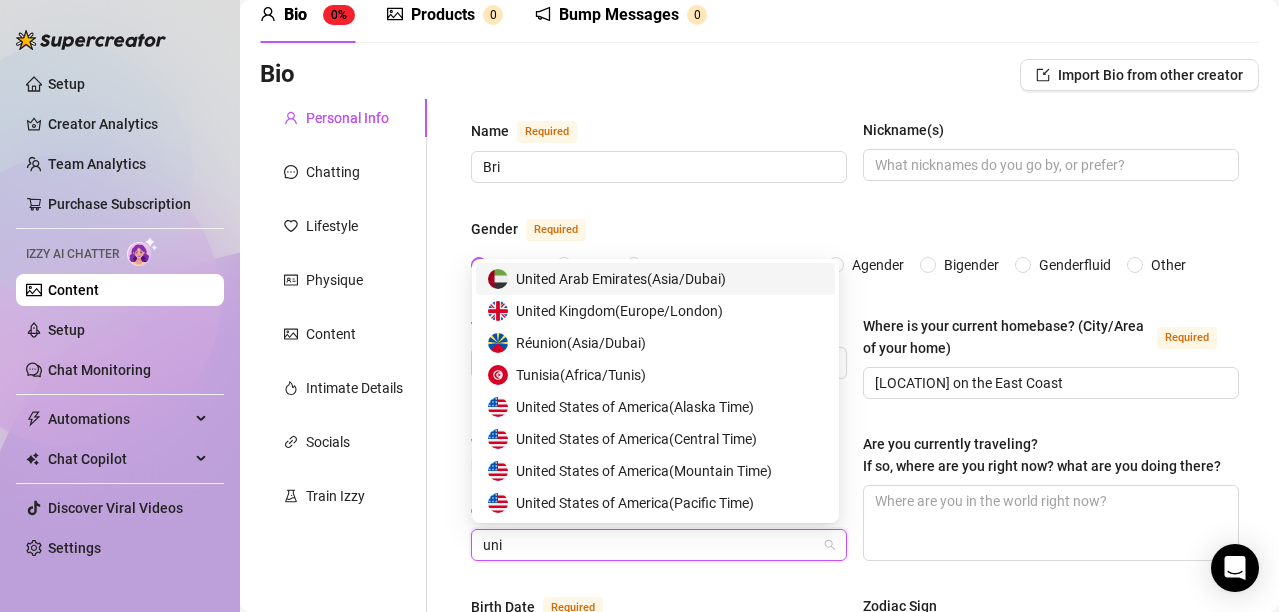 type on "unit" 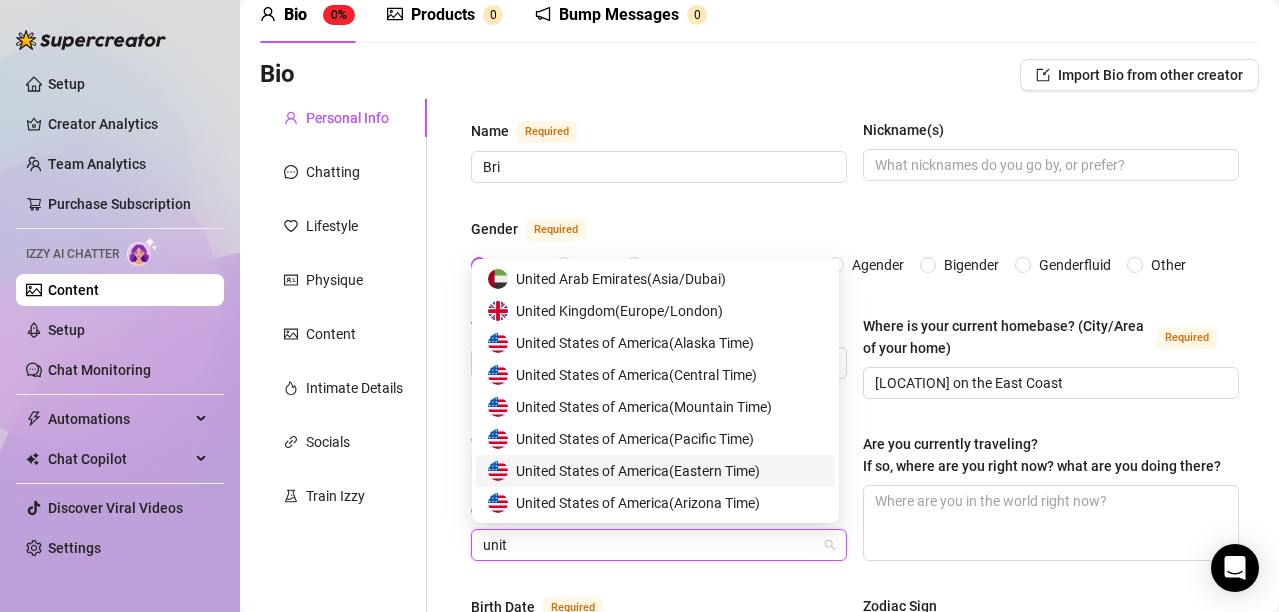 click on "United States of America  ( Eastern Time )" at bounding box center (638, 471) 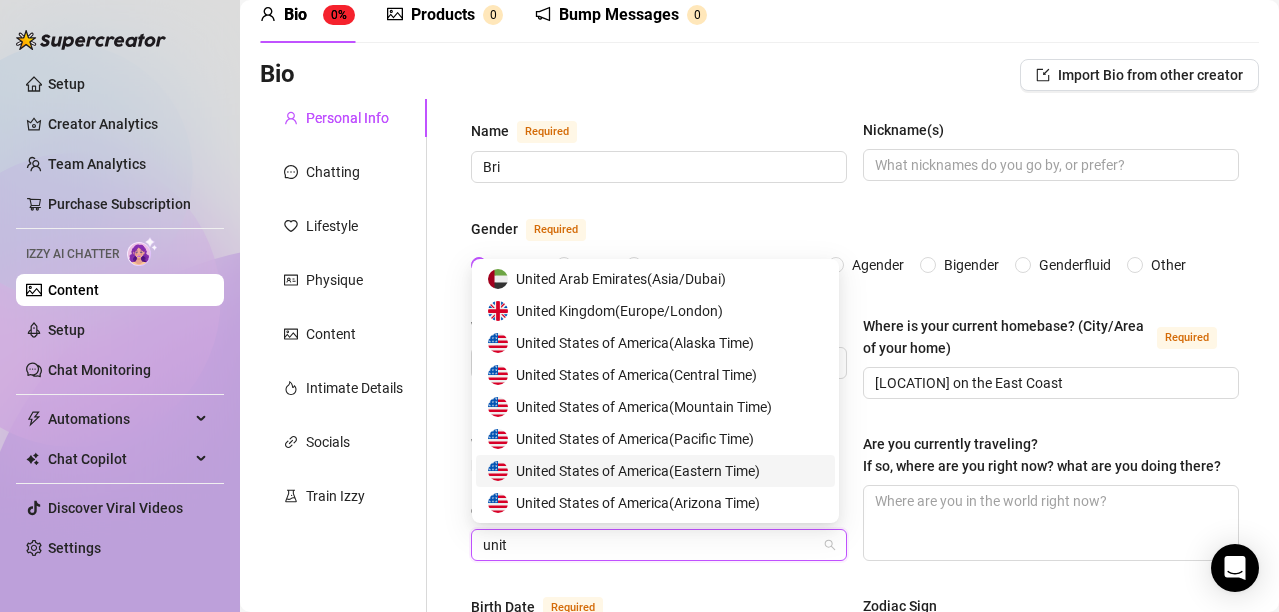 type 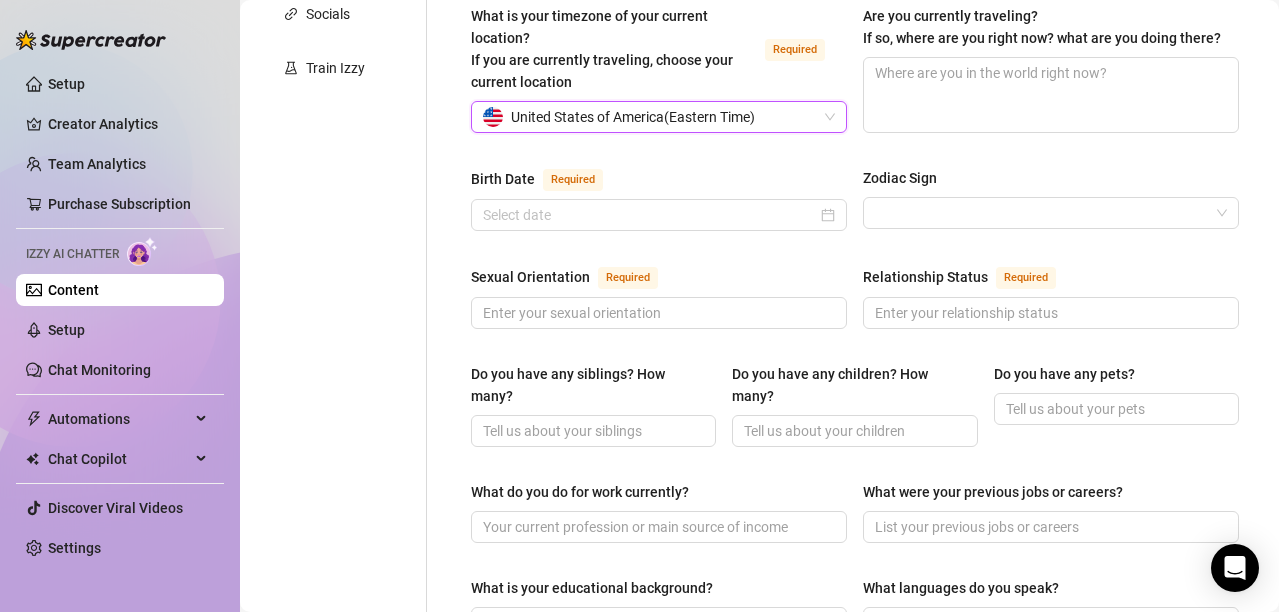 scroll, scrollTop: 523, scrollLeft: 0, axis: vertical 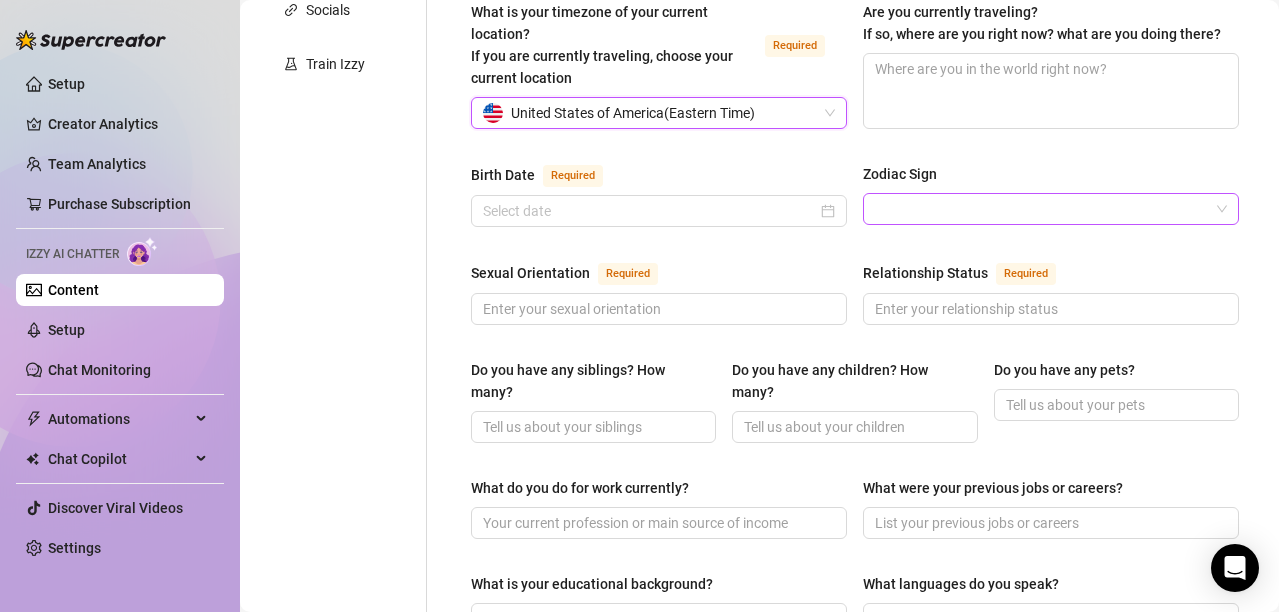 click on "Zodiac Sign" at bounding box center [1042, 209] 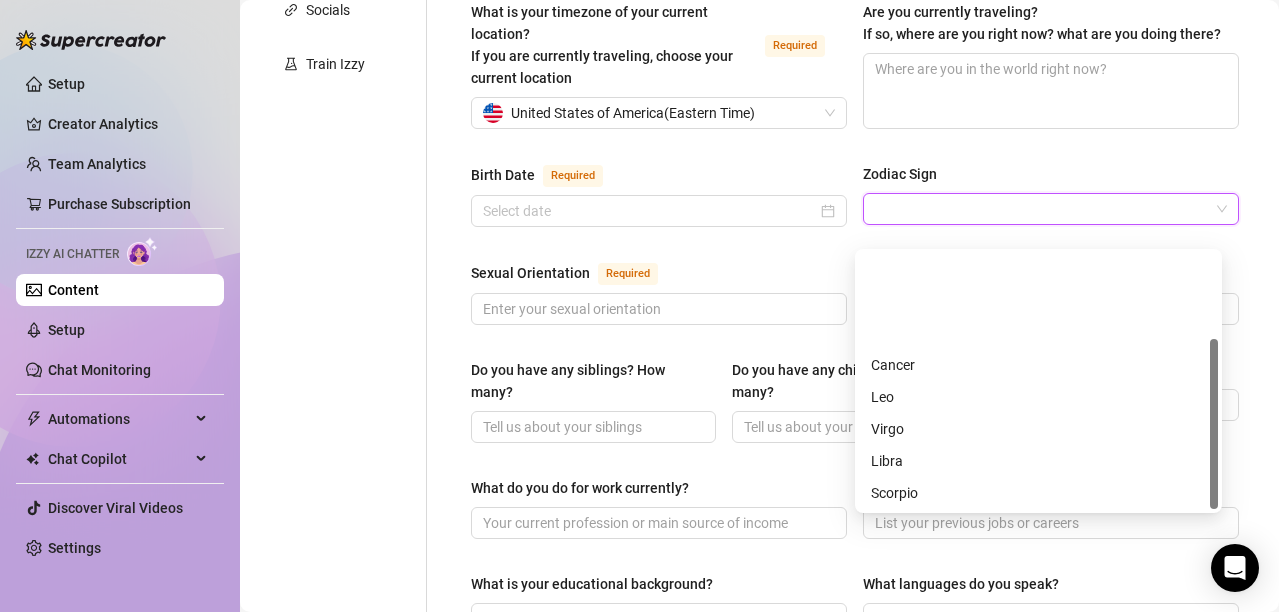 scroll, scrollTop: 128, scrollLeft: 0, axis: vertical 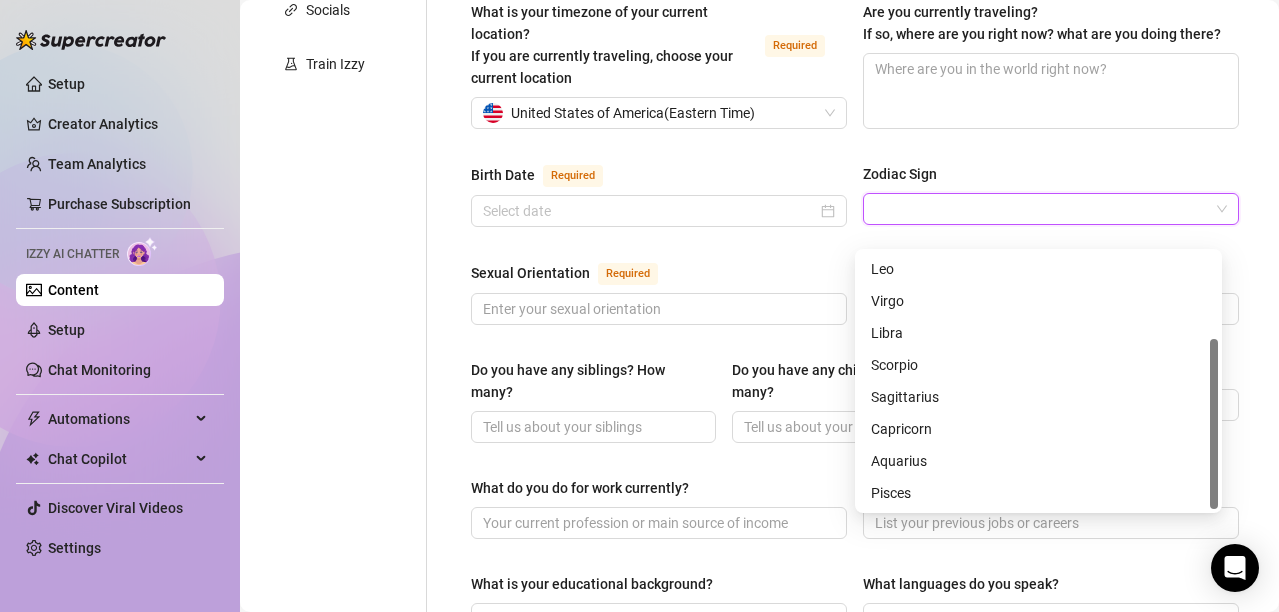 drag, startPoint x: 1213, startPoint y: 316, endPoint x: 1214, endPoint y: 442, distance: 126.00397 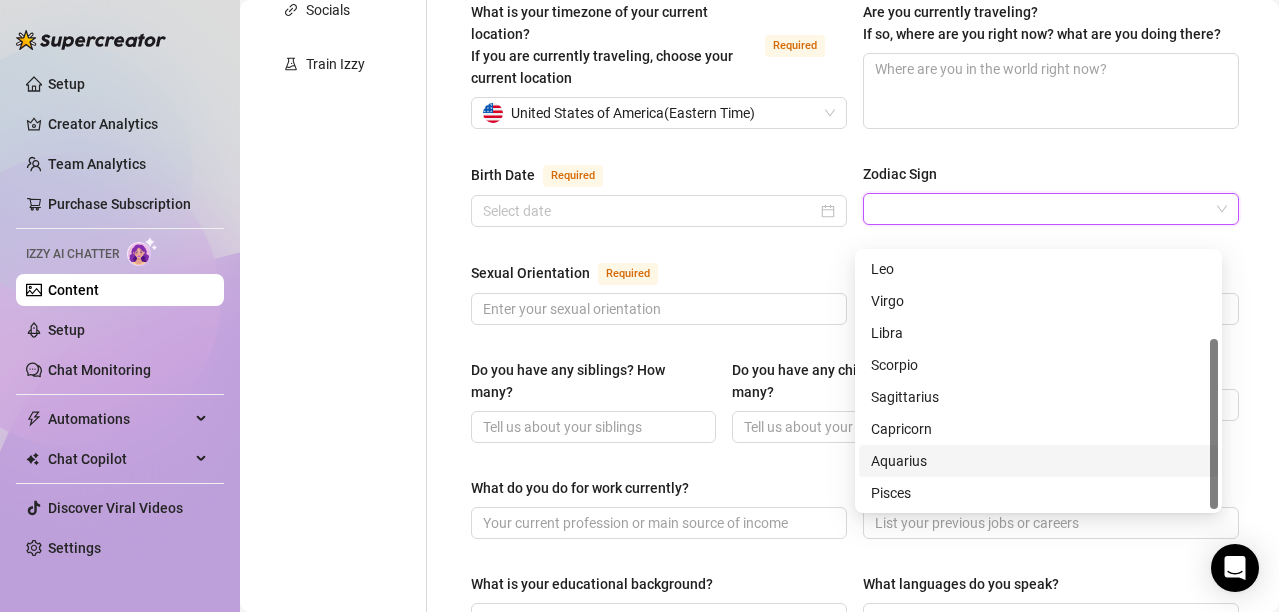 click on "Aquarius" at bounding box center [1038, 461] 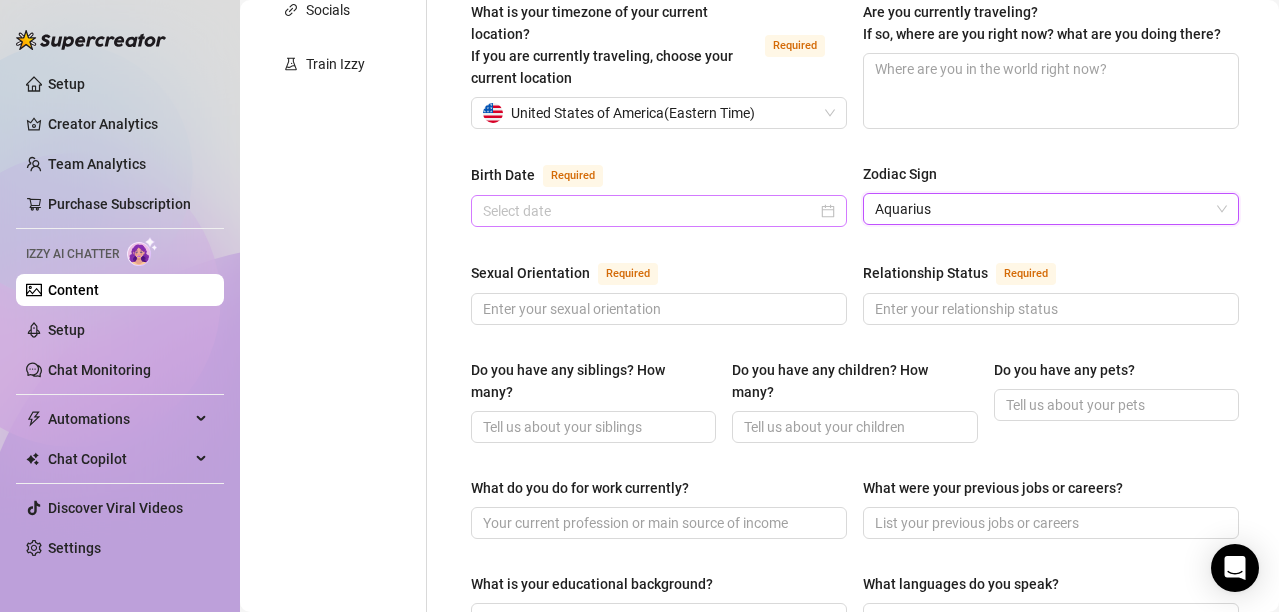 click at bounding box center (659, 211) 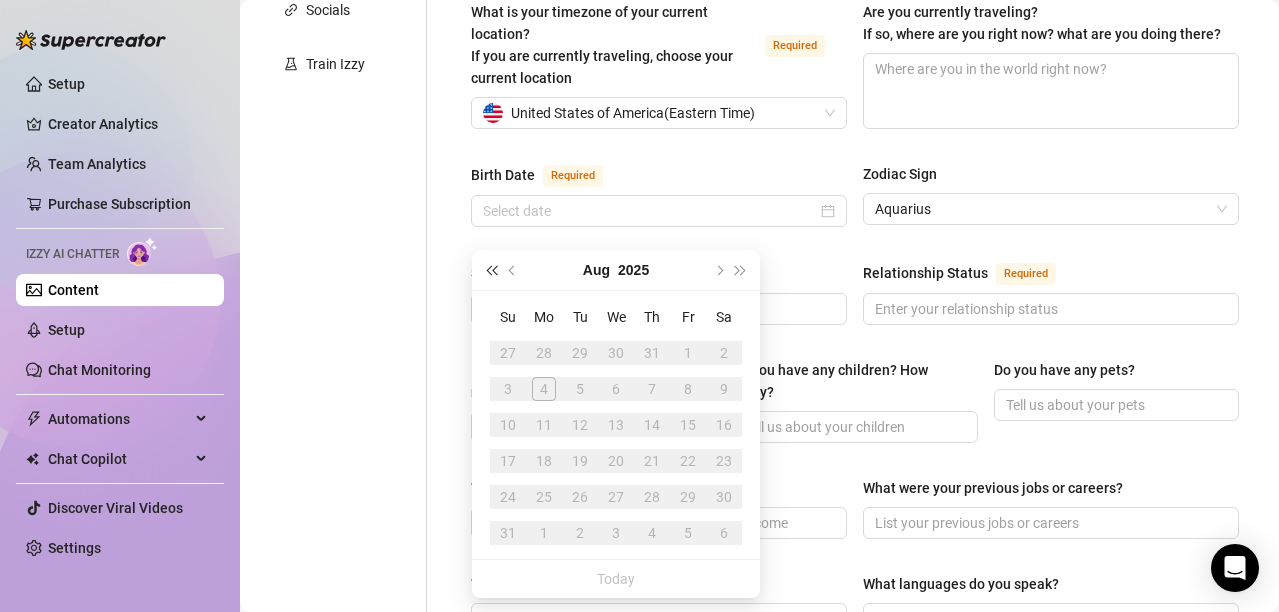 click at bounding box center [491, 270] 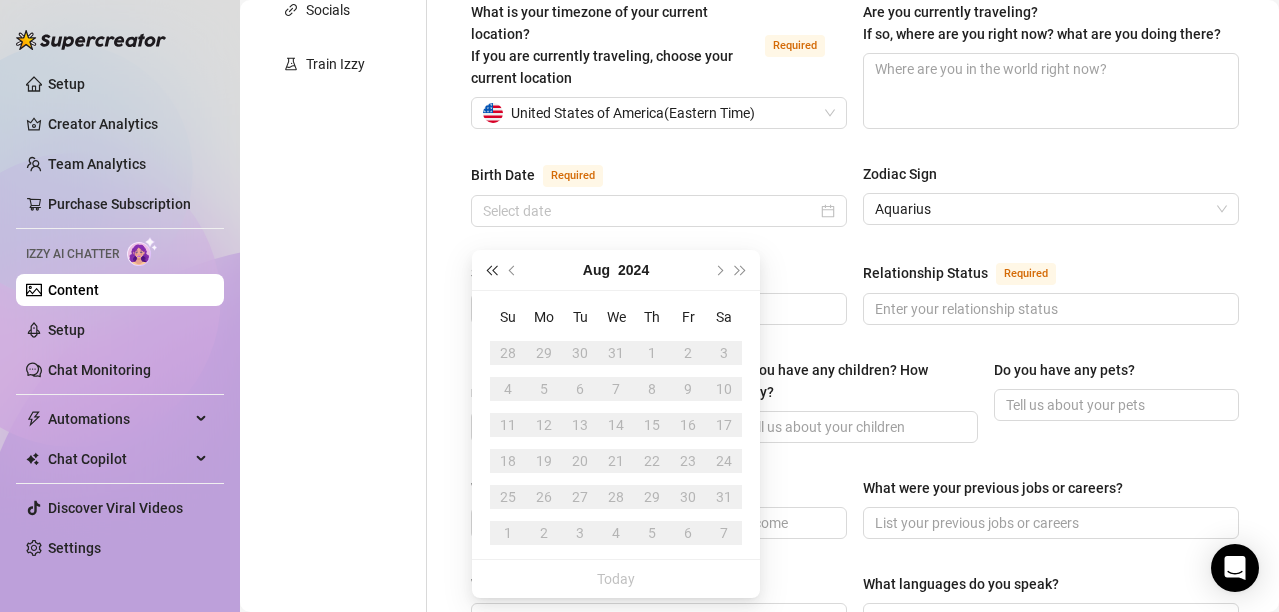 click at bounding box center (491, 270) 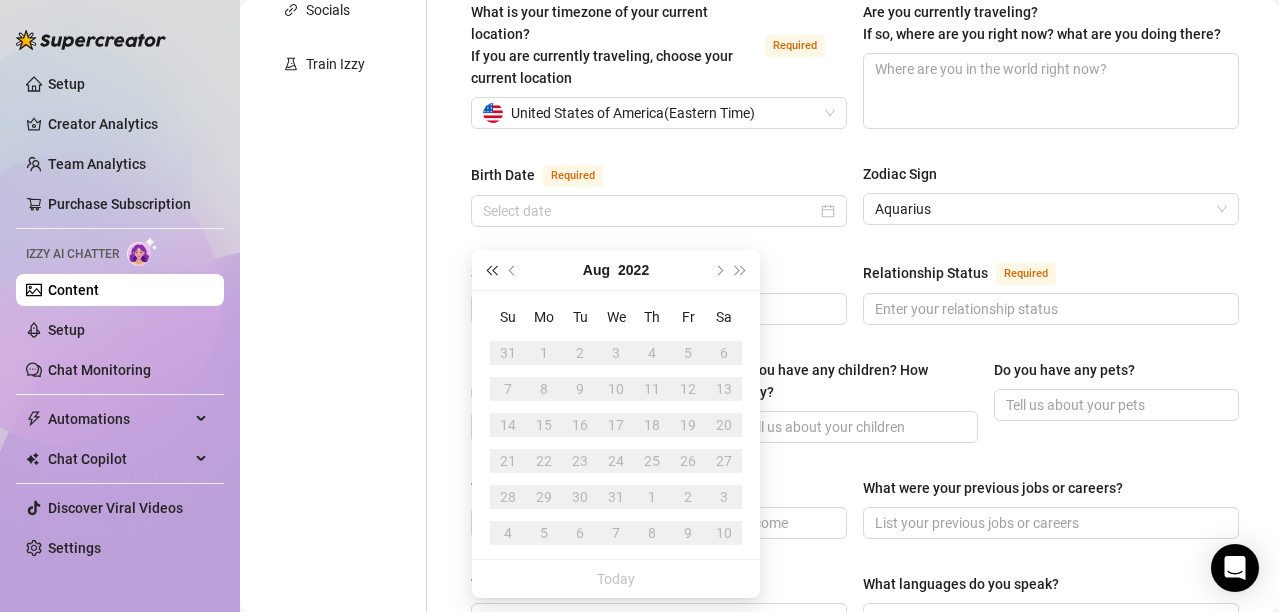 click at bounding box center [491, 270] 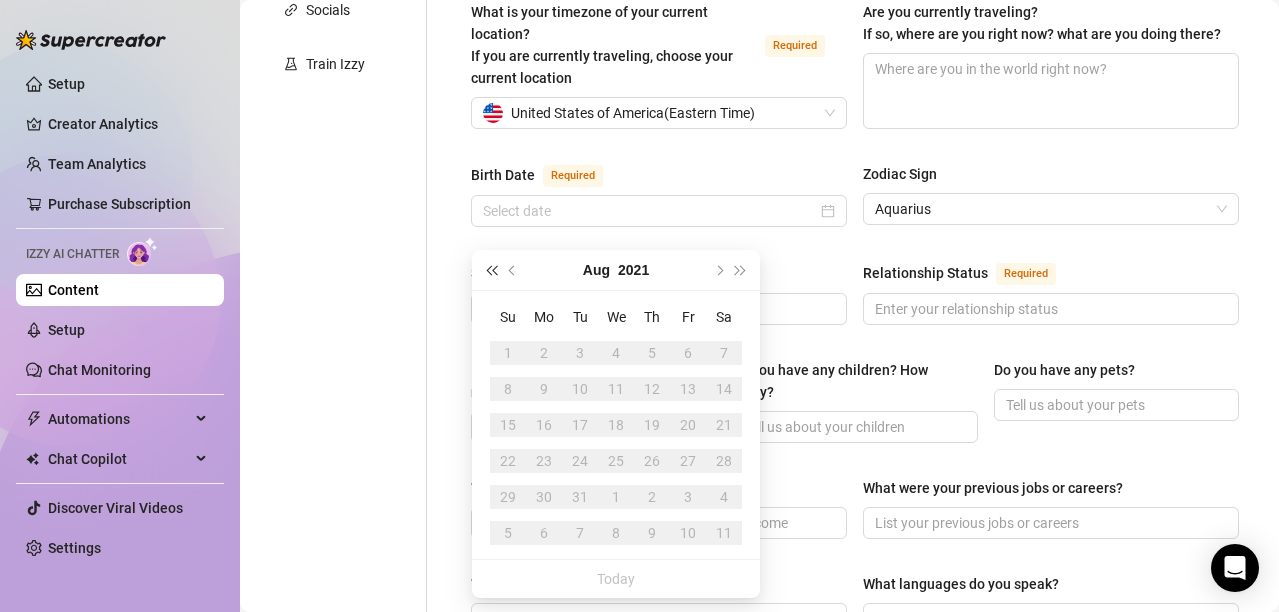 click at bounding box center [491, 270] 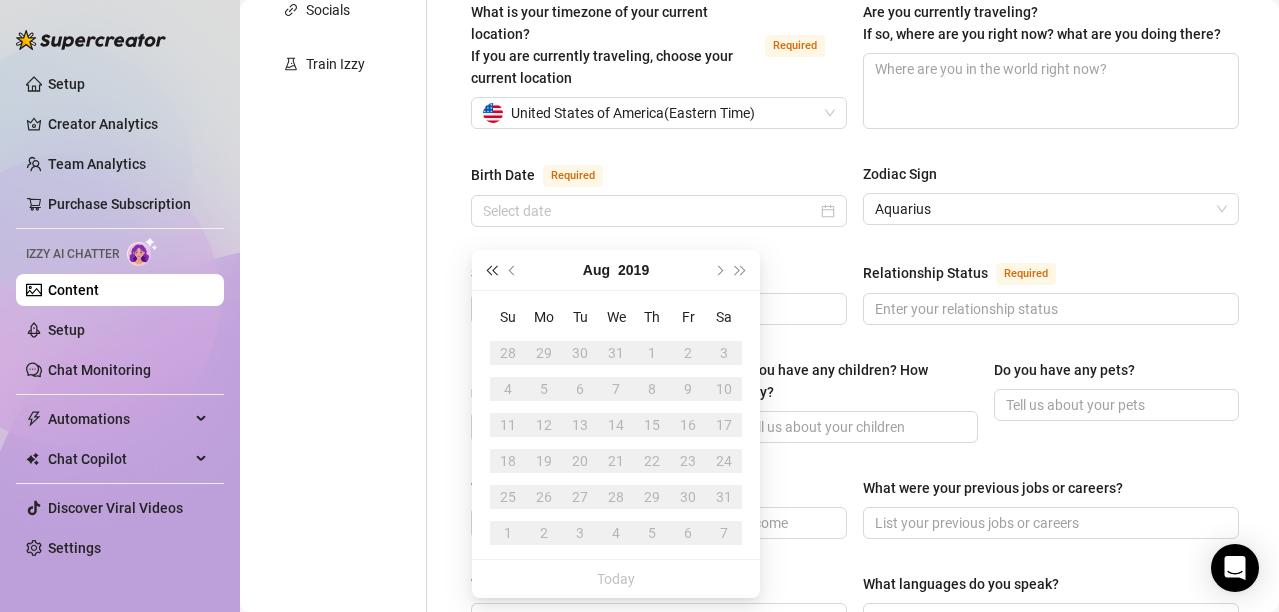 click at bounding box center [491, 270] 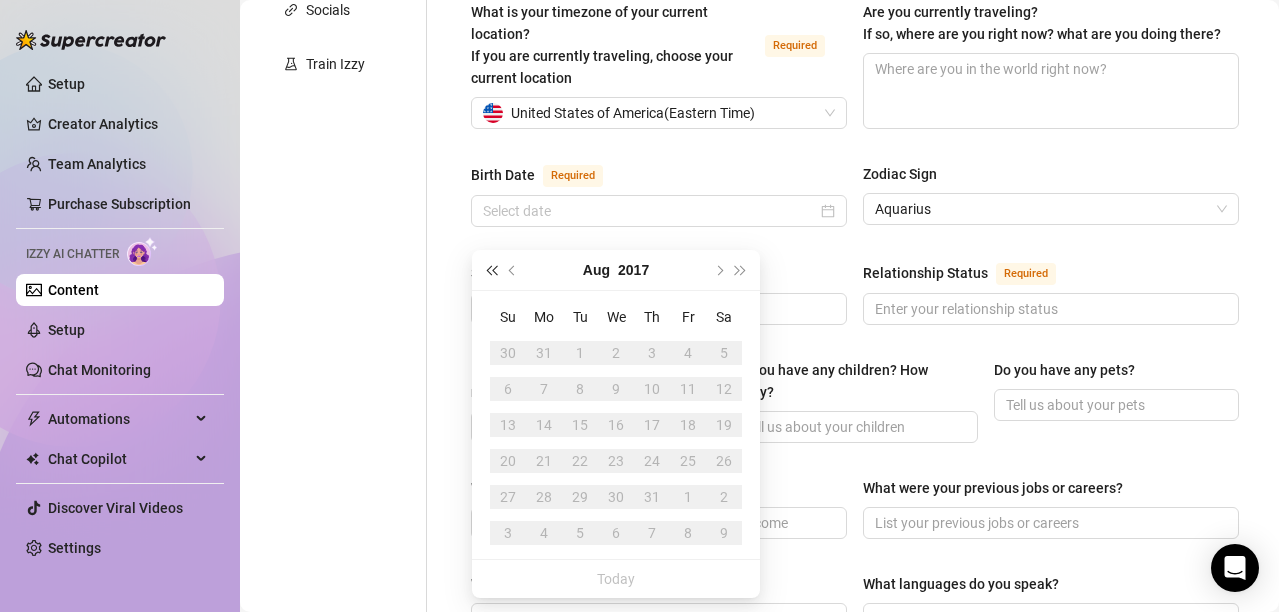 click at bounding box center (491, 270) 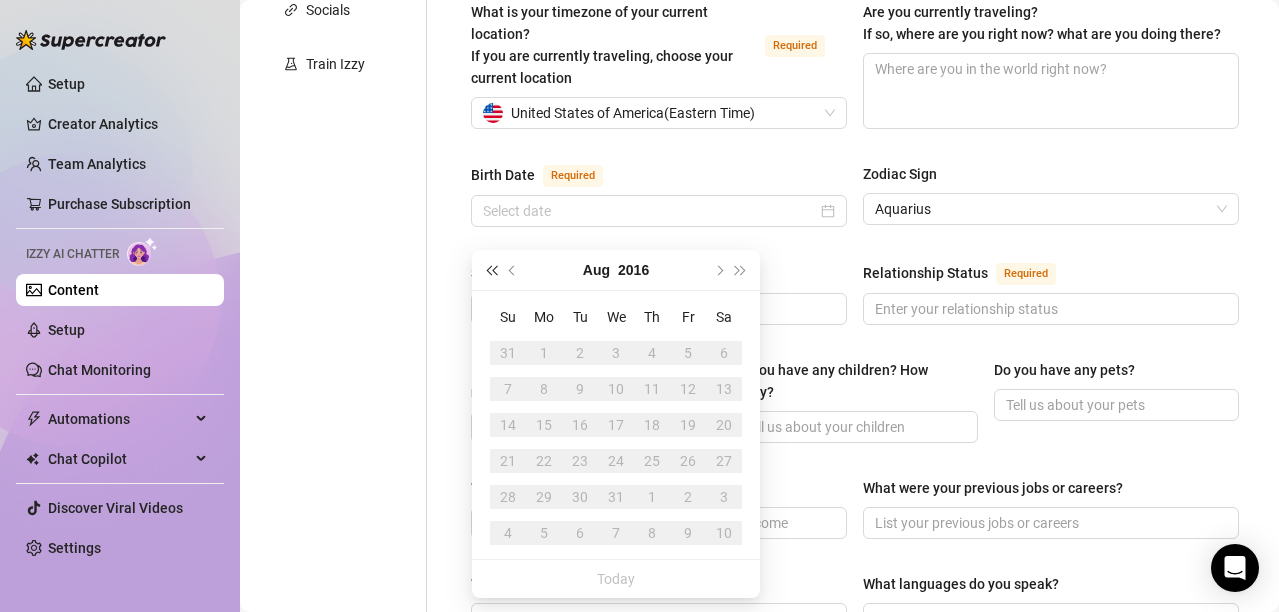 click at bounding box center [491, 270] 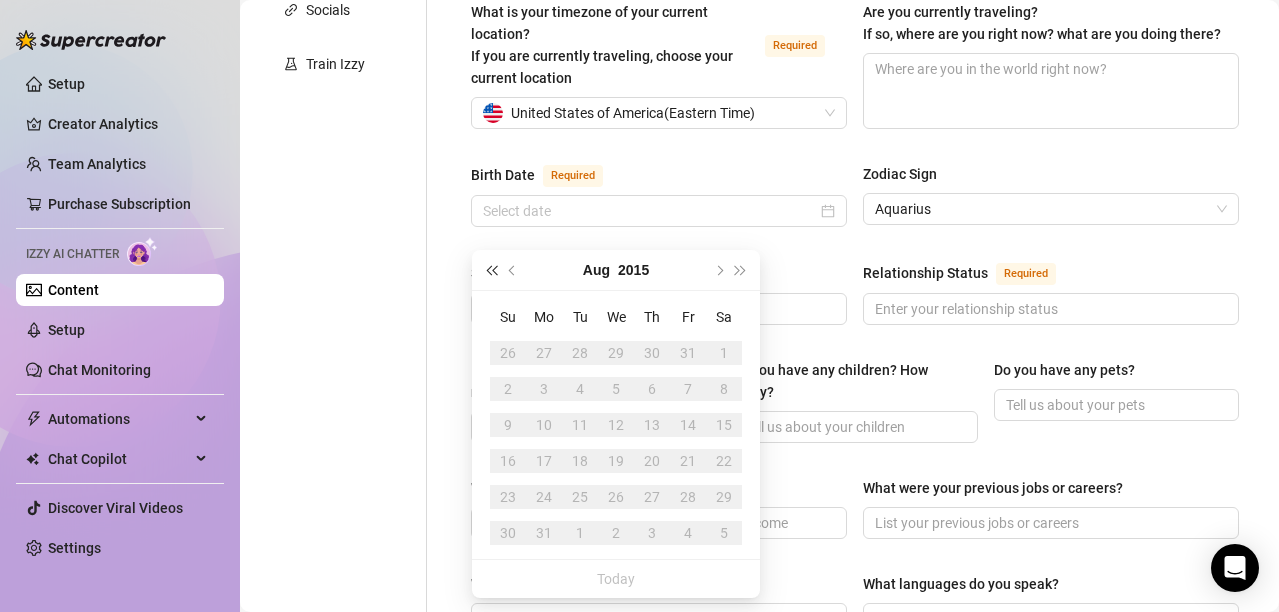 click at bounding box center [491, 270] 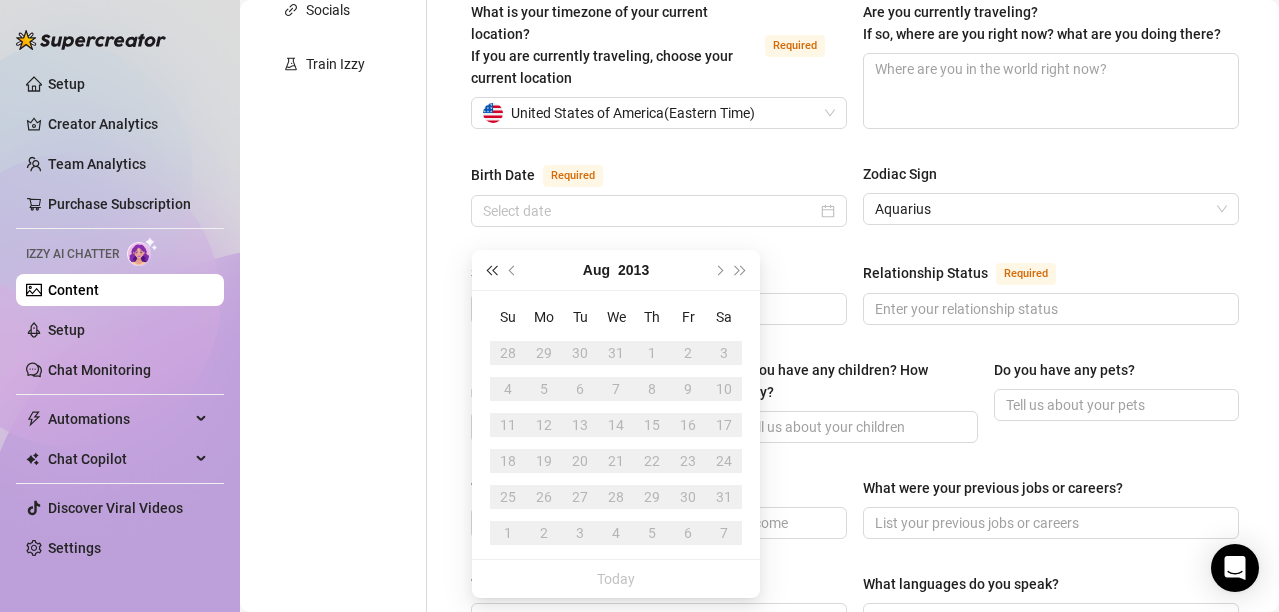 click at bounding box center [491, 270] 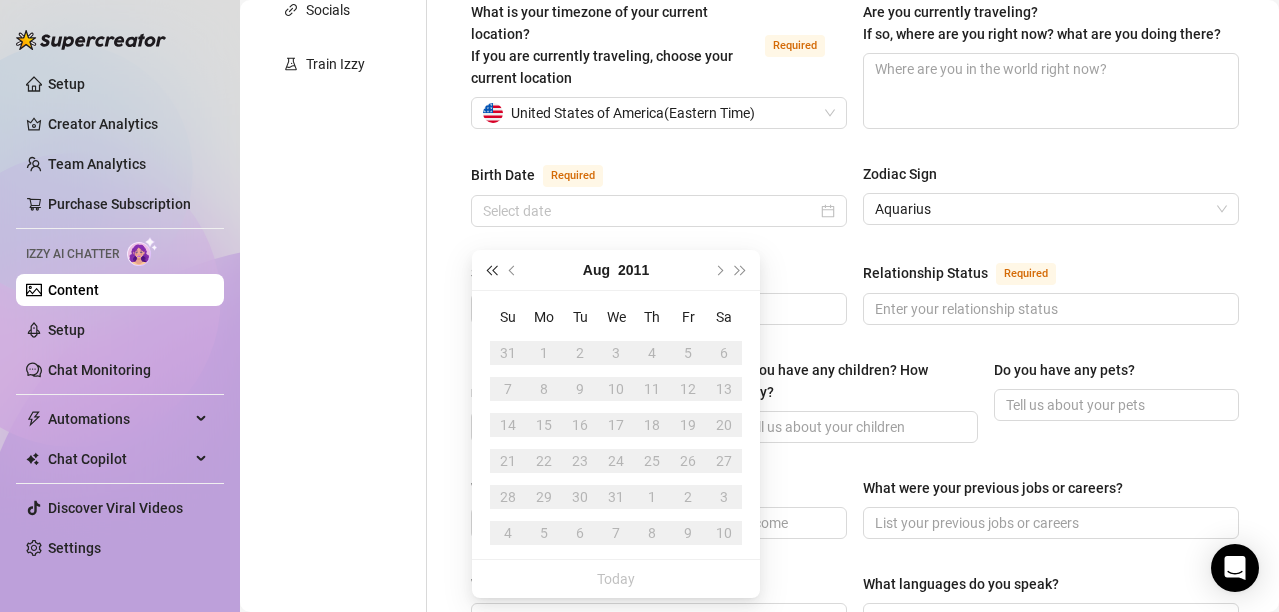 click at bounding box center (491, 270) 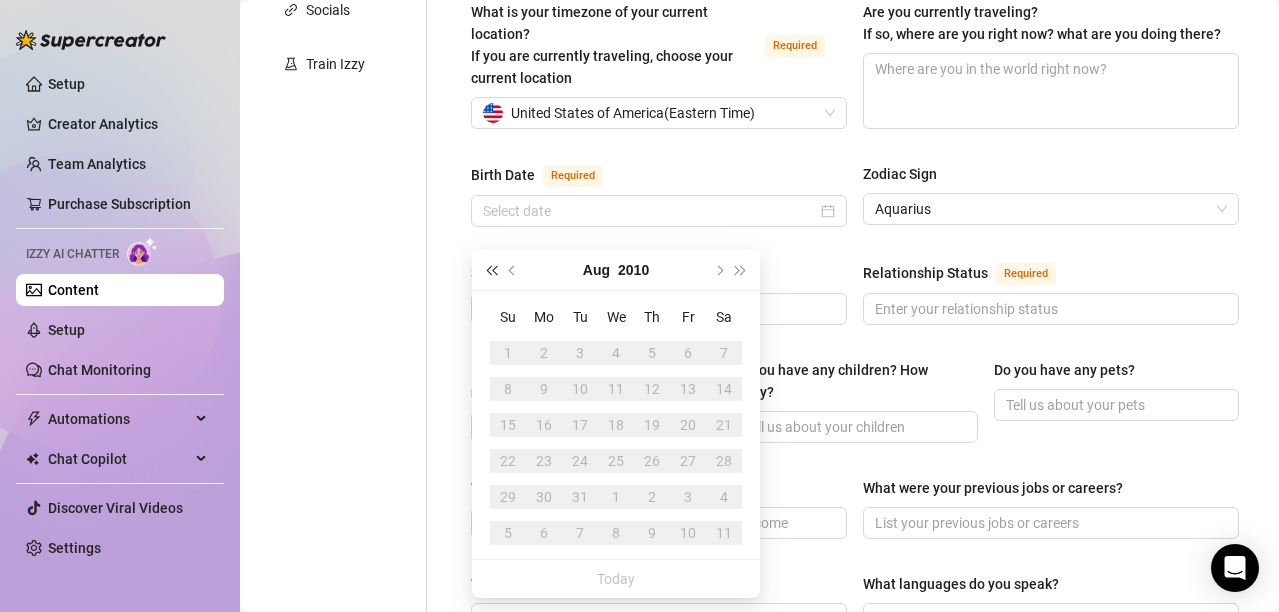 click at bounding box center [491, 270] 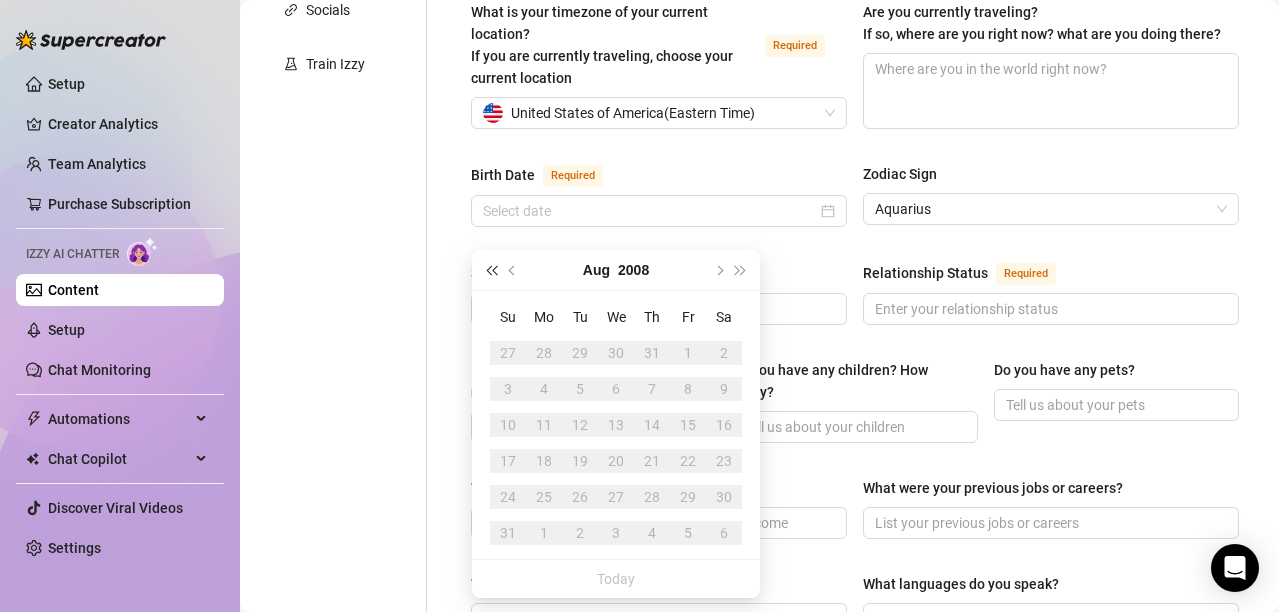 click at bounding box center [491, 270] 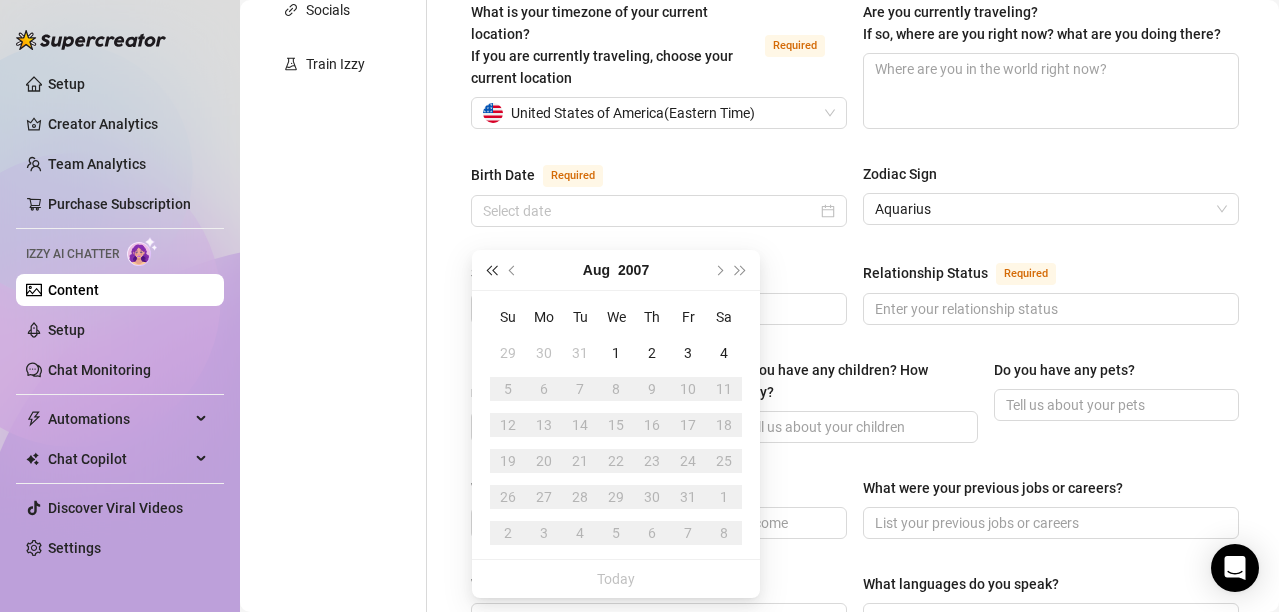 click at bounding box center [491, 270] 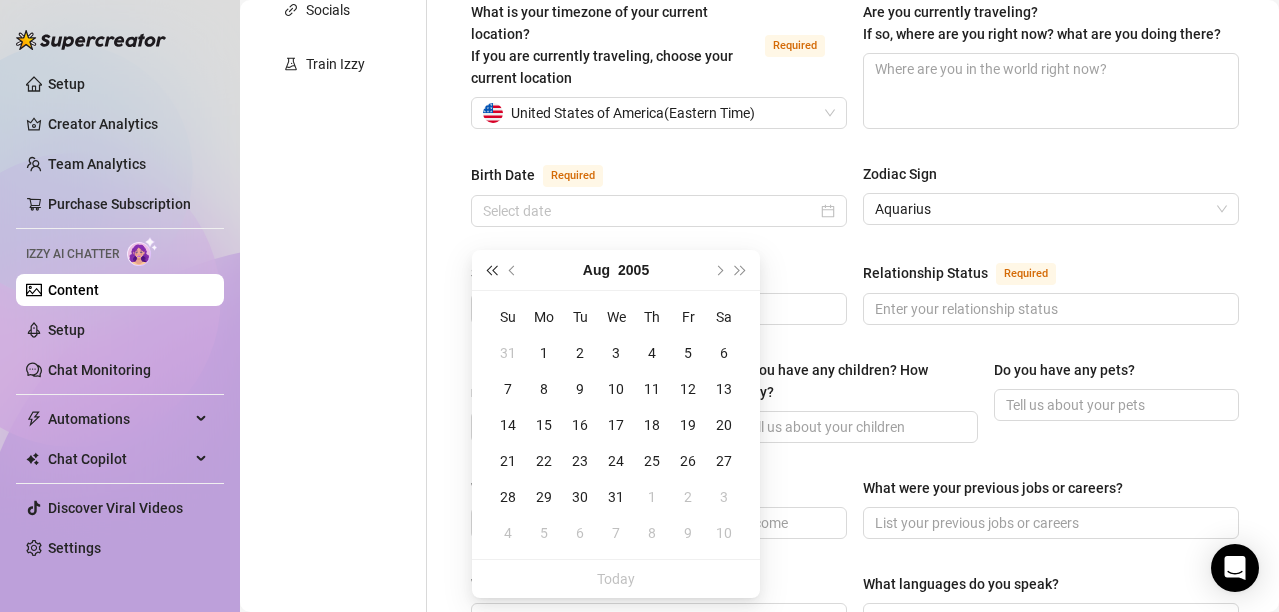 click at bounding box center [491, 270] 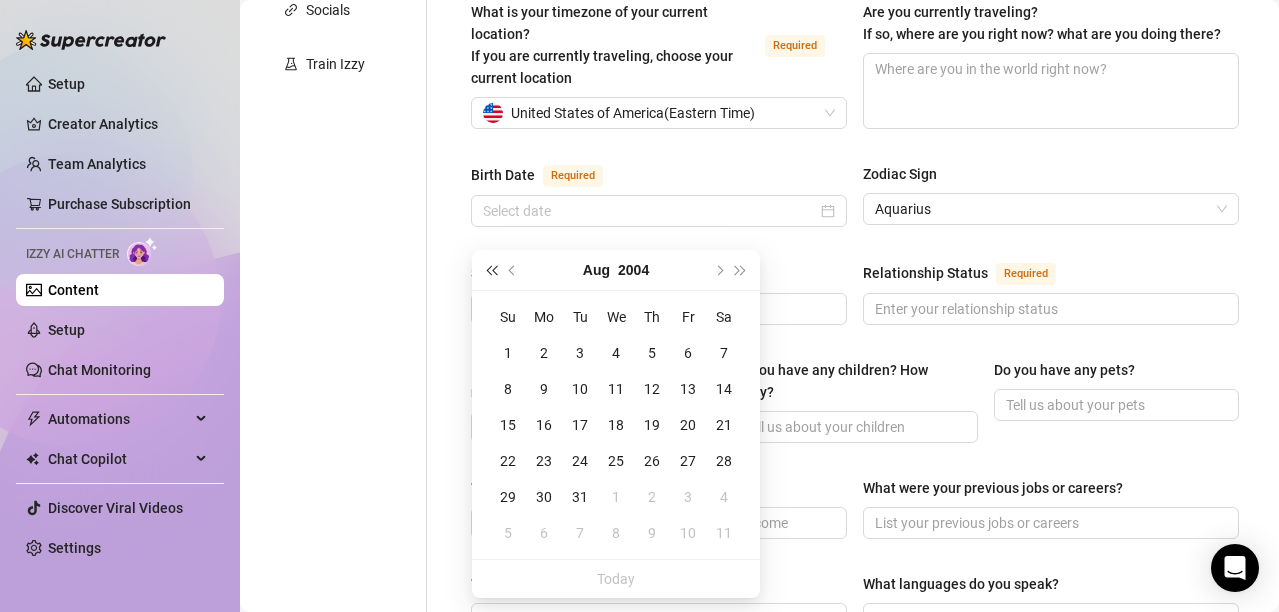 click at bounding box center [491, 270] 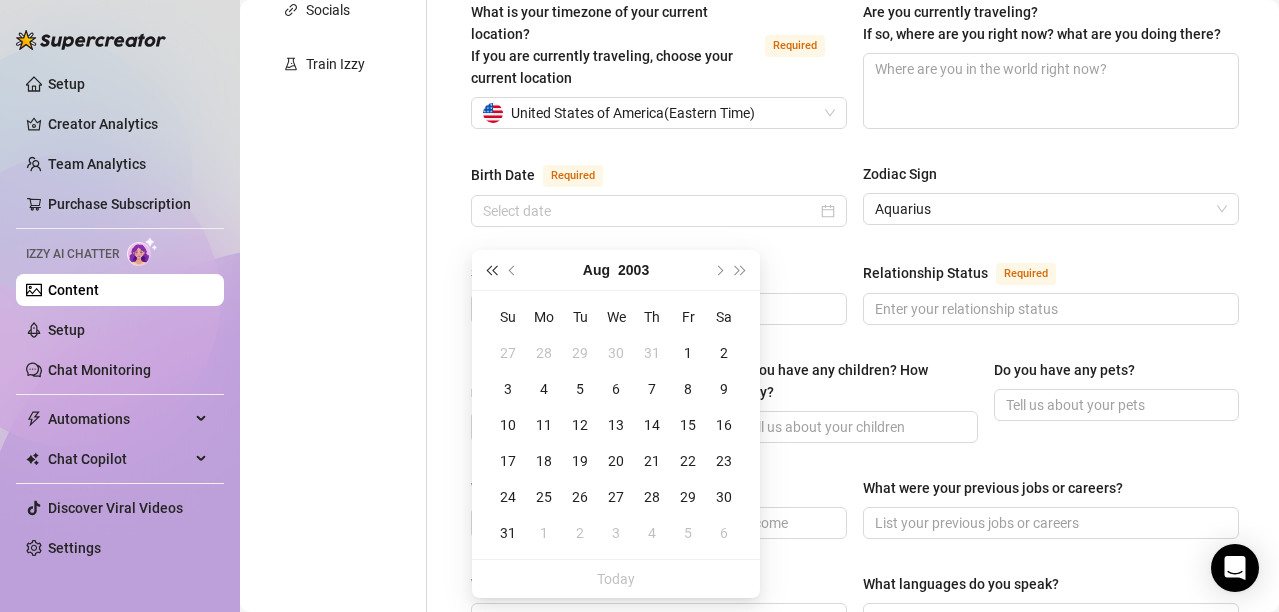 click at bounding box center [491, 270] 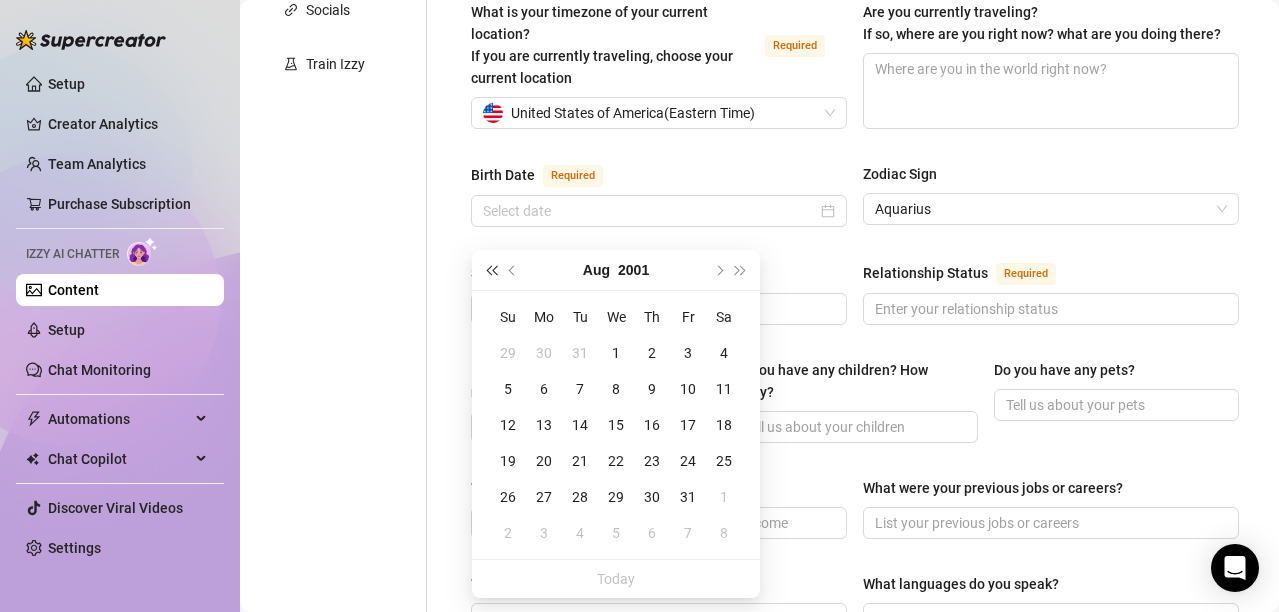click at bounding box center [491, 270] 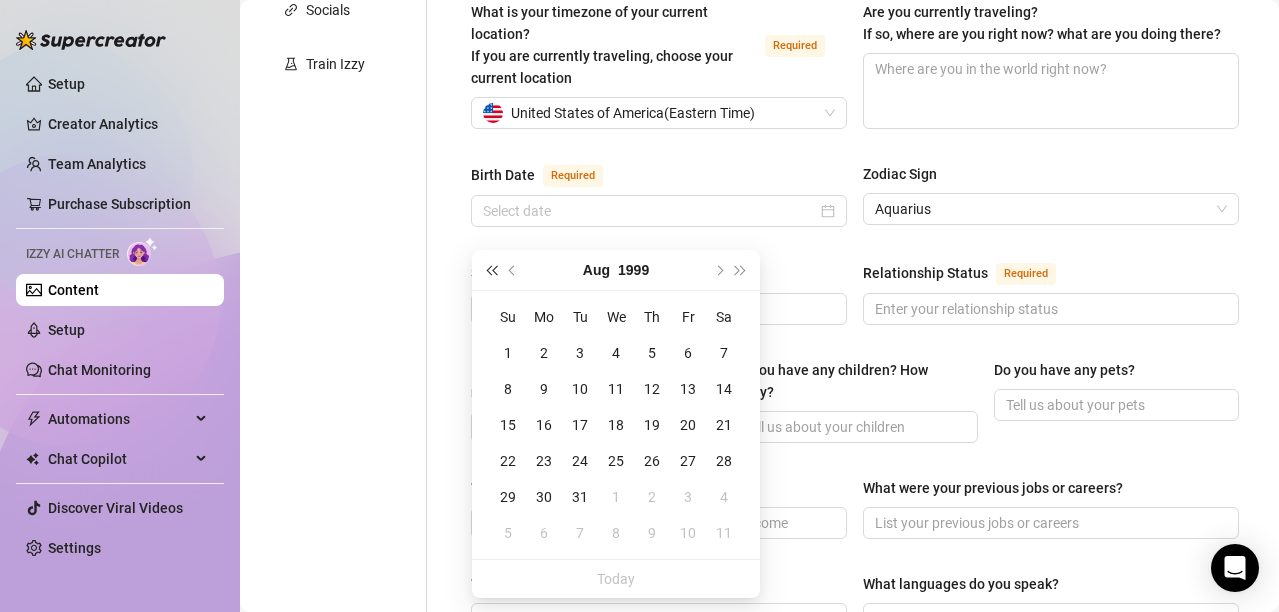 click at bounding box center [491, 270] 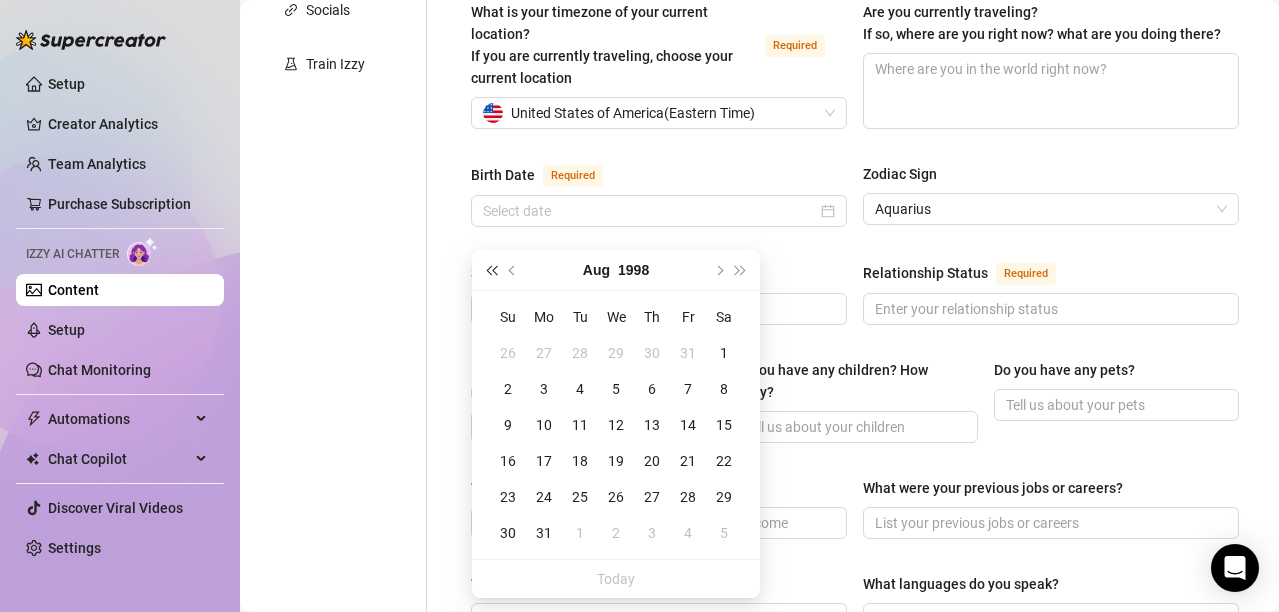 click at bounding box center (491, 270) 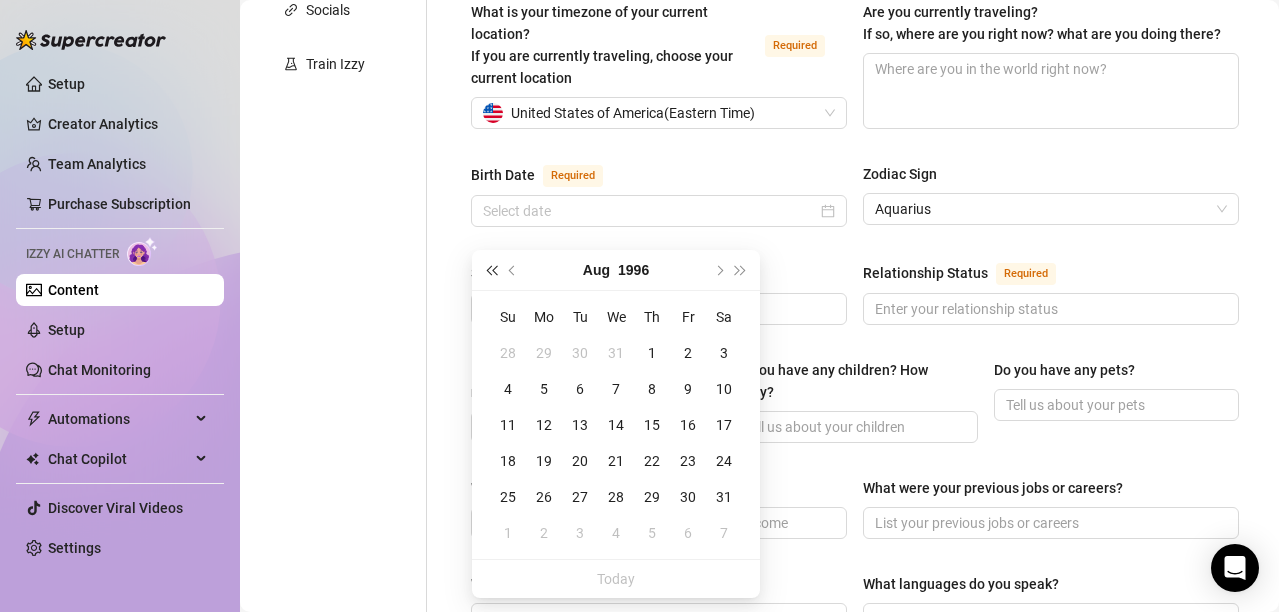 click at bounding box center [491, 270] 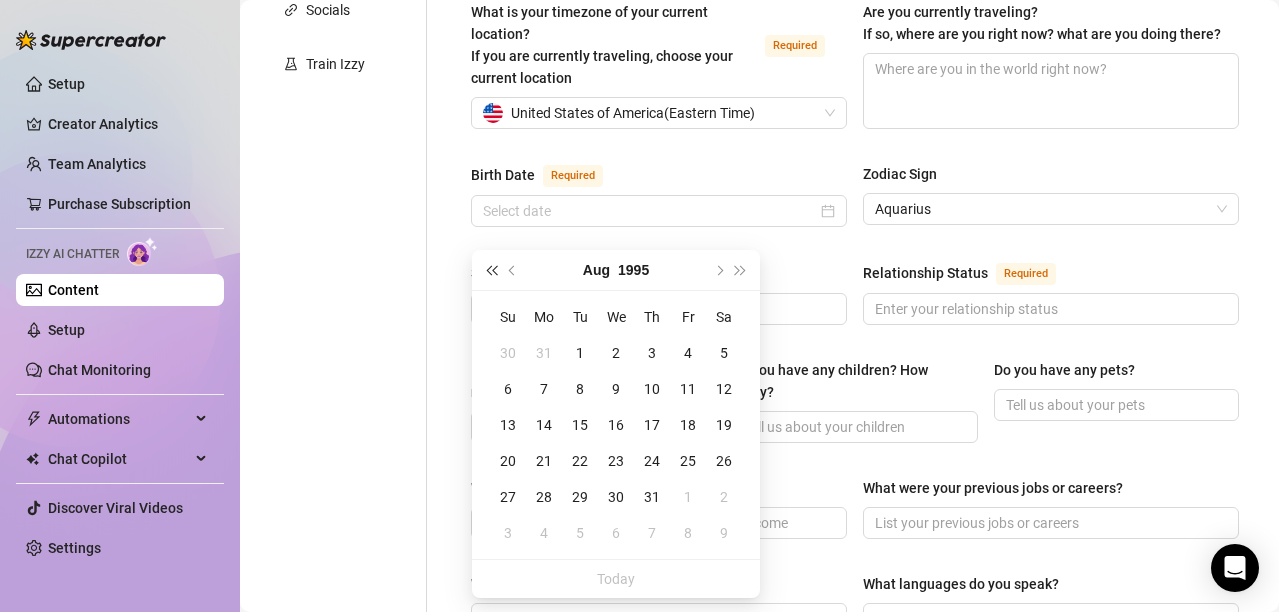 click at bounding box center [491, 270] 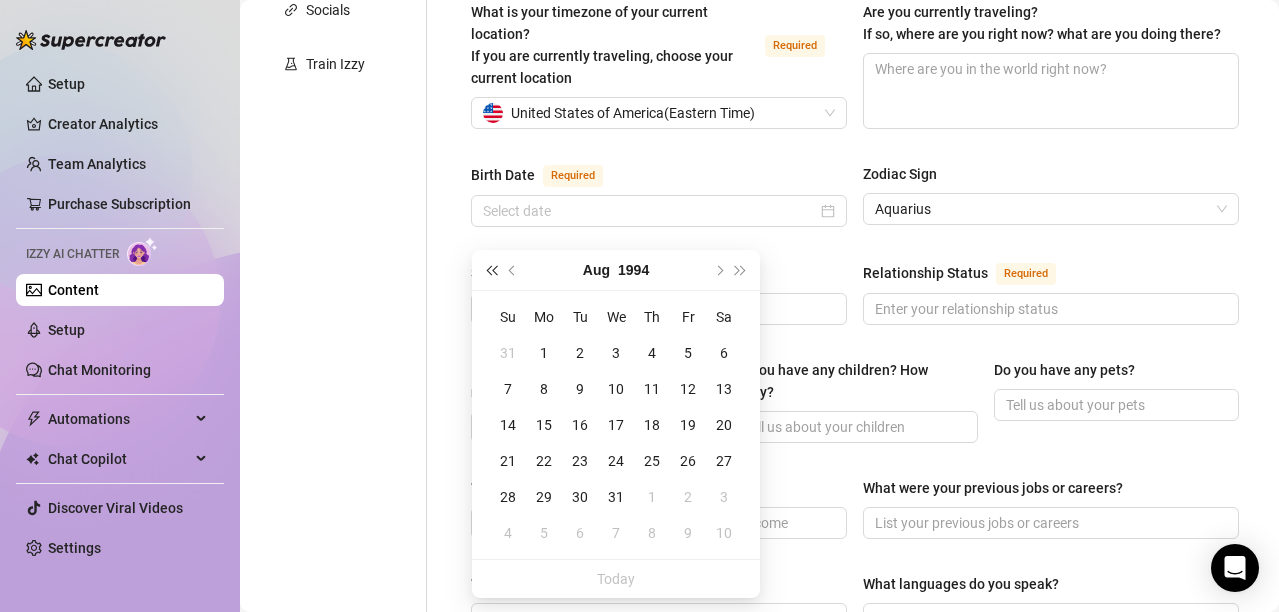 click at bounding box center (491, 270) 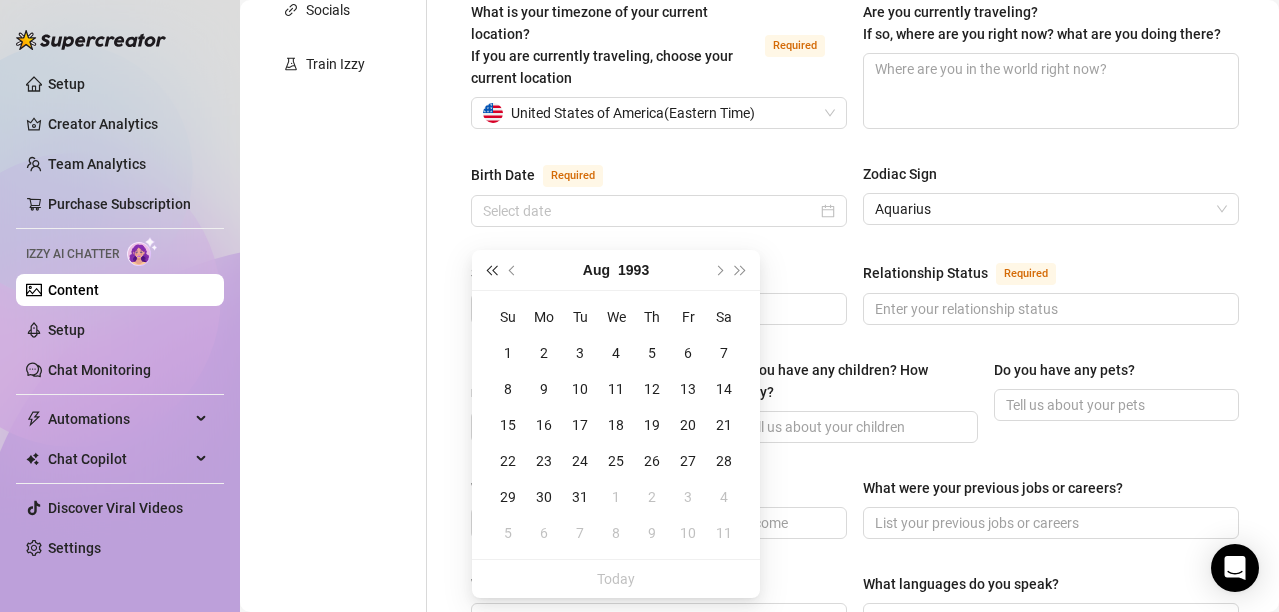 click at bounding box center [491, 270] 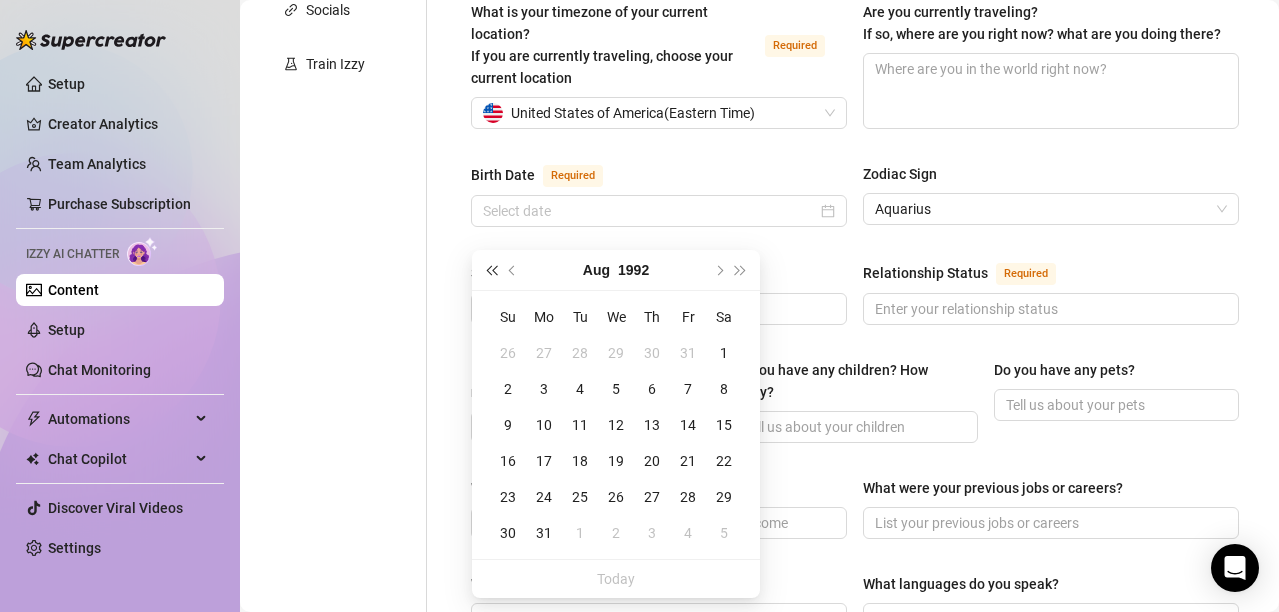 click at bounding box center (491, 270) 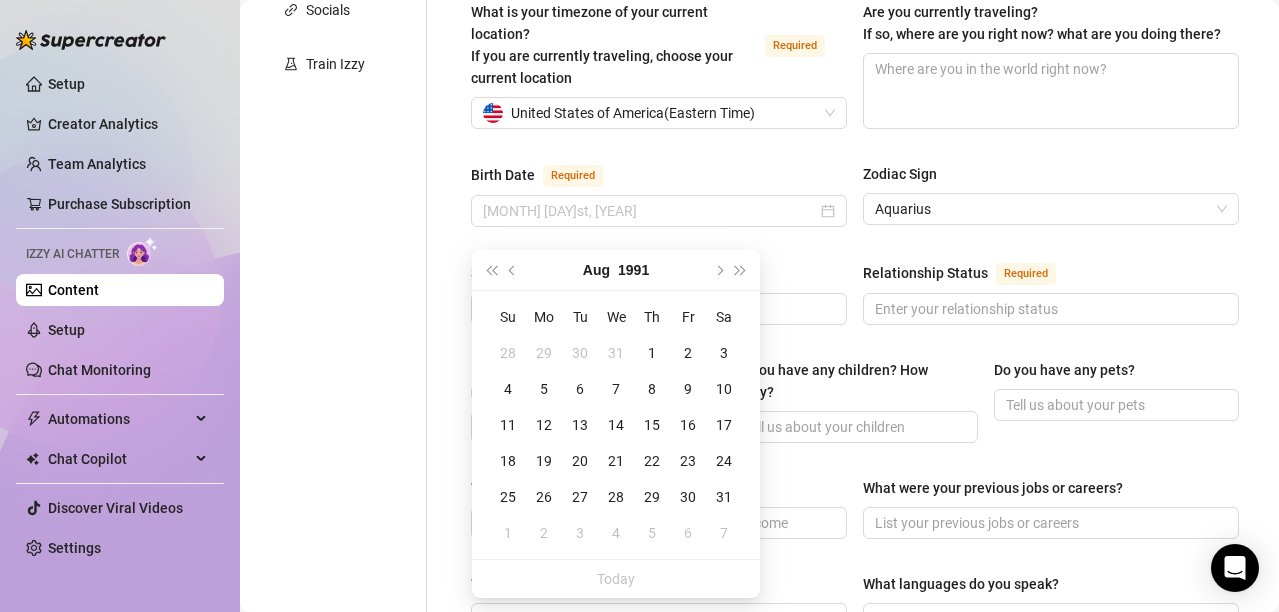 type on "July 30th, 1991" 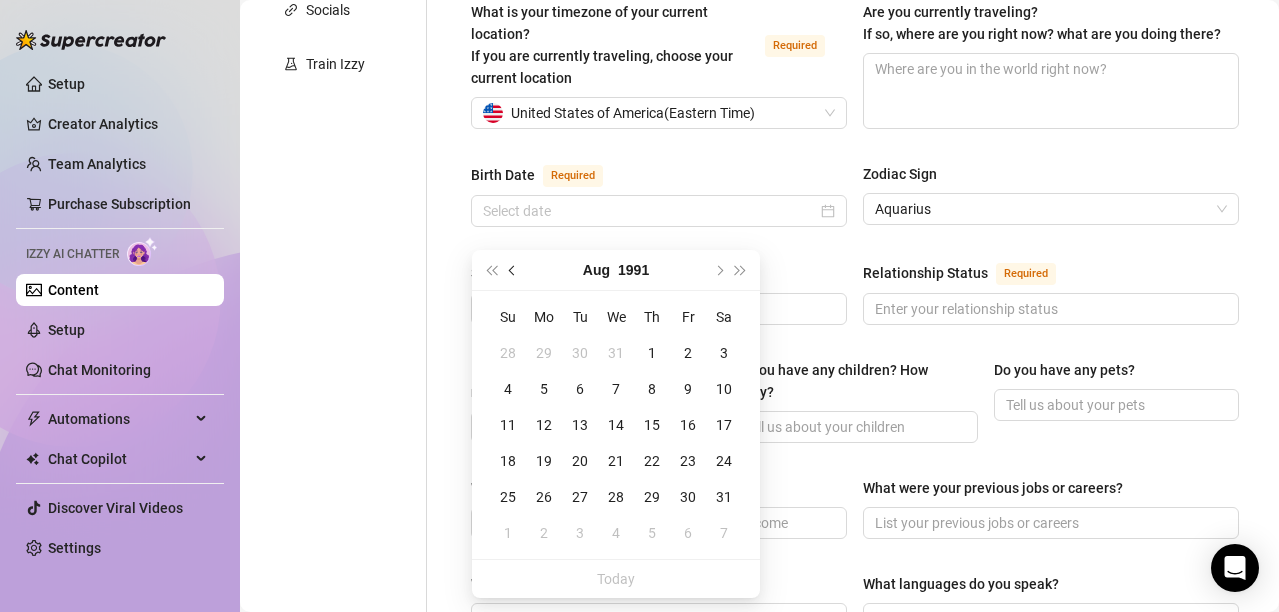 click at bounding box center [513, 270] 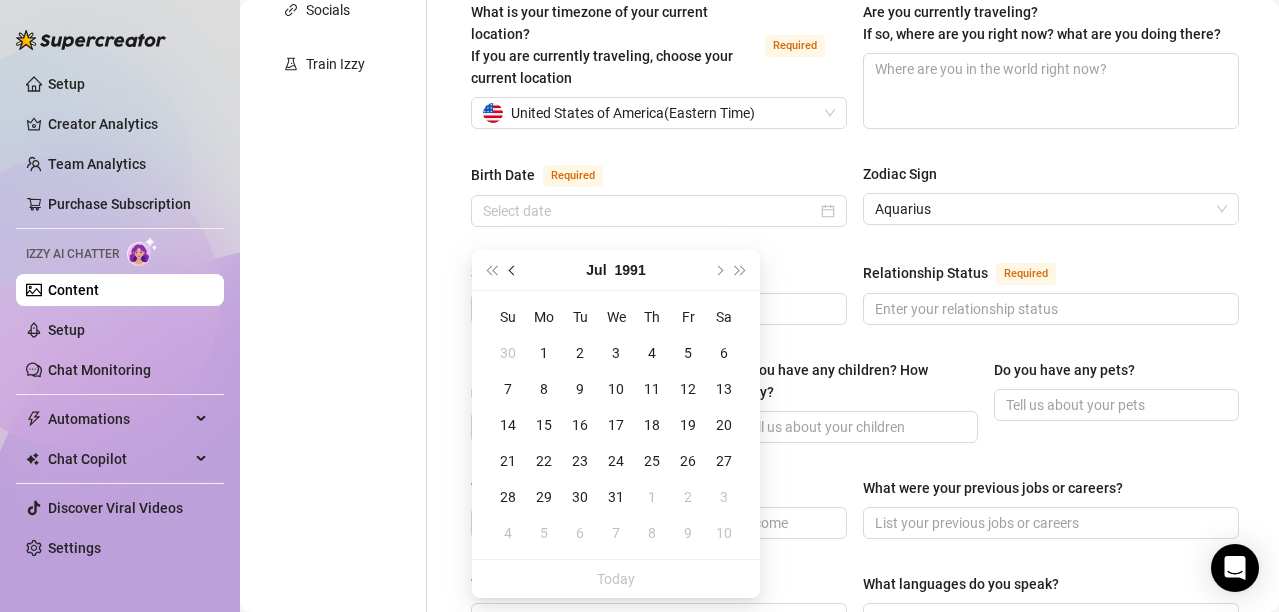 click at bounding box center (513, 270) 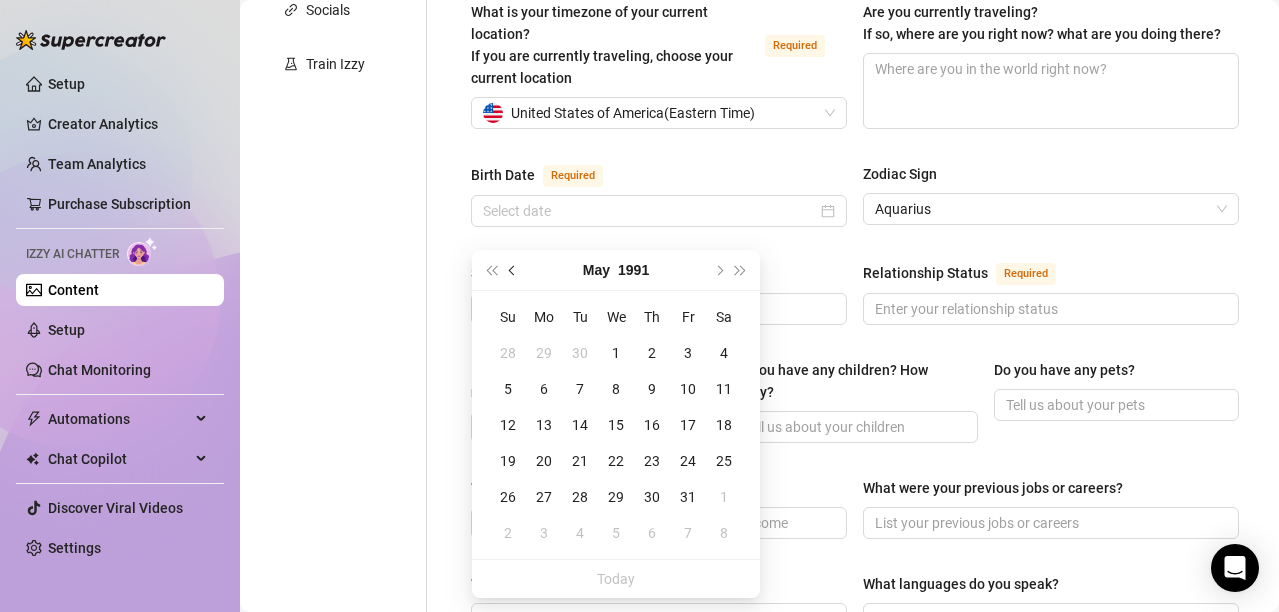 click at bounding box center (513, 270) 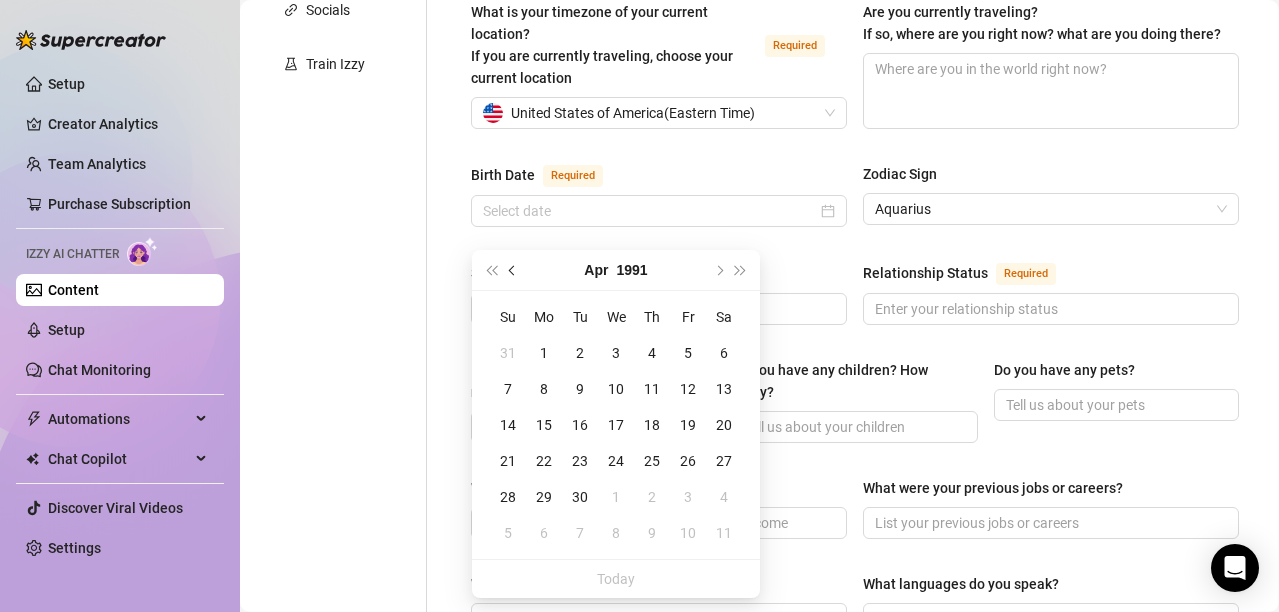 click at bounding box center [513, 270] 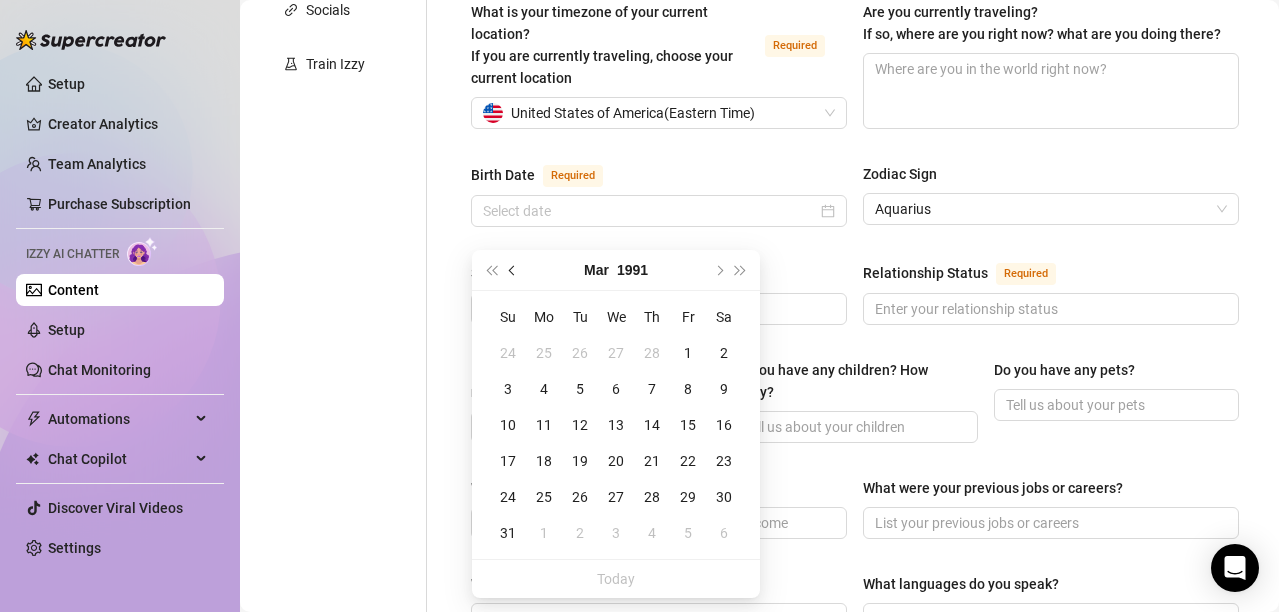 click at bounding box center (513, 270) 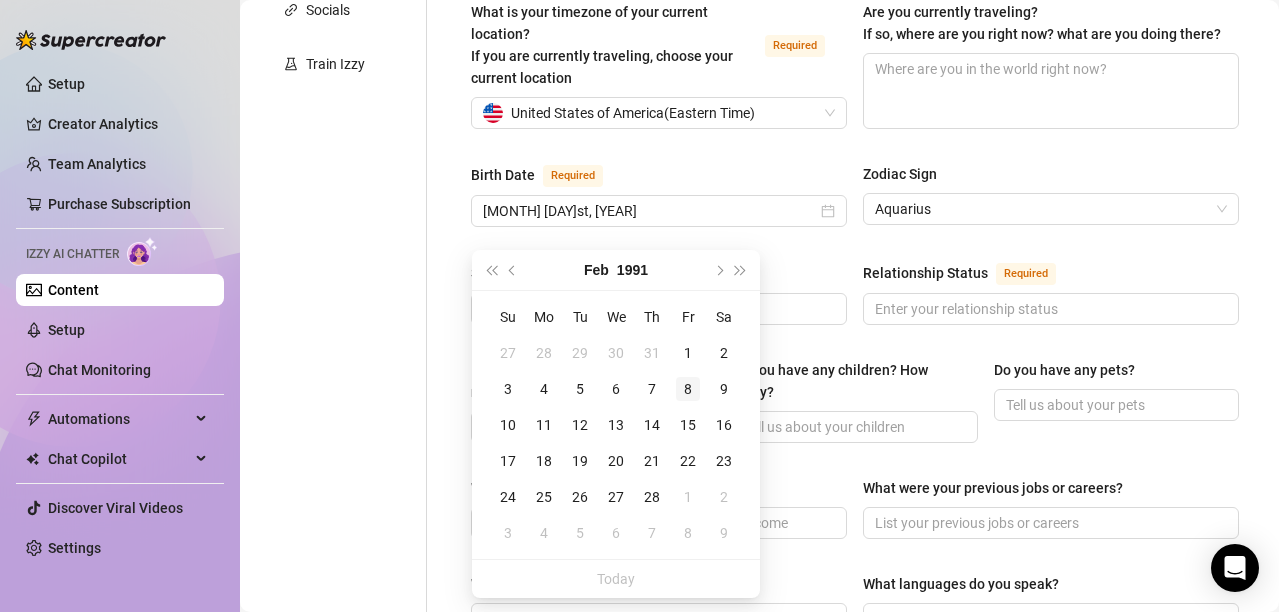 type on "[DATE]" 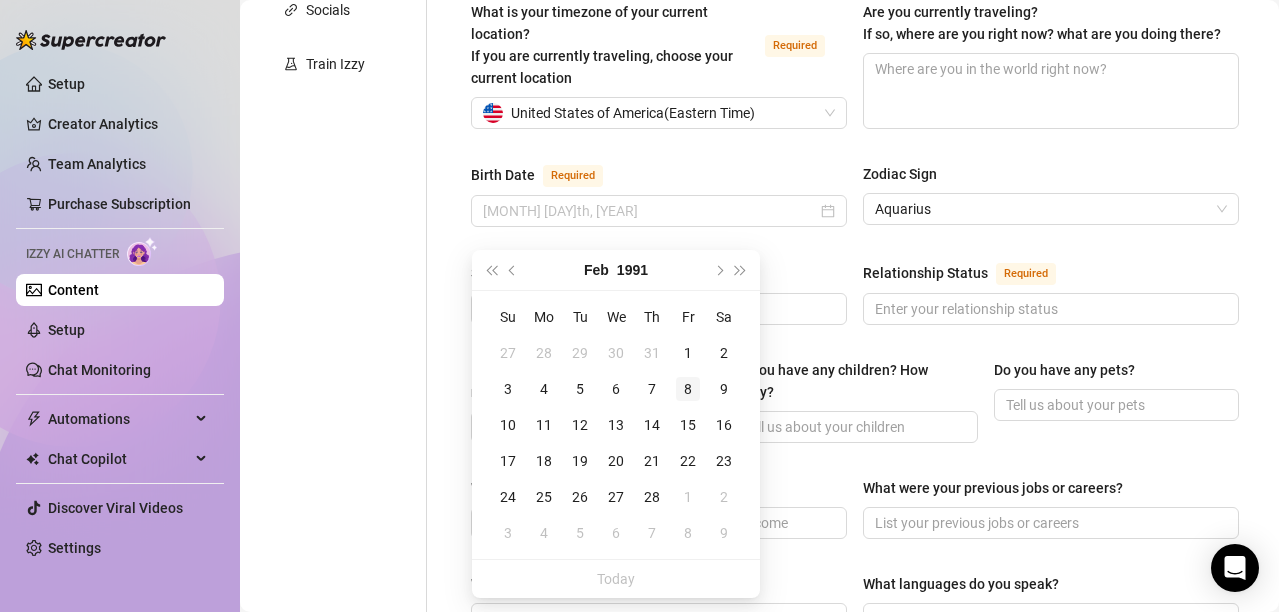 click on "8" at bounding box center [688, 389] 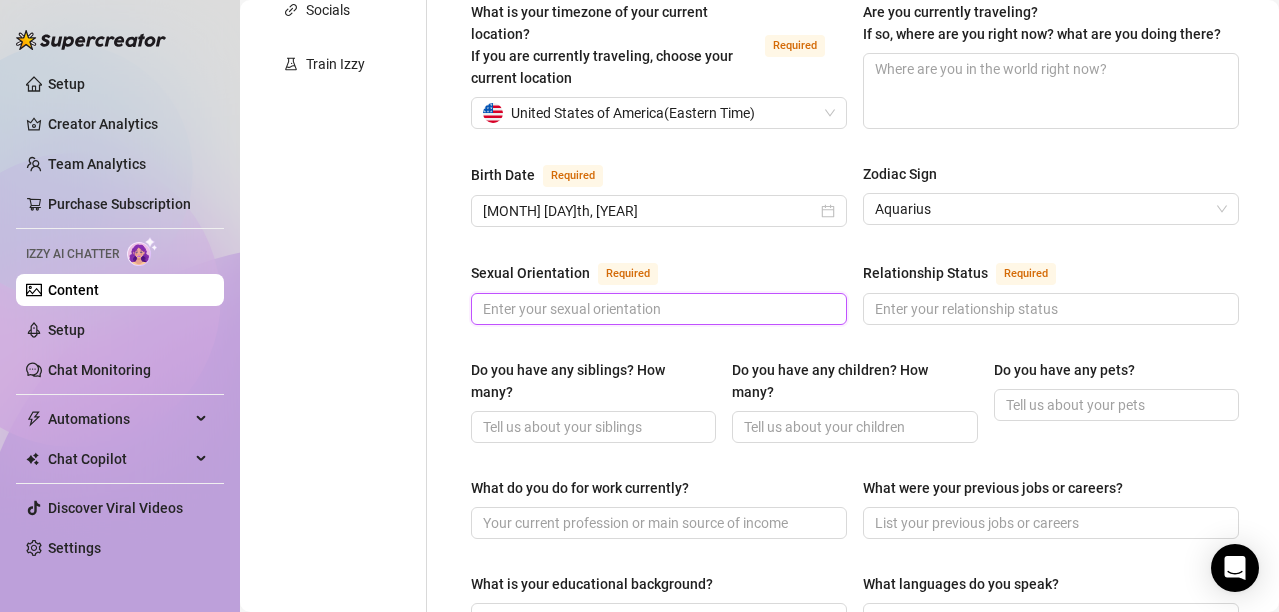 click on "Sexual Orientation Required" at bounding box center [657, 309] 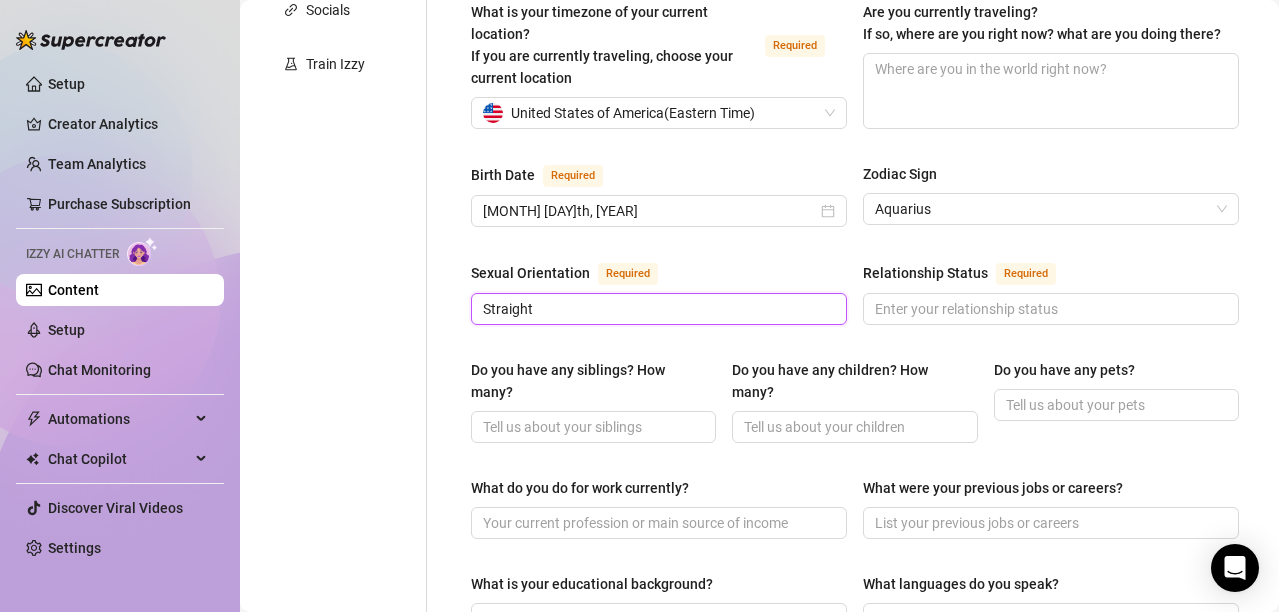 type on "Straight" 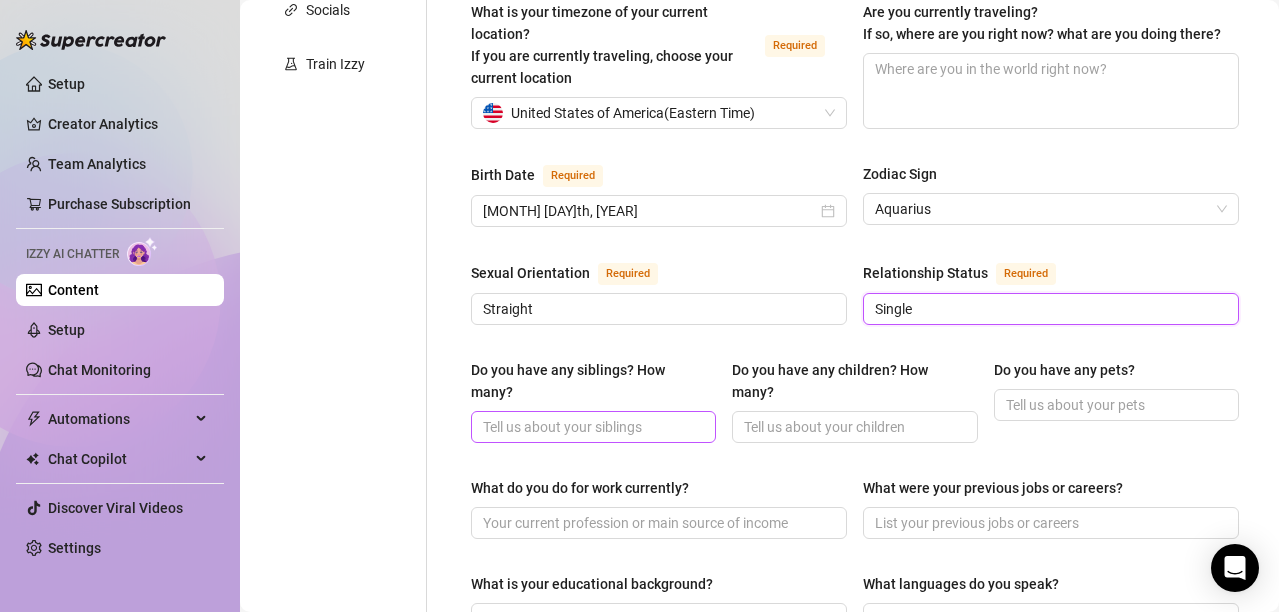 type on "Single" 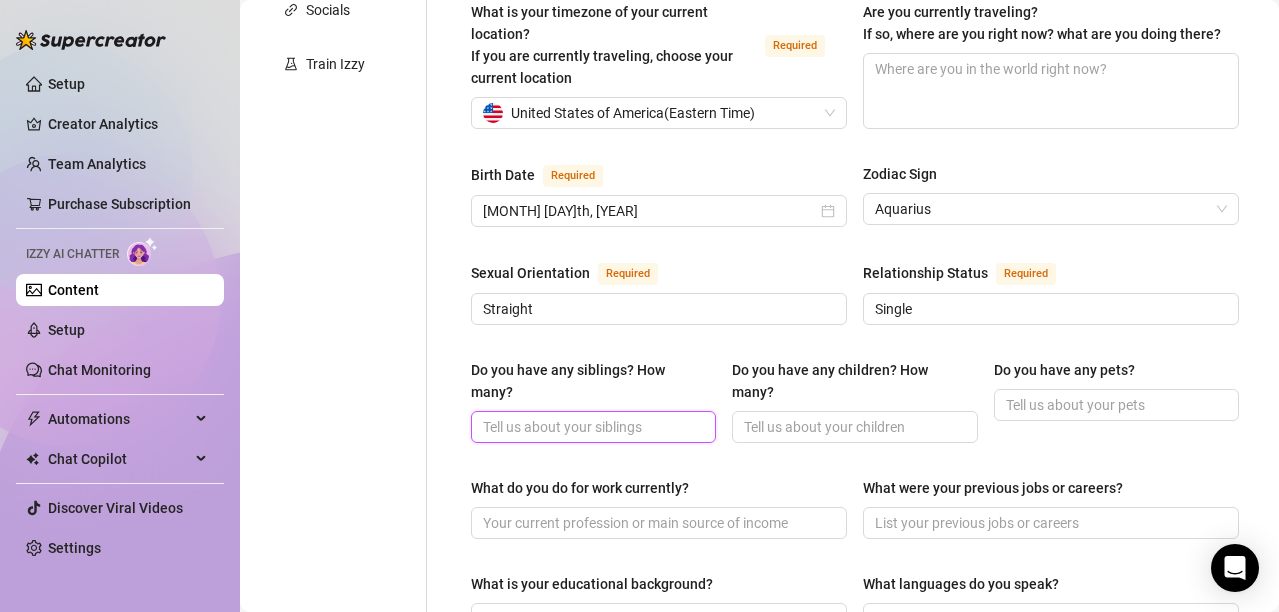 click on "Do you have any siblings? How many?" at bounding box center (591, 427) 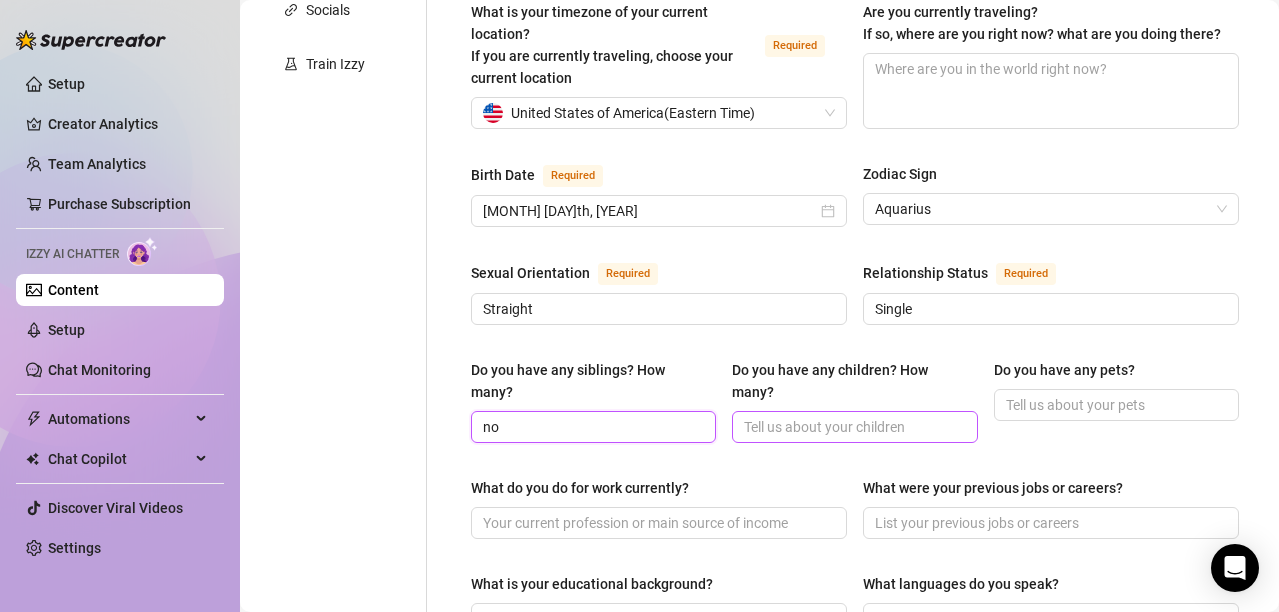 type on "no" 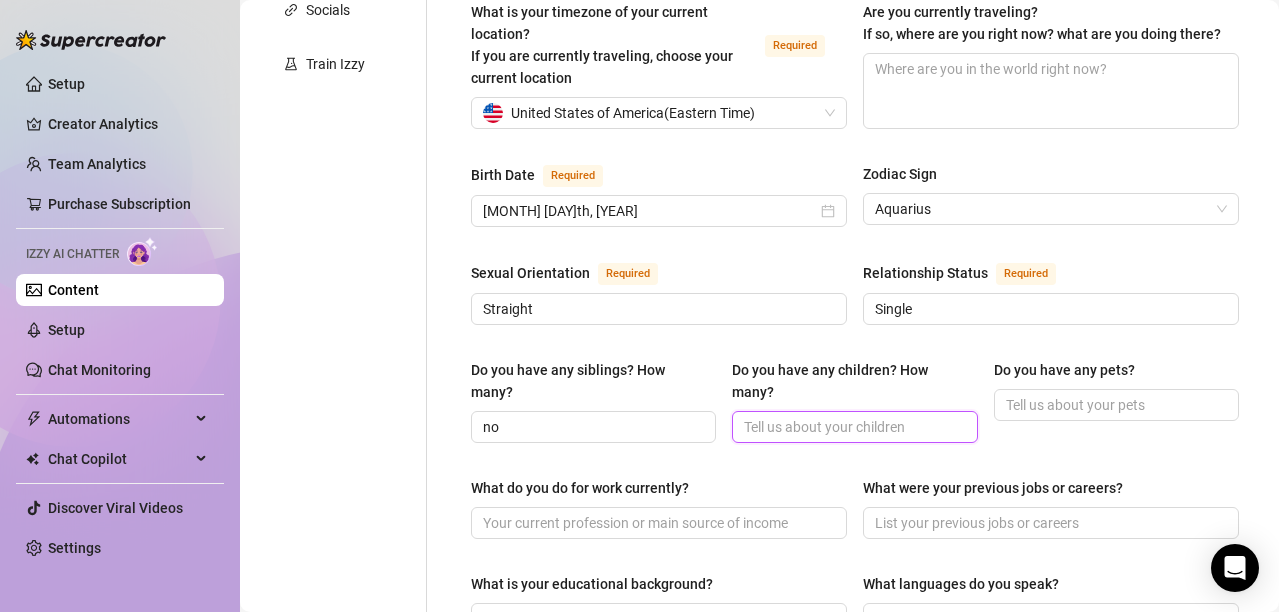 click on "Do you have any children? How many?" at bounding box center [852, 427] 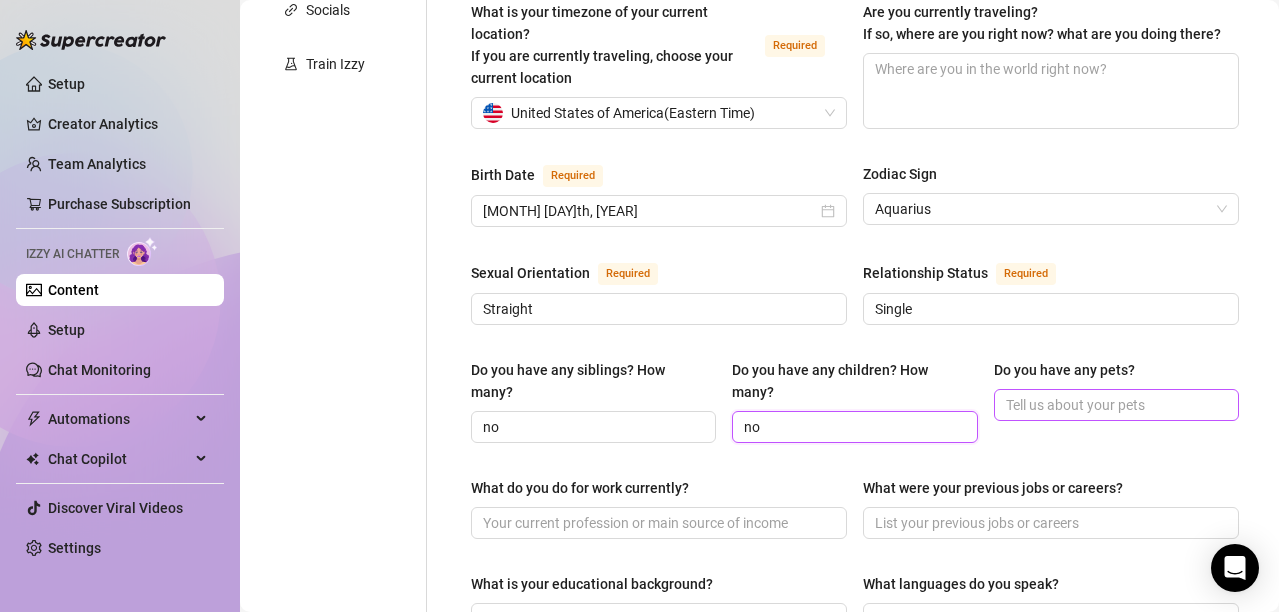 type on "no" 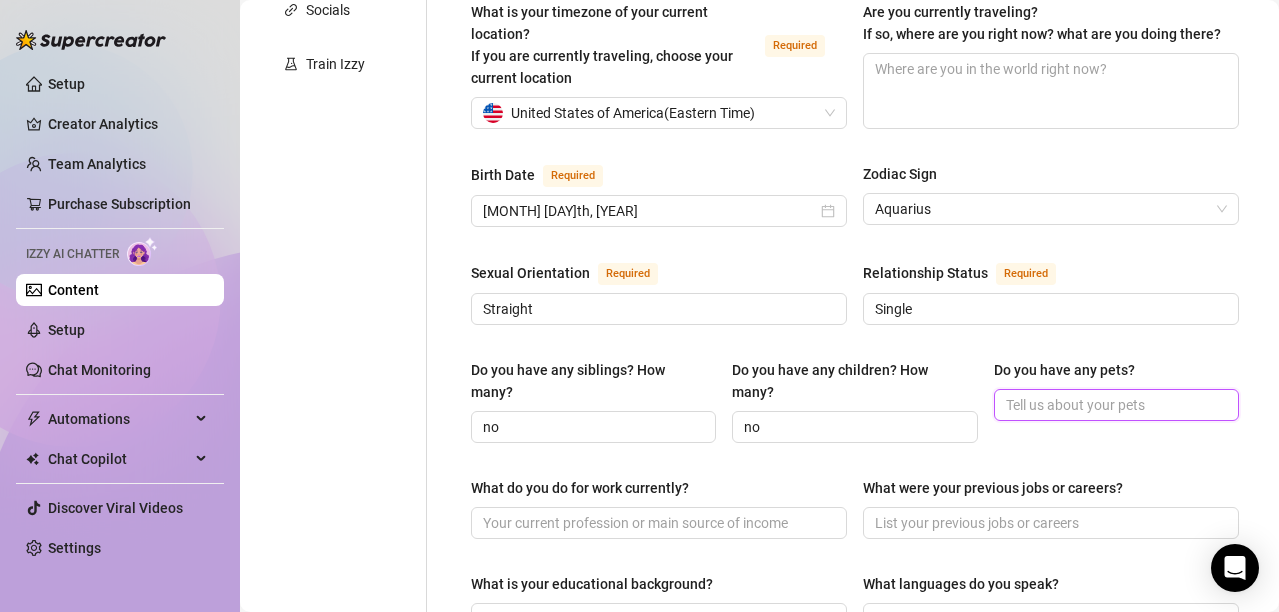 click on "Do you have any pets?" at bounding box center (1114, 405) 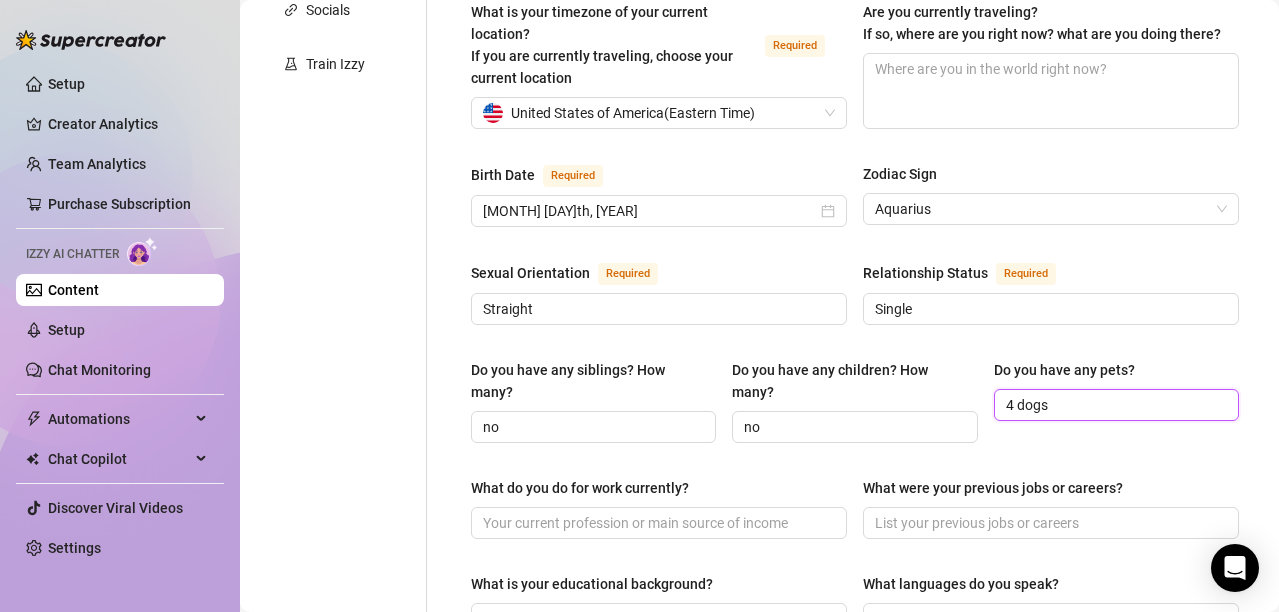 scroll, scrollTop: 802, scrollLeft: 0, axis: vertical 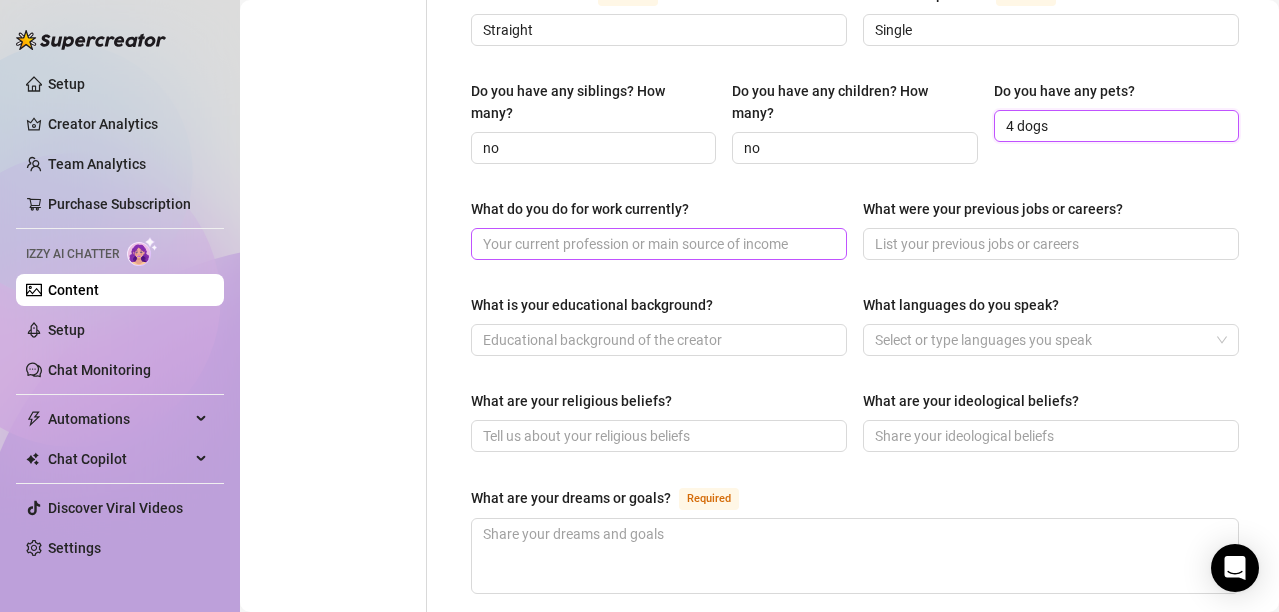 type on "4 dogs" 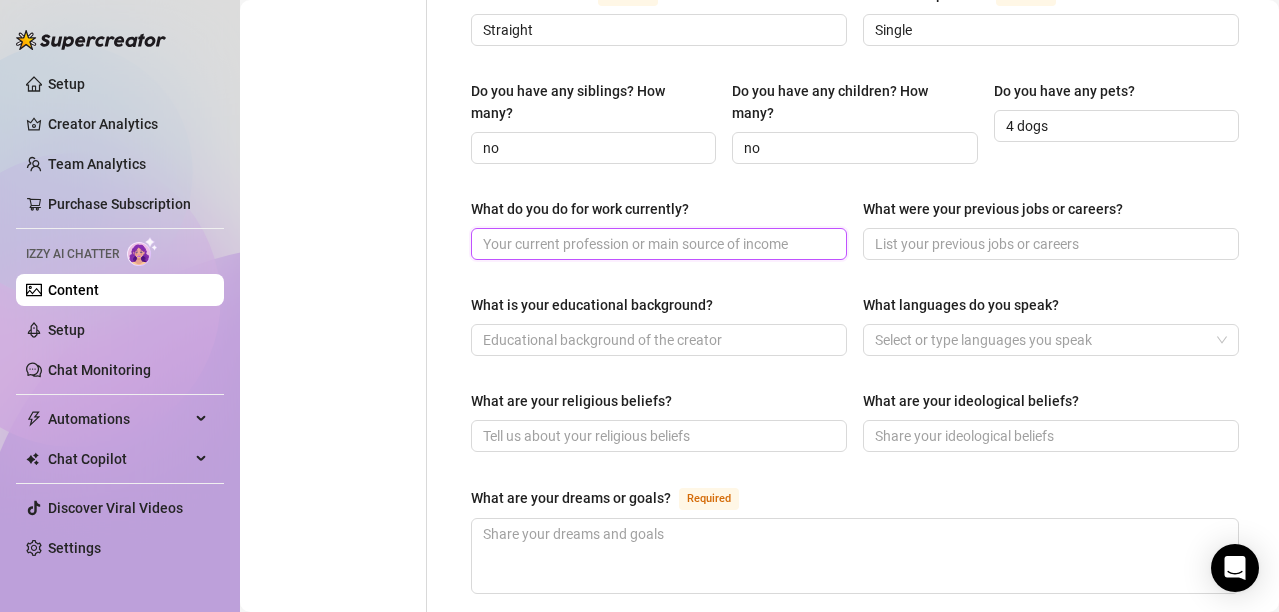 click on "What do you do for work currently?" at bounding box center [657, 244] 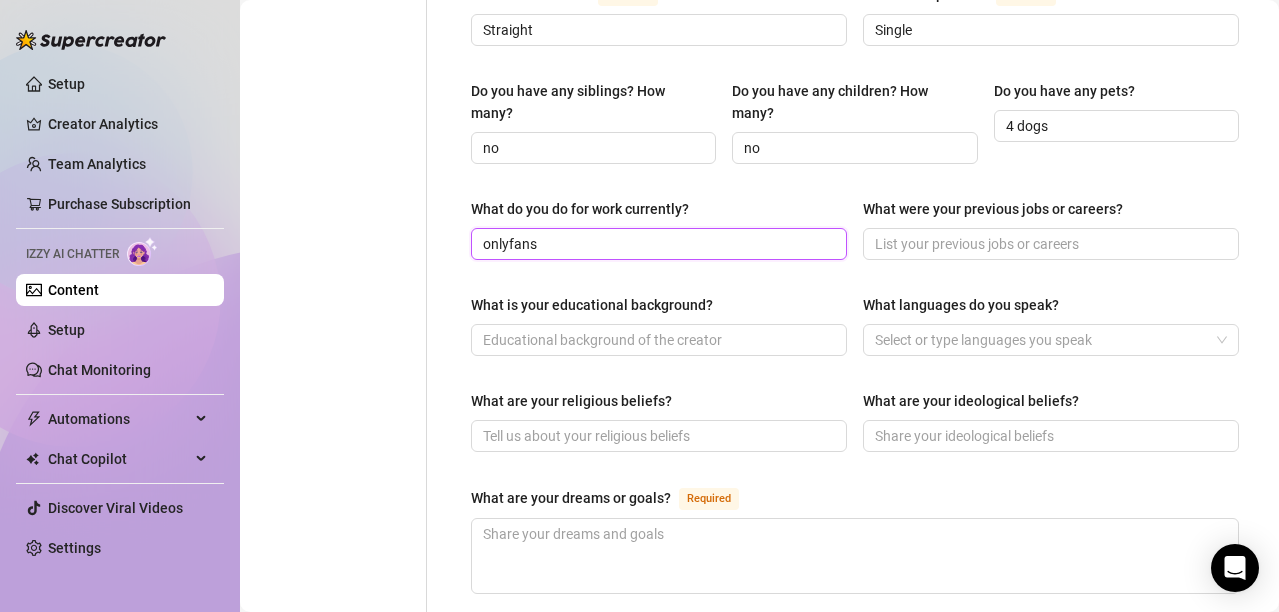 type on "onlyfans" 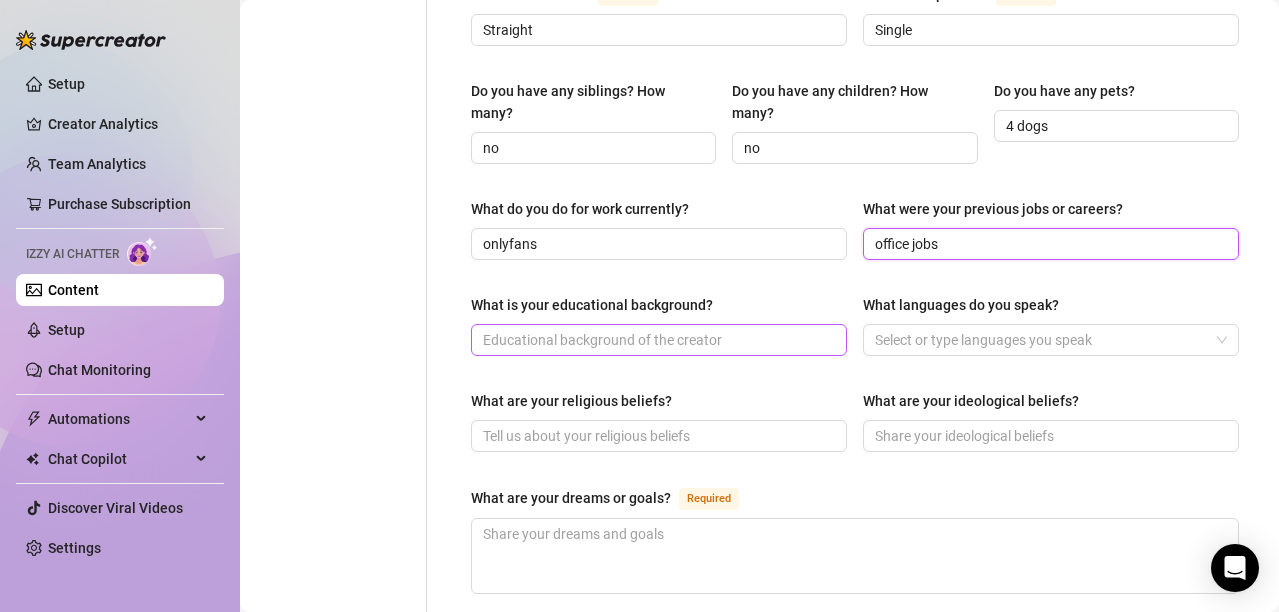 type on "office jobs" 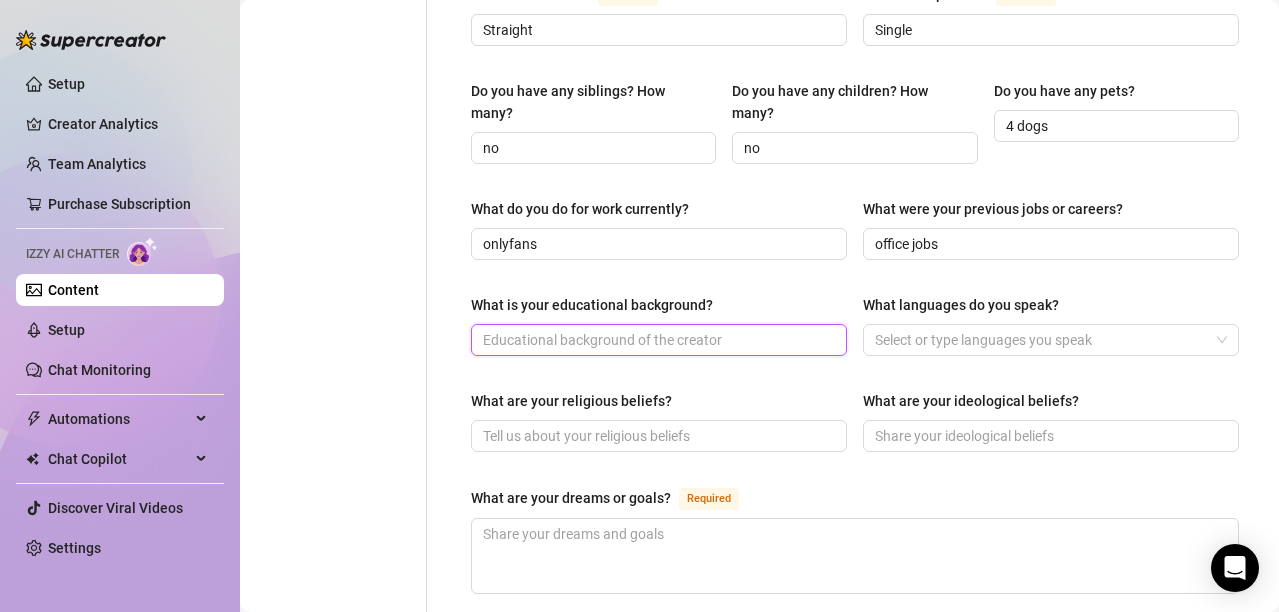 click on "What is your educational background?" at bounding box center [657, 340] 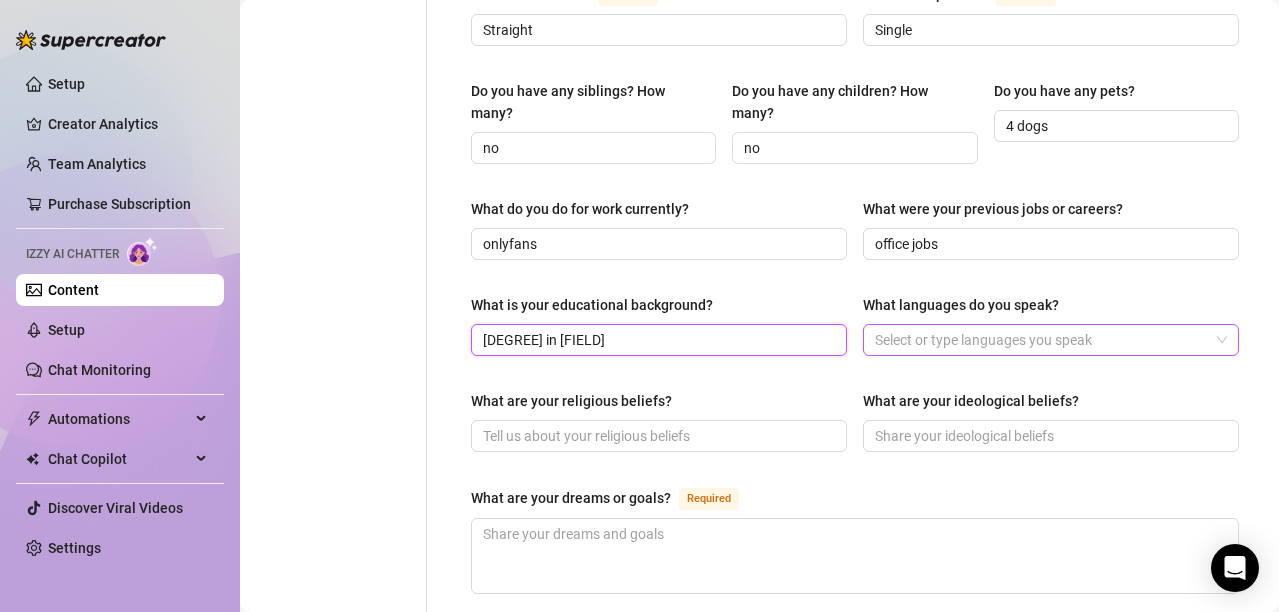 click at bounding box center (1040, 340) 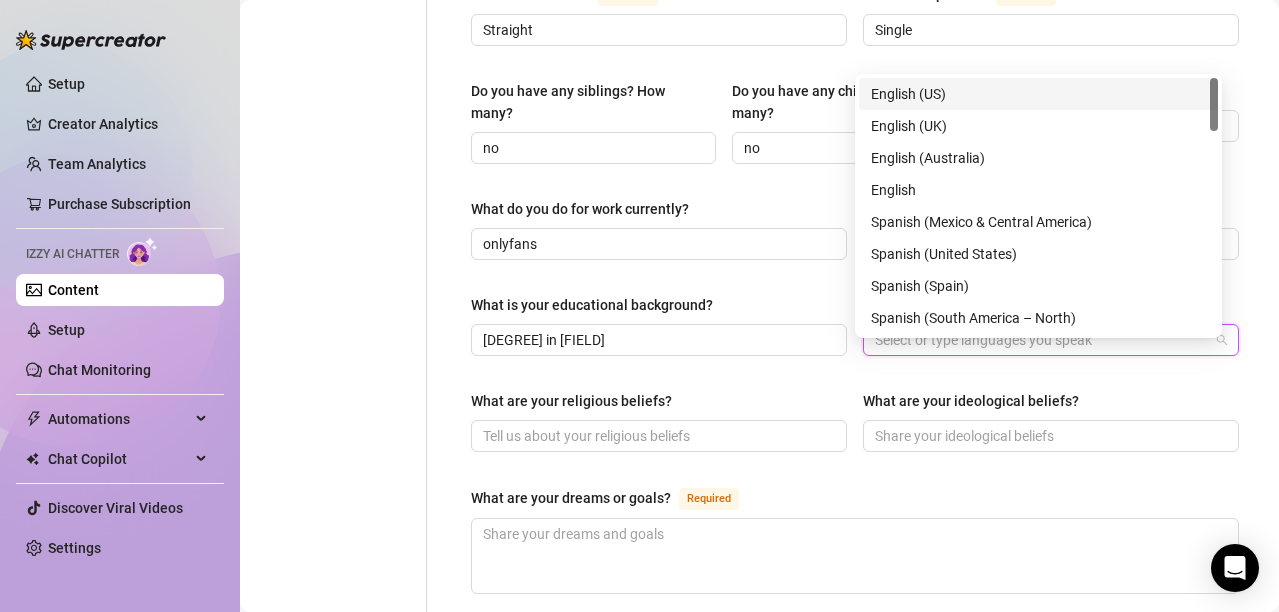 click on "English (US)" at bounding box center [1038, 94] 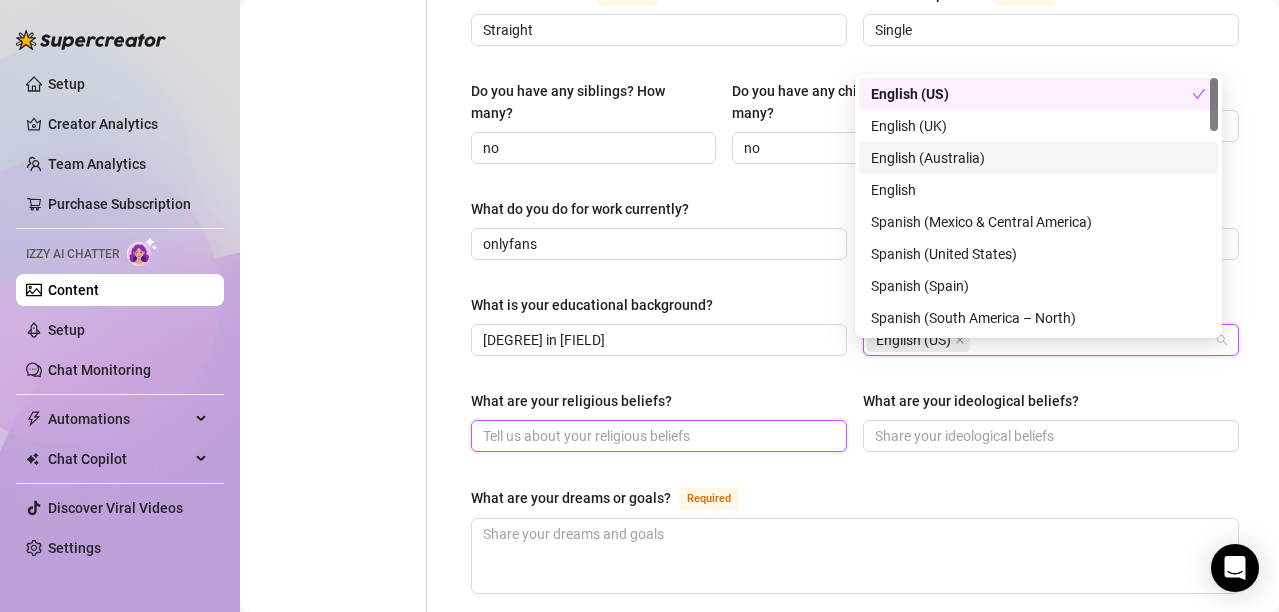 click on "What are your religious beliefs?" at bounding box center [657, 436] 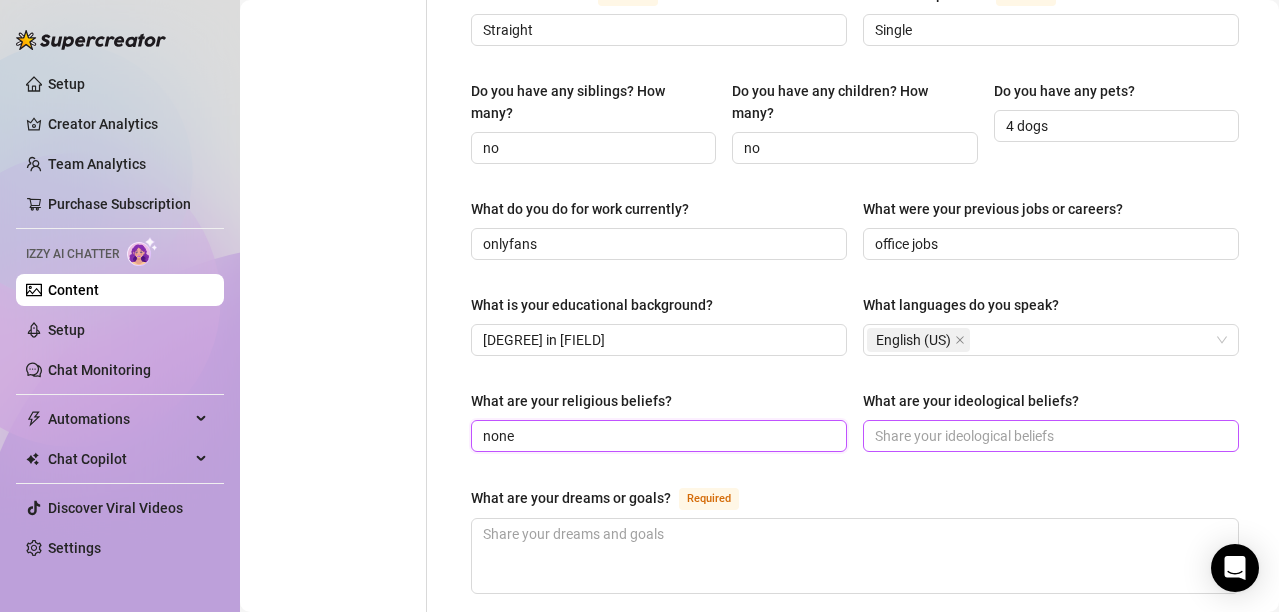 type on "none" 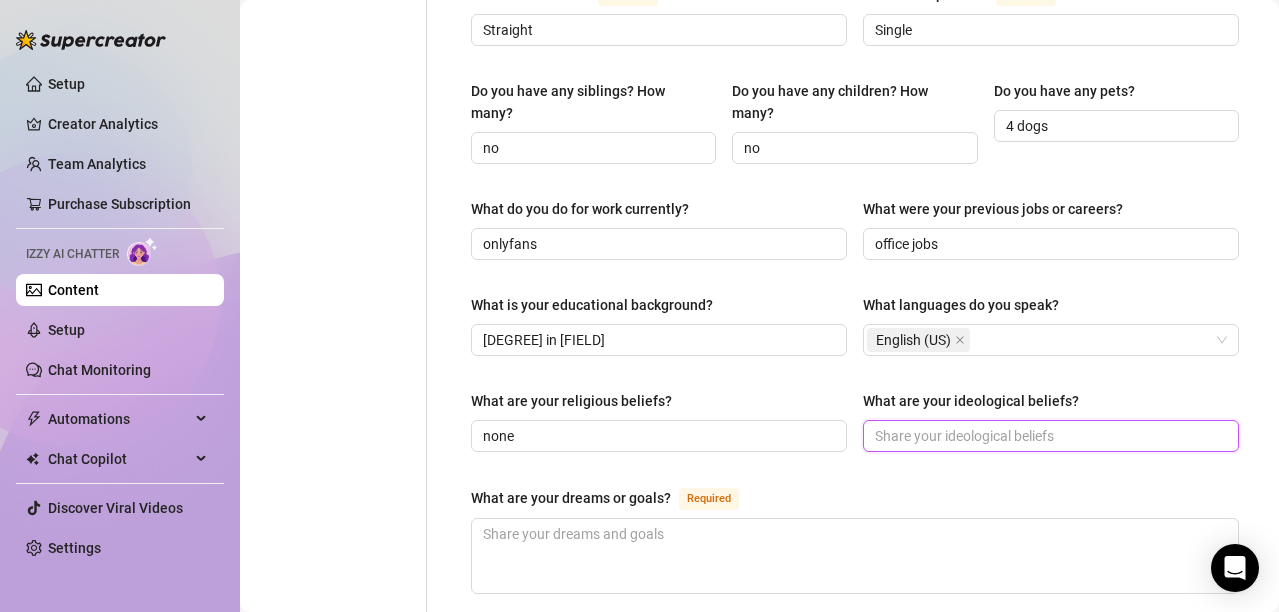 click on "What are your ideological beliefs?" at bounding box center (1049, 436) 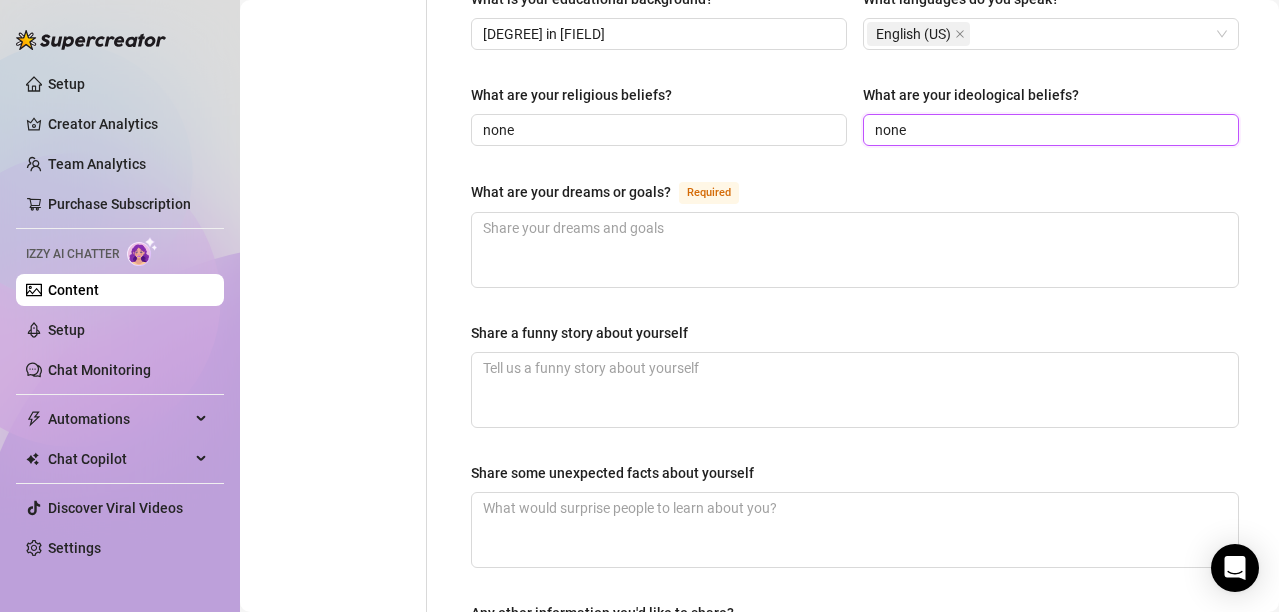 scroll, scrollTop: 1115, scrollLeft: 0, axis: vertical 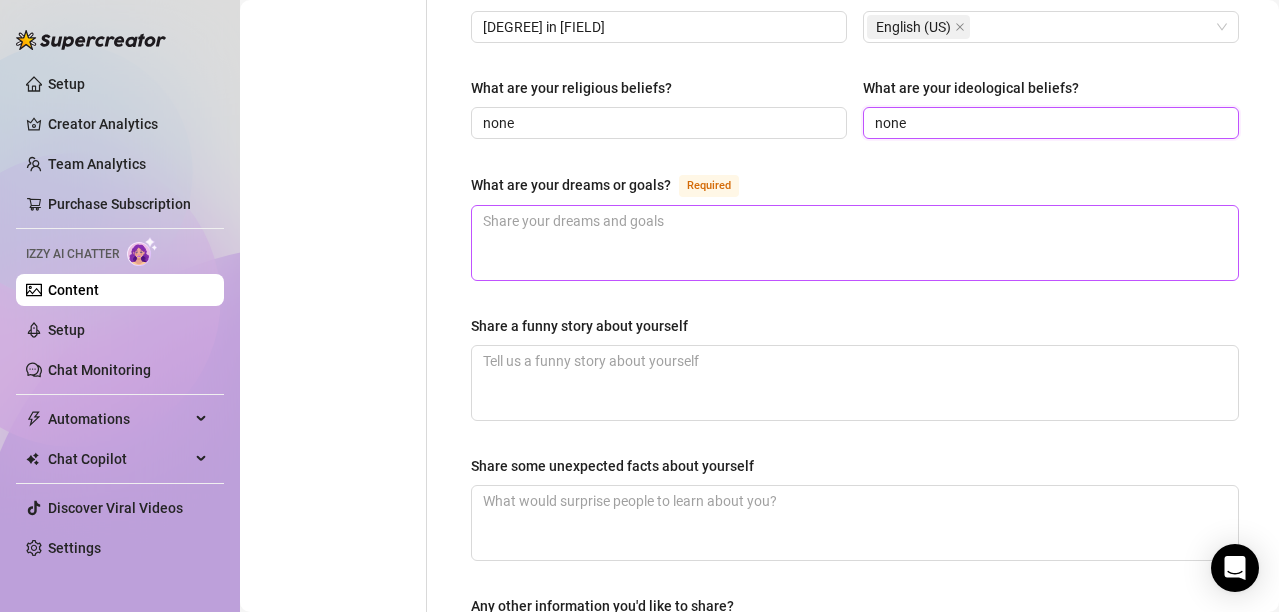 type on "none" 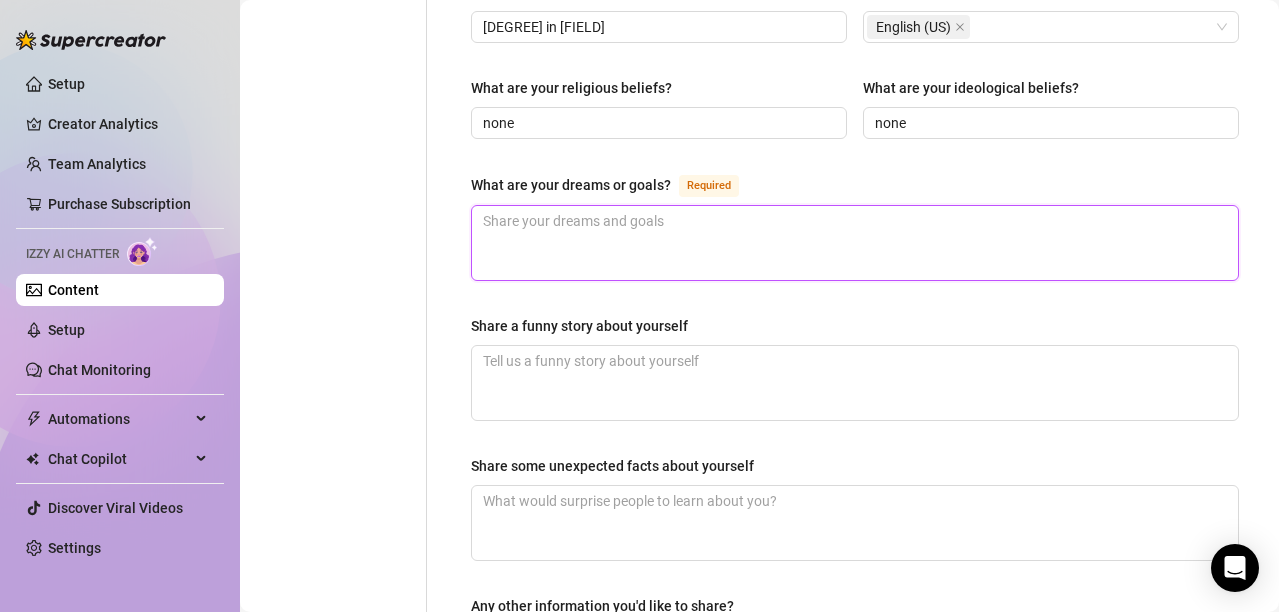 click on "What are your dreams or goals? Required" at bounding box center (855, 243) 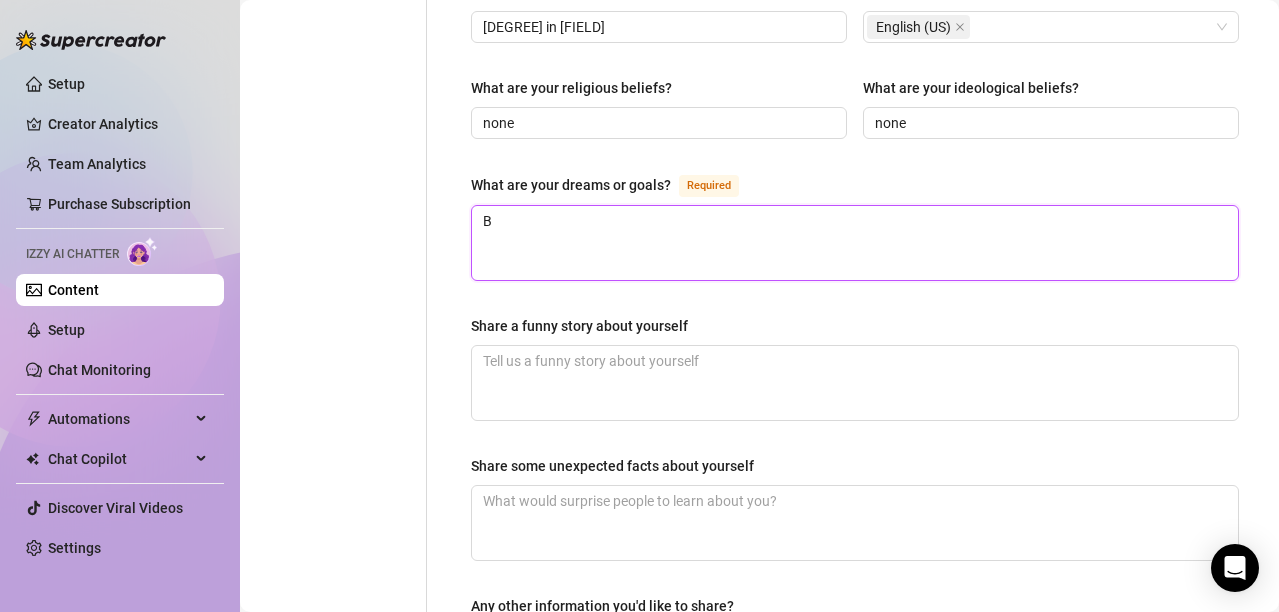 type 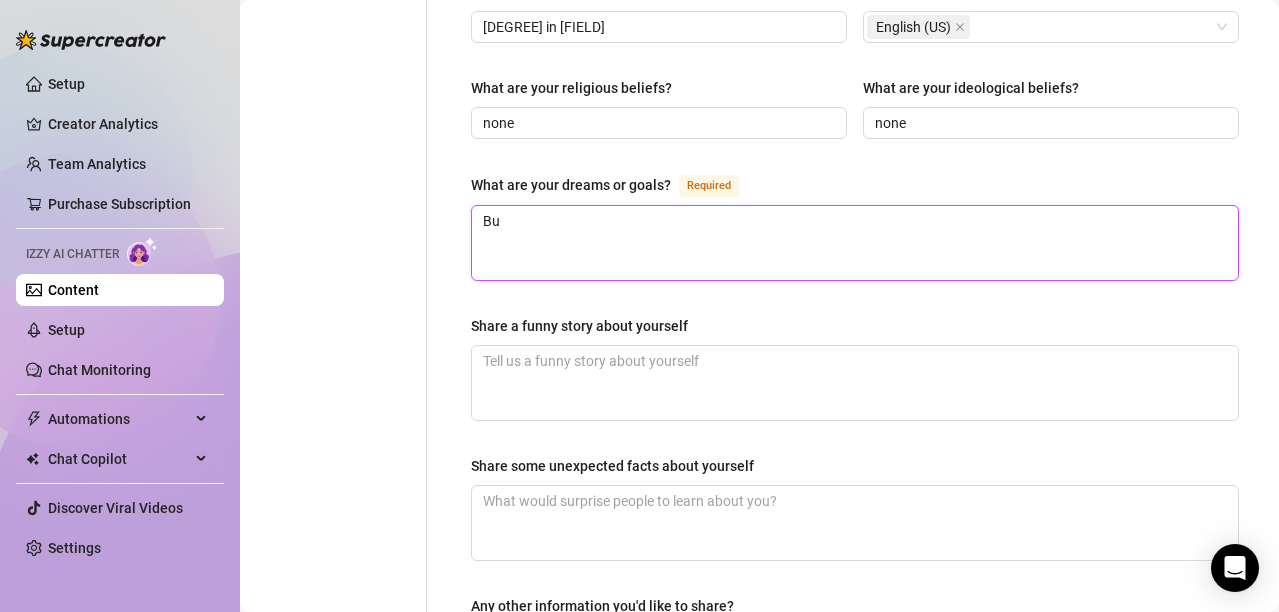 type 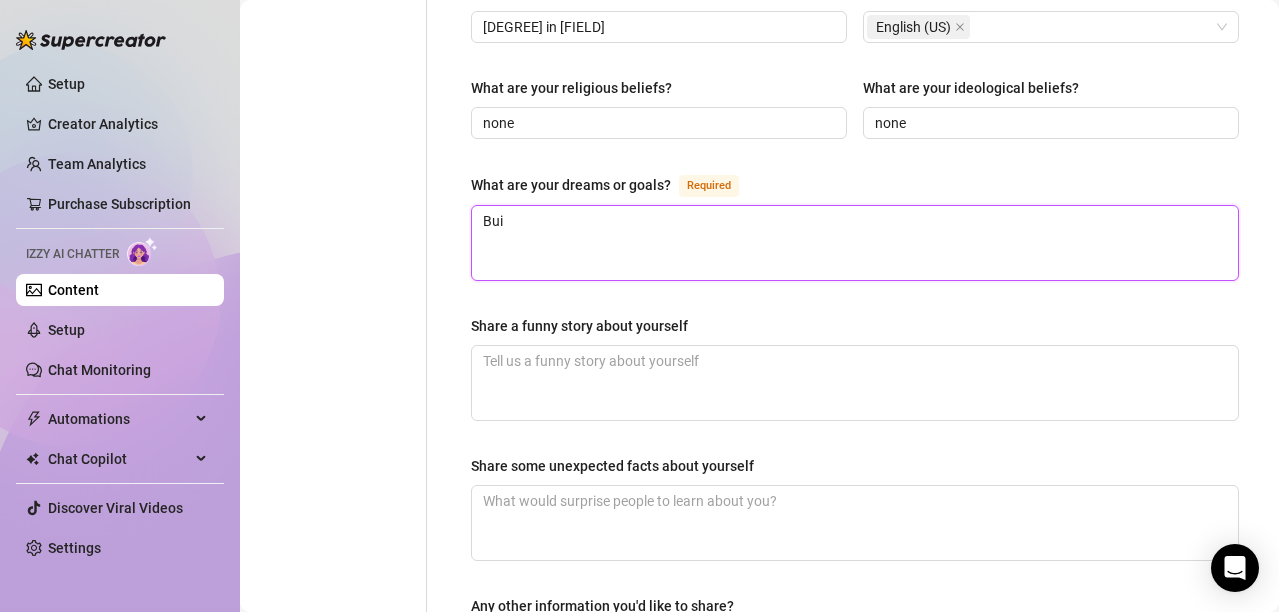 type 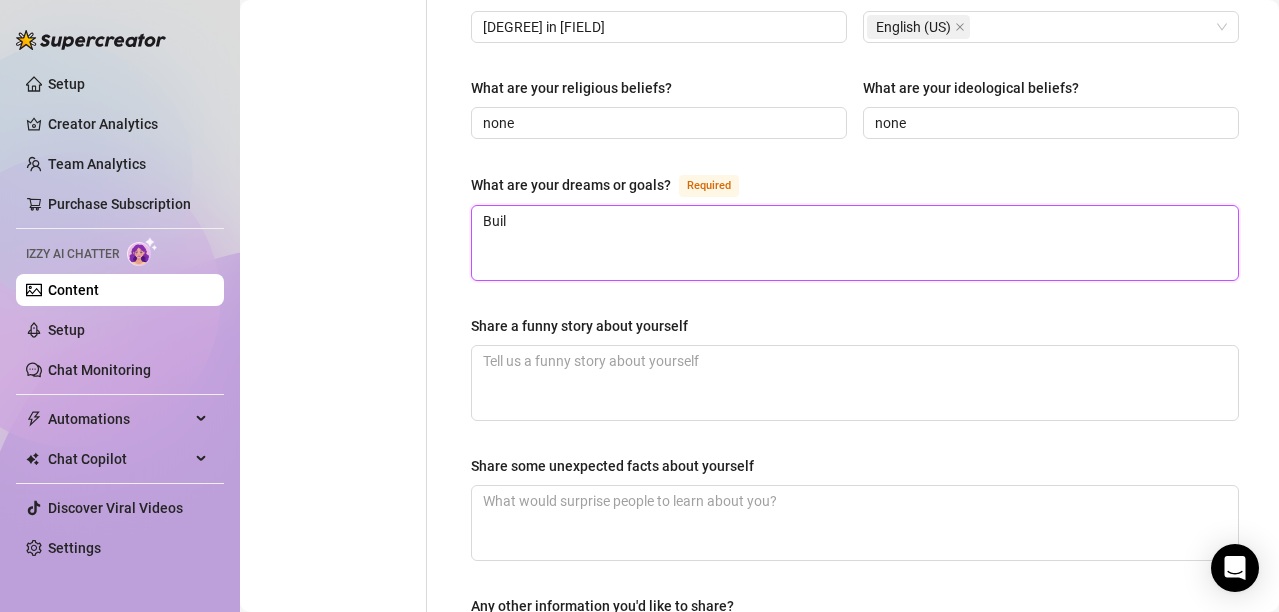 type on "Build" 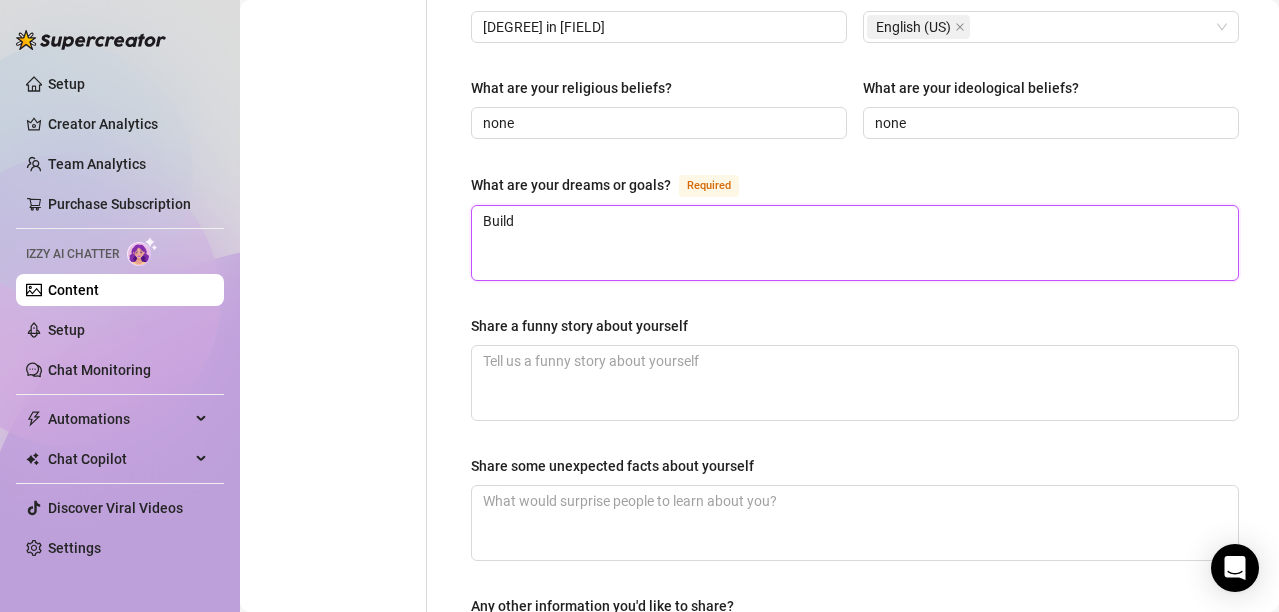 type 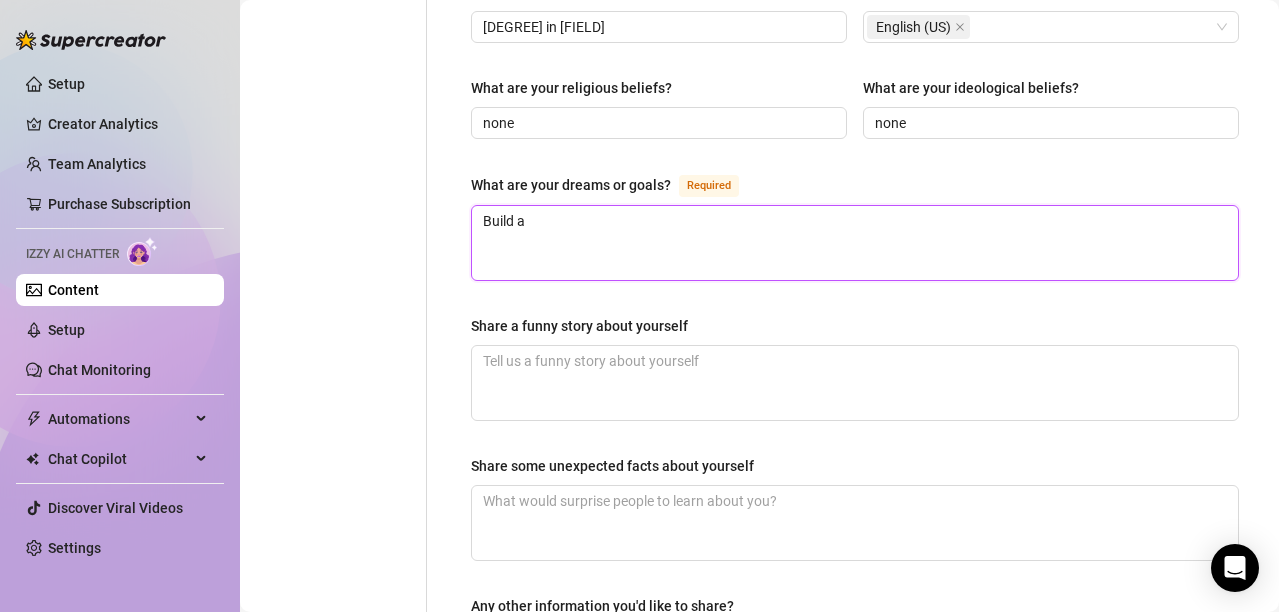 type 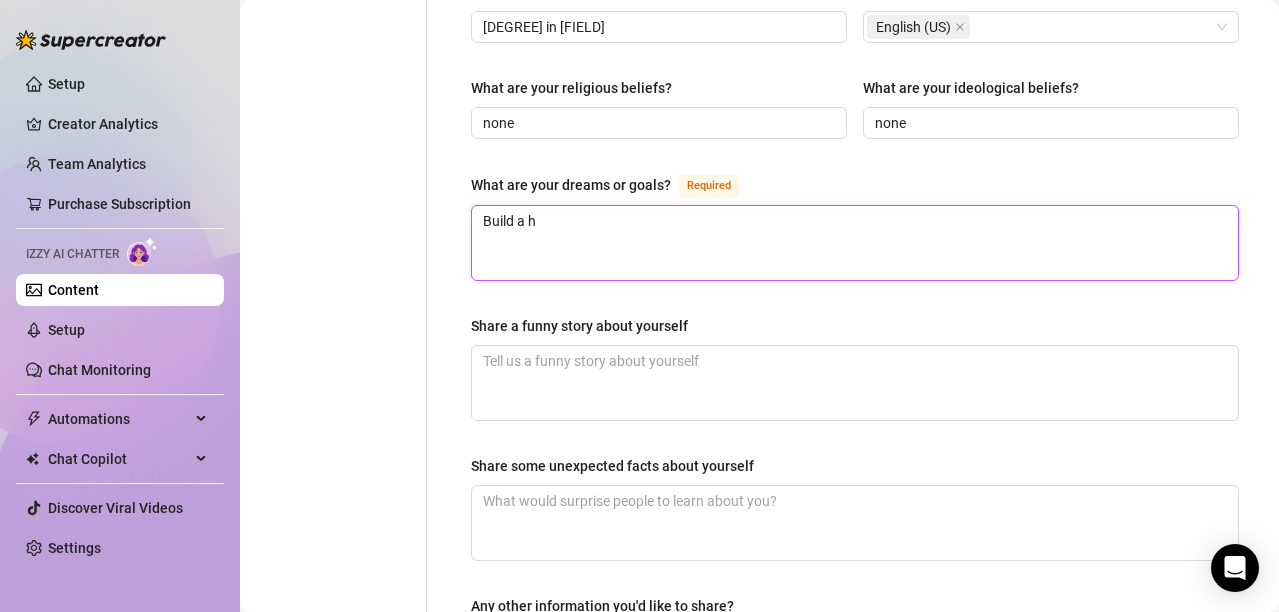 type 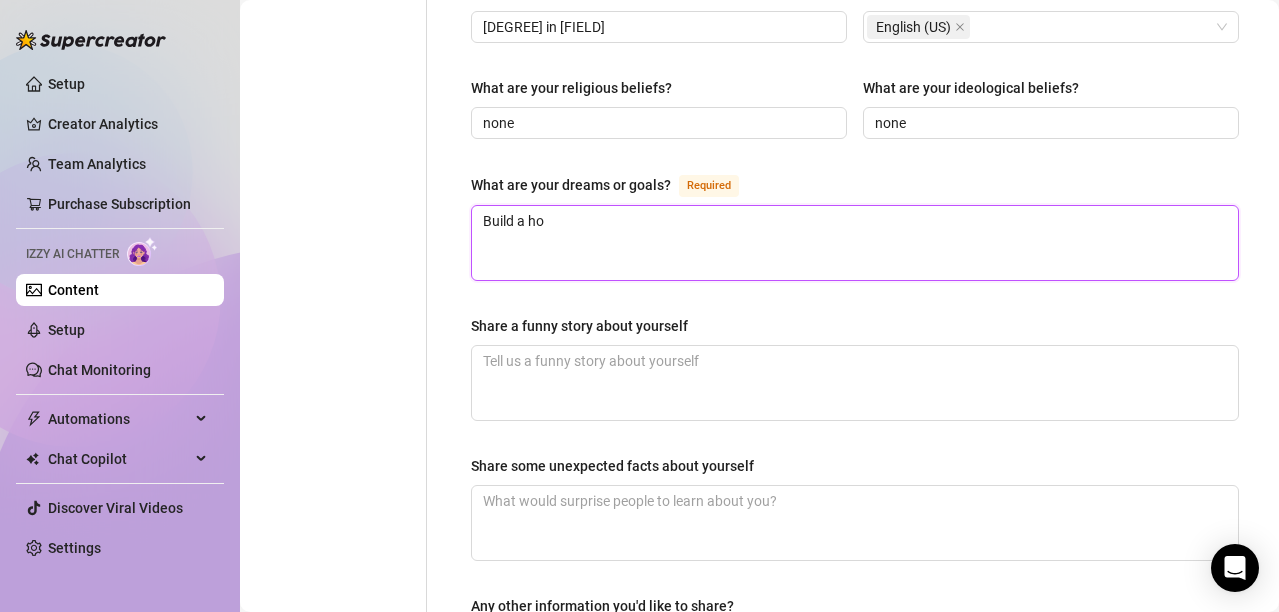 type 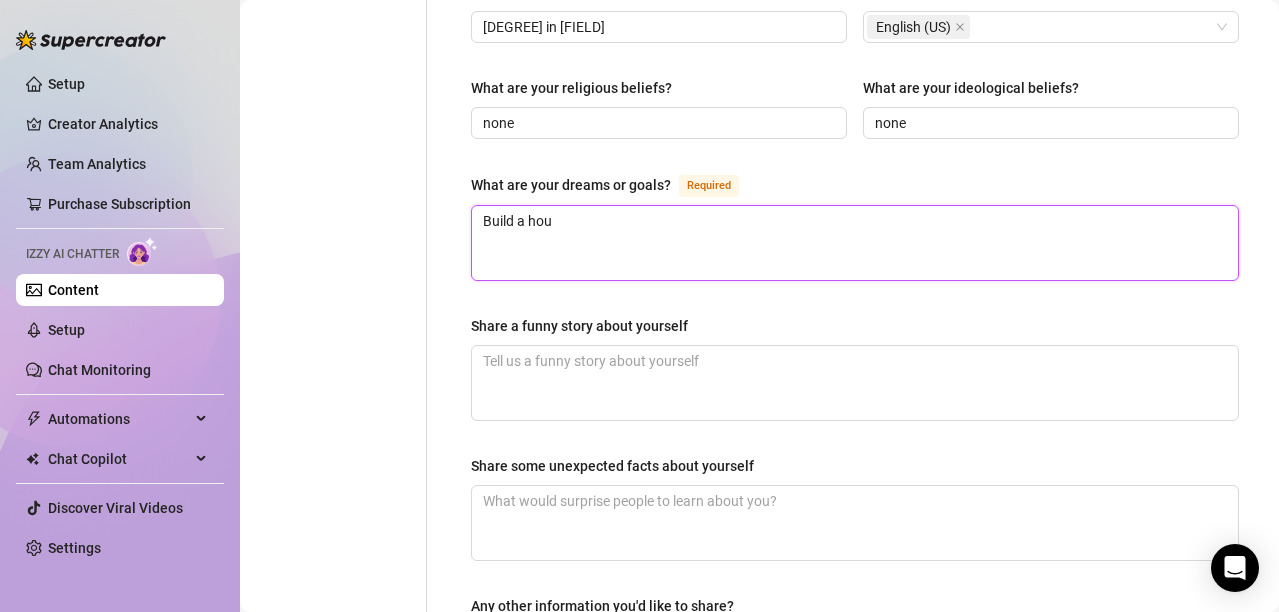 type 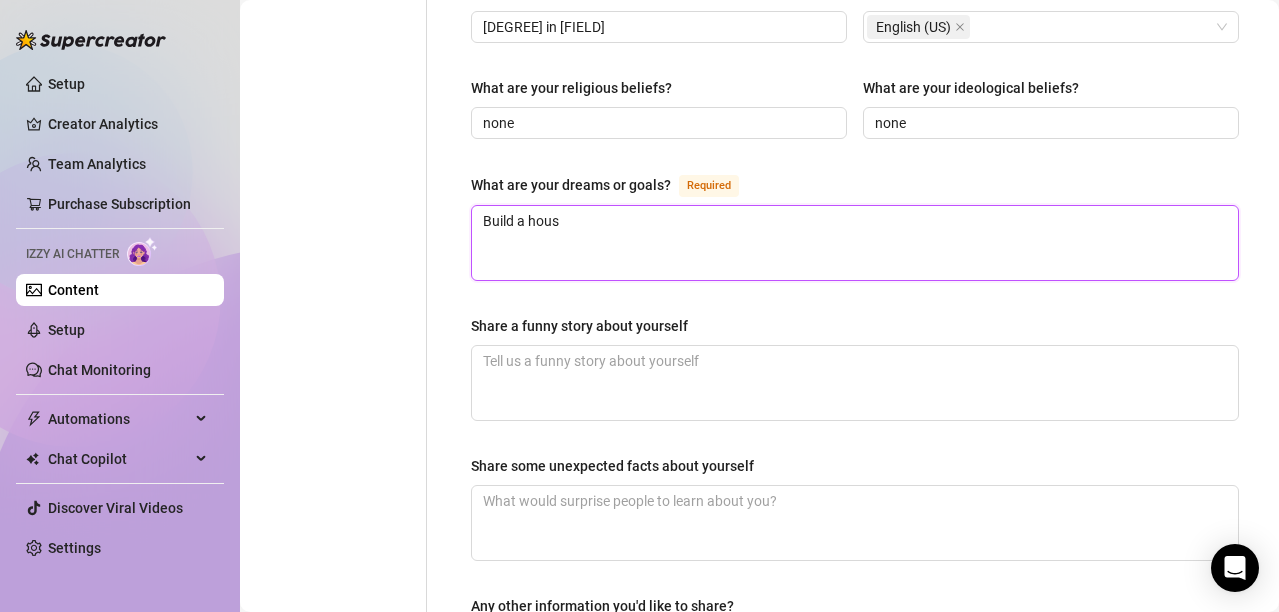 type 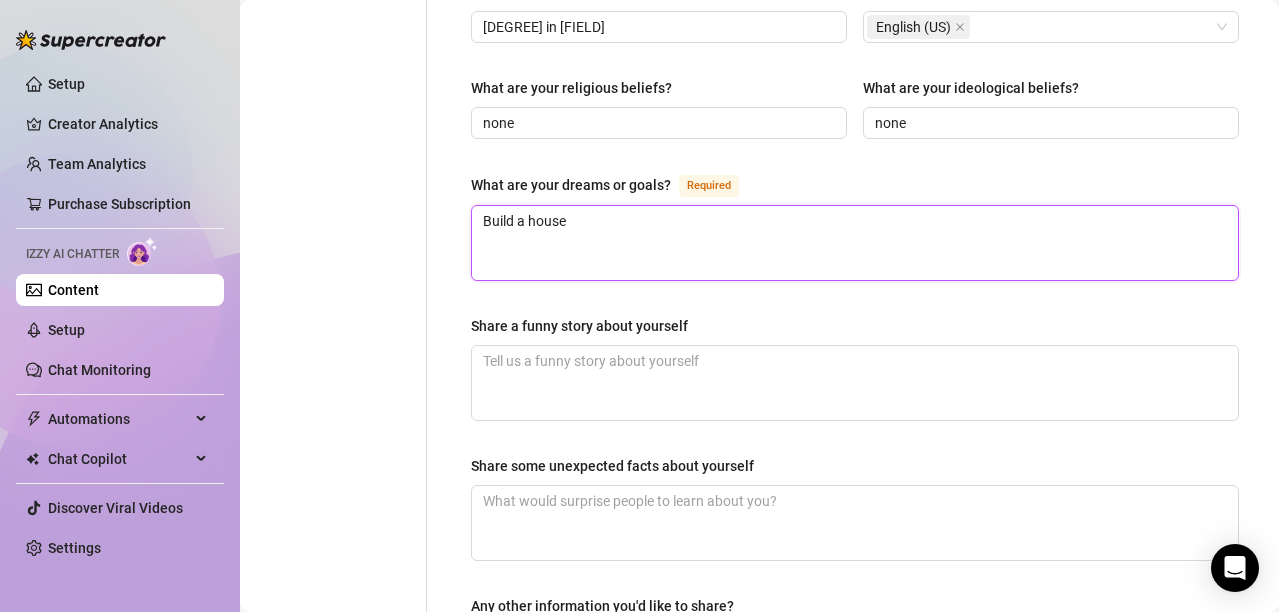 type 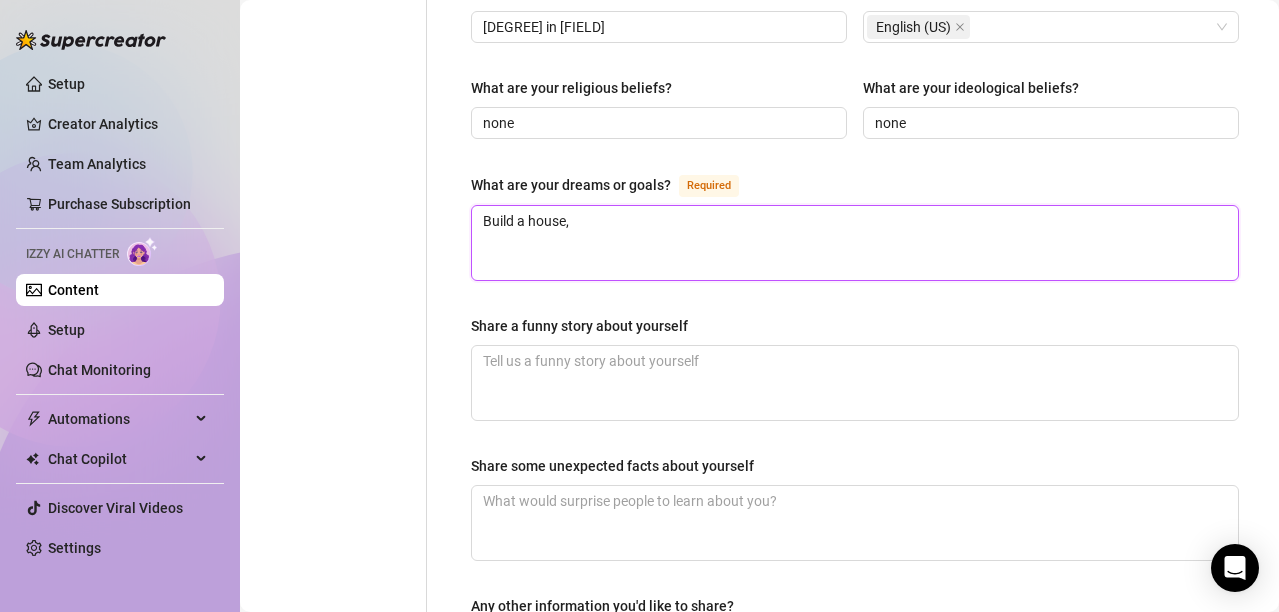 type on "Build a house," 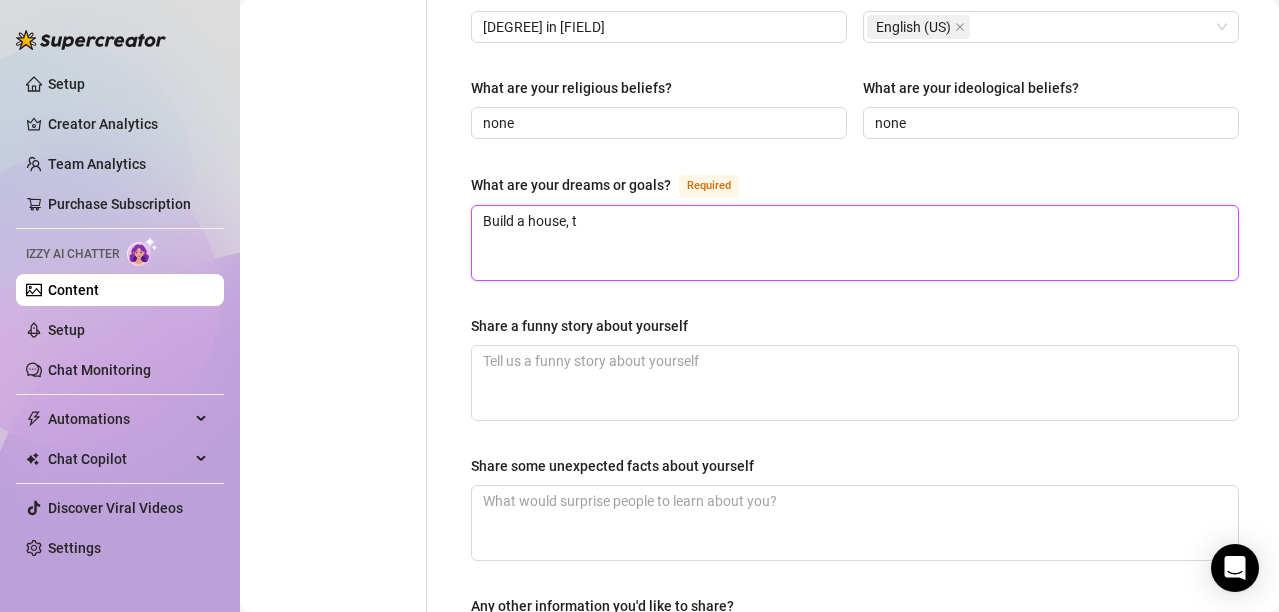 type on "Build a house, tr" 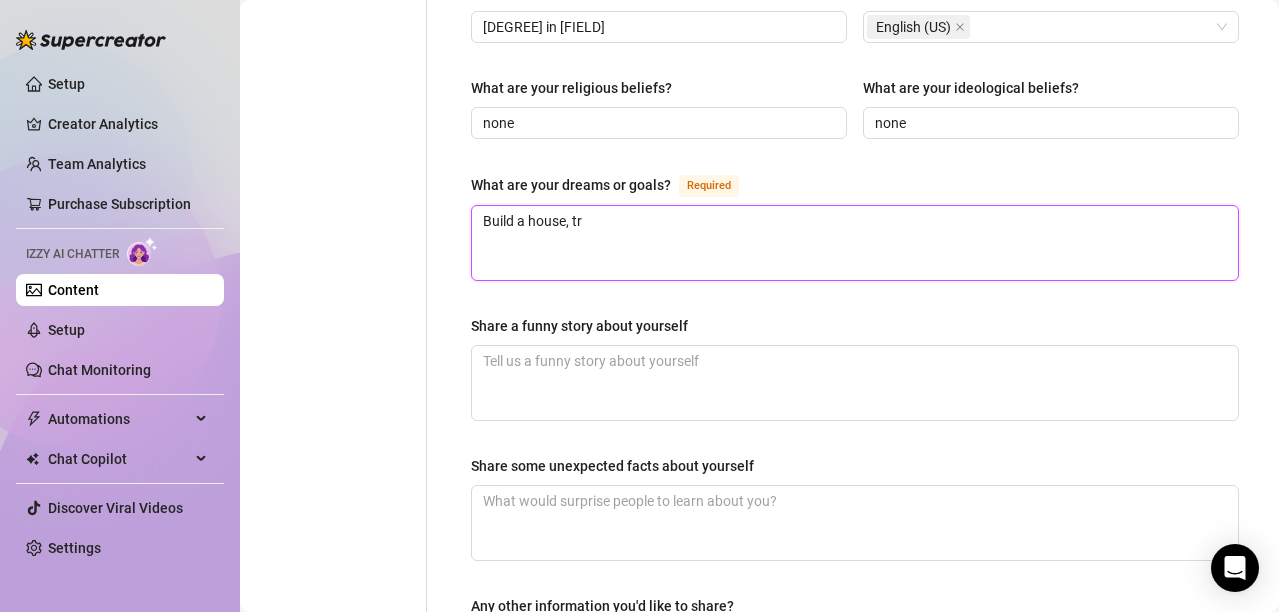 type 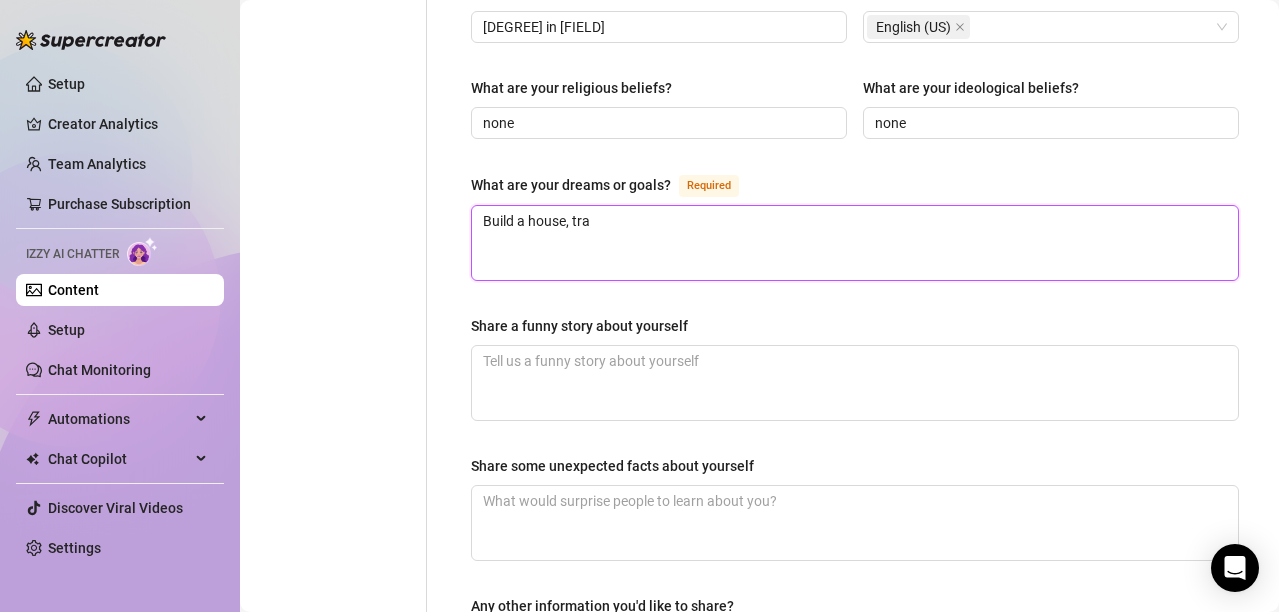 type 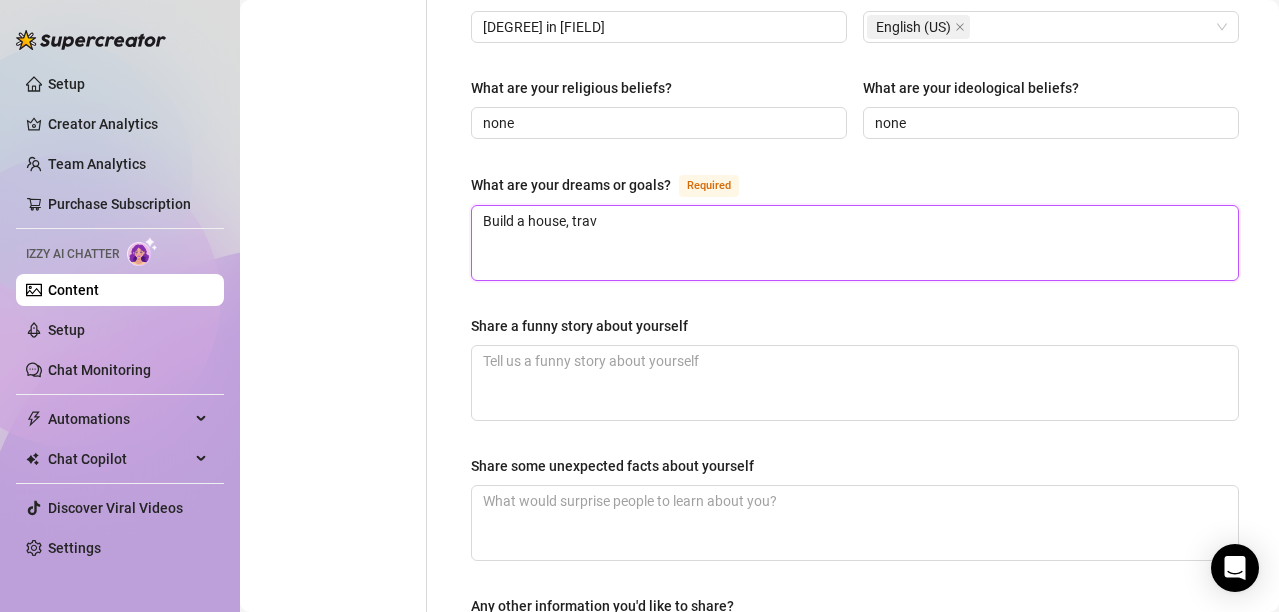 type on "Build a house, trave" 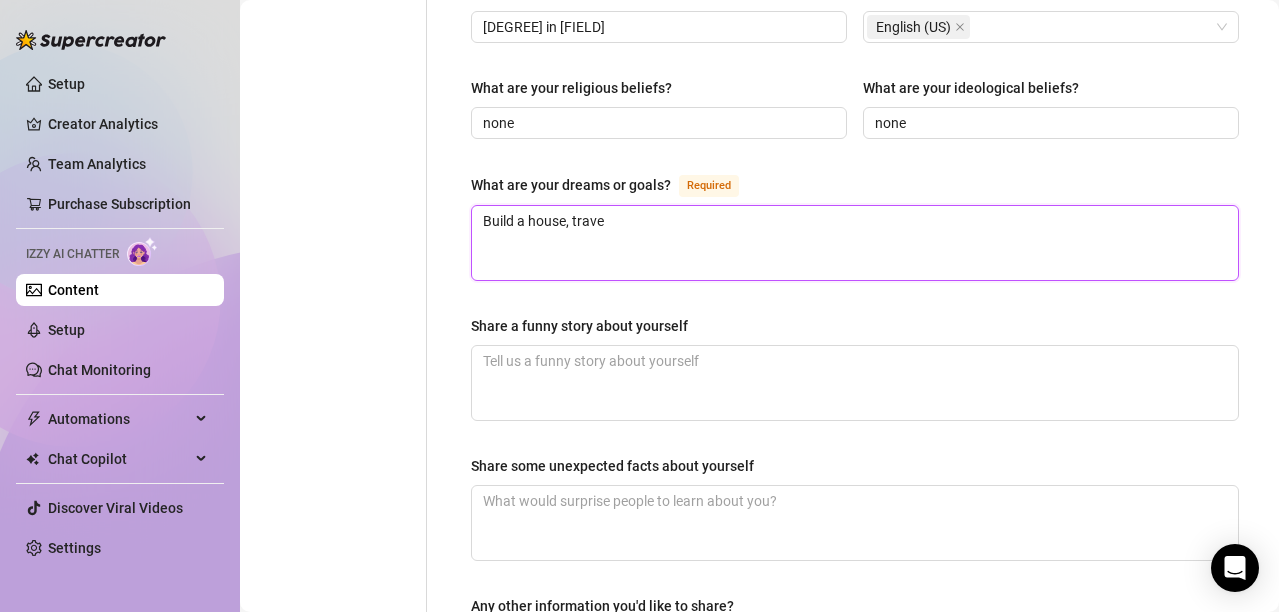 type 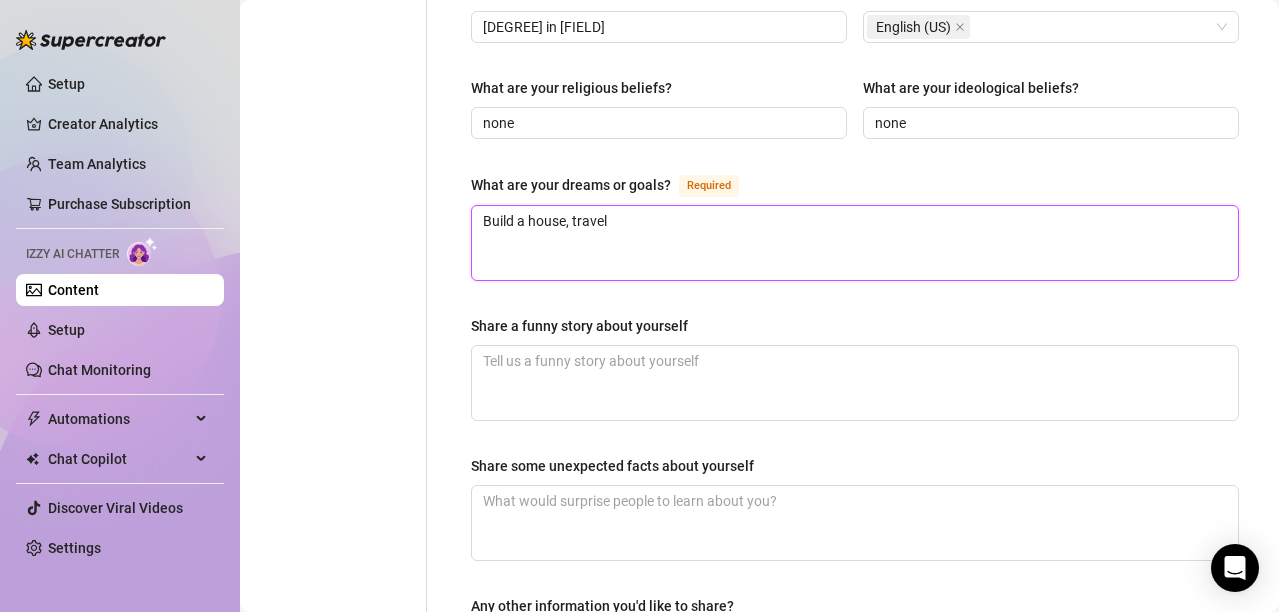 type 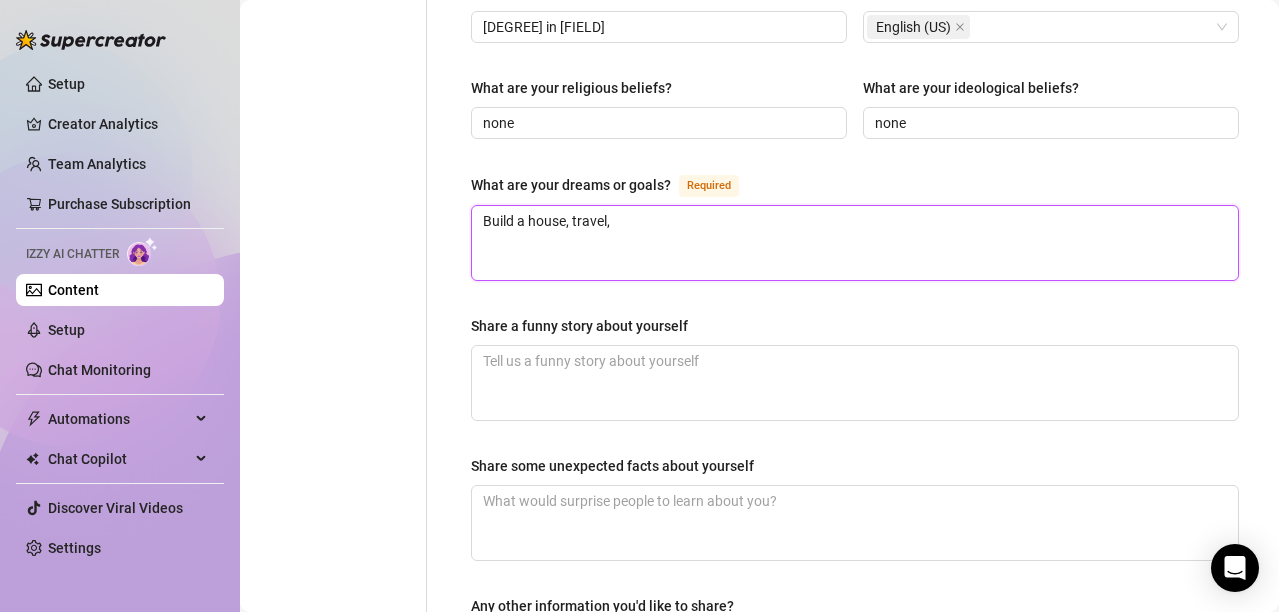 type 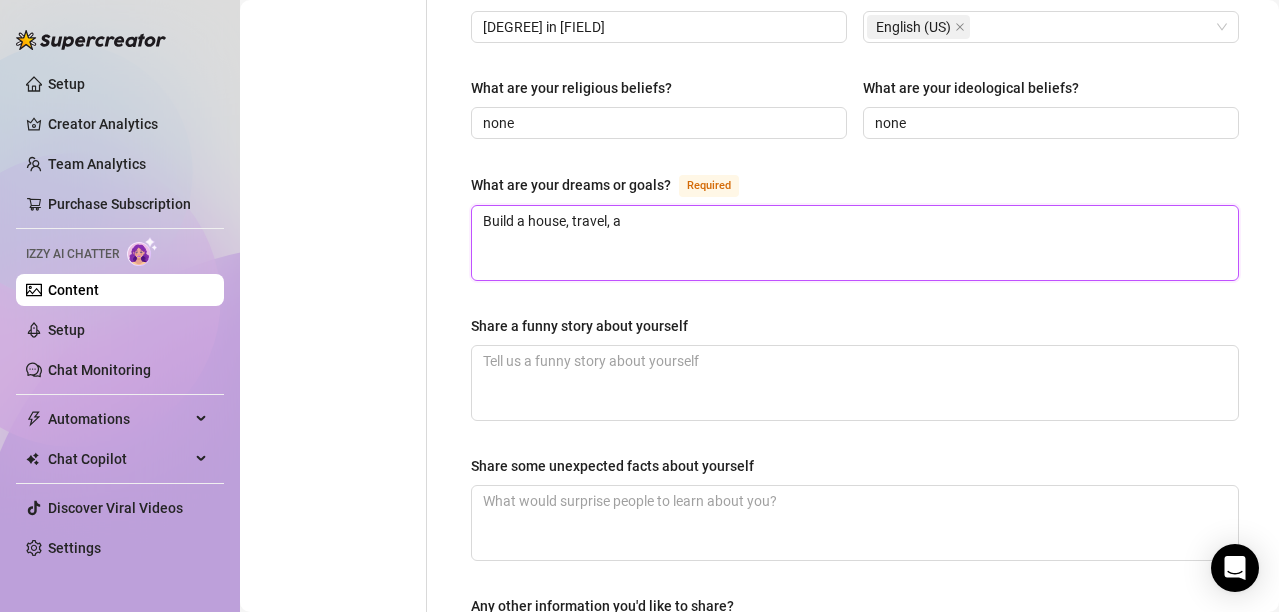 type 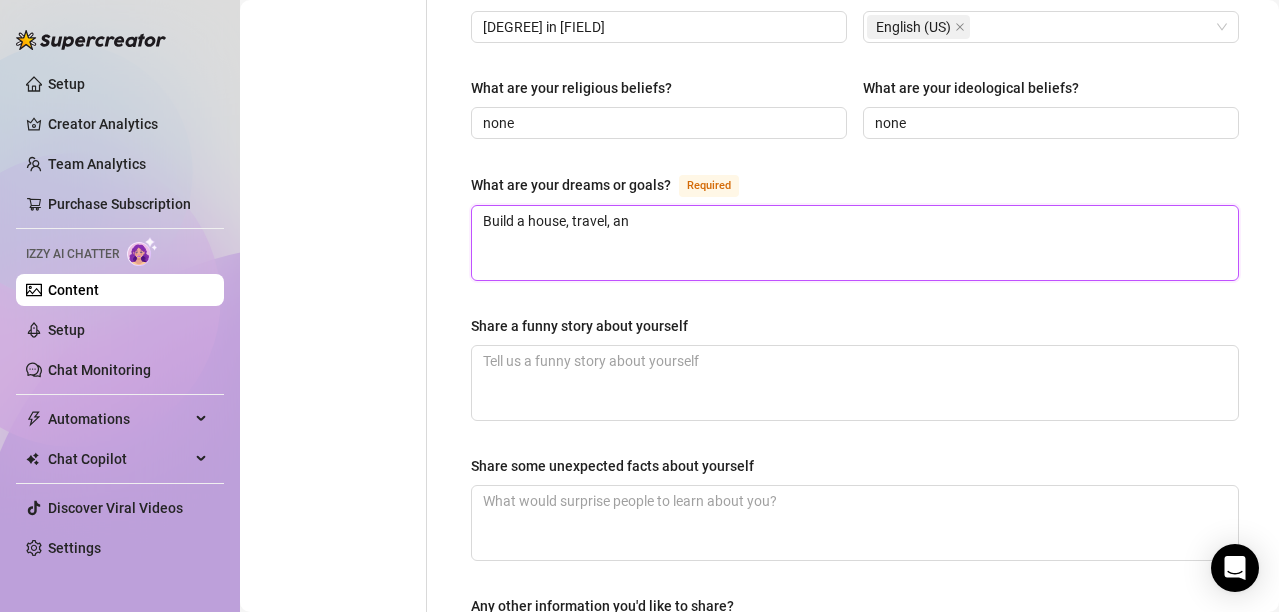 type 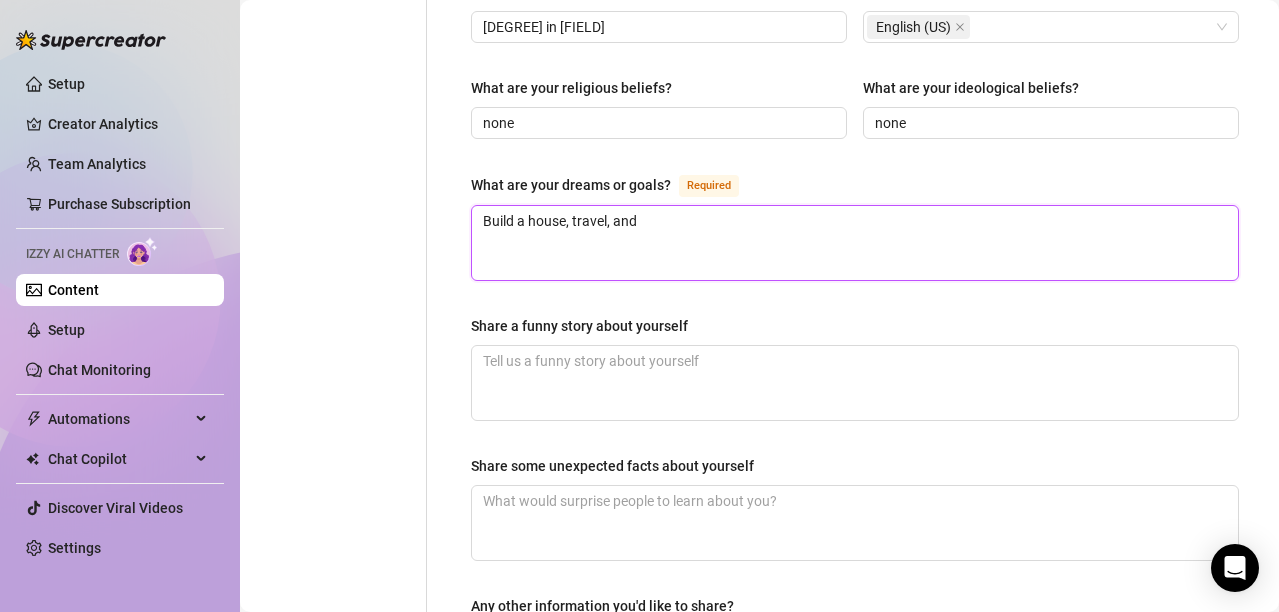 type on "Build a house, travel, and" 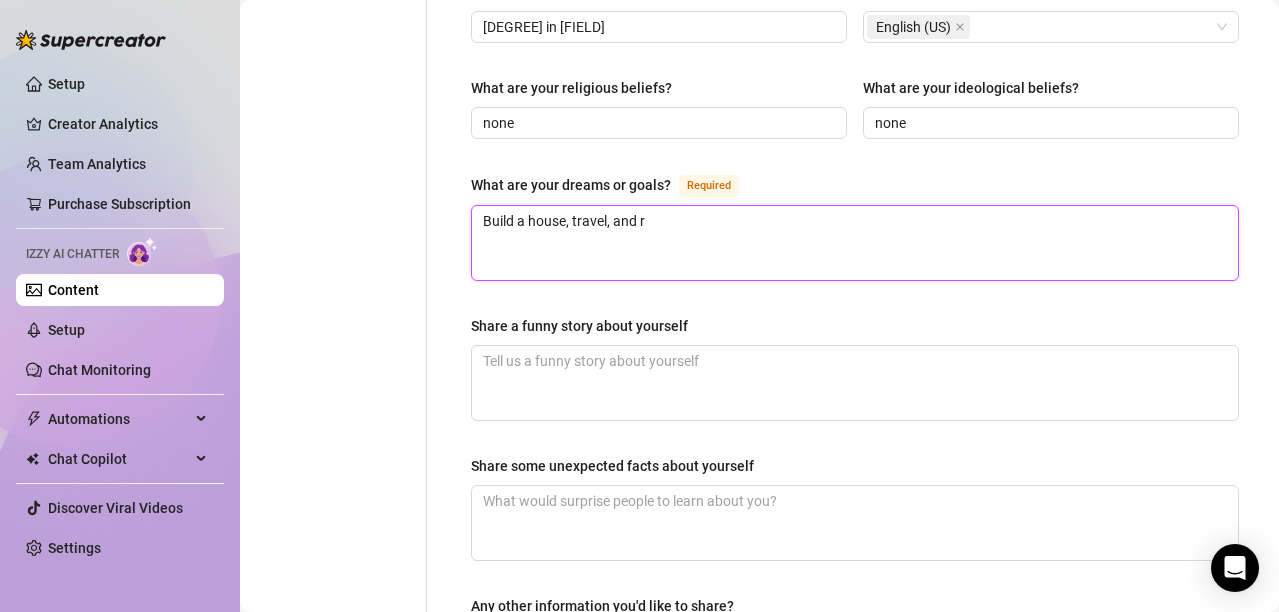 type 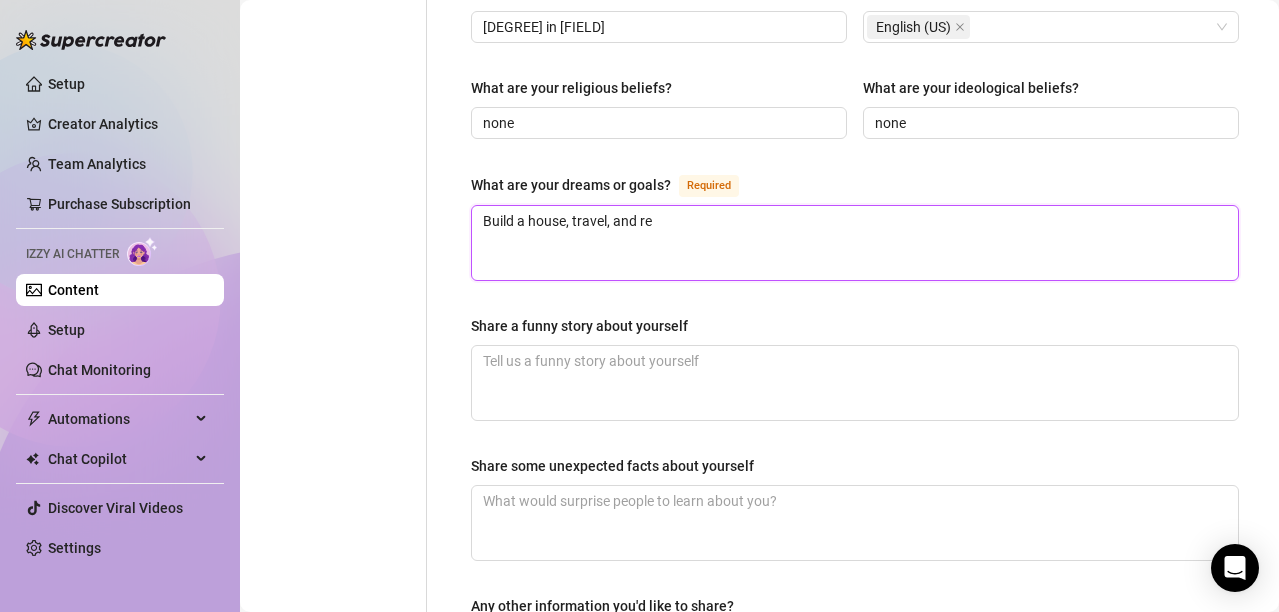 type 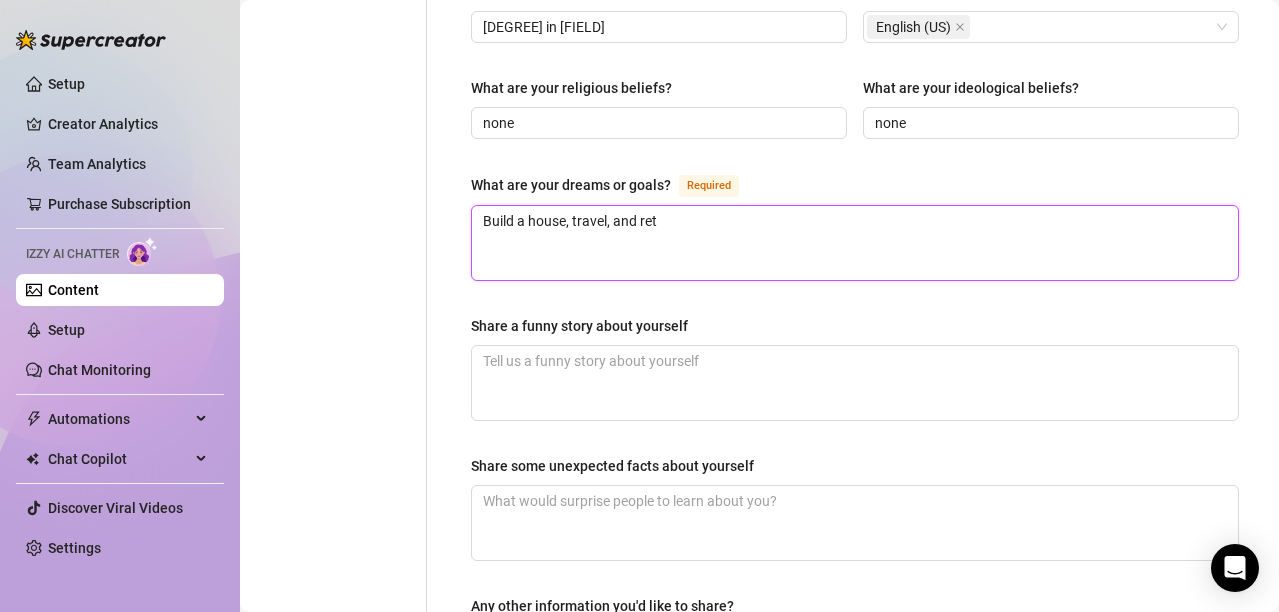 type 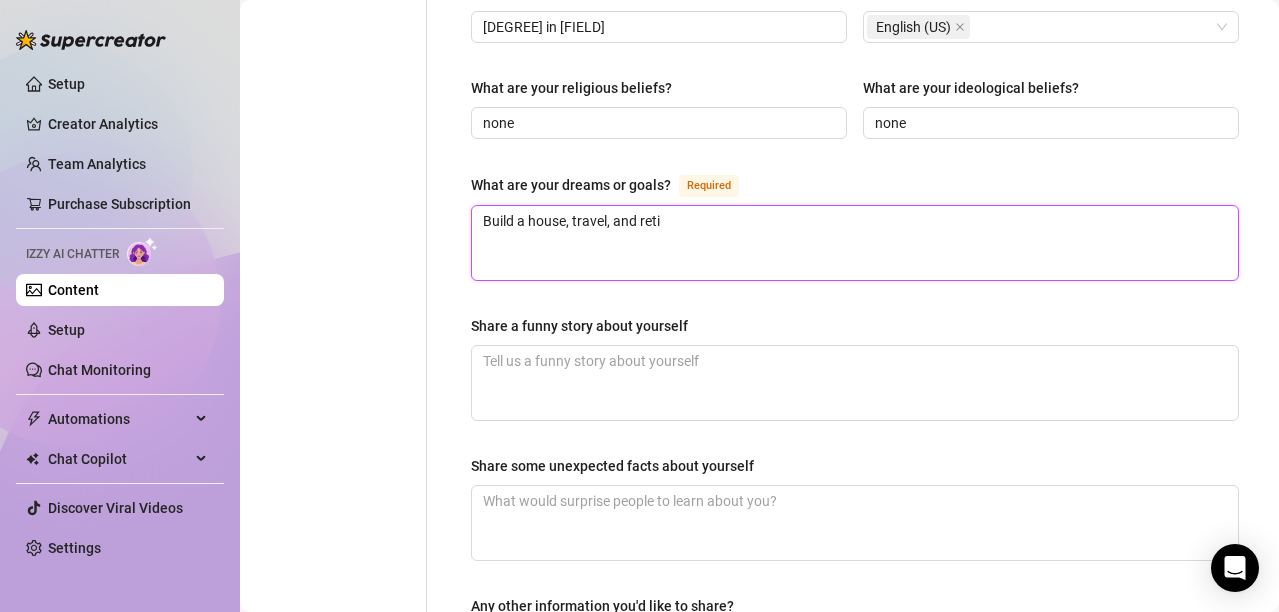 type 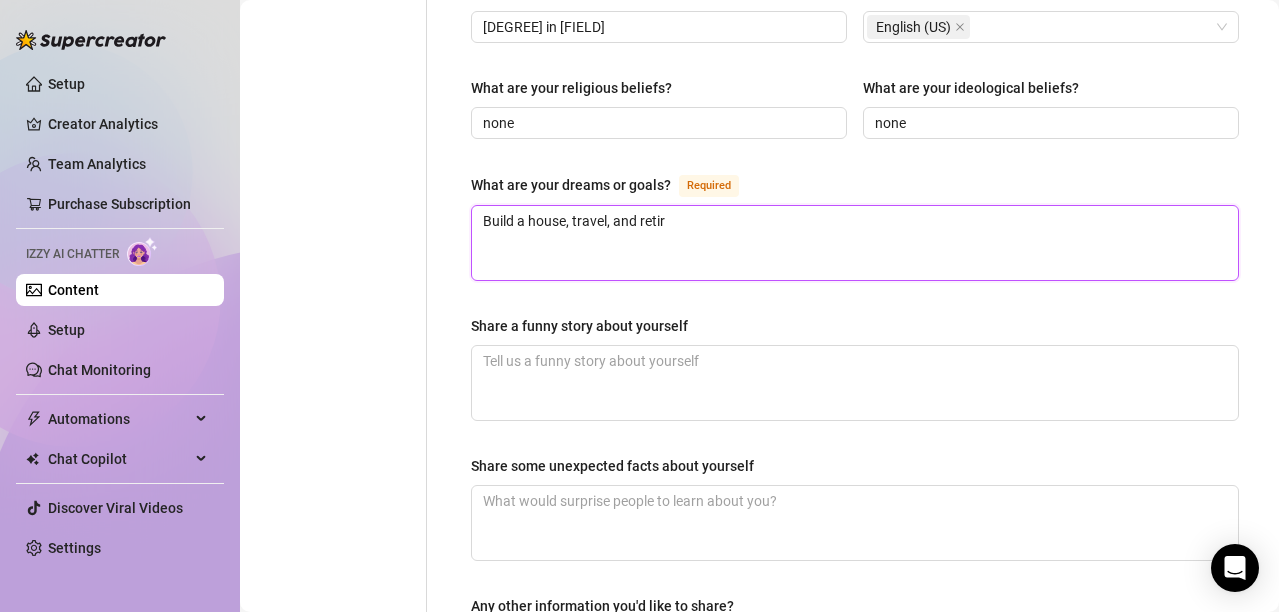 type 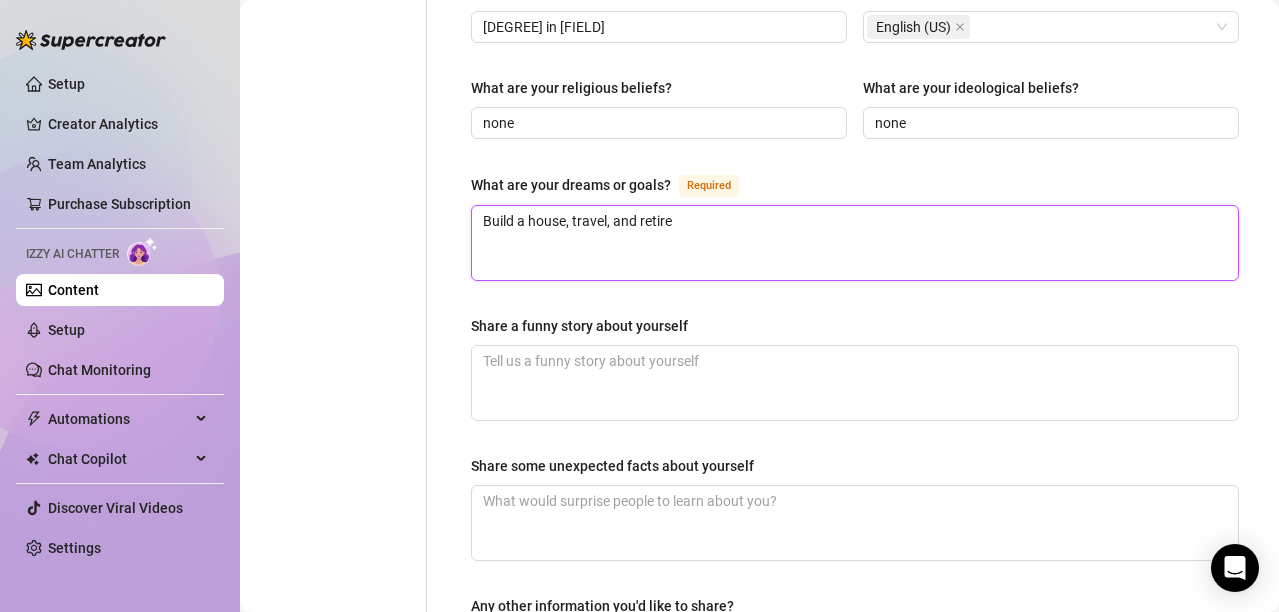type on "Build a house, travel, and retire" 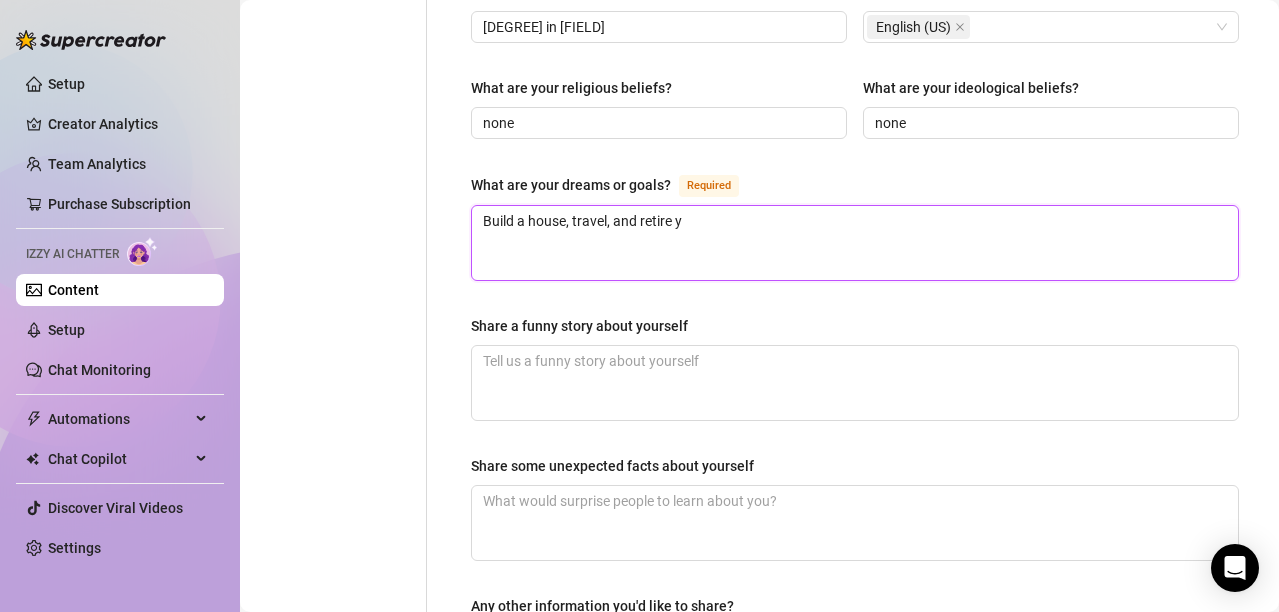 type 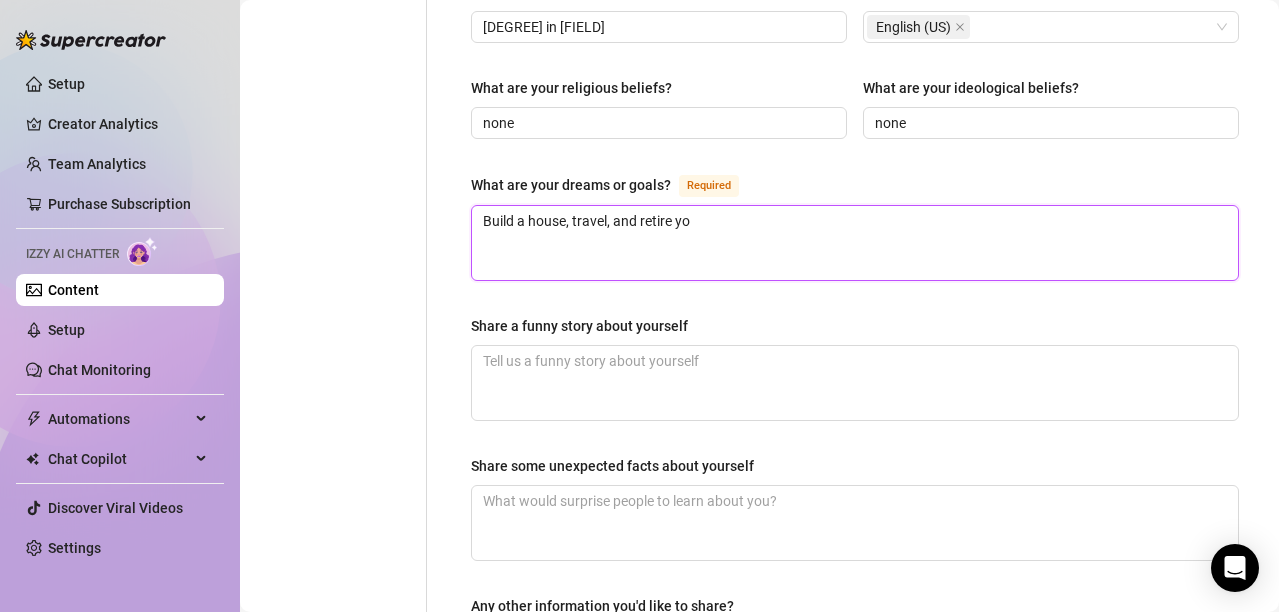 type 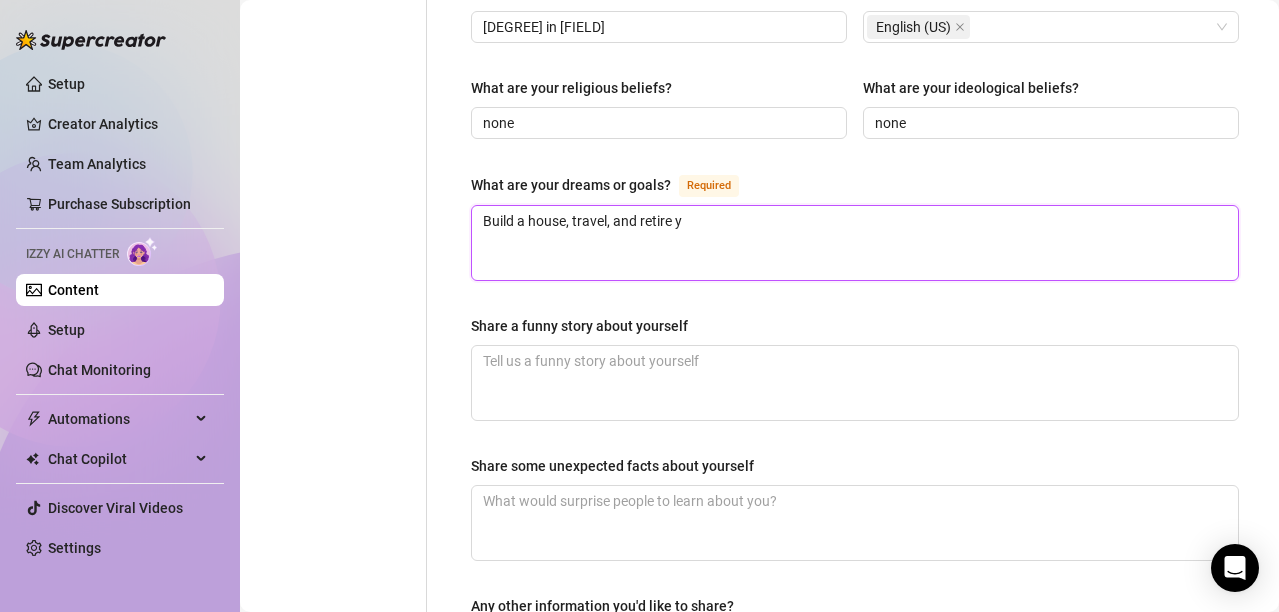 type on "Build a house, travel, and retire" 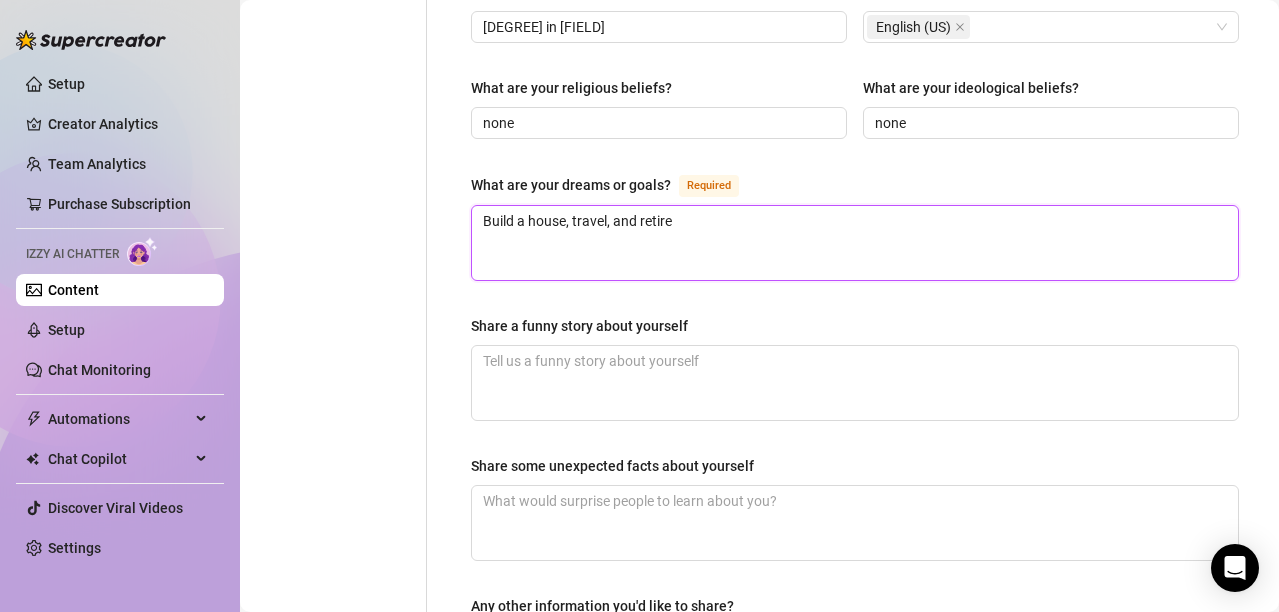 type 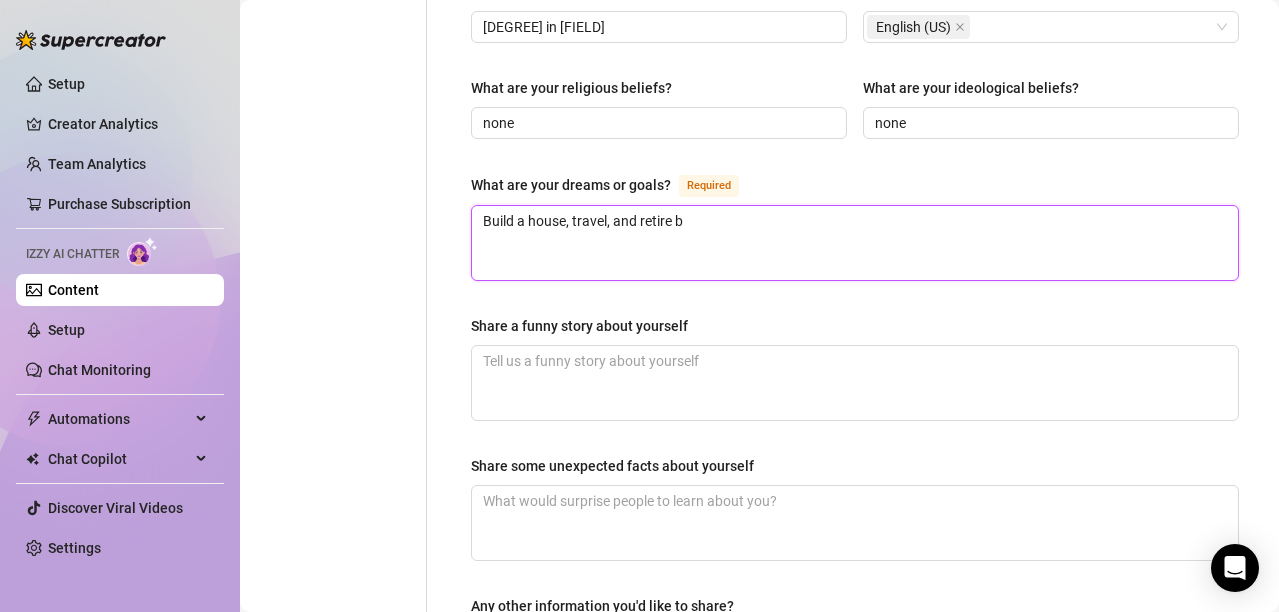 type 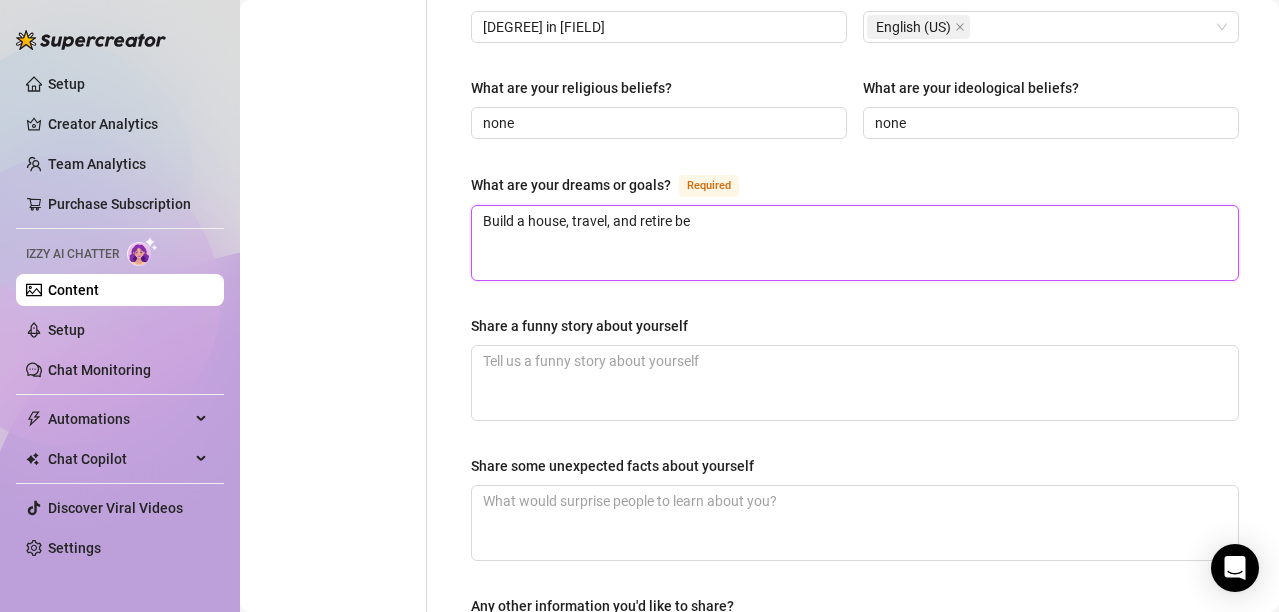 type 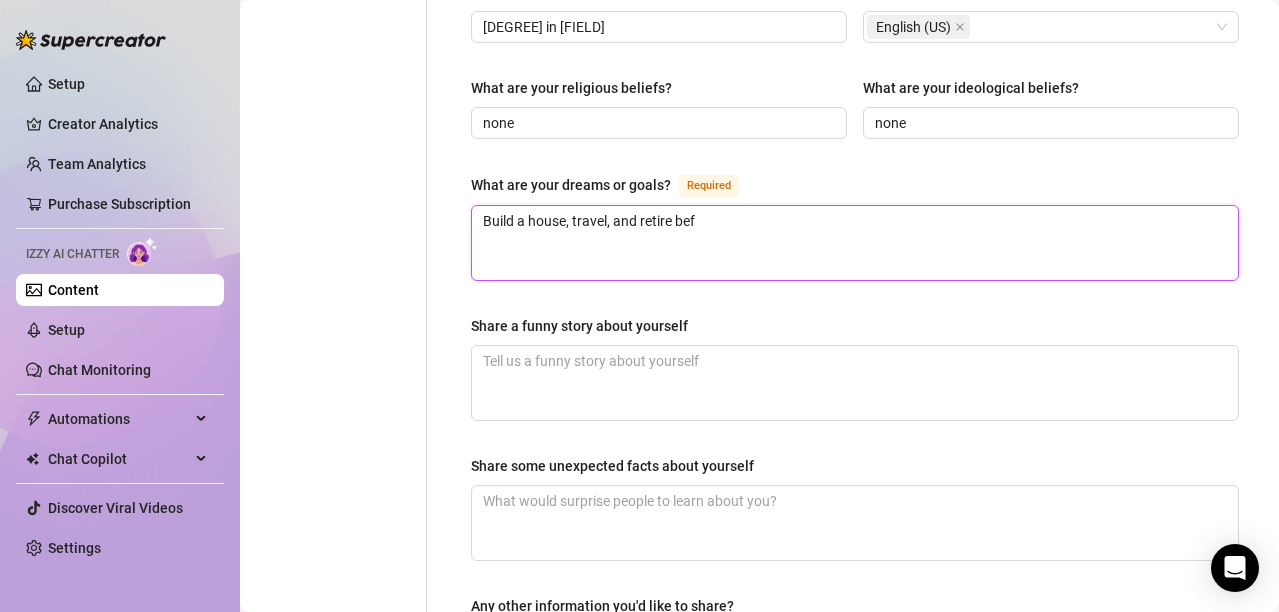 type on "Build a house, travel, and retire befo" 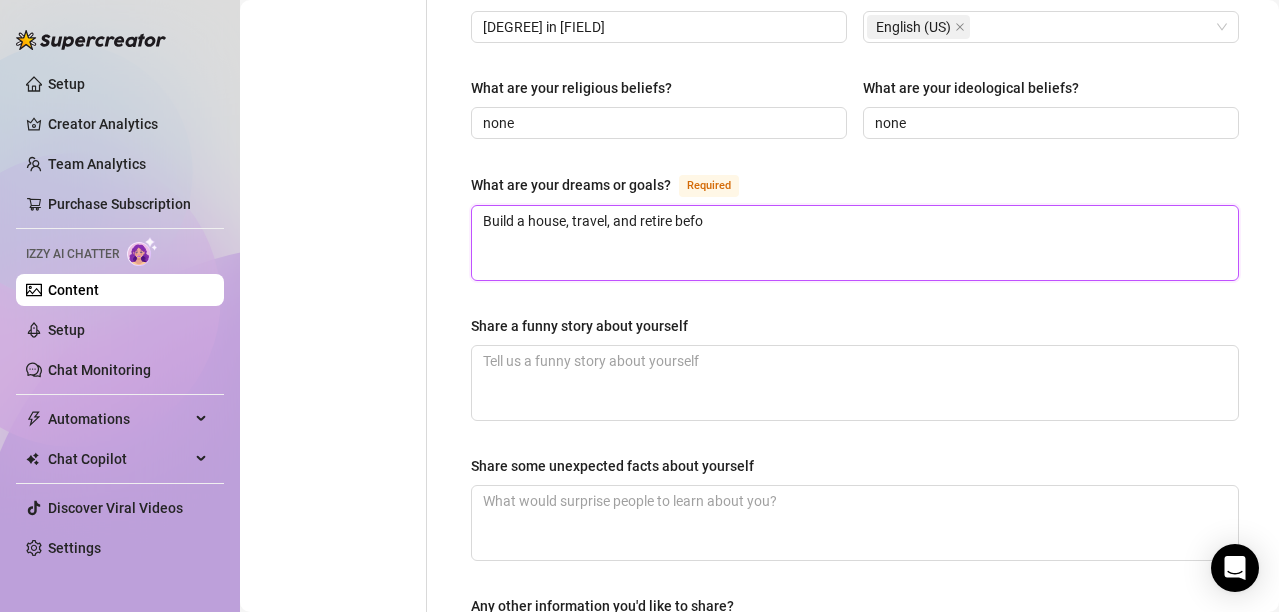 type 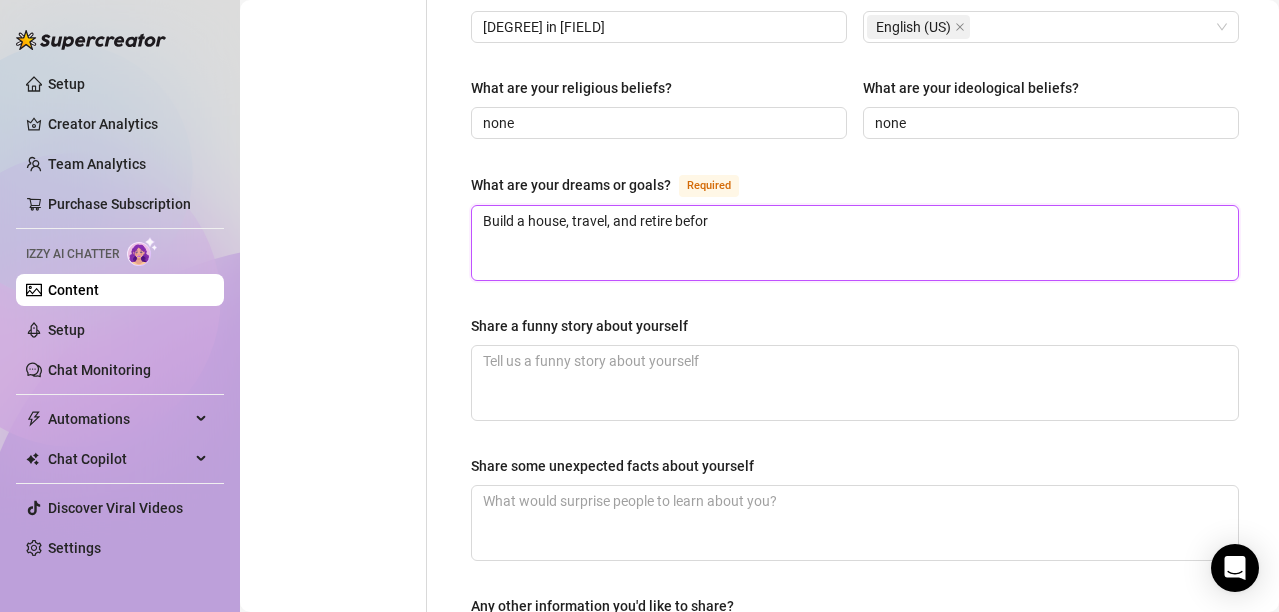 type 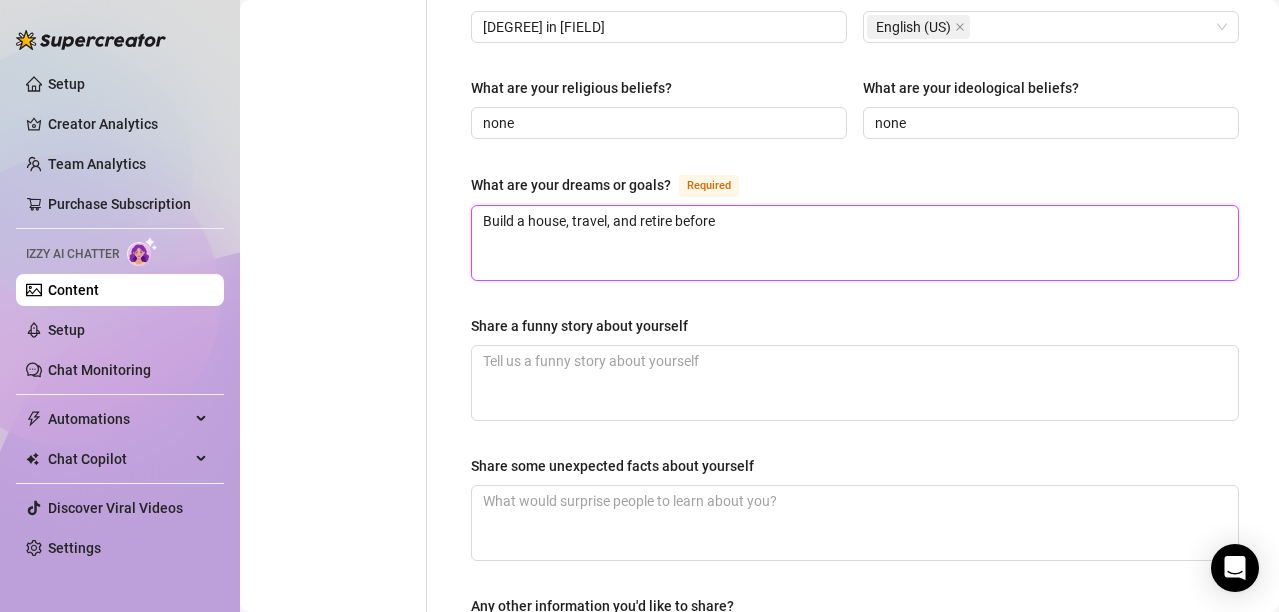 type 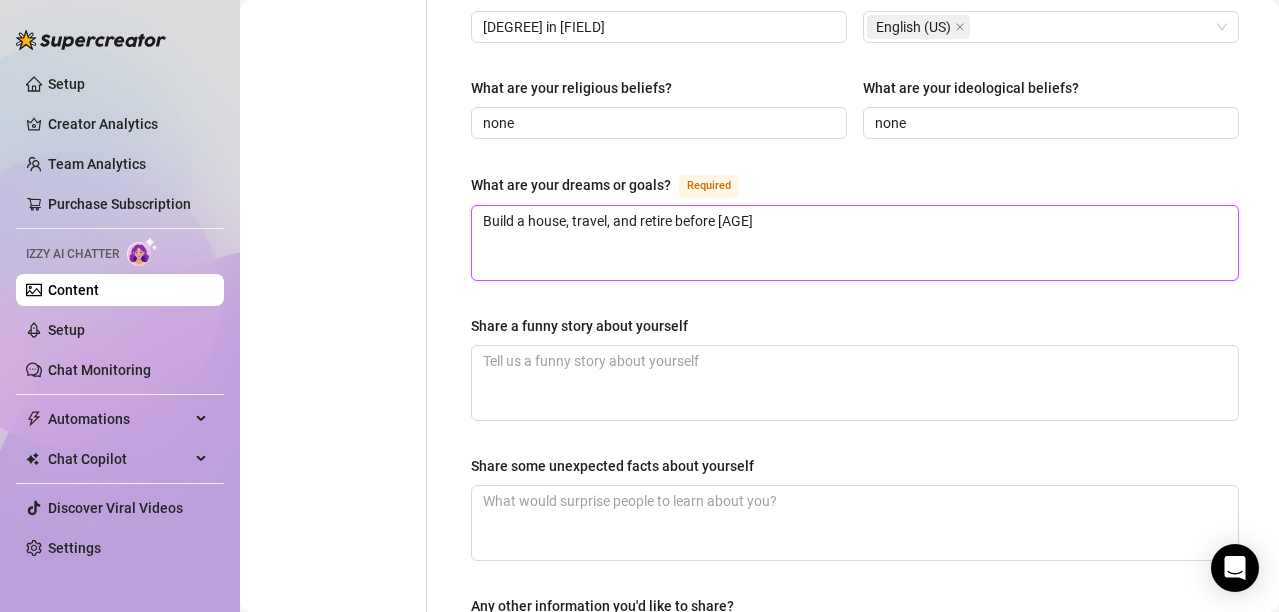 type on "Build a house, travel, and retire before 70" 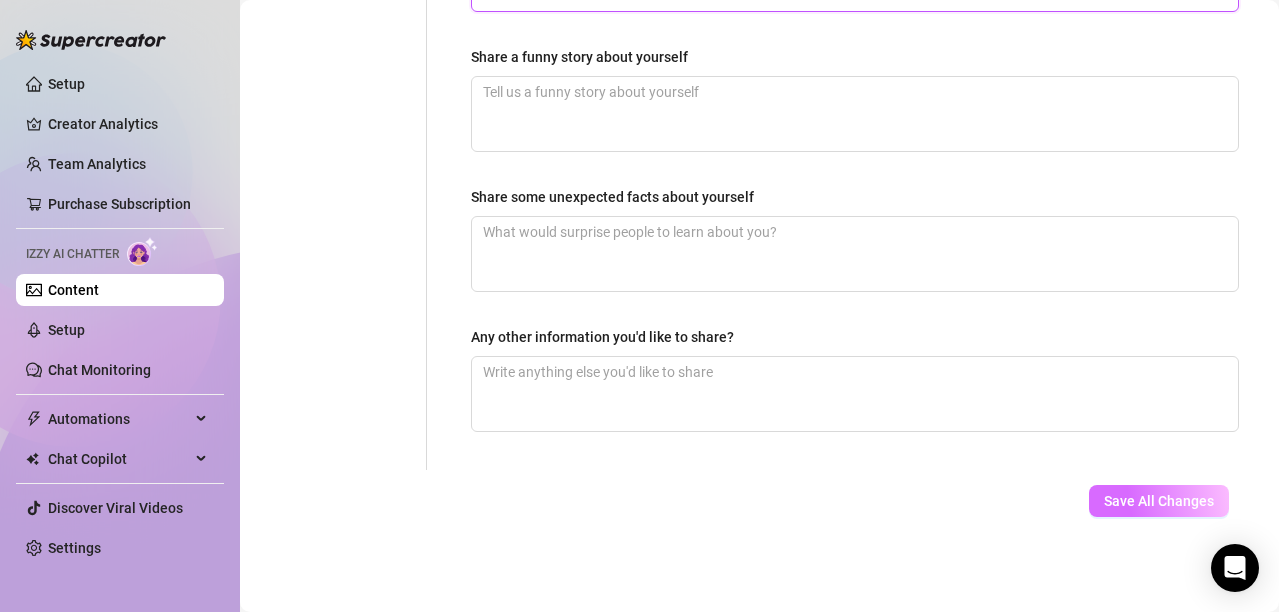 type on "Build a house, travel, and retire before 70" 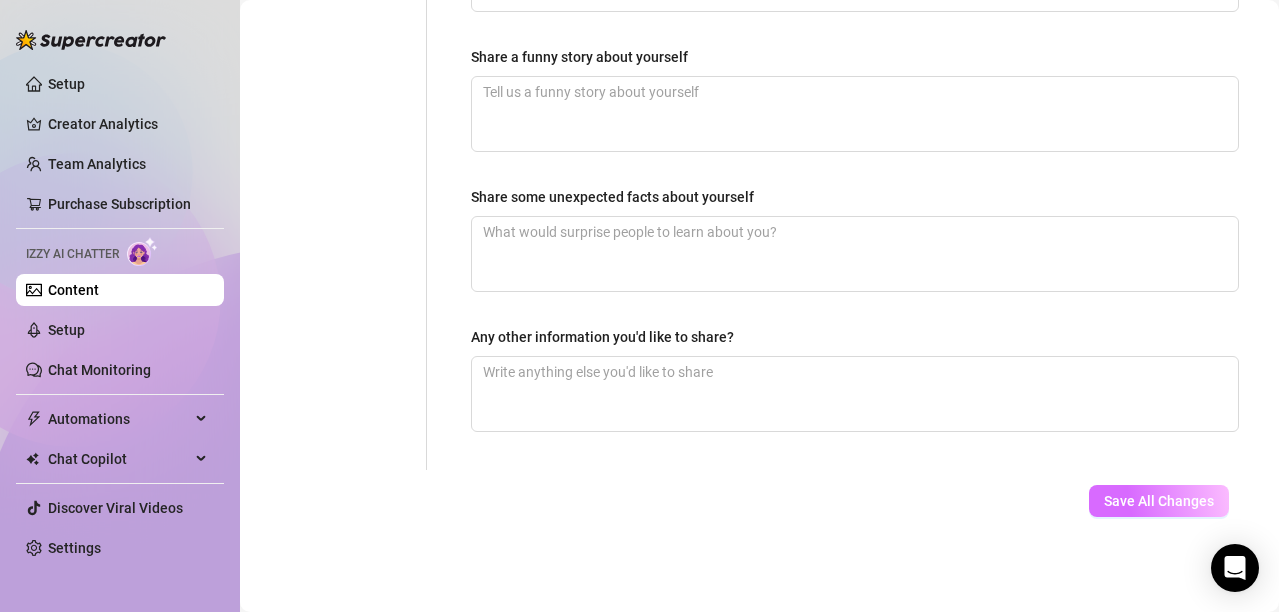 click on "Save All Changes" at bounding box center (1159, 501) 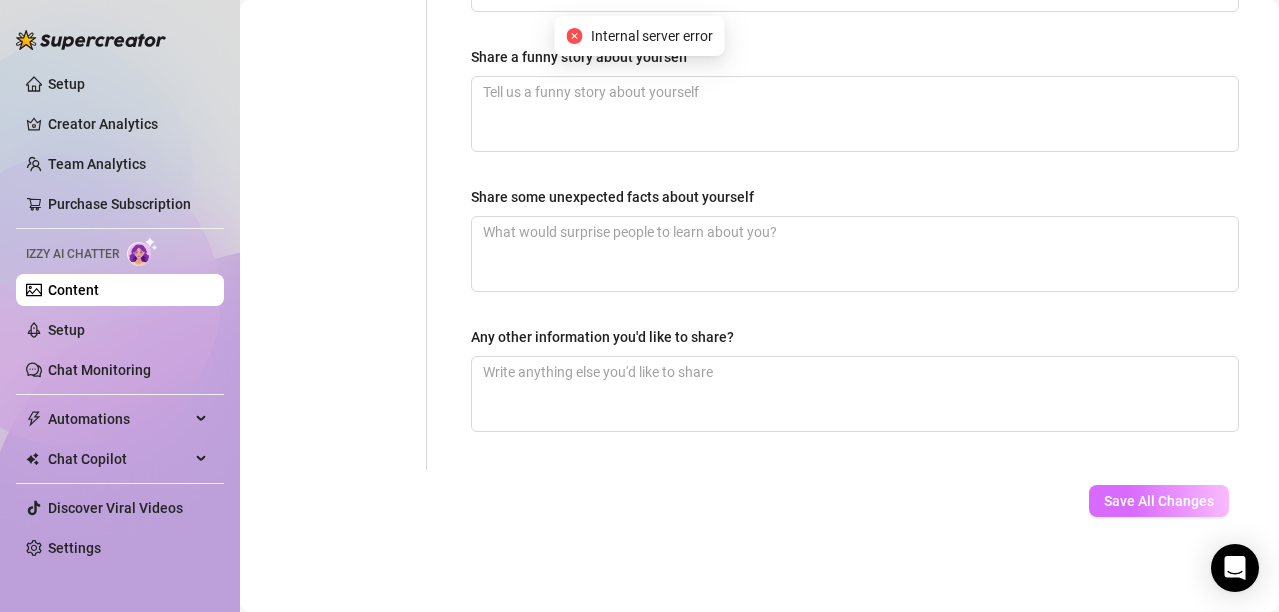 click on "Save All Changes" at bounding box center [1159, 501] 